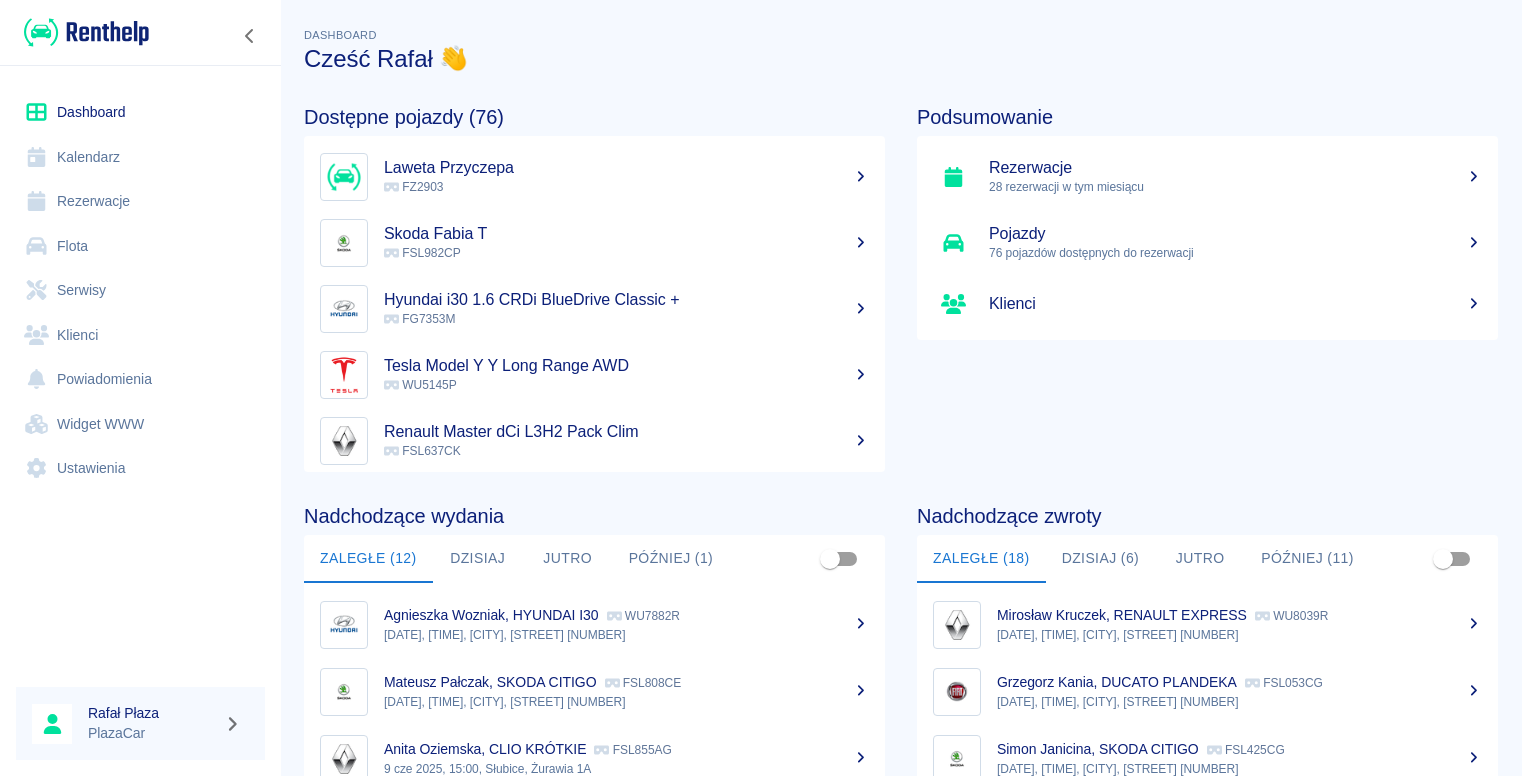 scroll, scrollTop: 0, scrollLeft: 0, axis: both 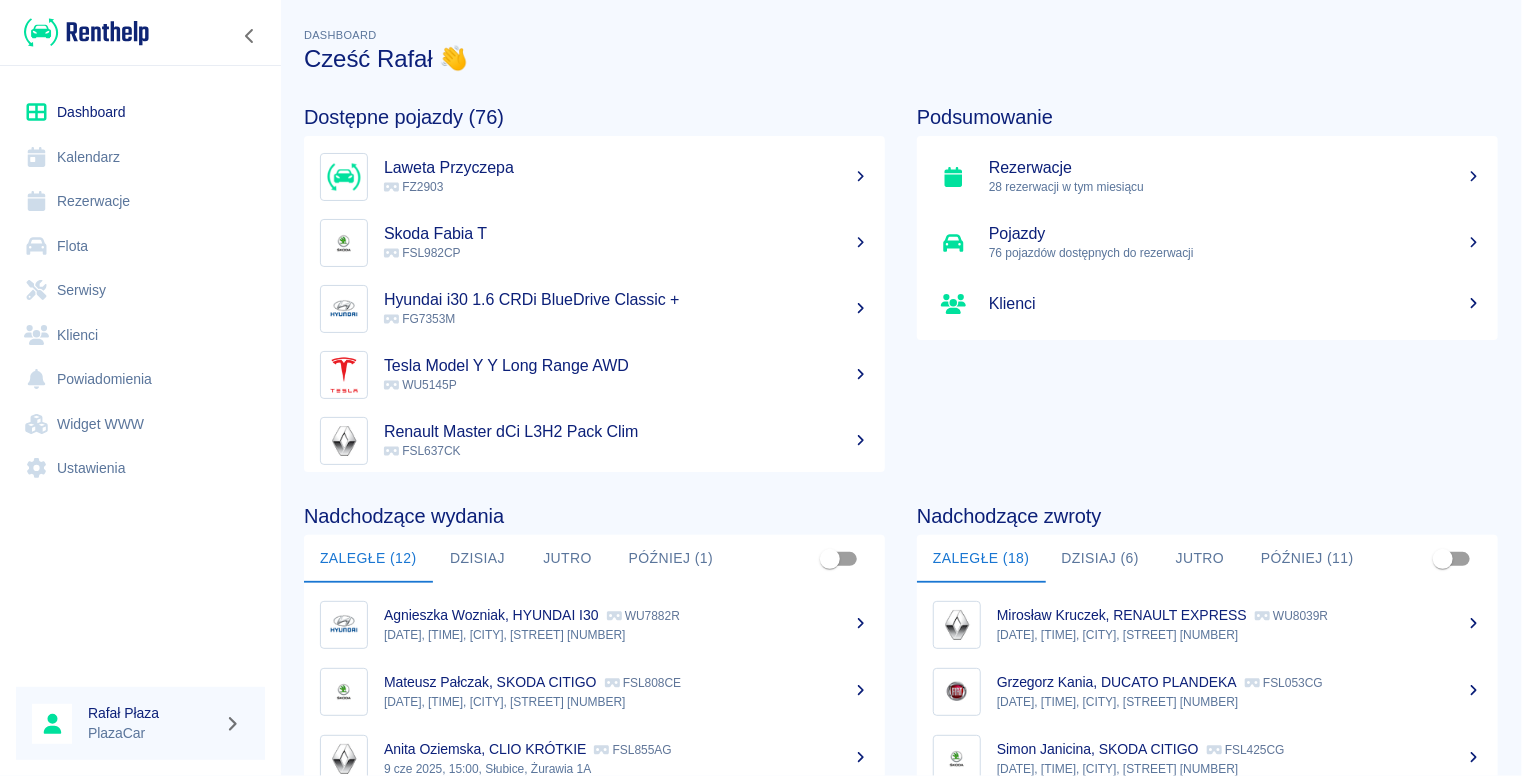 click on "Rezerwacje" at bounding box center (140, 201) 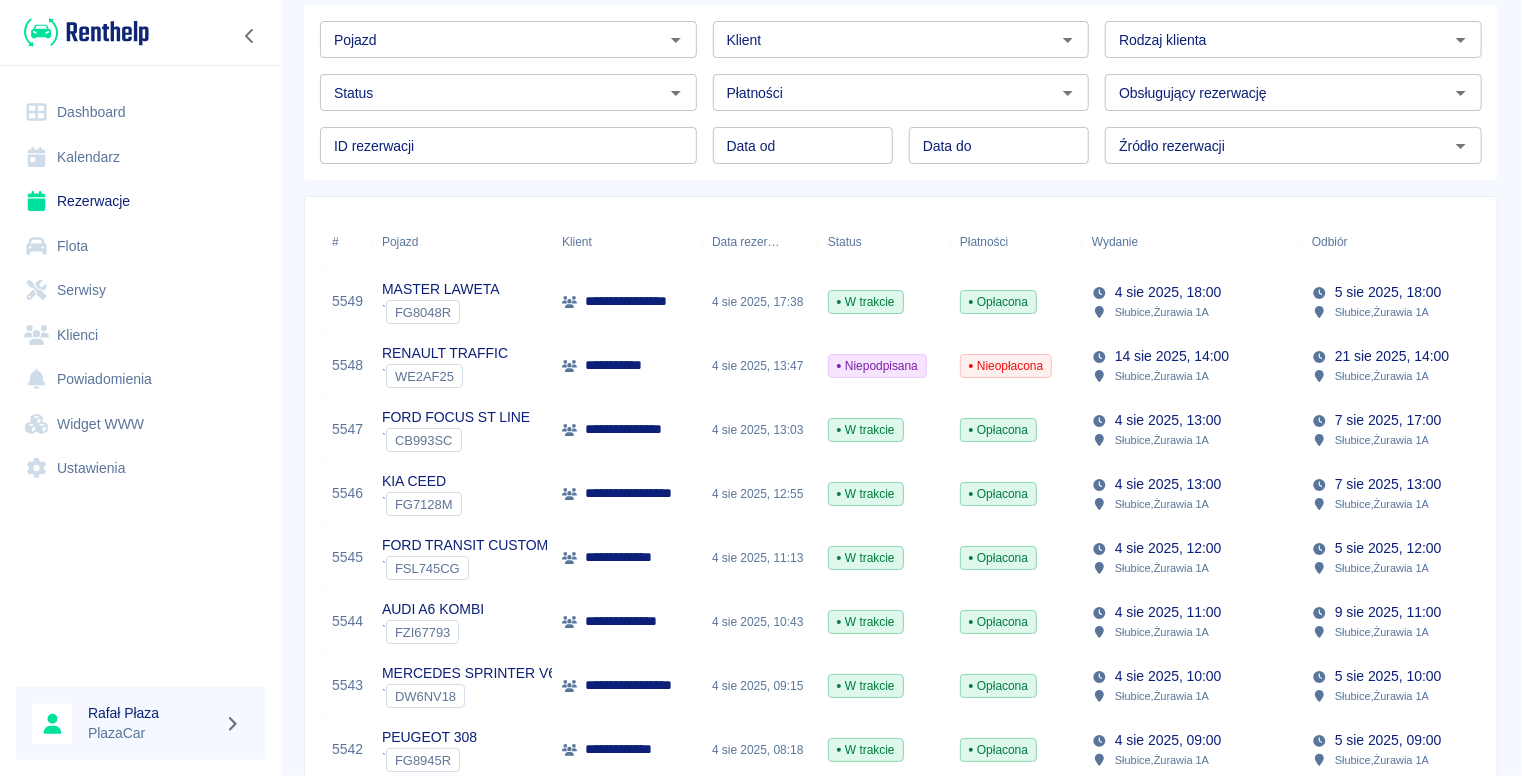 scroll, scrollTop: 200, scrollLeft: 0, axis: vertical 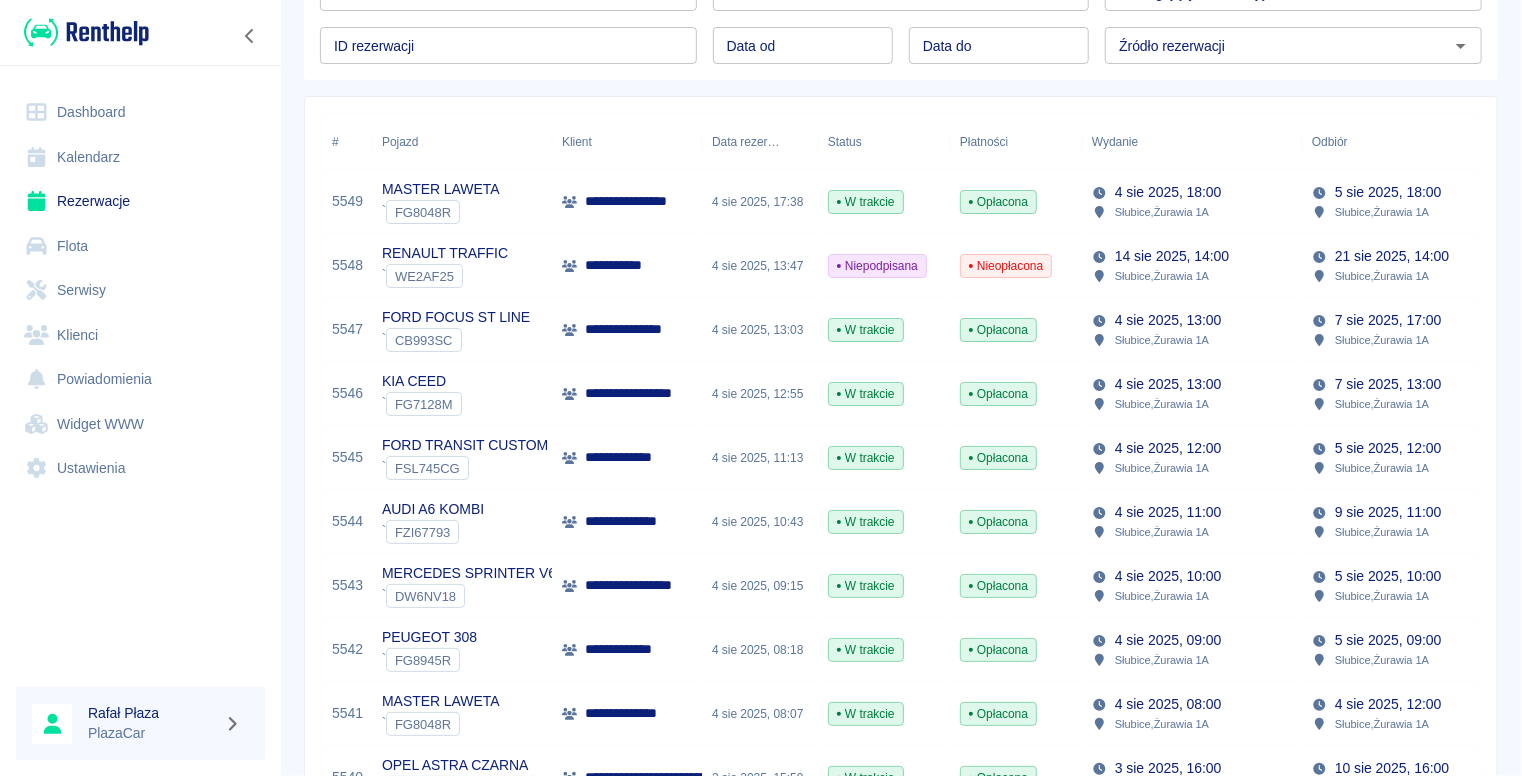 click on "W trakcie" at bounding box center (866, 650) 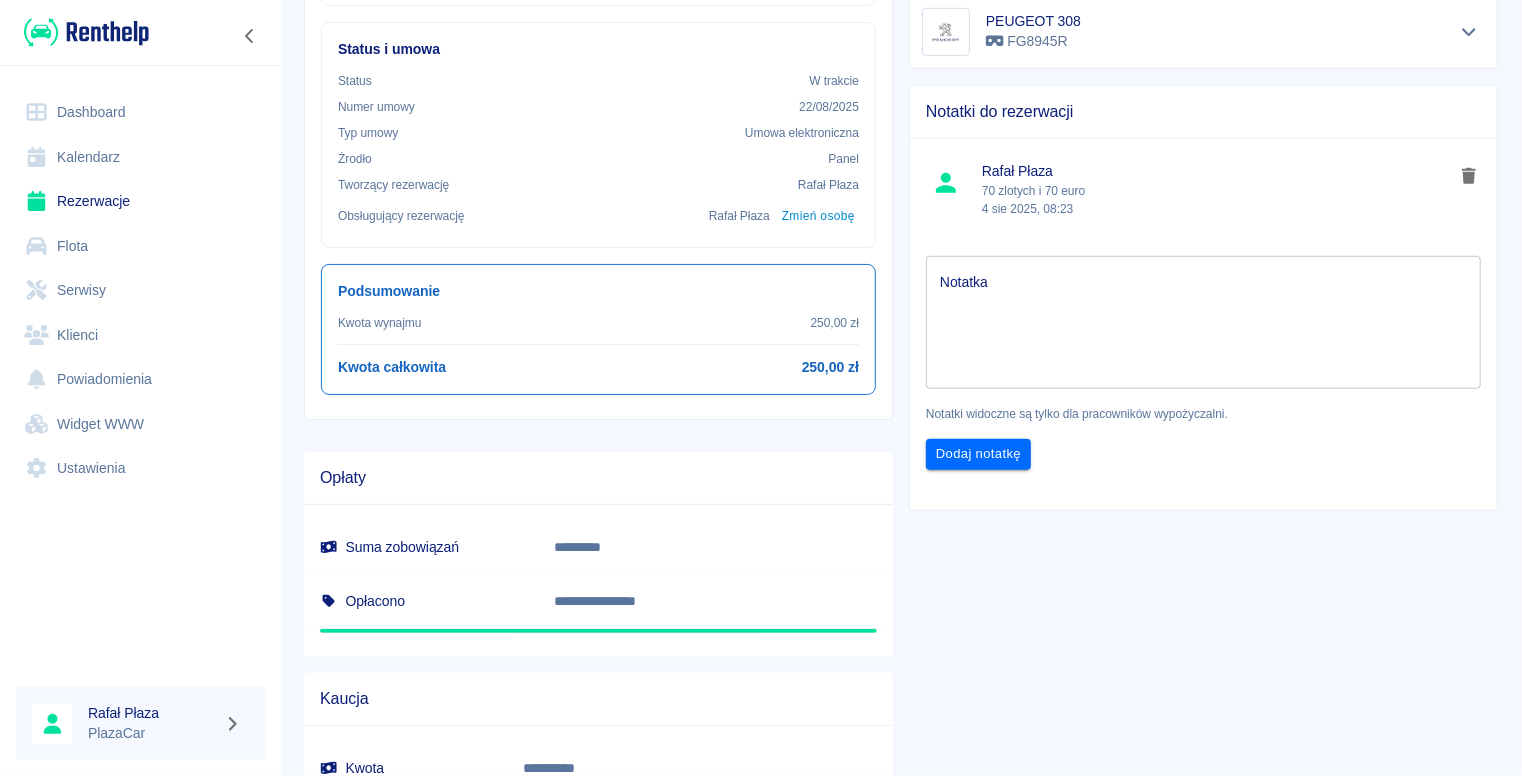 scroll, scrollTop: 512, scrollLeft: 0, axis: vertical 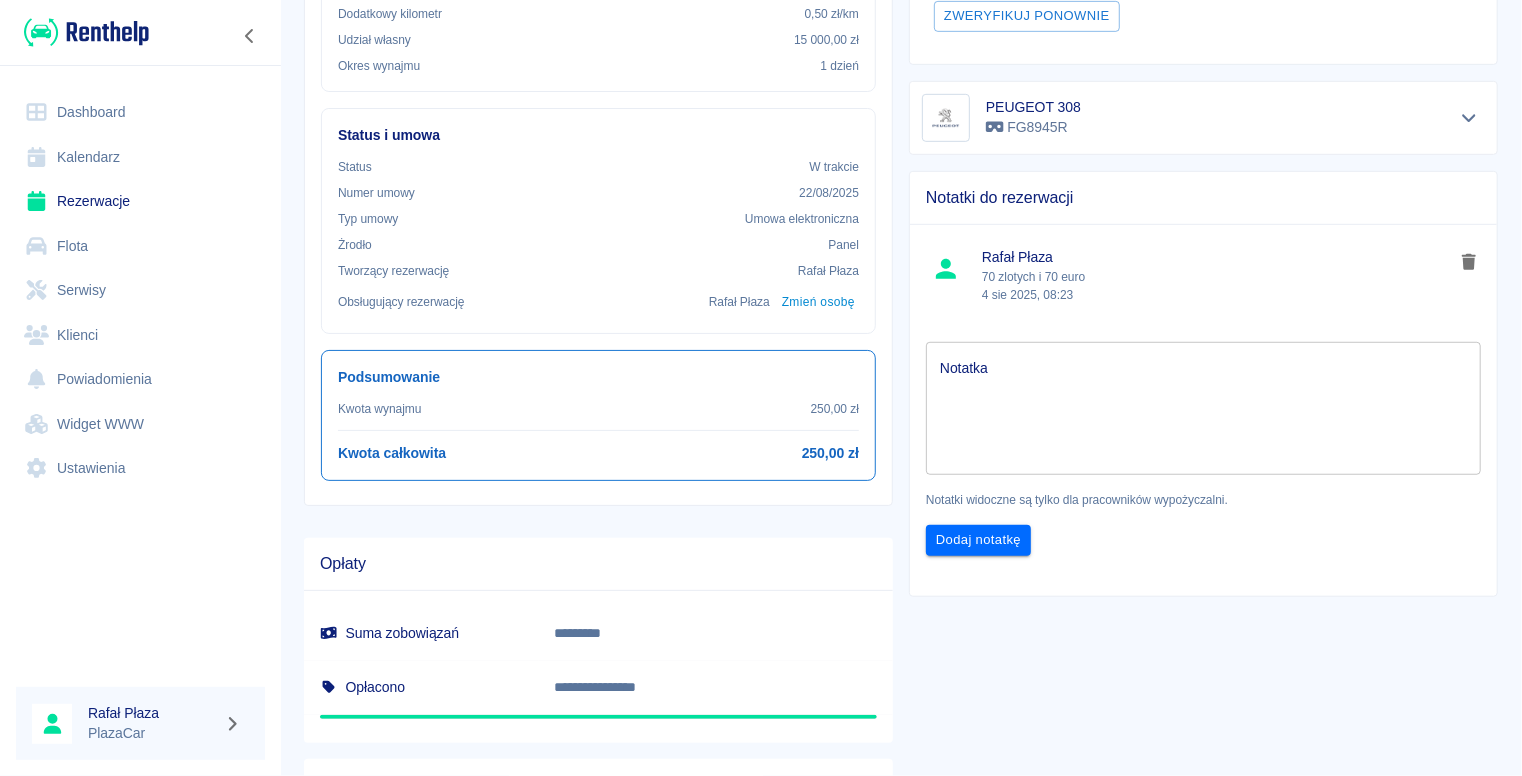 drag, startPoint x: 828, startPoint y: 596, endPoint x: 1331, endPoint y: 741, distance: 523.48254 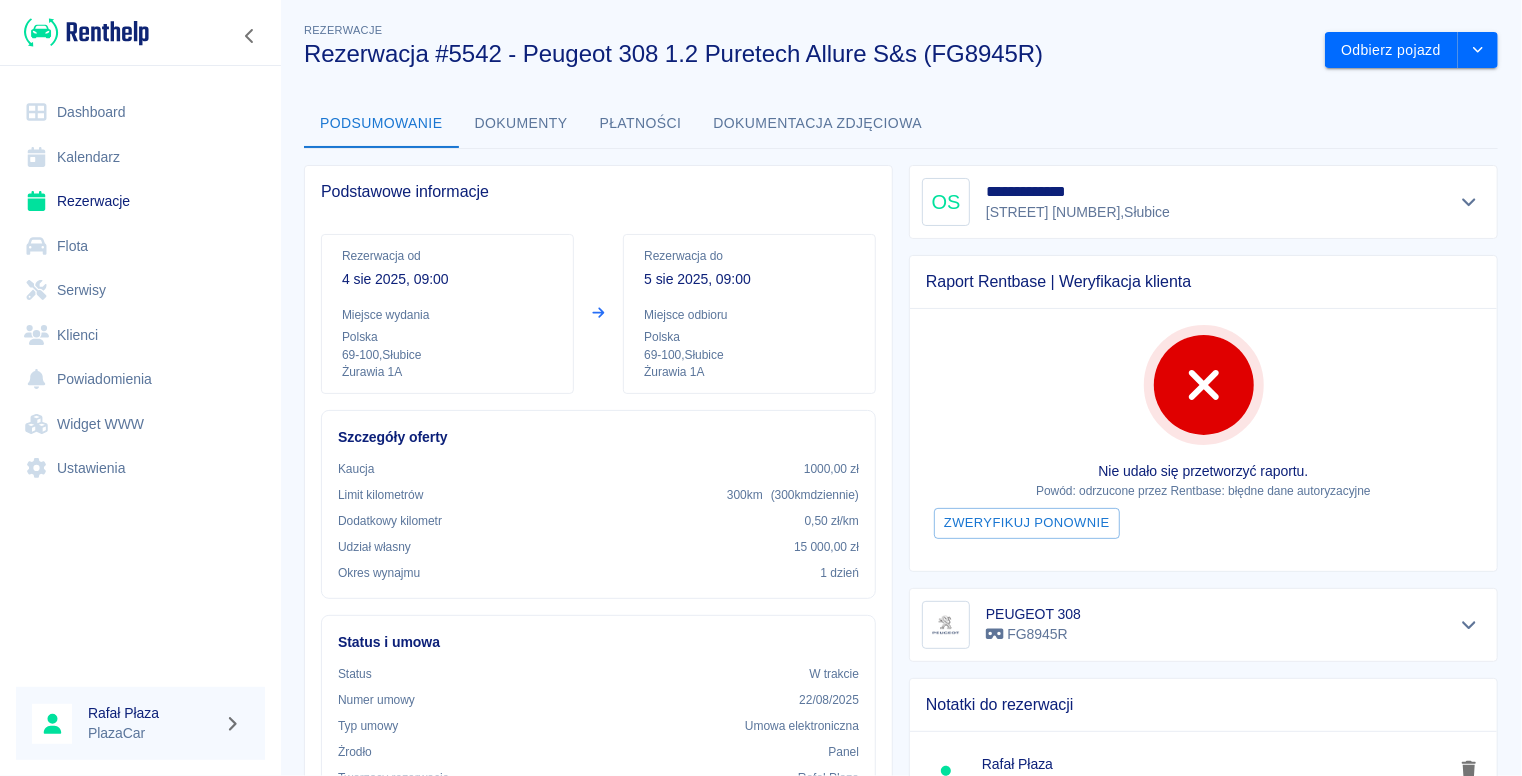 scroll, scrollTop: 0, scrollLeft: 0, axis: both 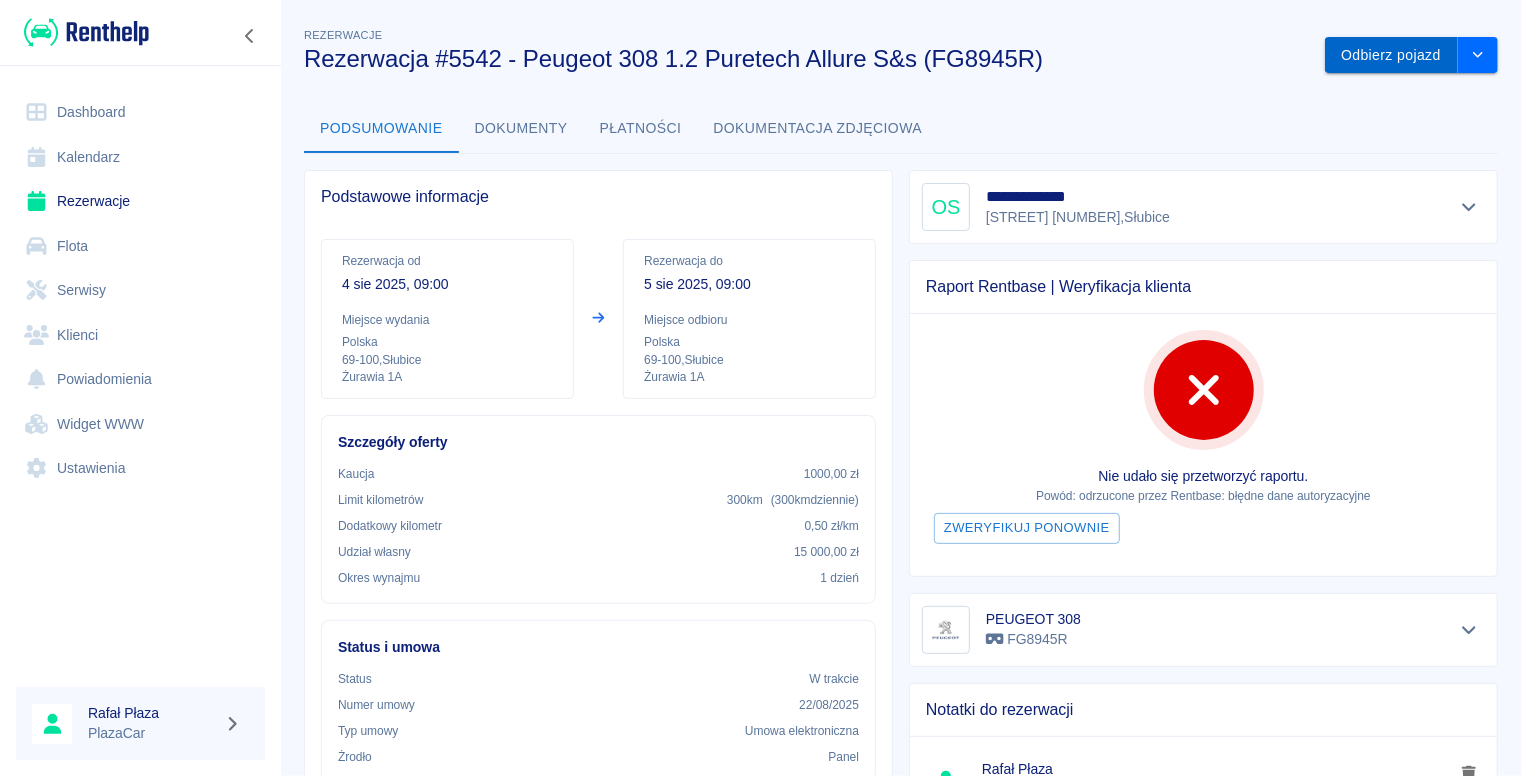 click on "Odbierz pojazd" at bounding box center (1391, 55) 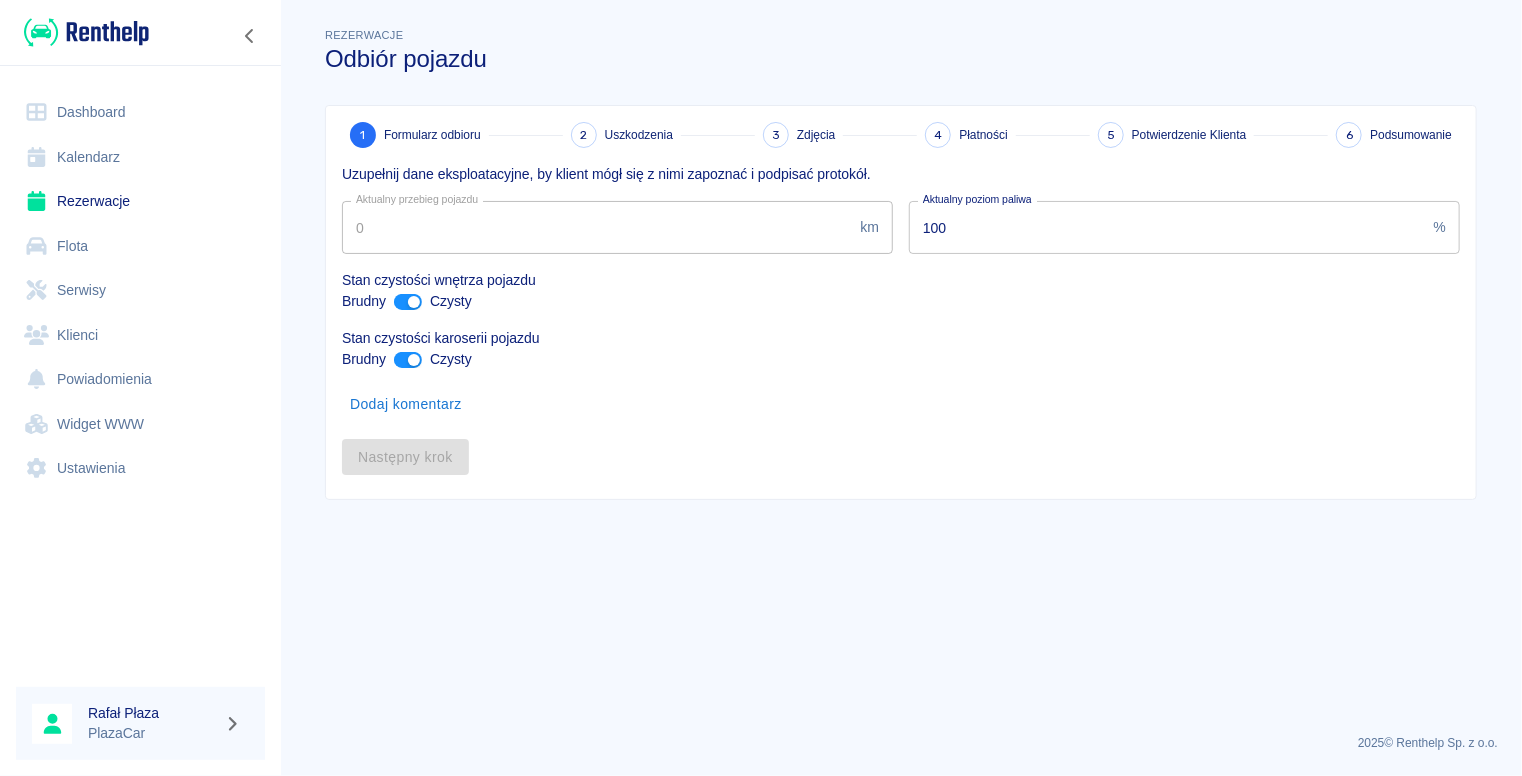 type on "49961" 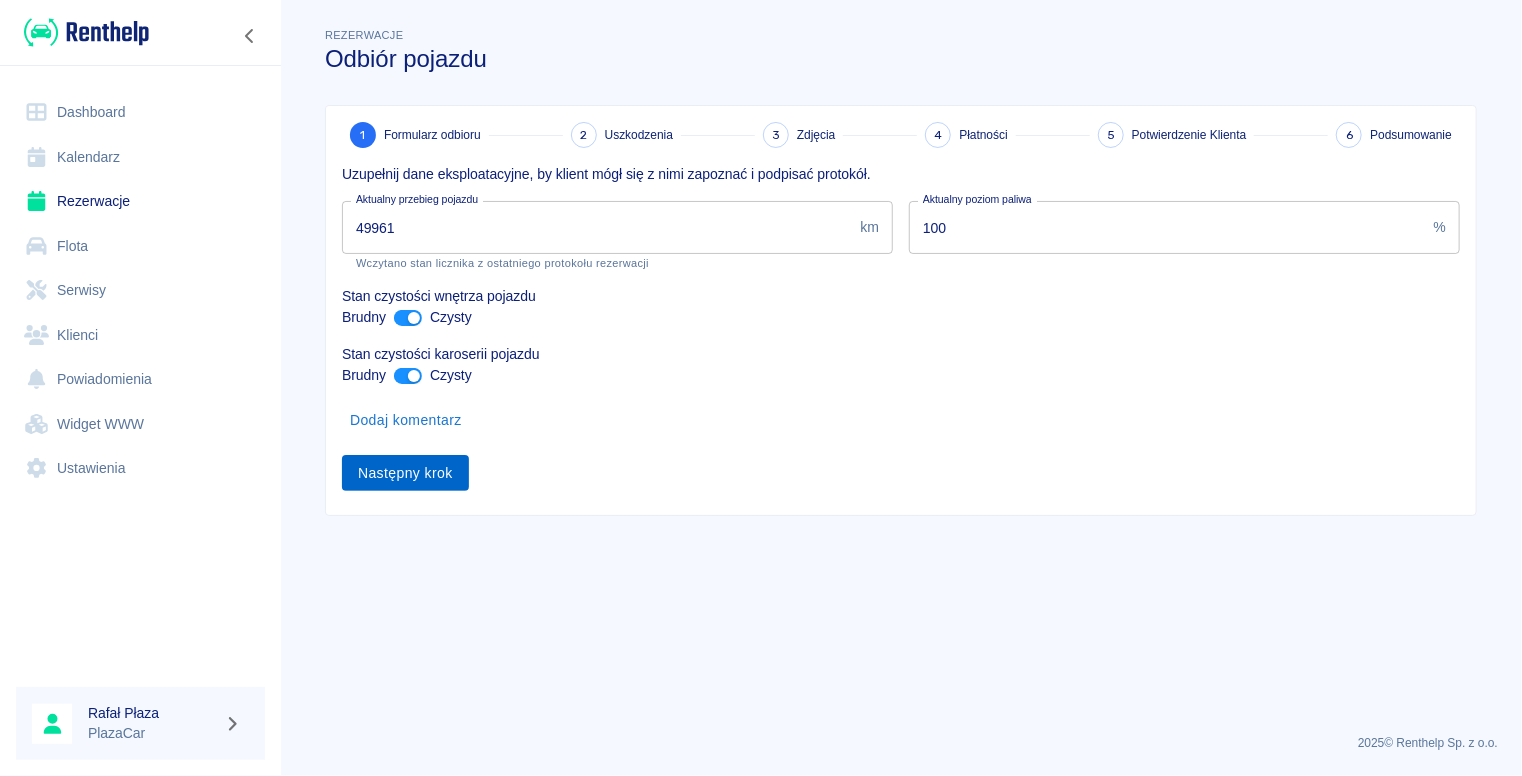 click on "Następny krok" at bounding box center [405, 473] 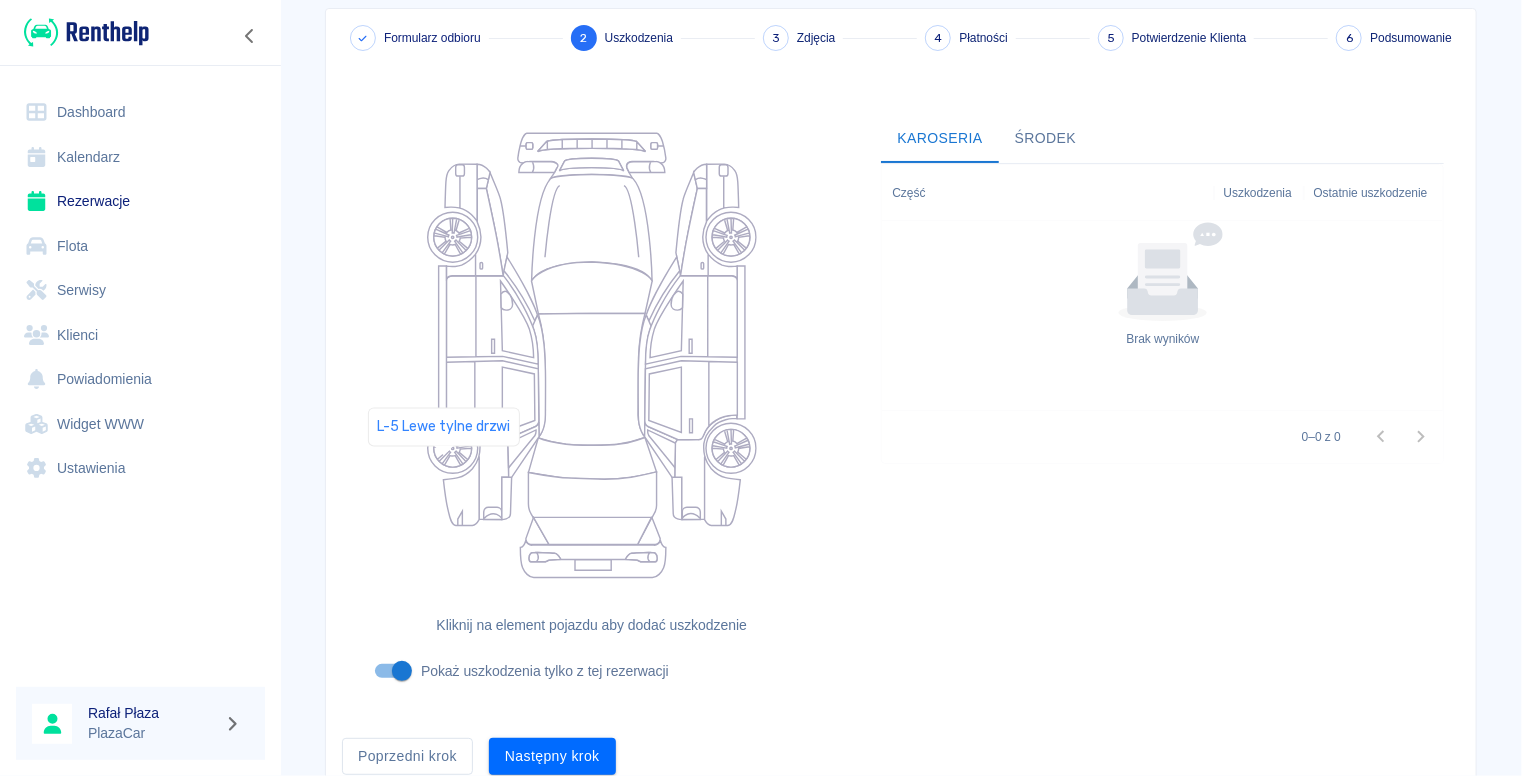 scroll, scrollTop: 178, scrollLeft: 0, axis: vertical 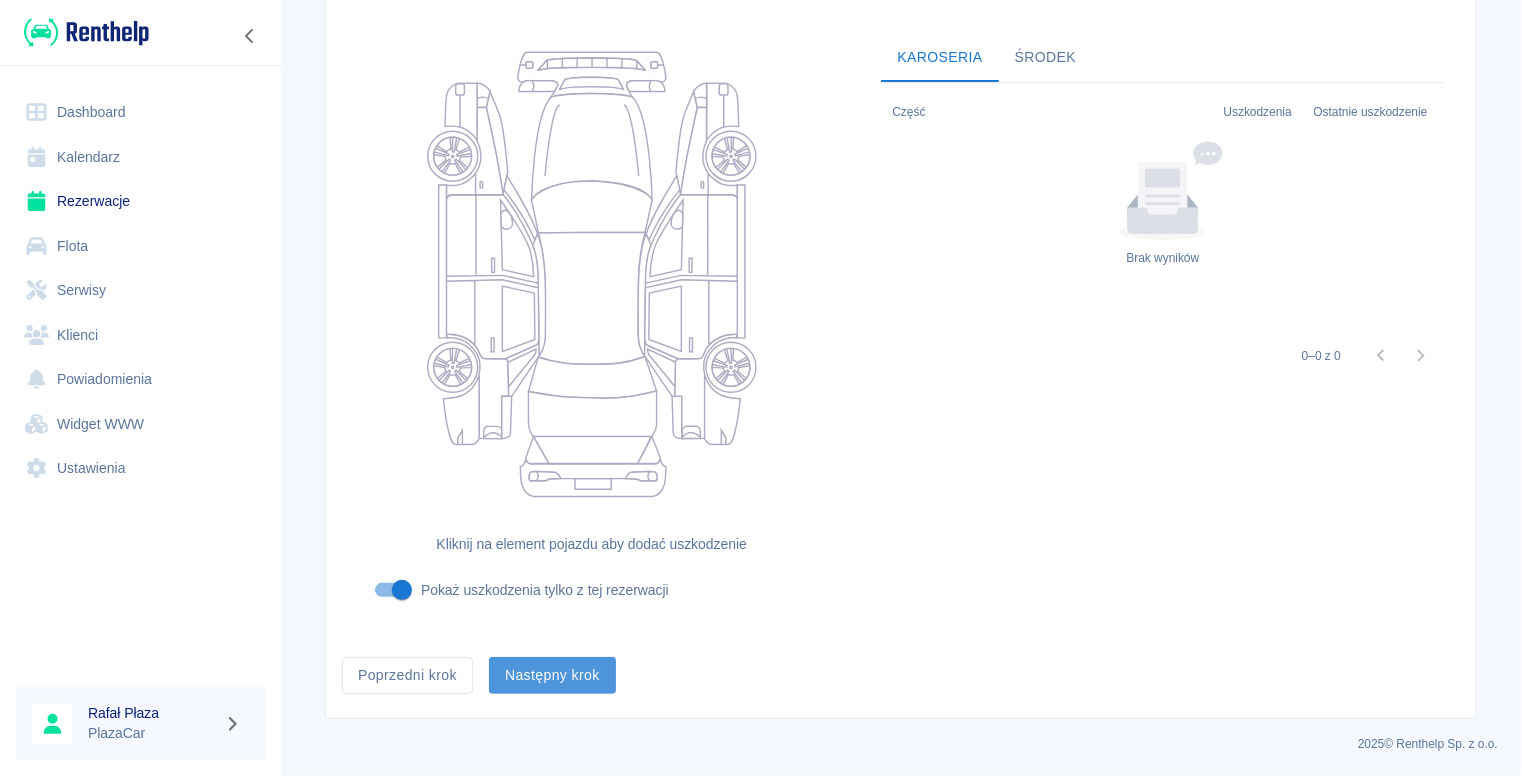 click on "Następny krok" at bounding box center [552, 675] 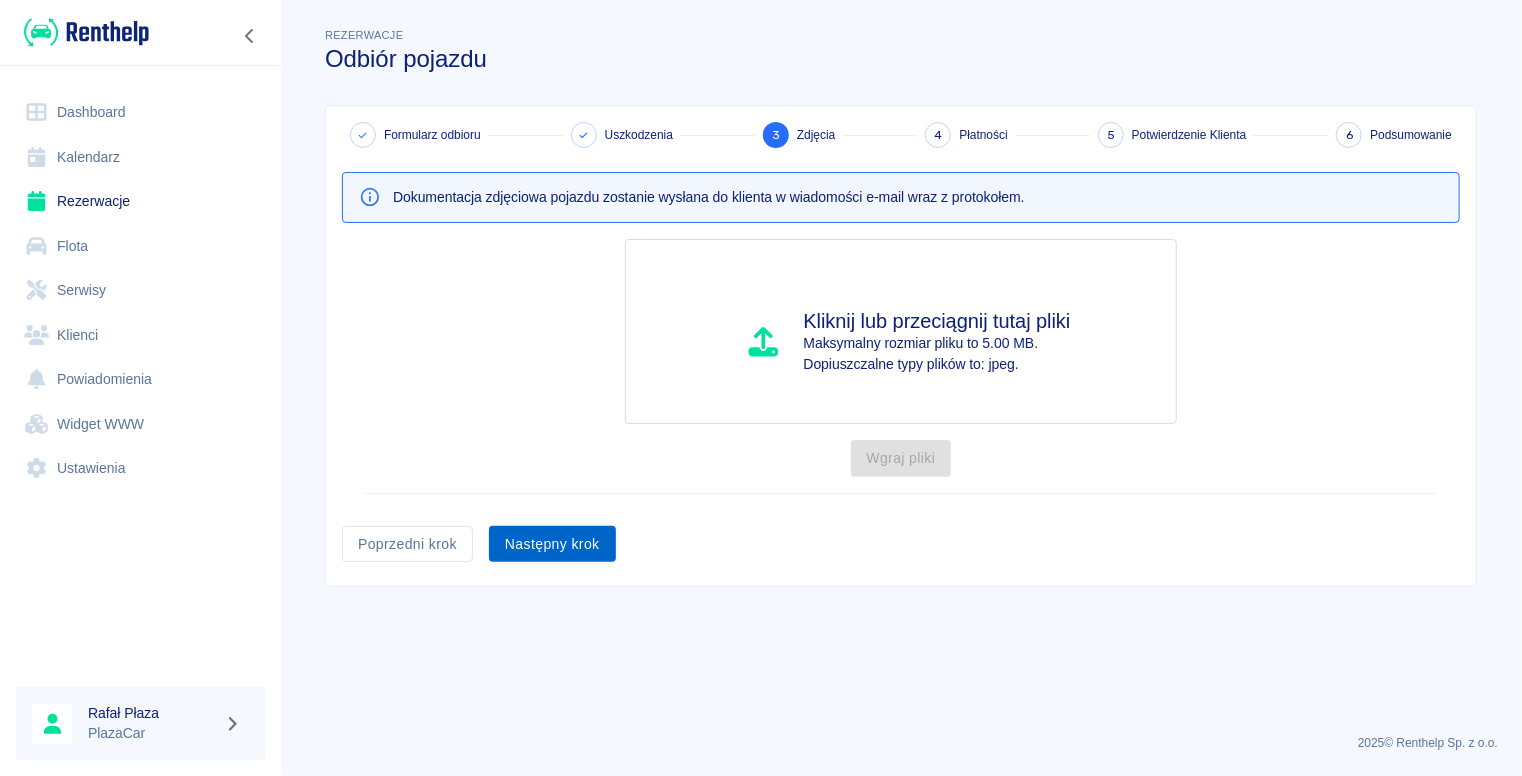 click on "Następny krok" at bounding box center (552, 544) 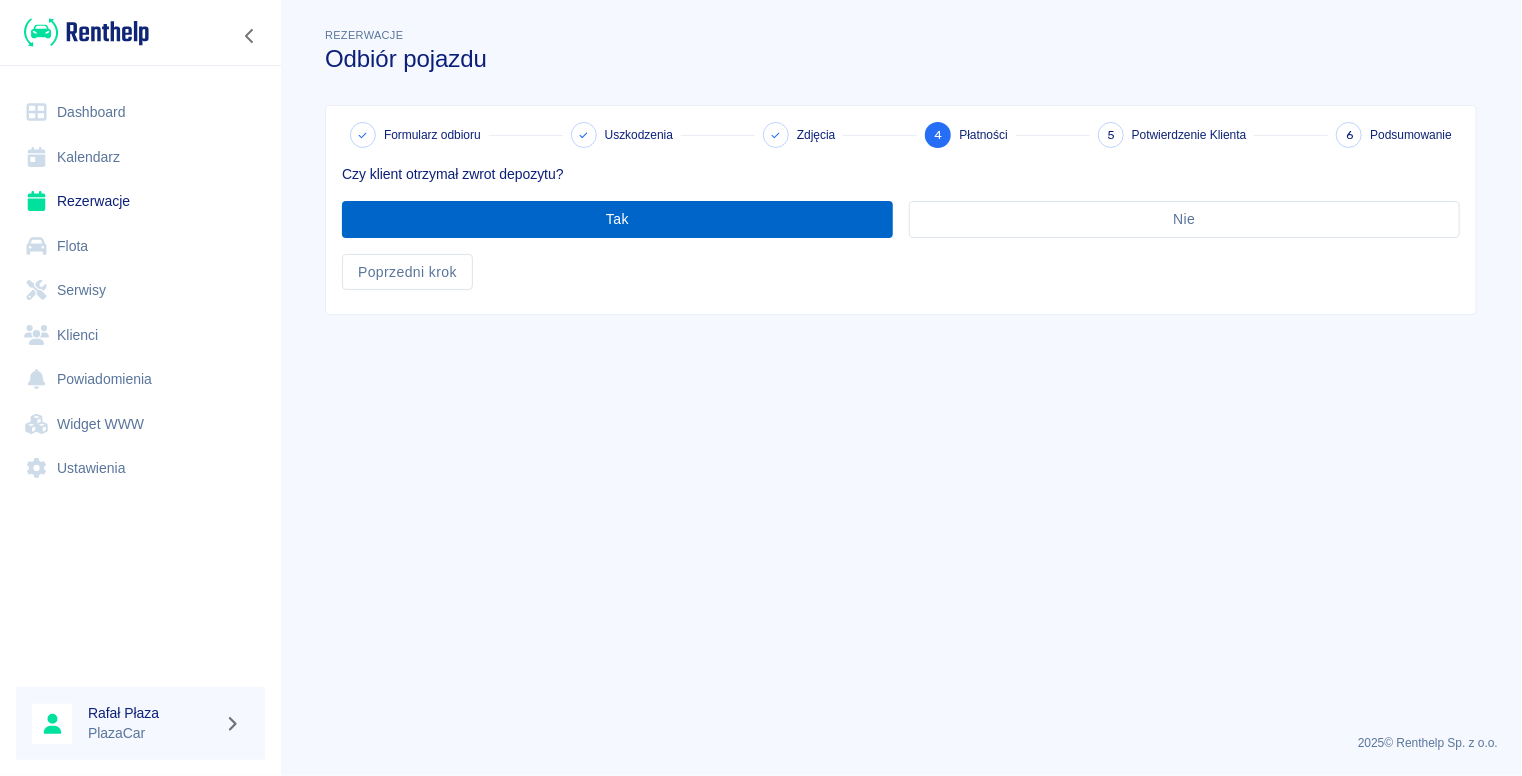 click on "Tak" at bounding box center (617, 219) 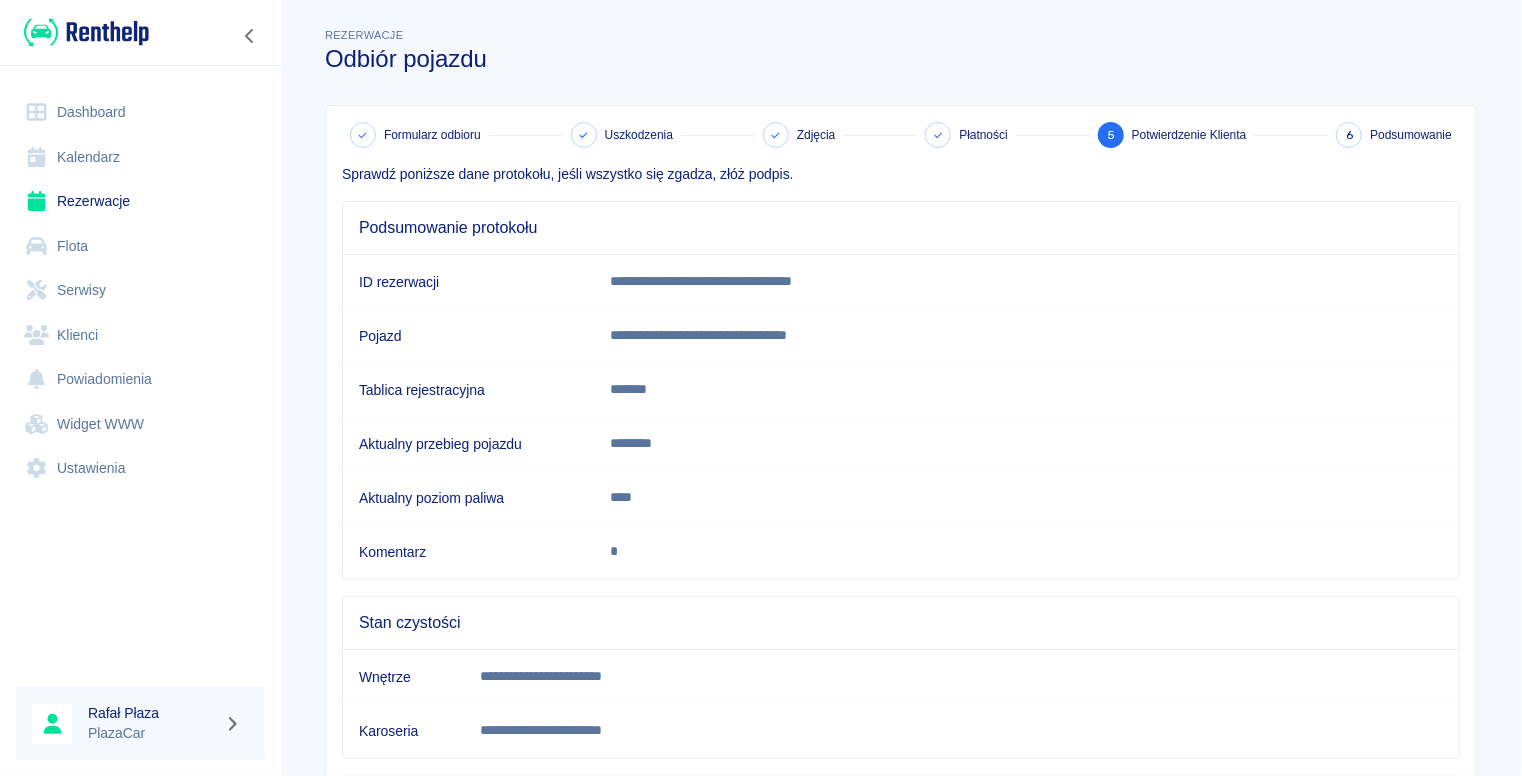 scroll, scrollTop: 293, scrollLeft: 0, axis: vertical 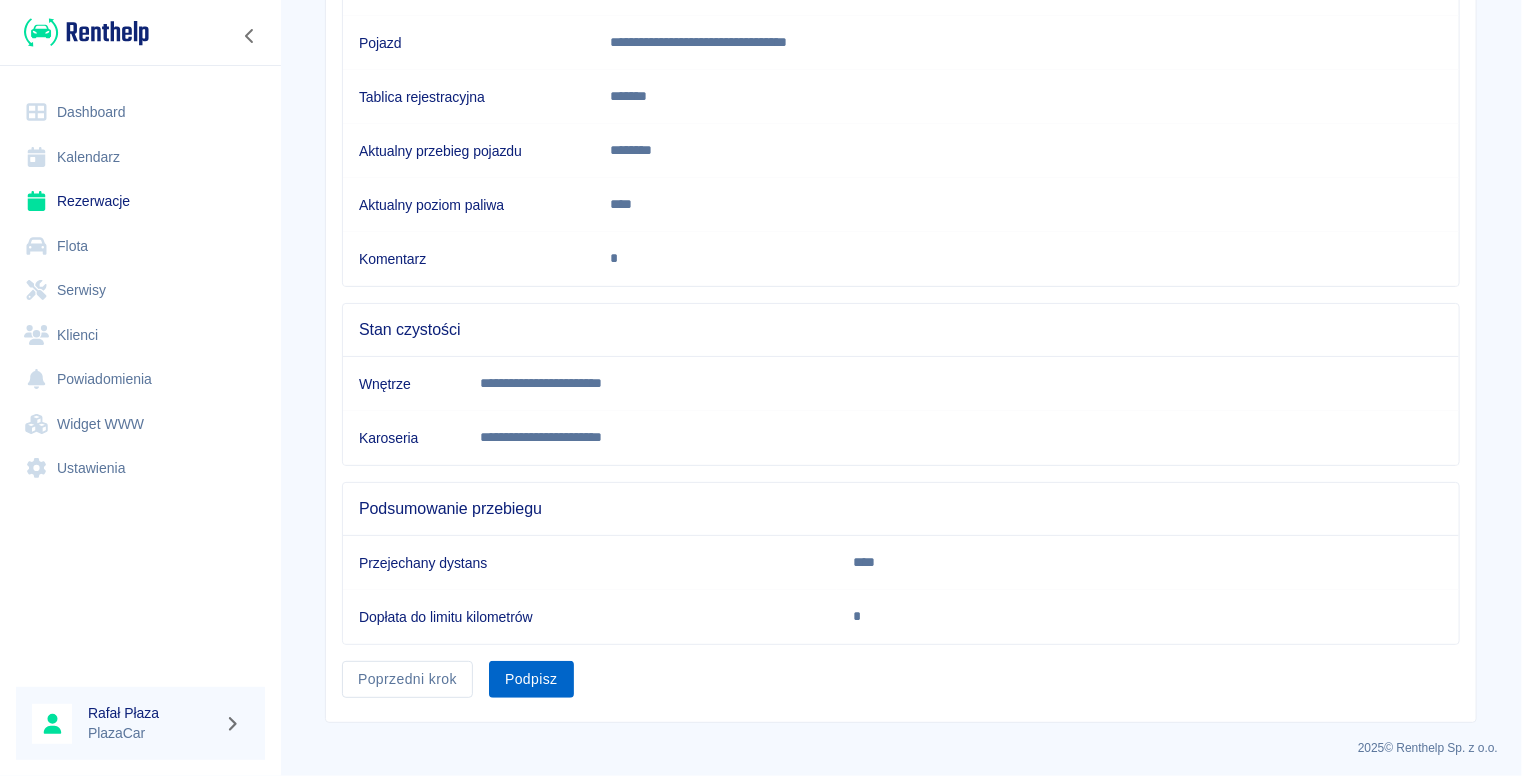 click on "Podpisz" at bounding box center [531, 679] 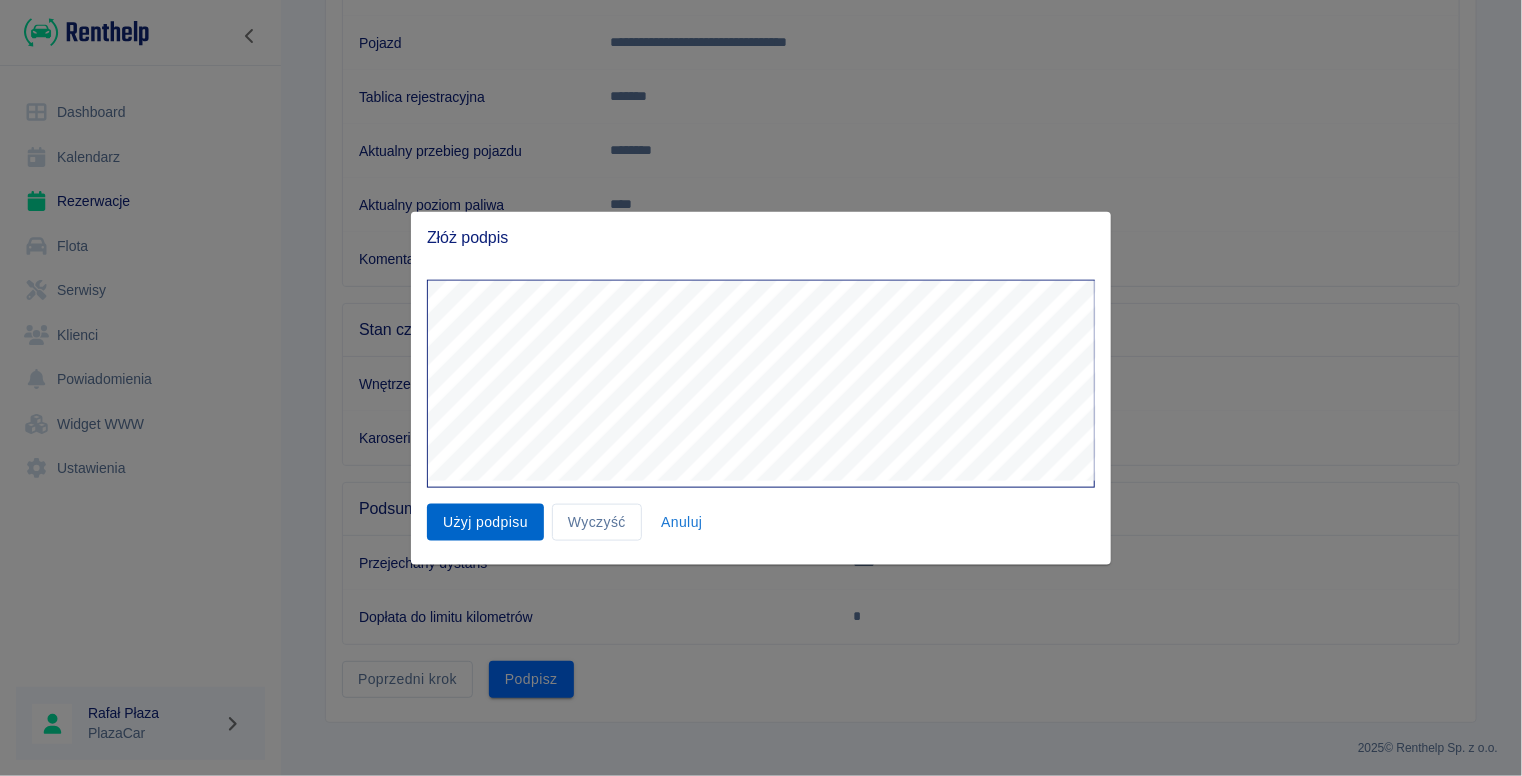 click on "Użyj podpisu" at bounding box center [485, 522] 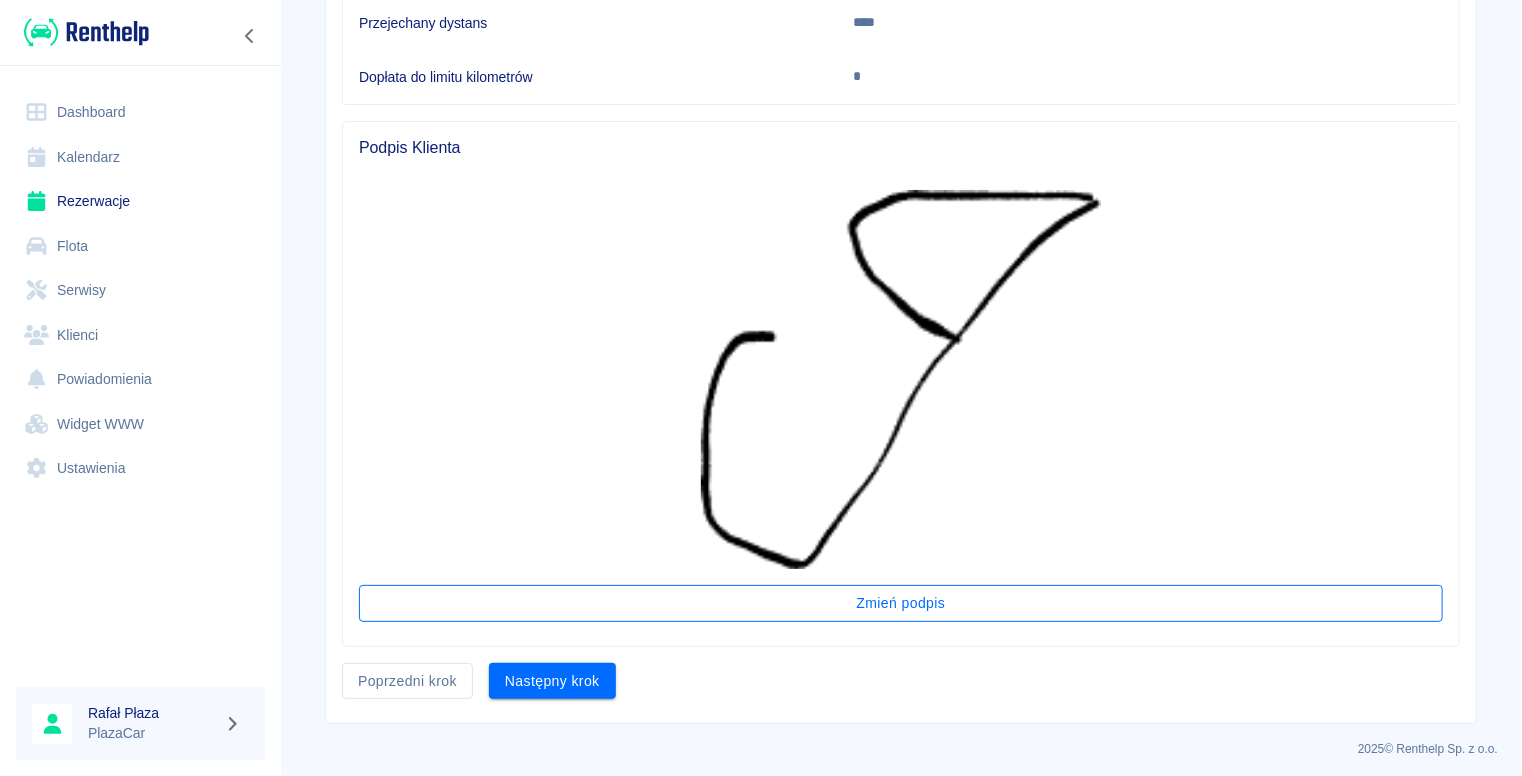 scroll, scrollTop: 834, scrollLeft: 0, axis: vertical 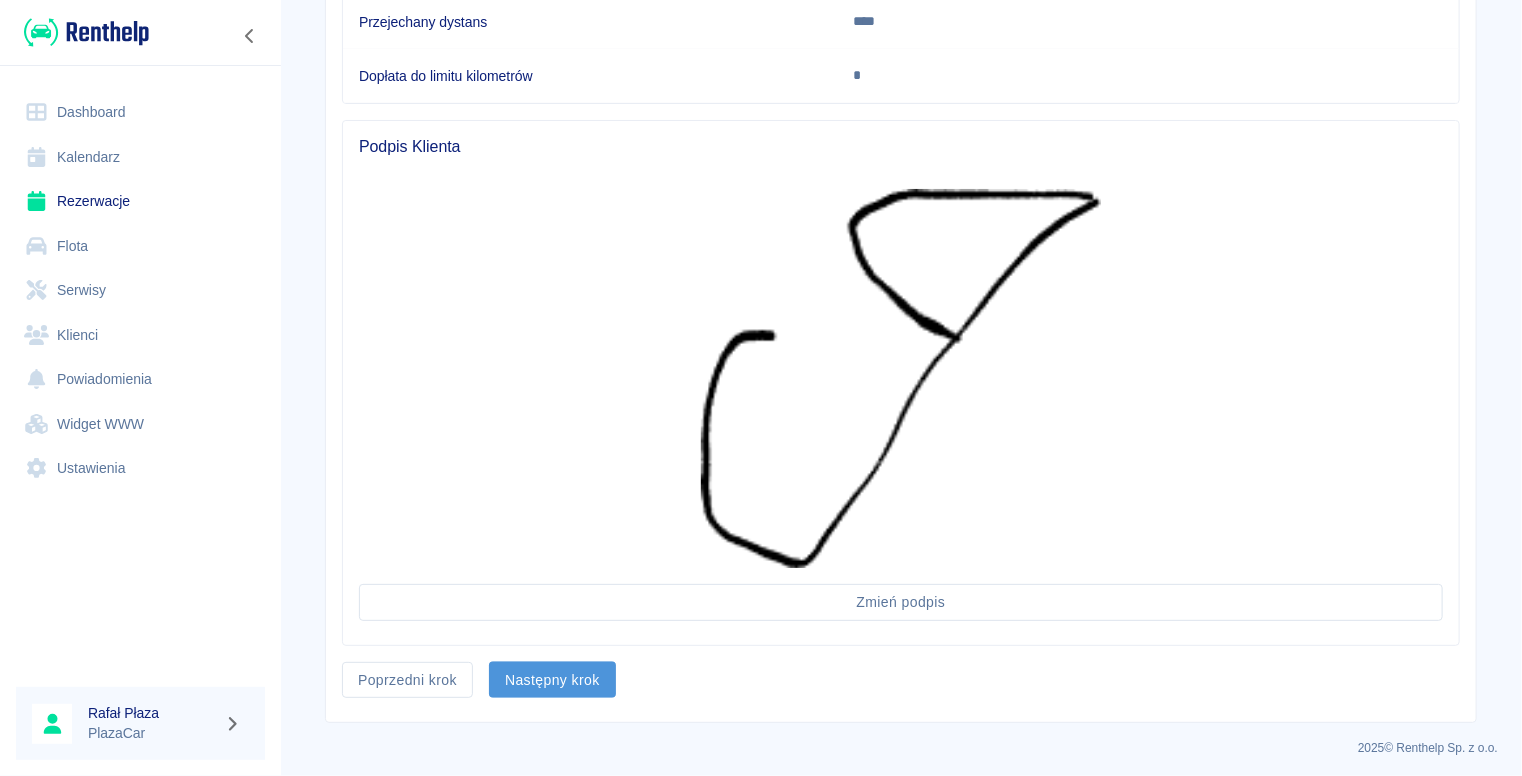 click on "Następny krok" at bounding box center [552, 680] 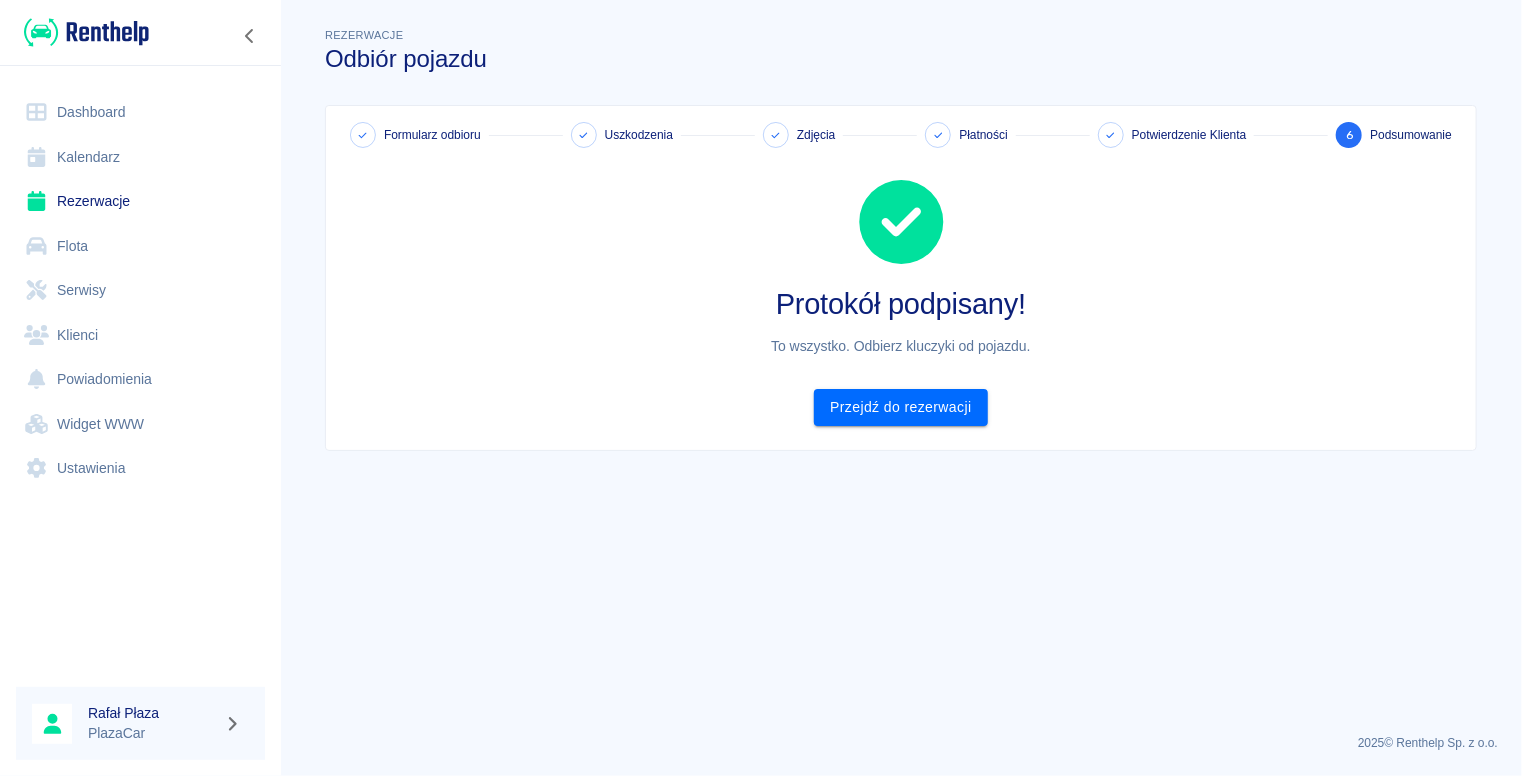 scroll, scrollTop: 0, scrollLeft: 0, axis: both 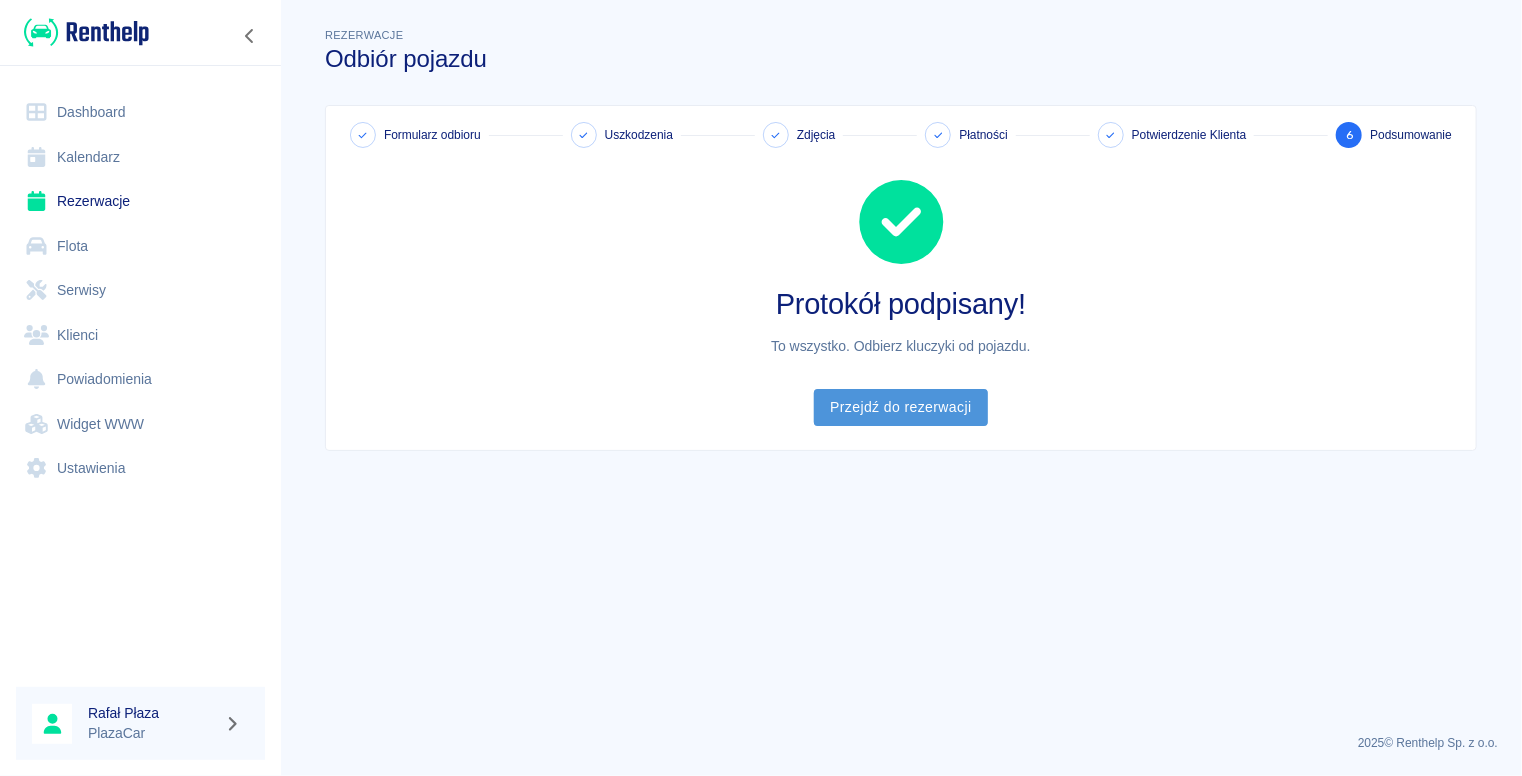 click on "Przejdź do rezerwacji" at bounding box center [900, 407] 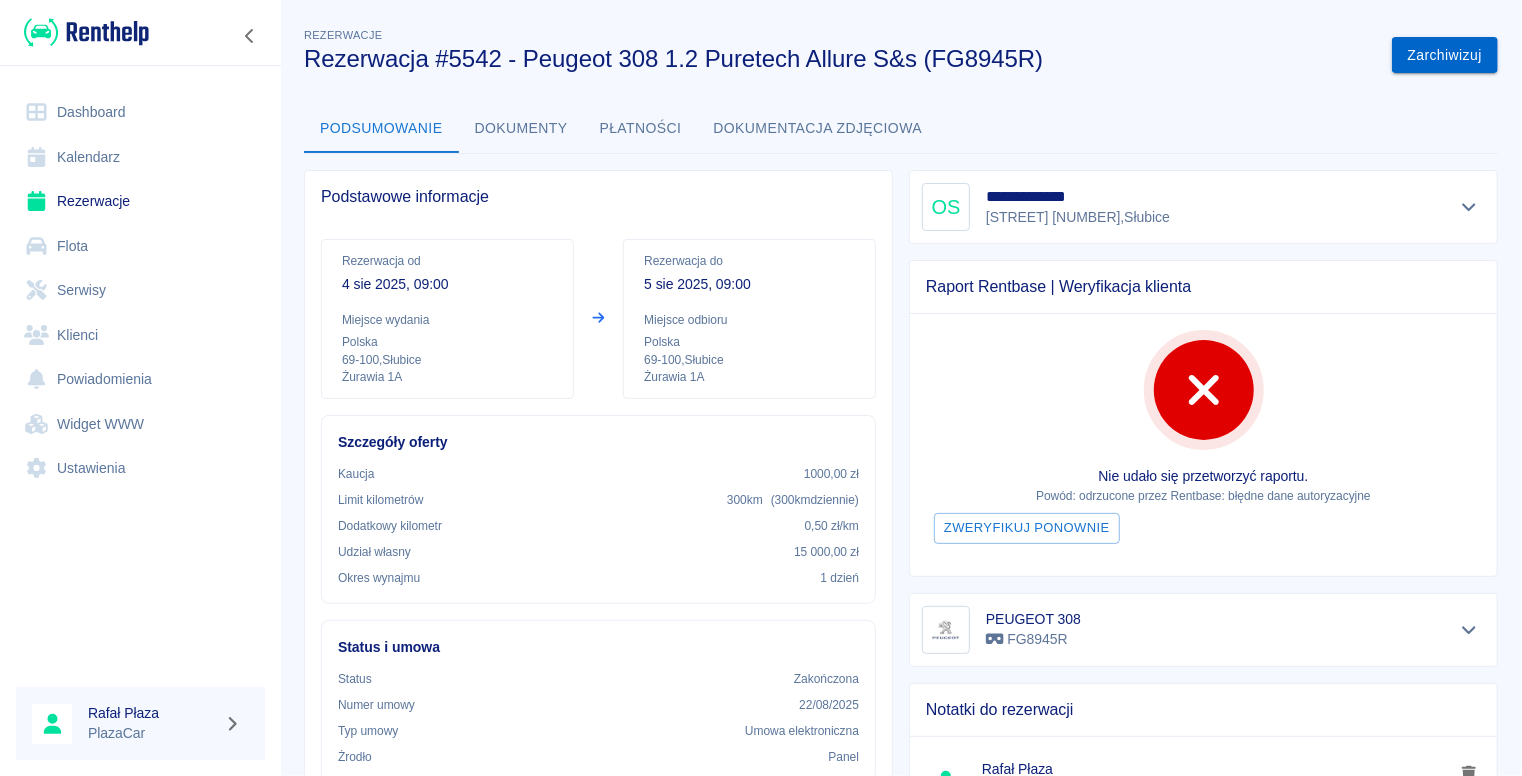 click on "Zarchiwizuj" at bounding box center (1445, 55) 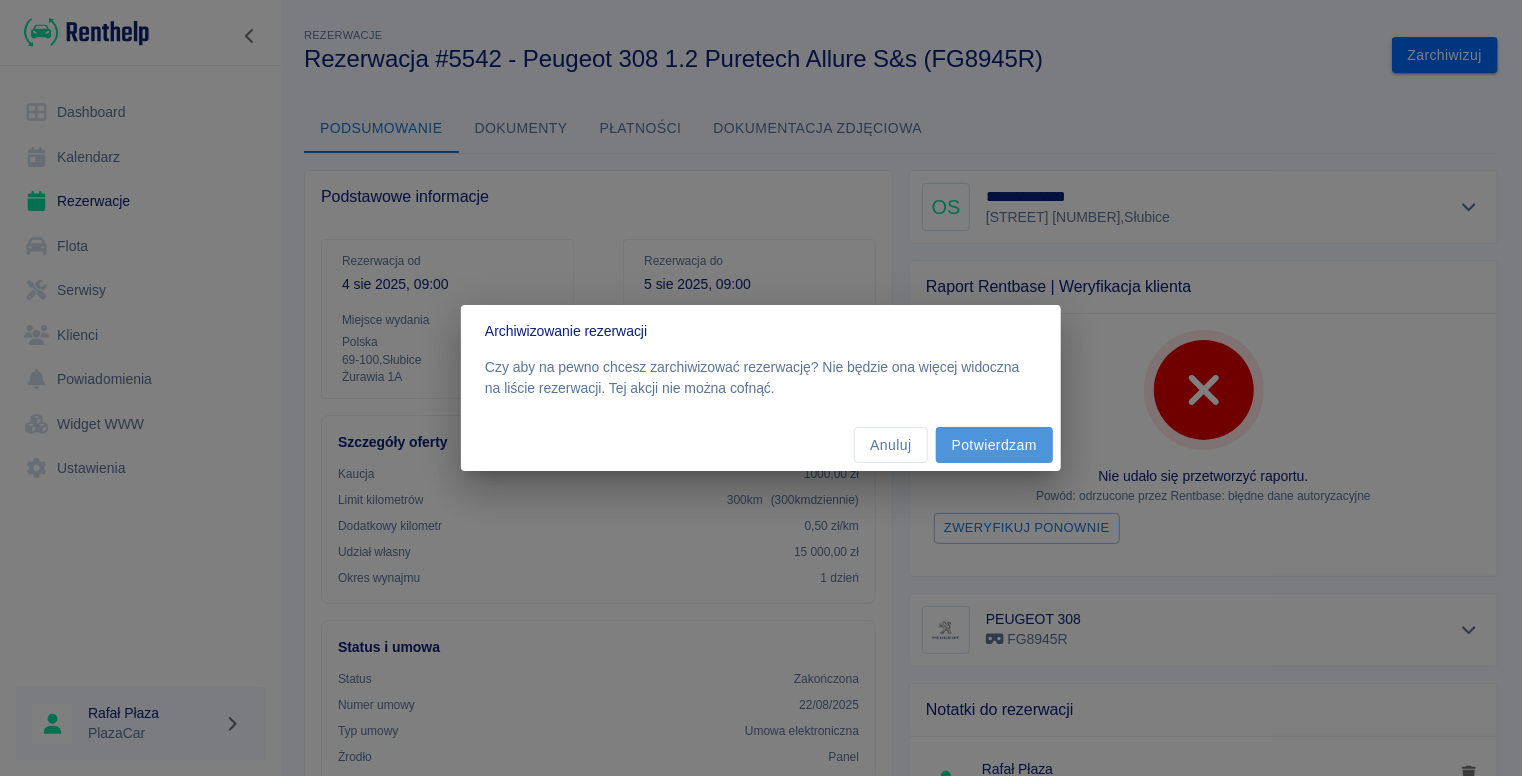 click on "Potwierdzam" at bounding box center (994, 445) 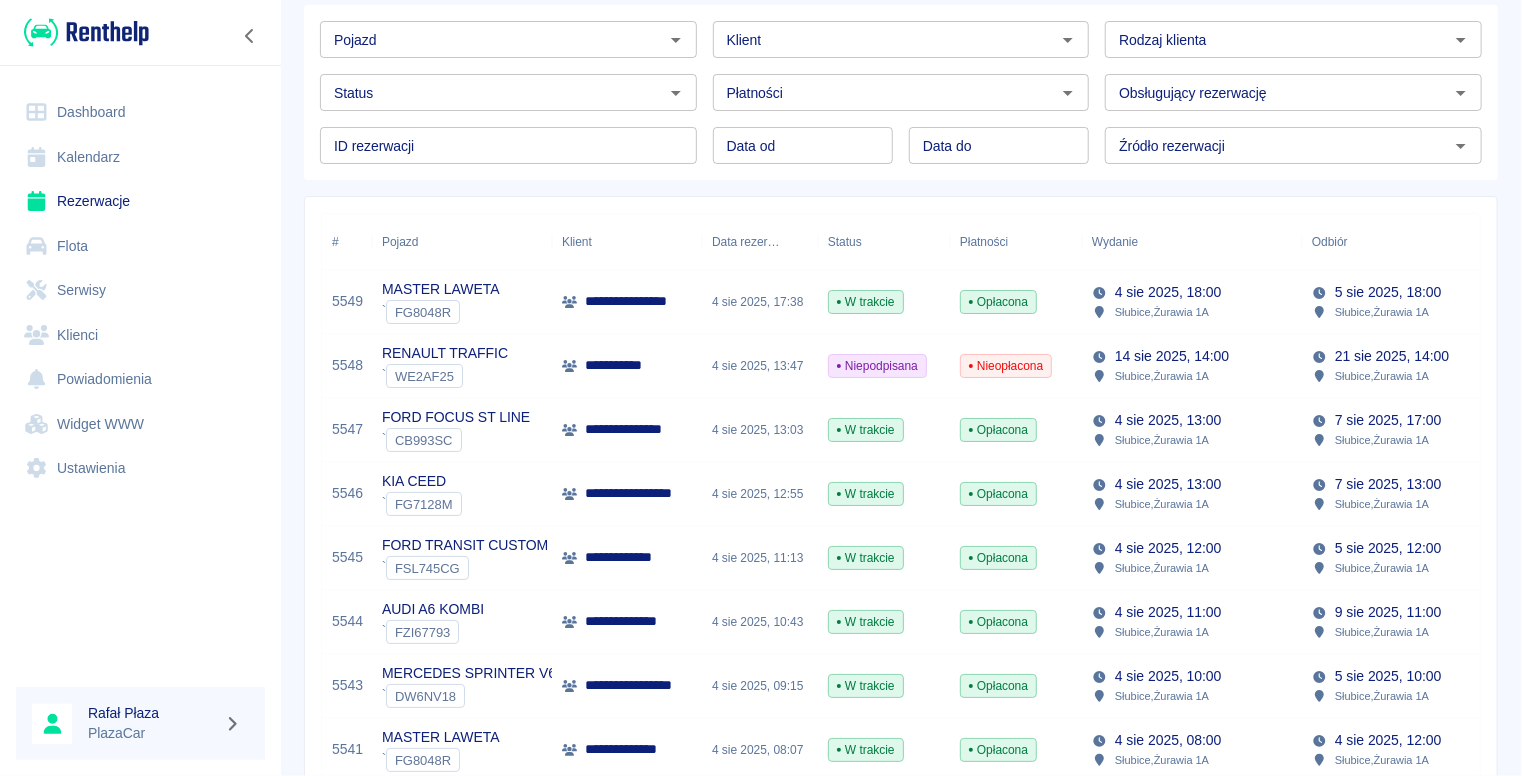 scroll, scrollTop: 200, scrollLeft: 0, axis: vertical 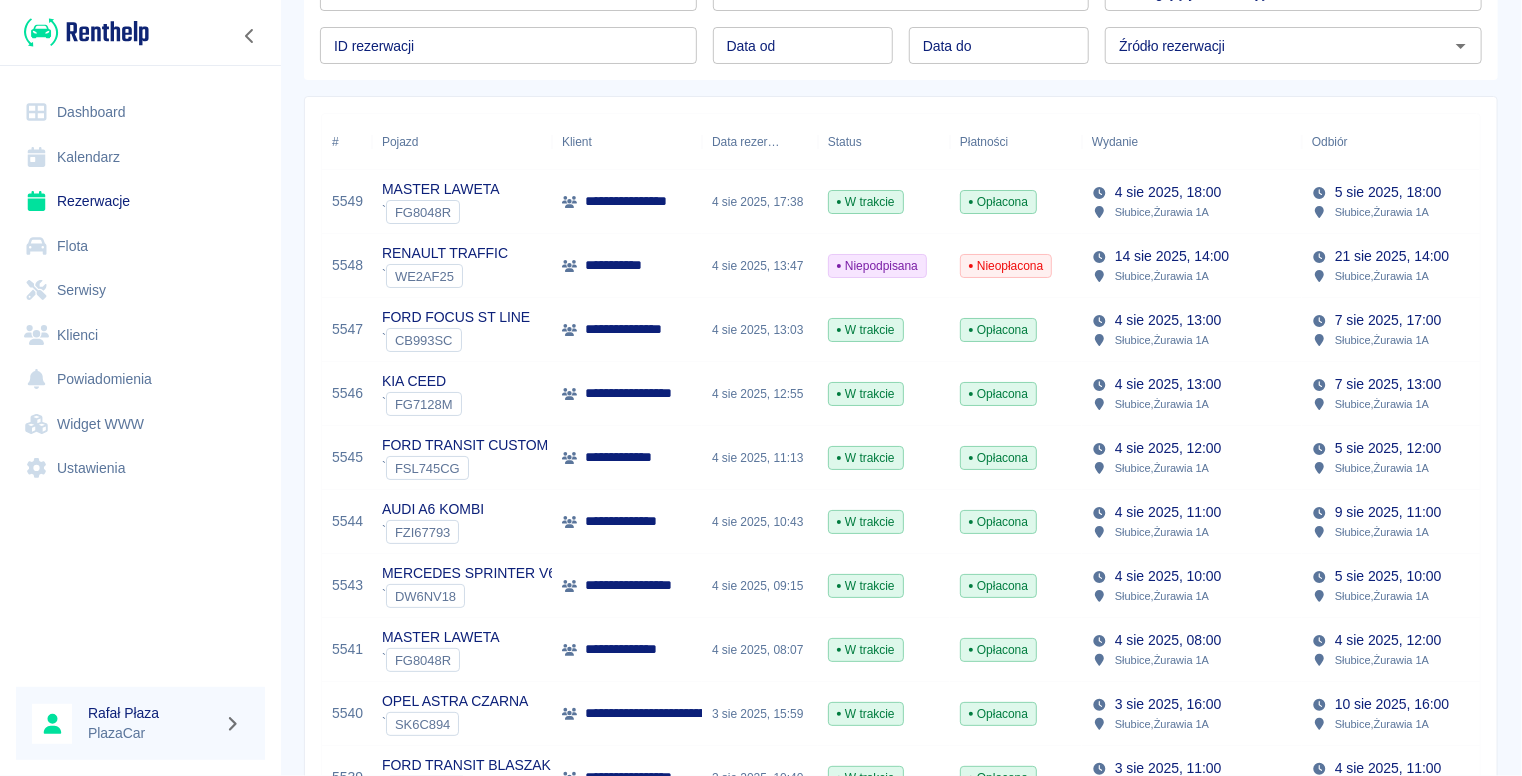click on "Dashboard" at bounding box center [140, 112] 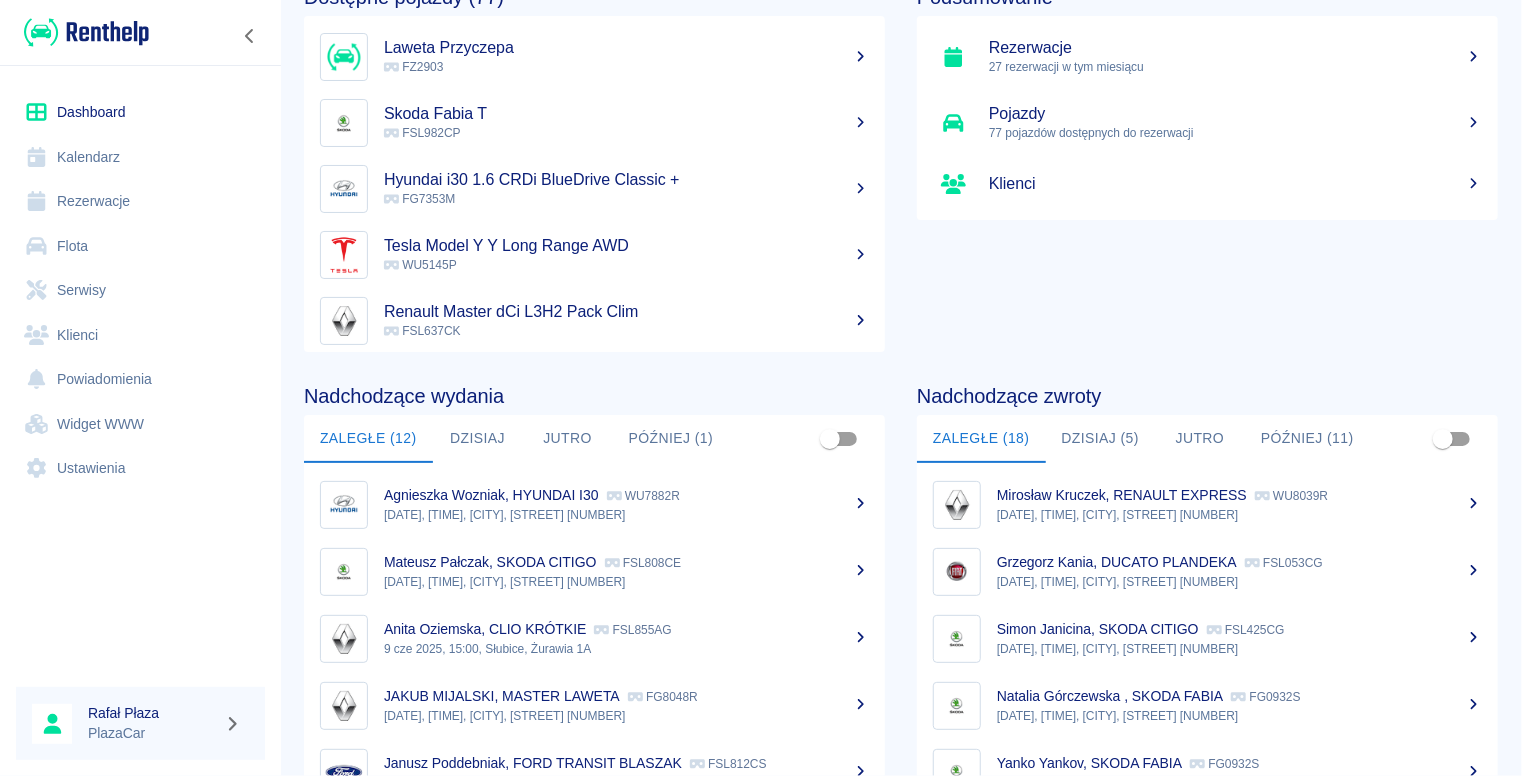 scroll, scrollTop: 267, scrollLeft: 0, axis: vertical 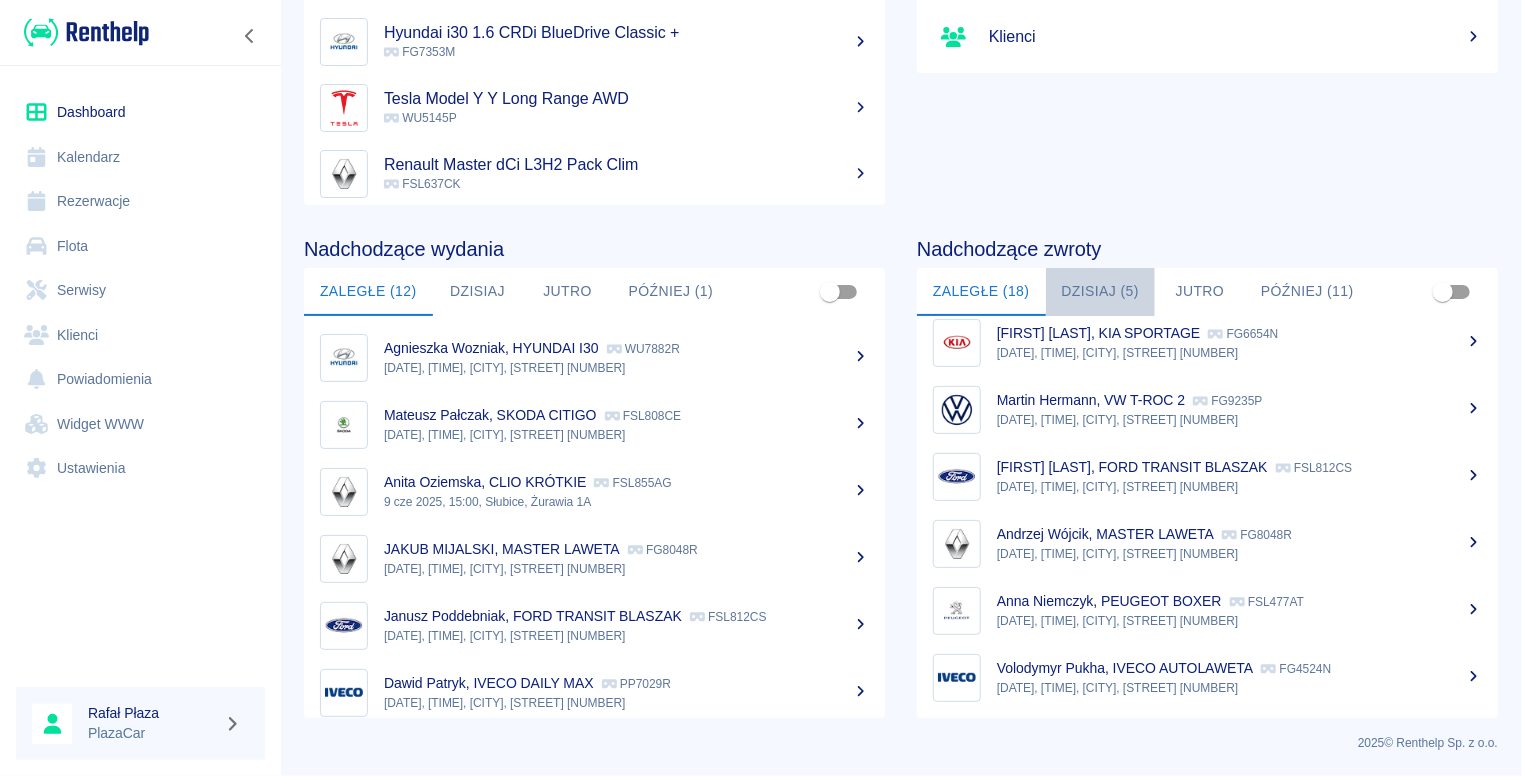 click on "Dzisiaj (5)" at bounding box center [1101, 292] 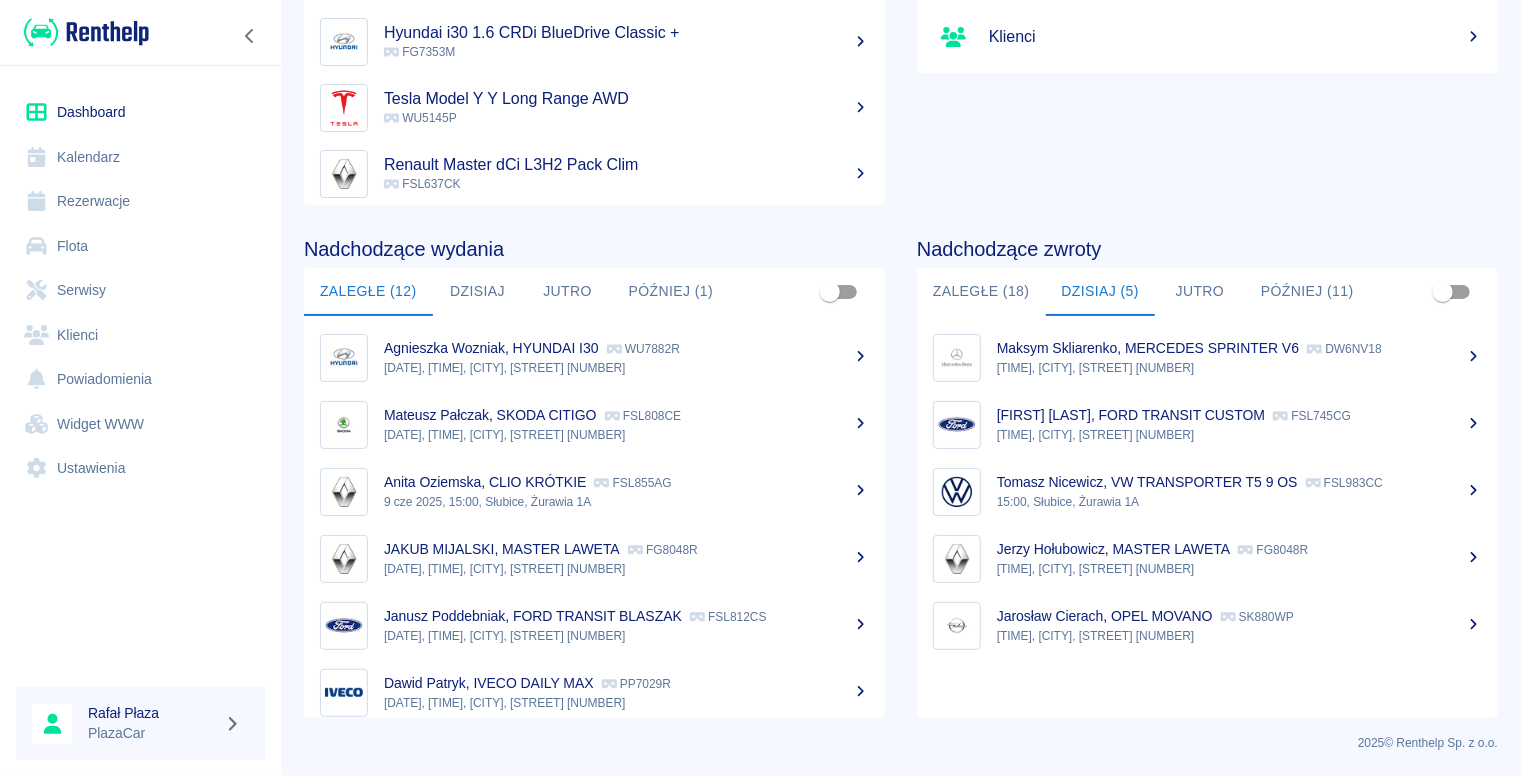click on "Podsumowanie Rezerwacje 27 rezerwacji w tym miesiącu Pojazdy 77 pojazdów dostępnych do rezerwacji Klienci" at bounding box center [1191, 5] 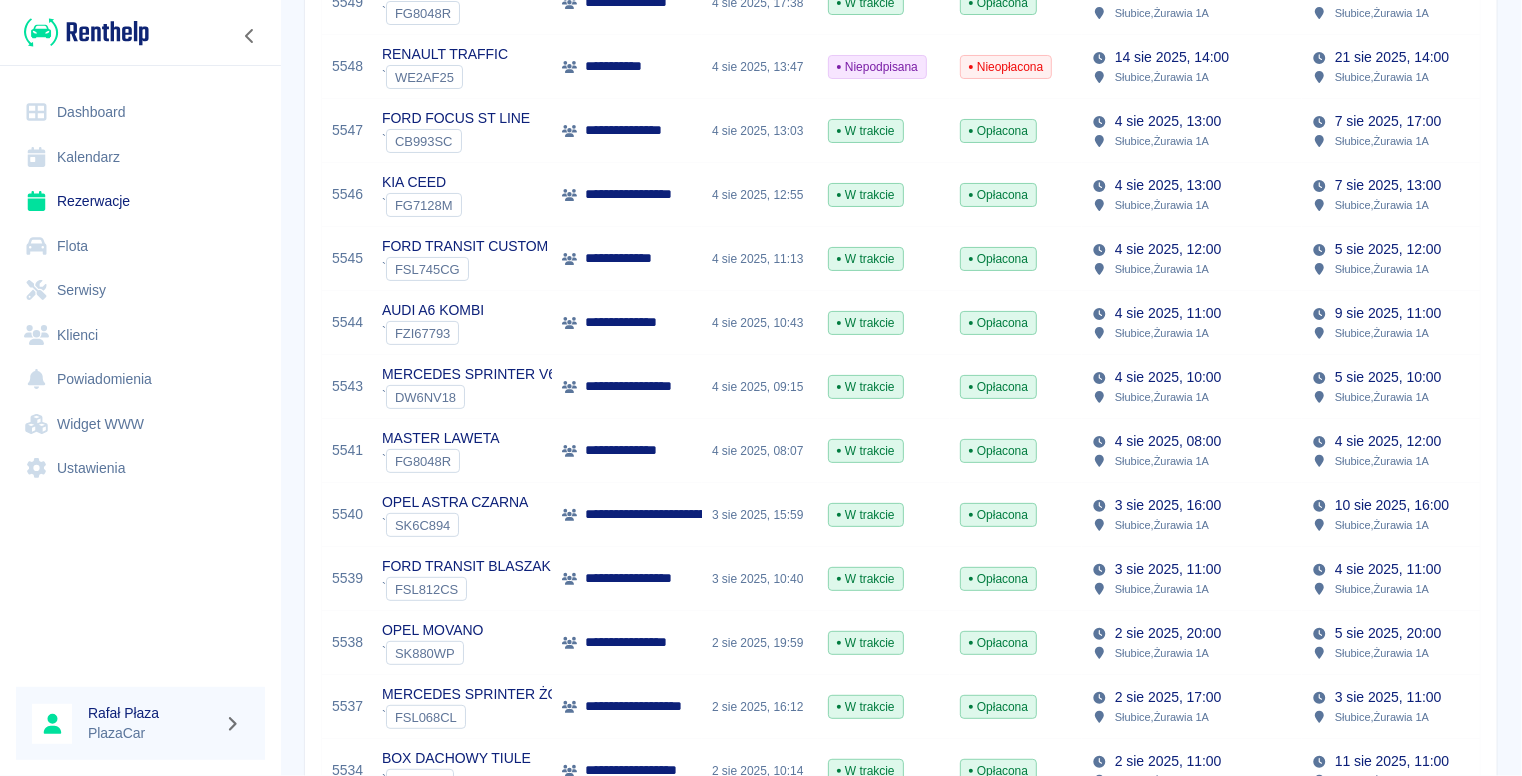 scroll, scrollTop: 400, scrollLeft: 0, axis: vertical 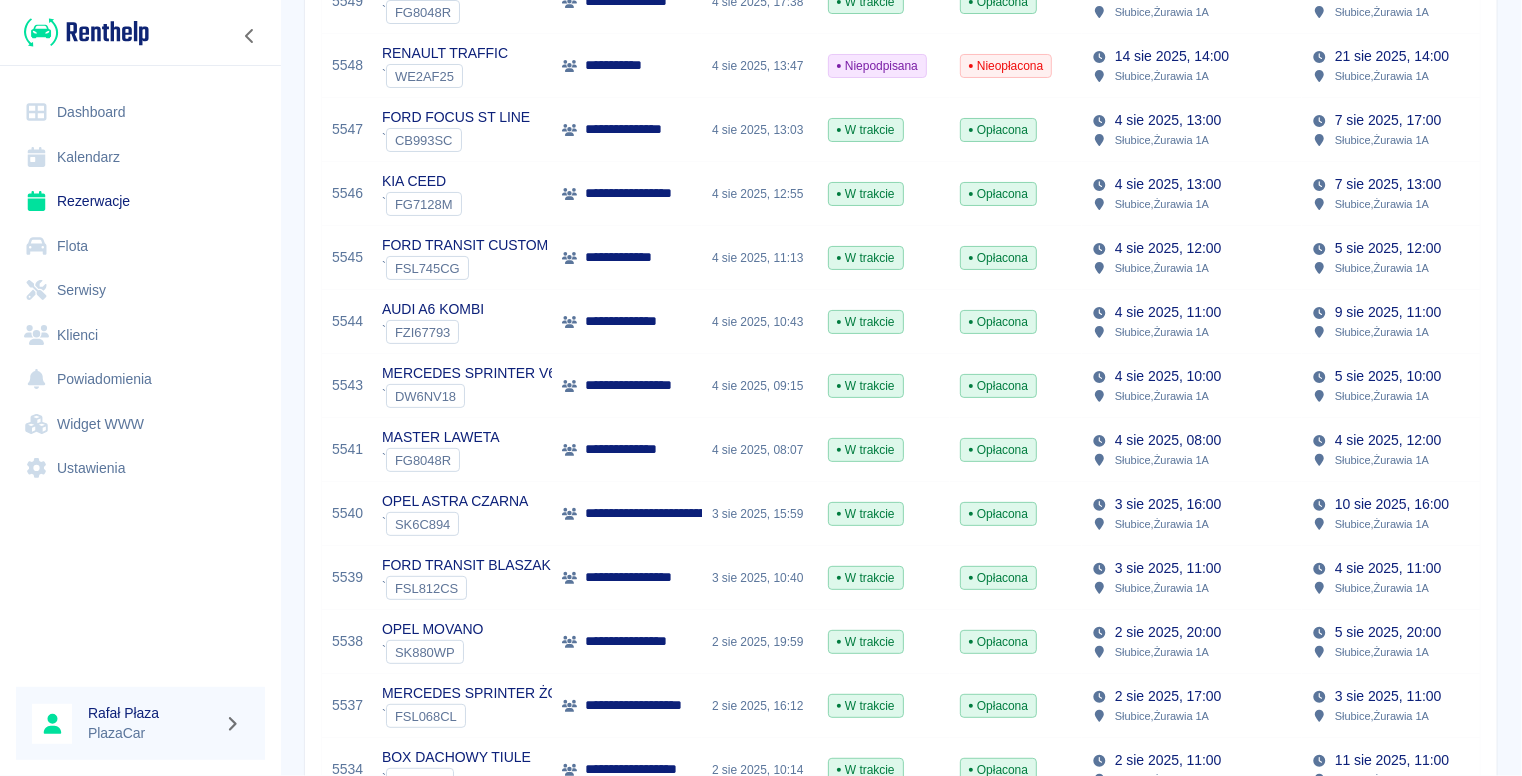 click on "**********" at bounding box center [627, 642] 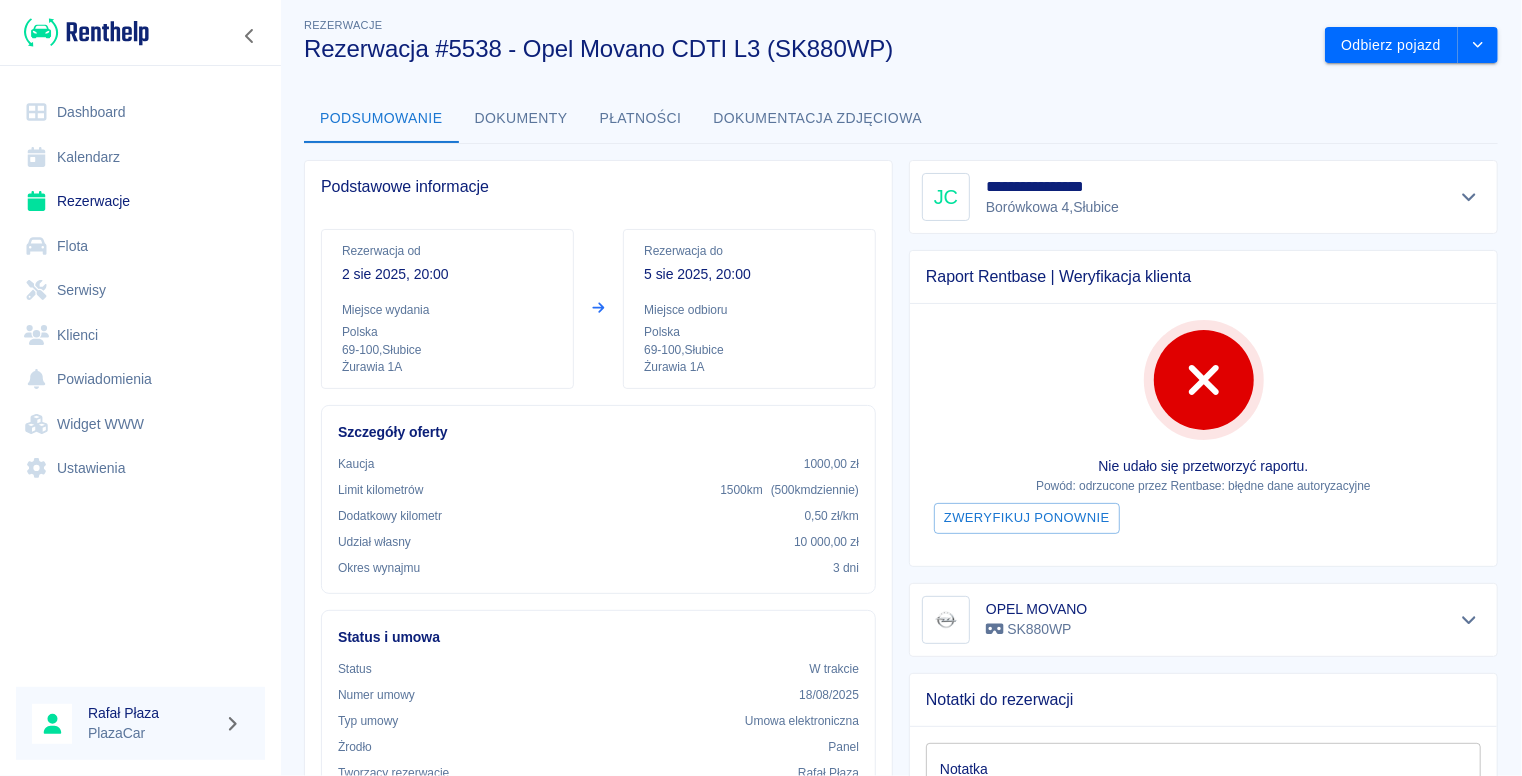 scroll, scrollTop: 0, scrollLeft: 0, axis: both 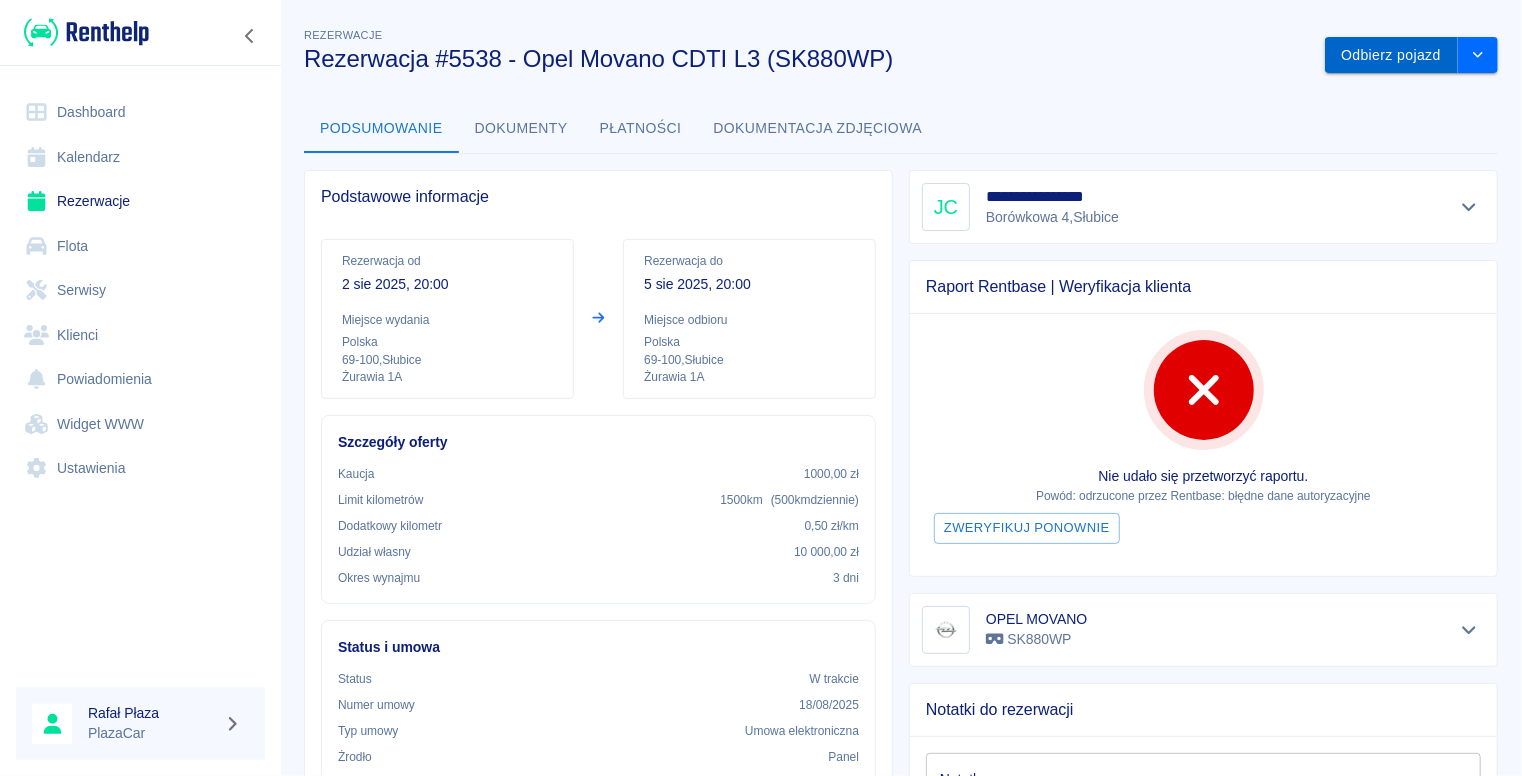 click on "Odbierz pojazd" at bounding box center [1391, 55] 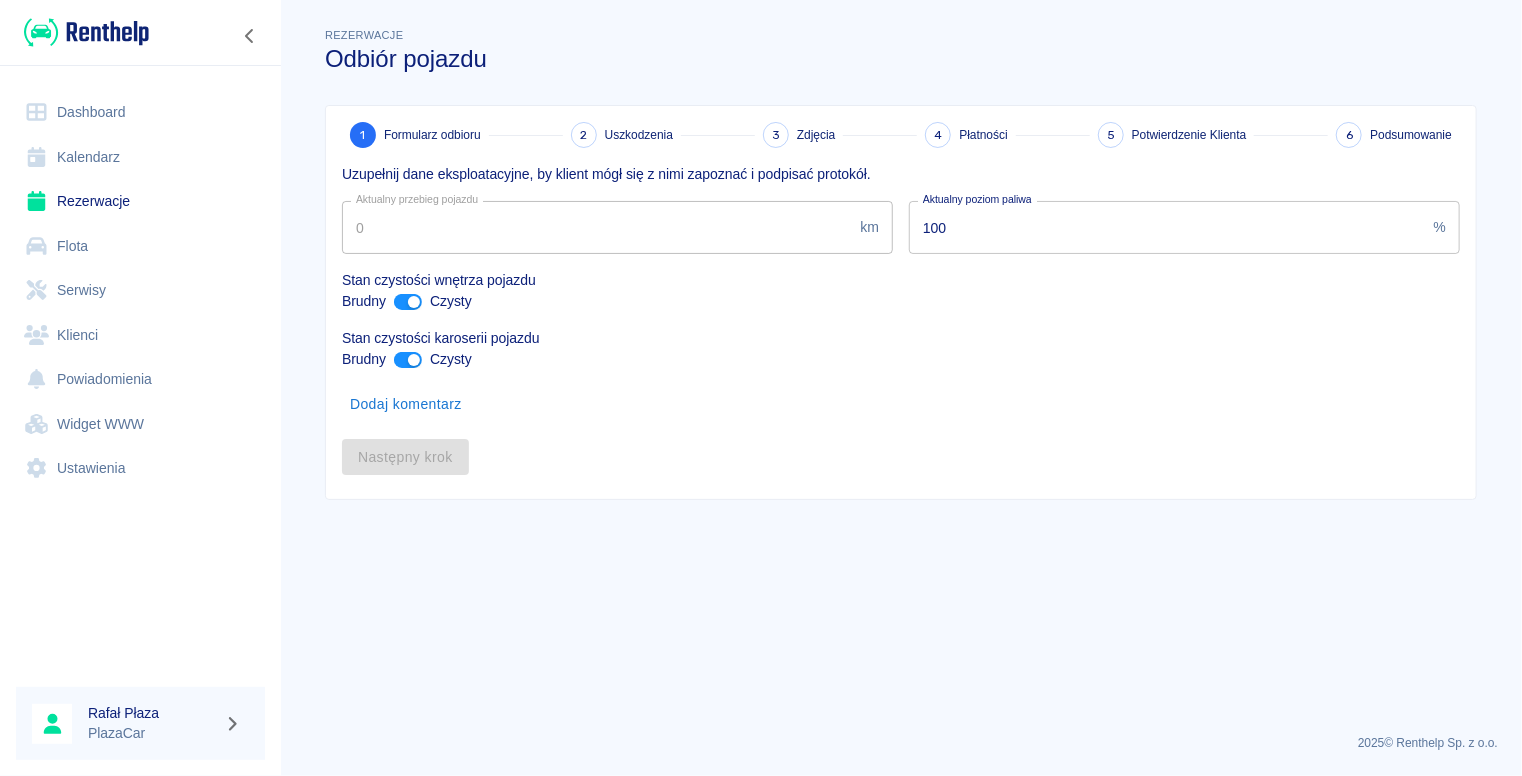 type on "96929" 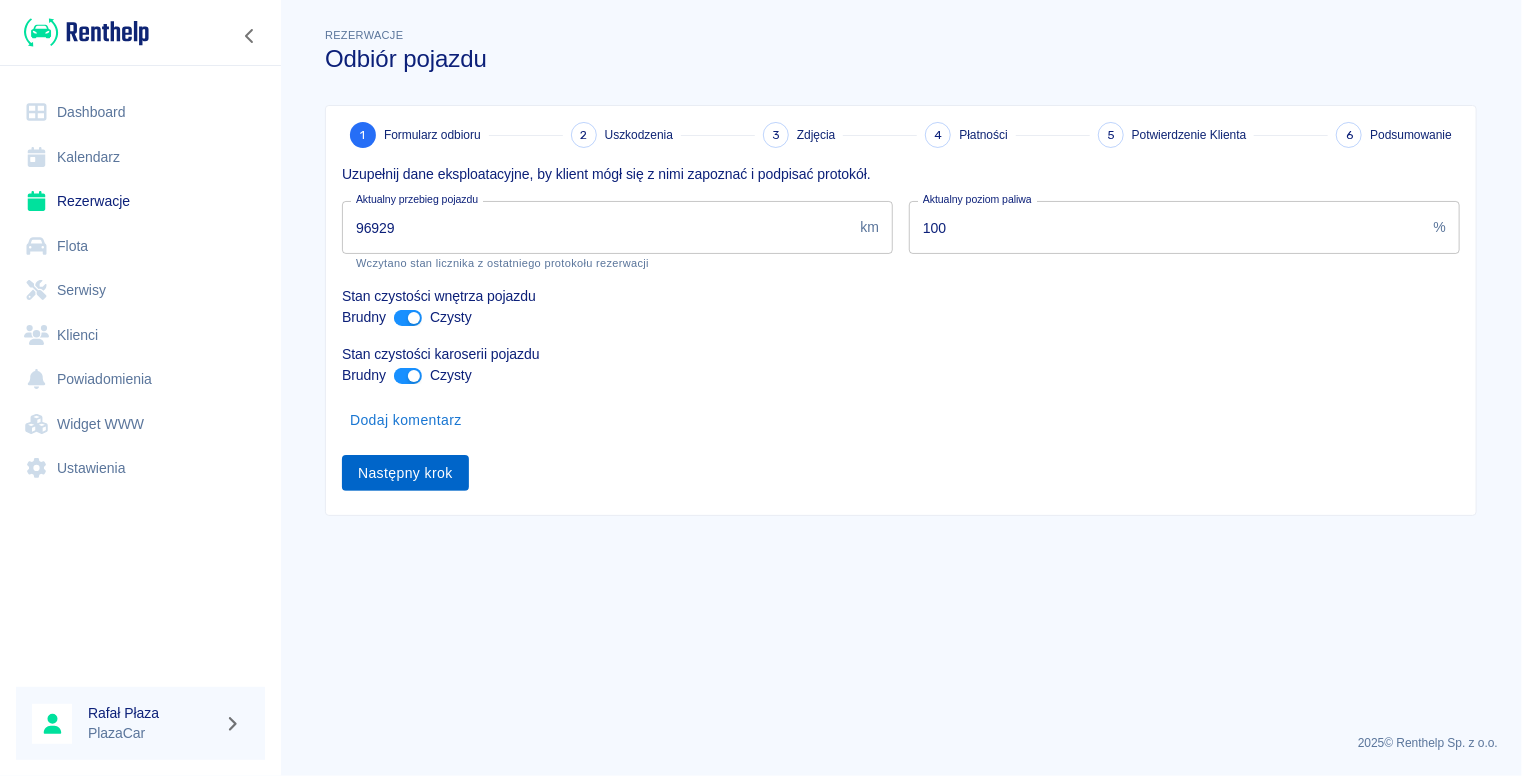 click on "Następny krok" at bounding box center (405, 473) 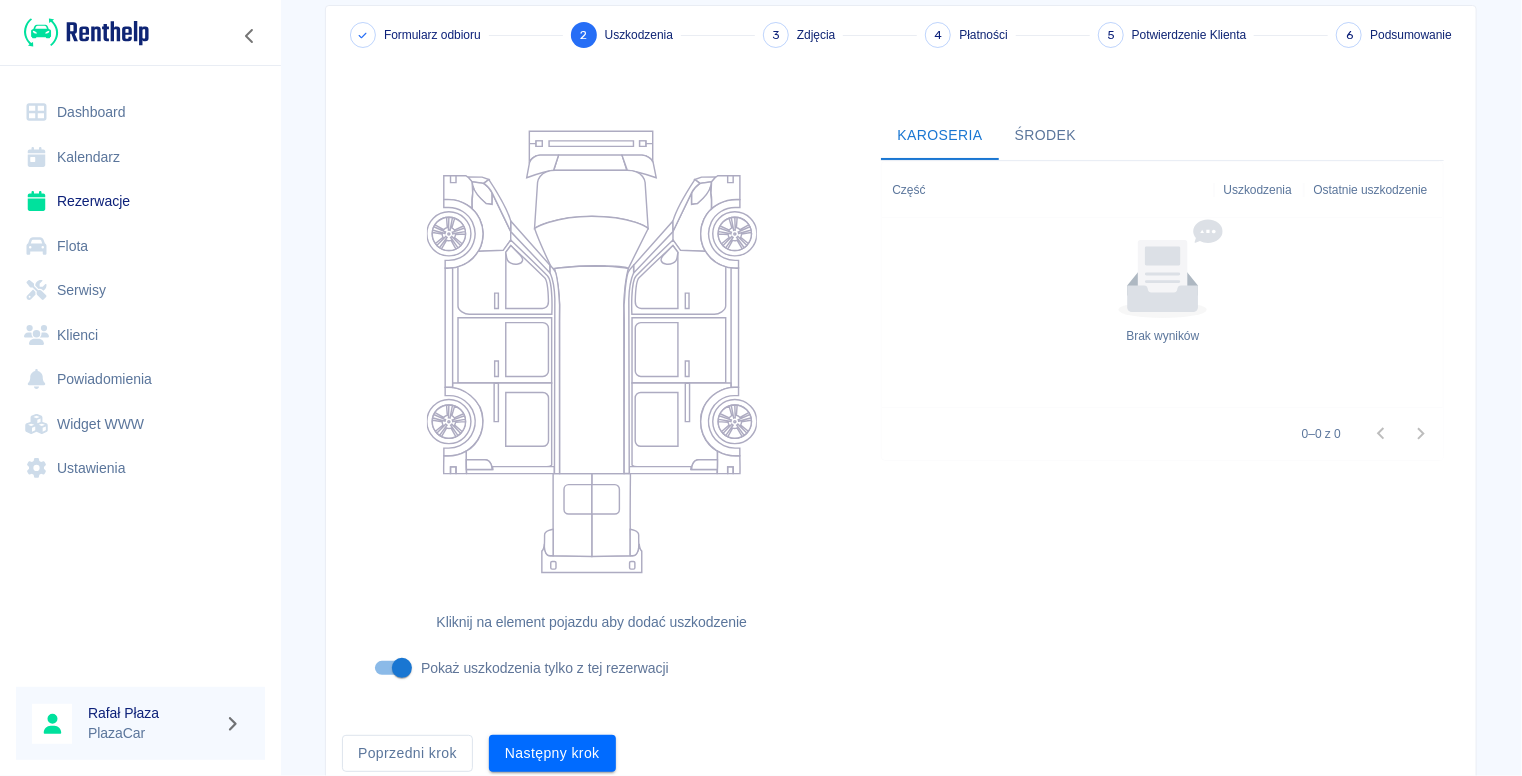 scroll, scrollTop: 178, scrollLeft: 0, axis: vertical 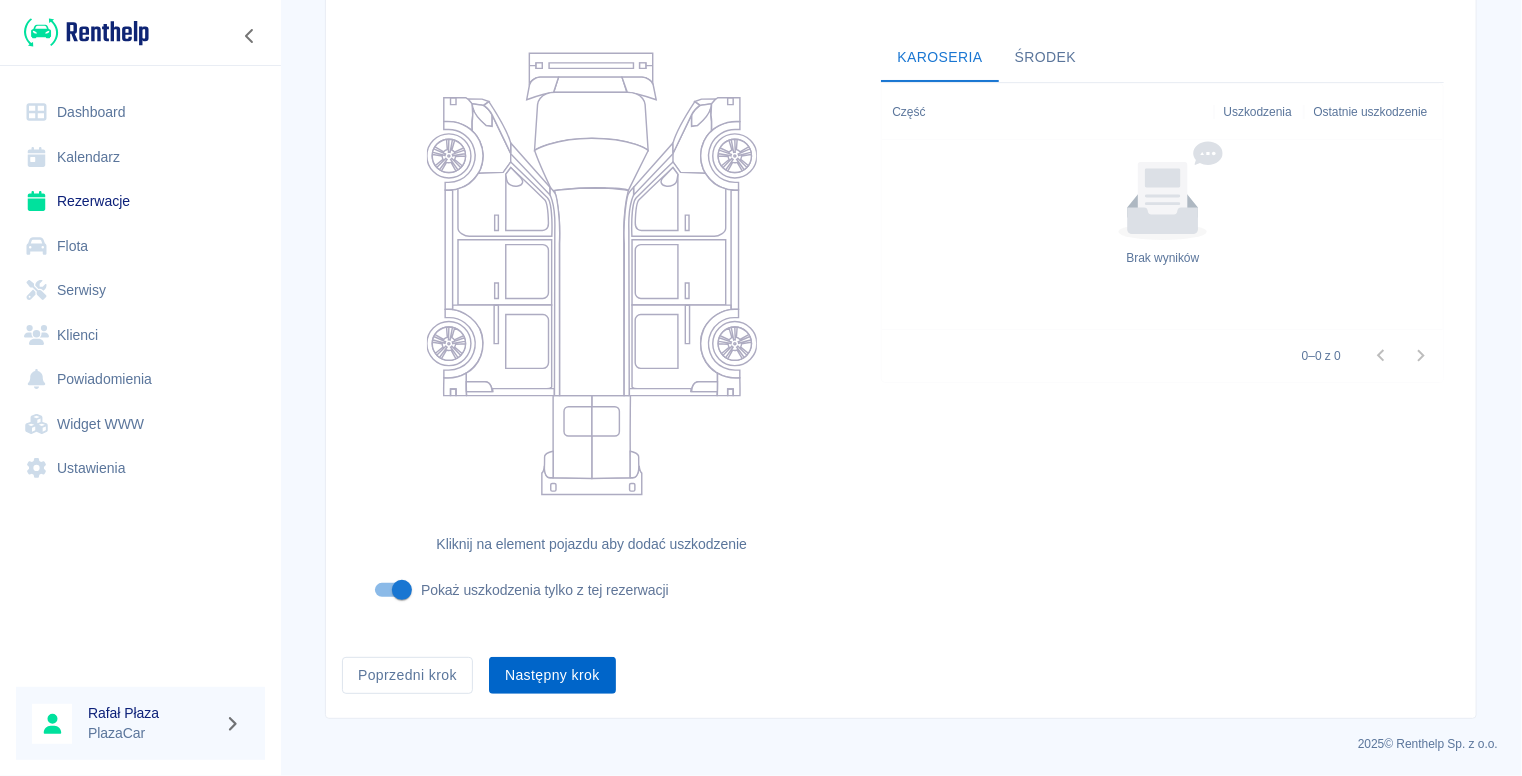 click on "Następny krok" at bounding box center [552, 675] 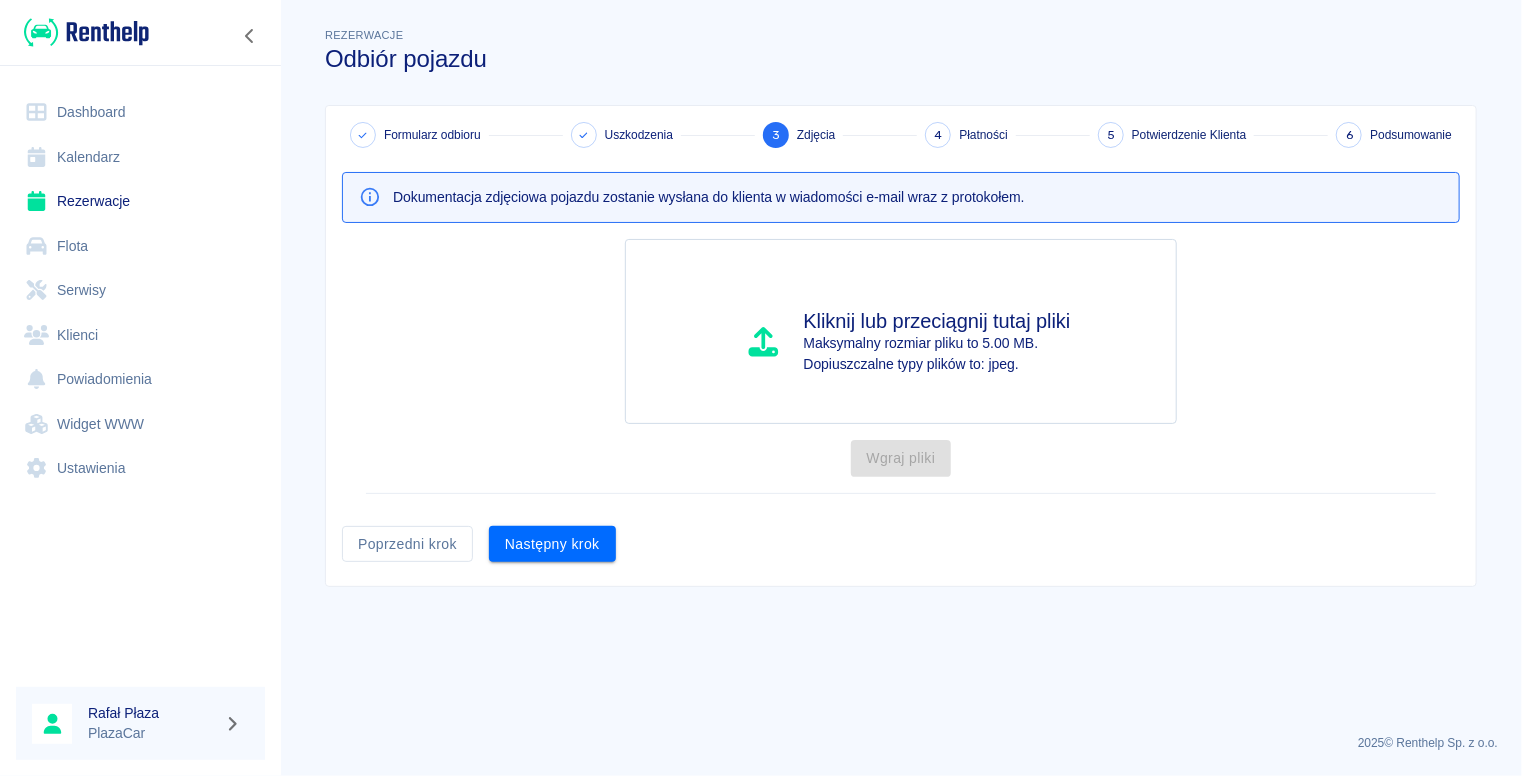 scroll, scrollTop: 0, scrollLeft: 0, axis: both 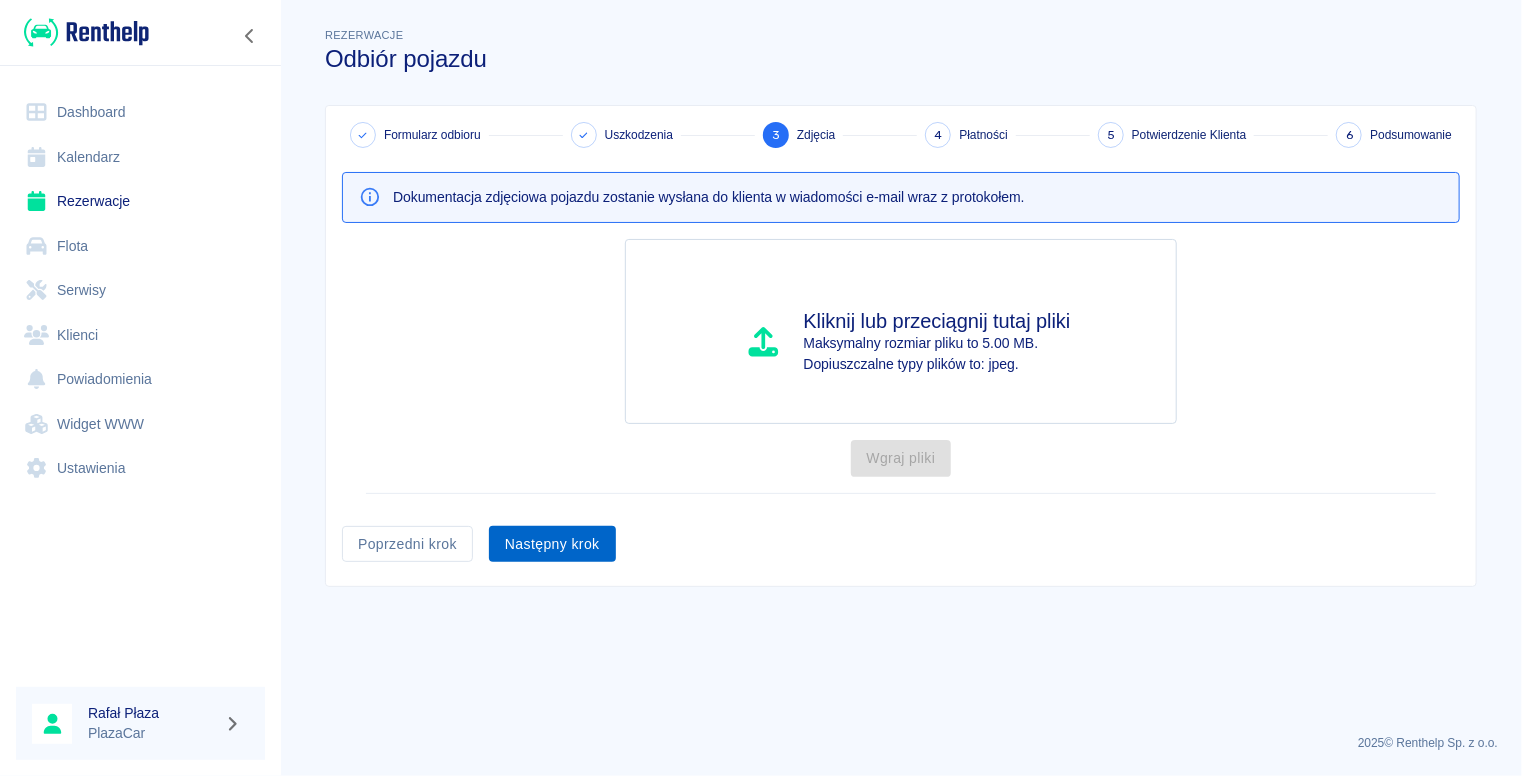 click on "Następny krok" at bounding box center (552, 544) 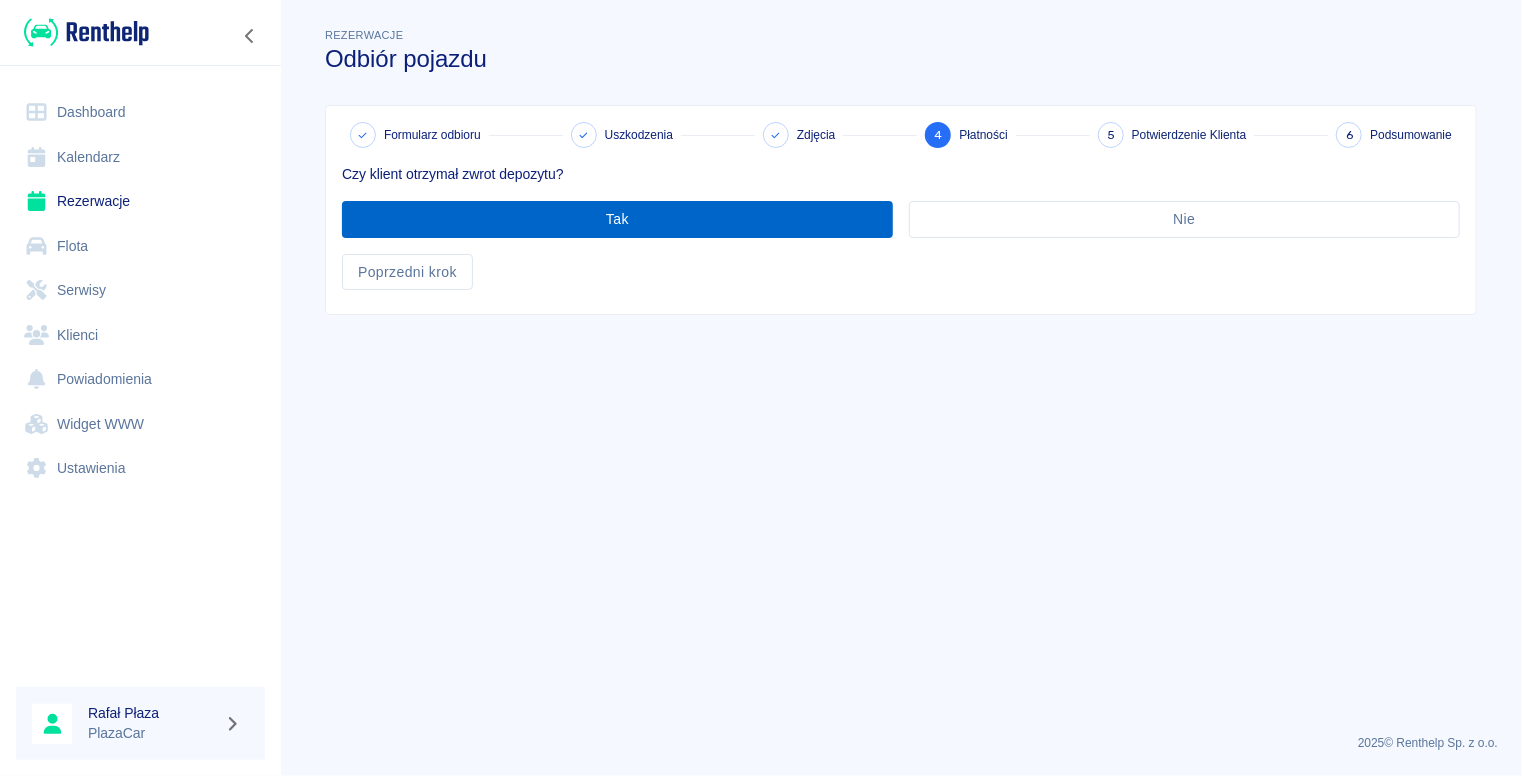 click on "Tak" at bounding box center [617, 219] 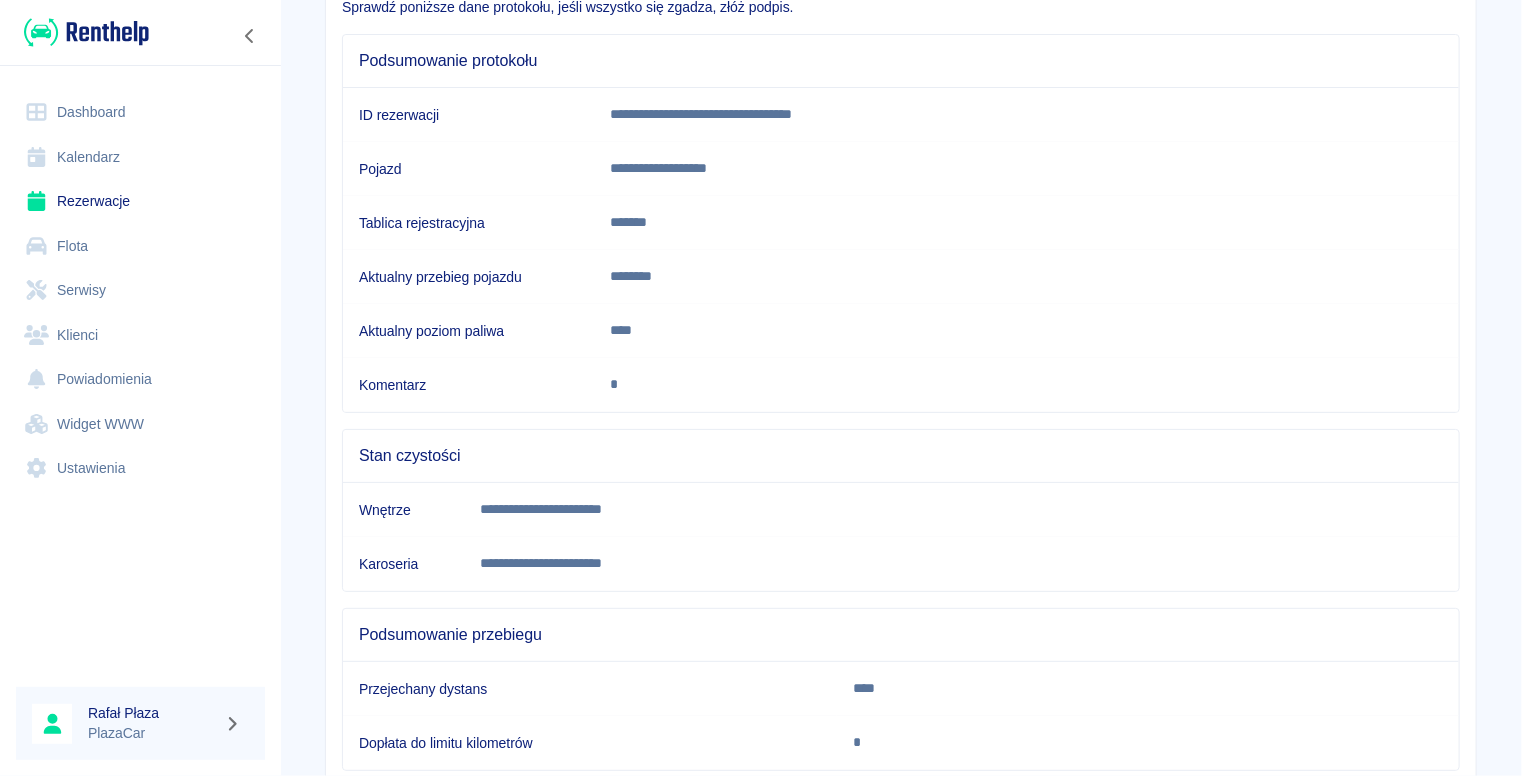 scroll, scrollTop: 293, scrollLeft: 0, axis: vertical 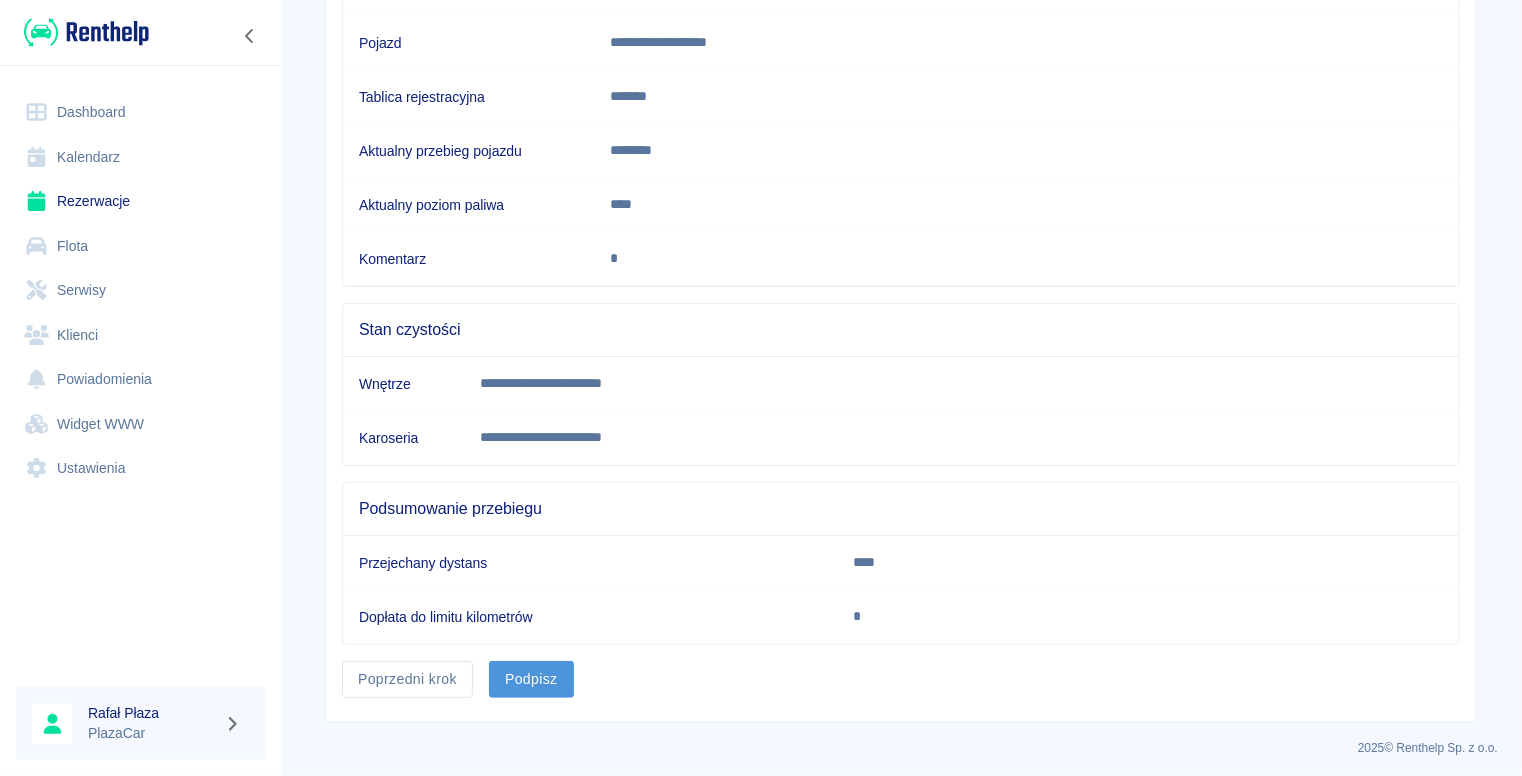 click on "Podpisz" at bounding box center (531, 679) 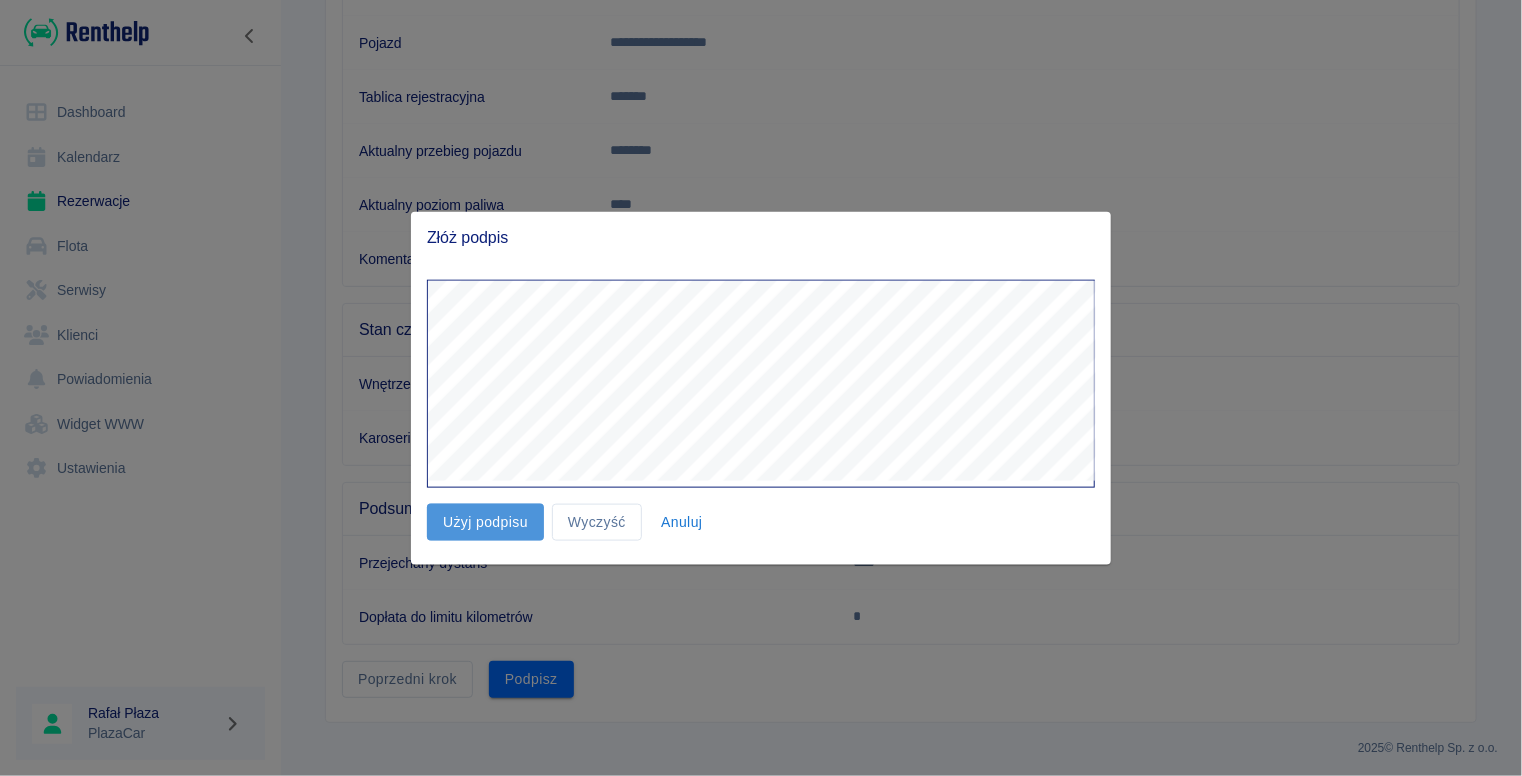 click on "Użyj podpisu" at bounding box center [485, 522] 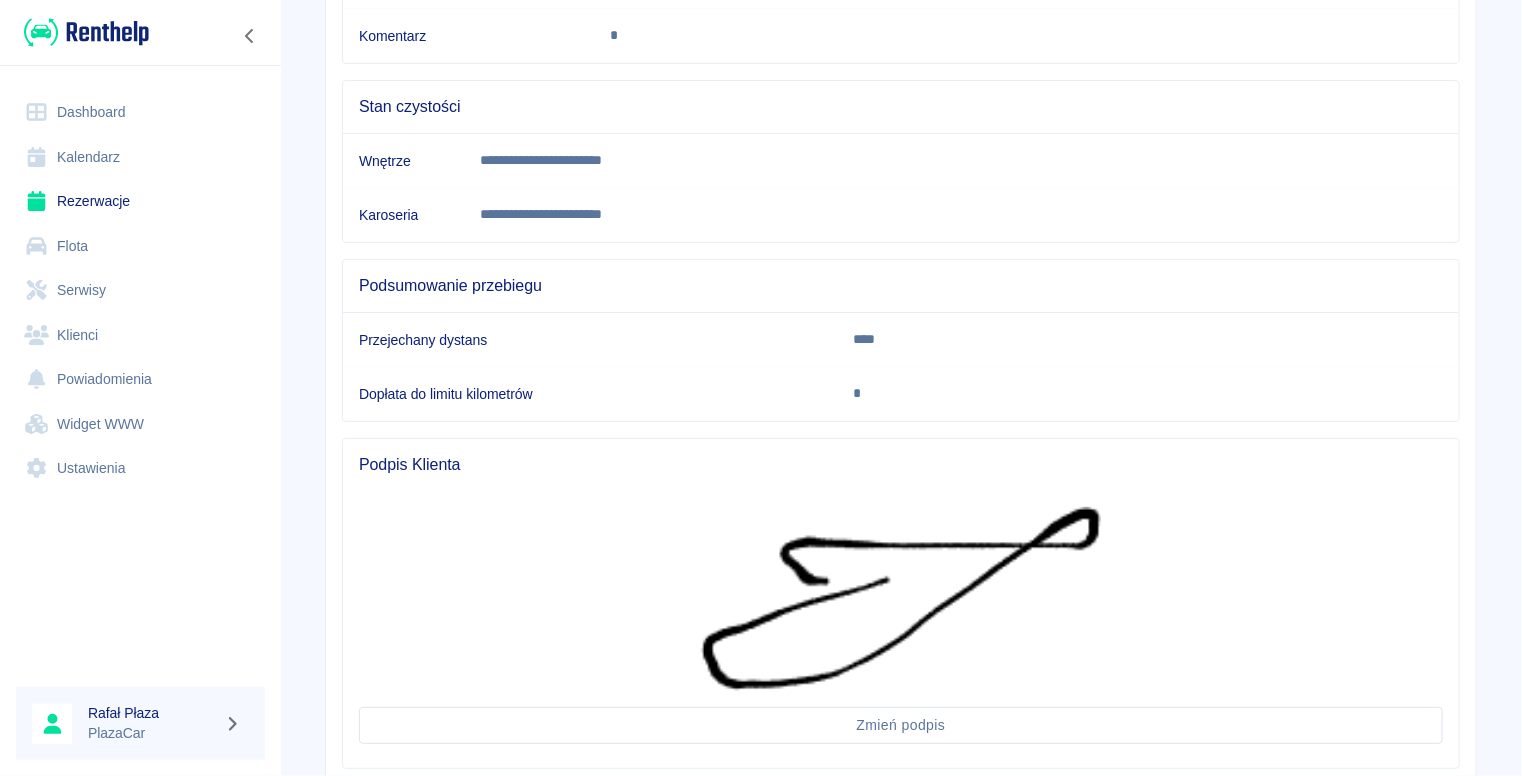 scroll, scrollTop: 639, scrollLeft: 0, axis: vertical 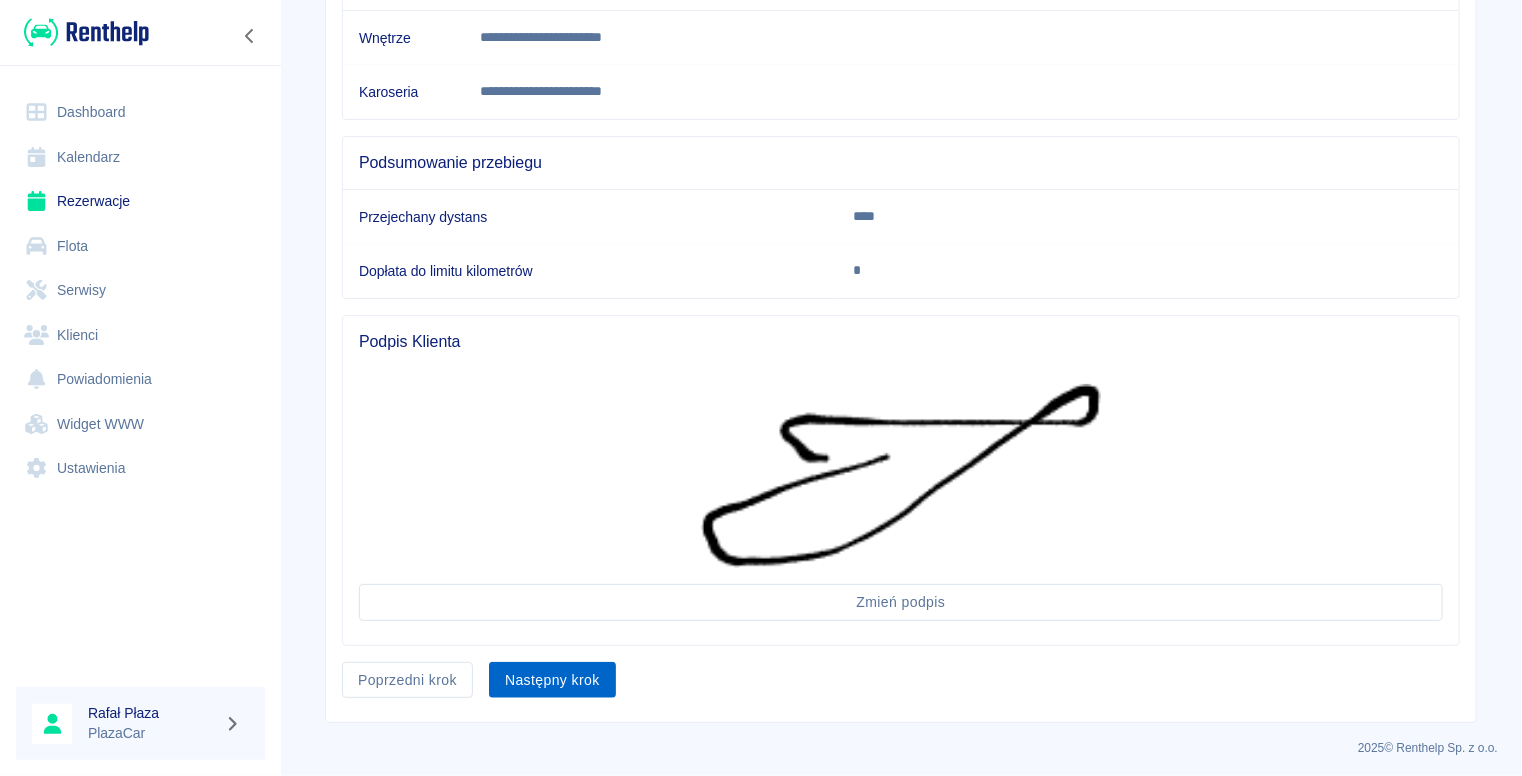 click on "Następny krok" at bounding box center [552, 680] 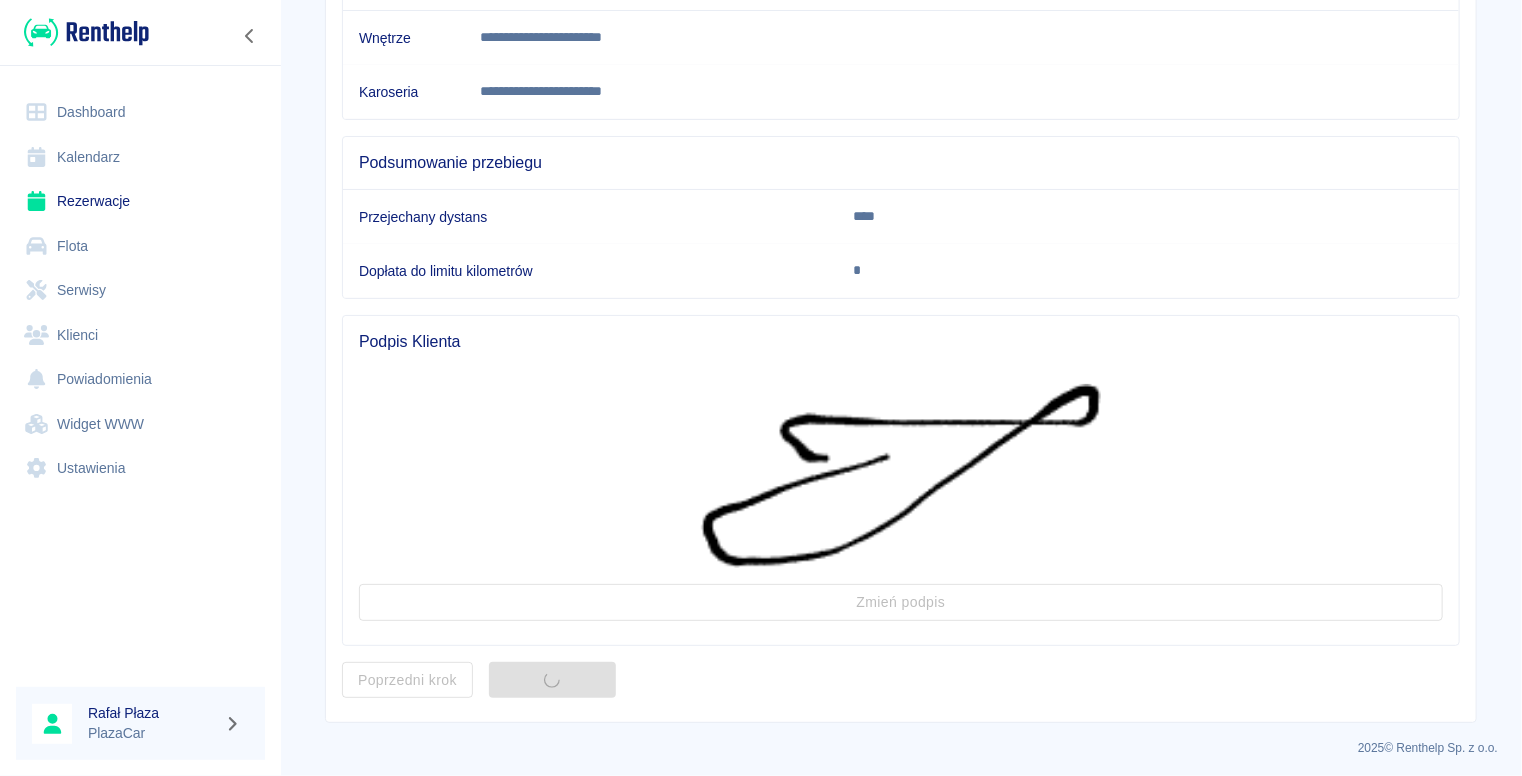 scroll, scrollTop: 0, scrollLeft: 0, axis: both 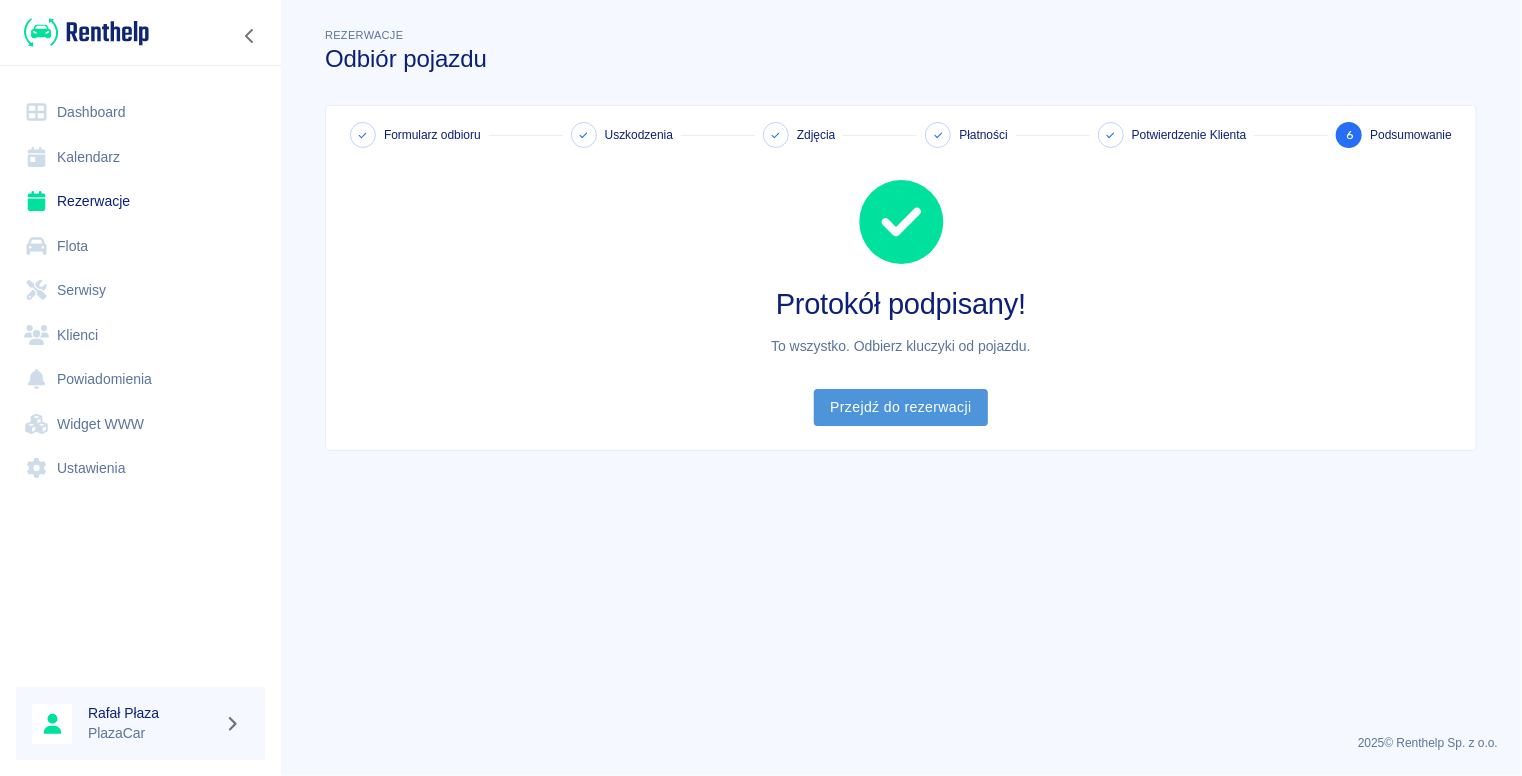 click on "Przejdź do rezerwacji" at bounding box center [900, 407] 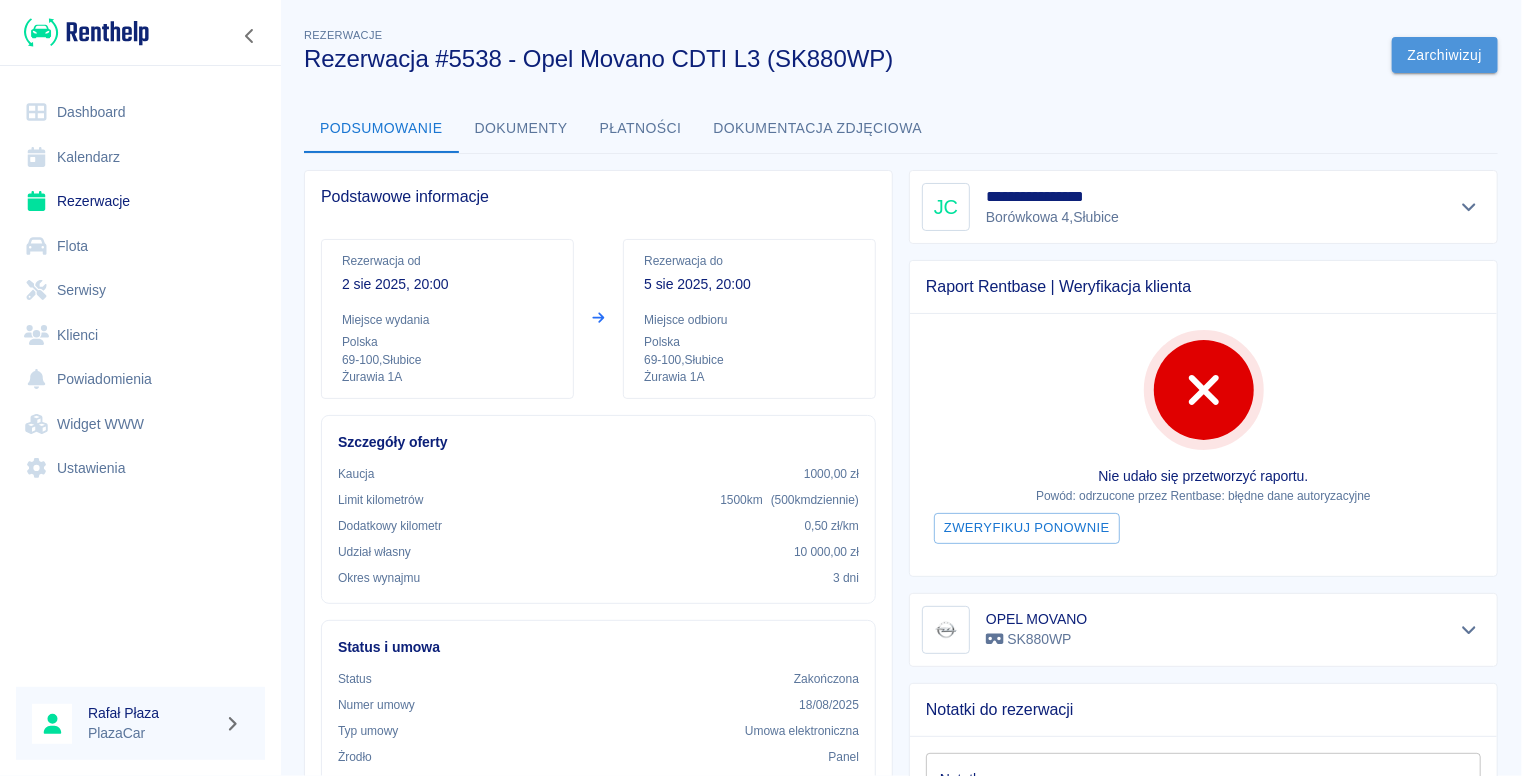 click on "Zarchiwizuj" at bounding box center [1445, 55] 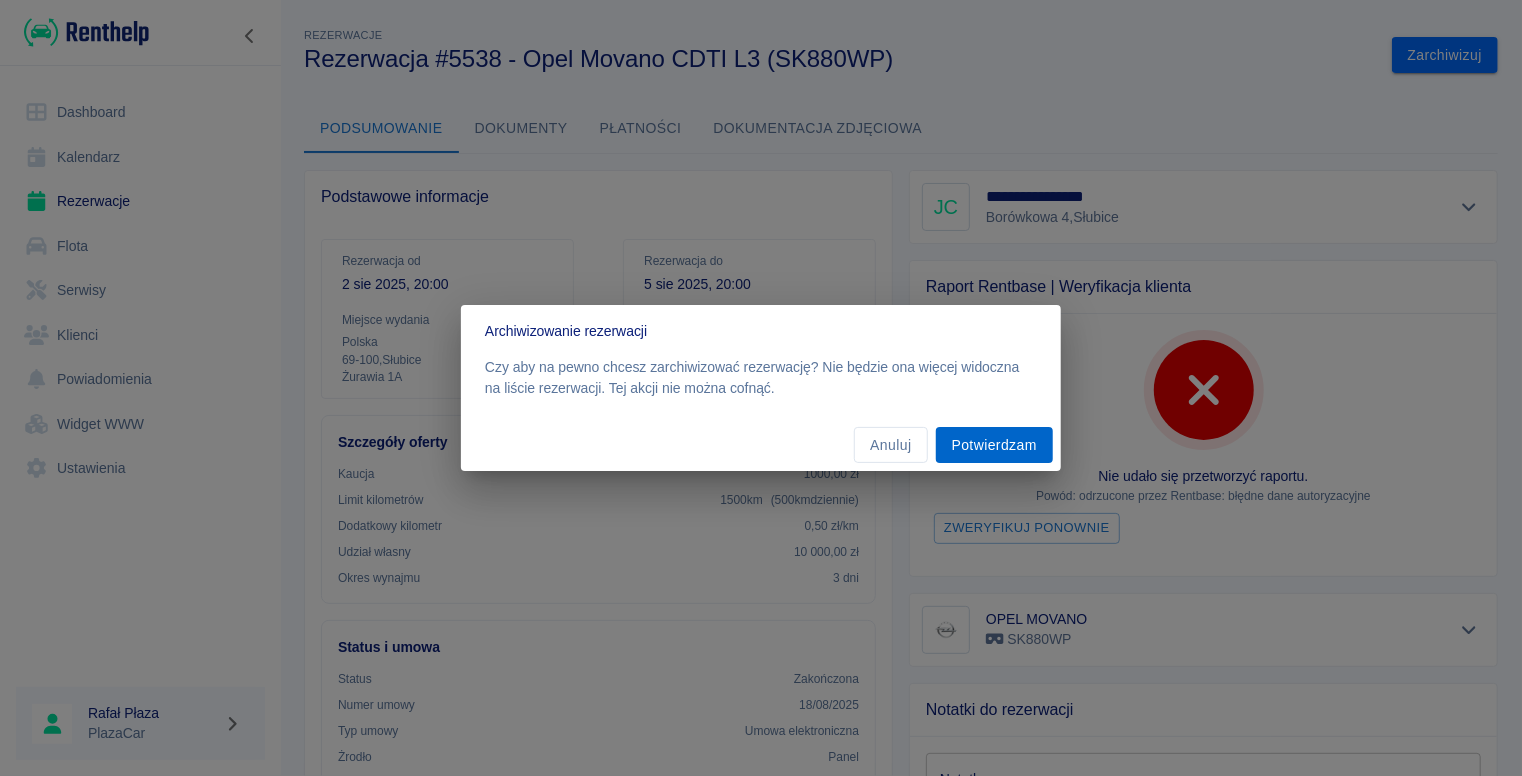 click on "Potwierdzam" at bounding box center (994, 445) 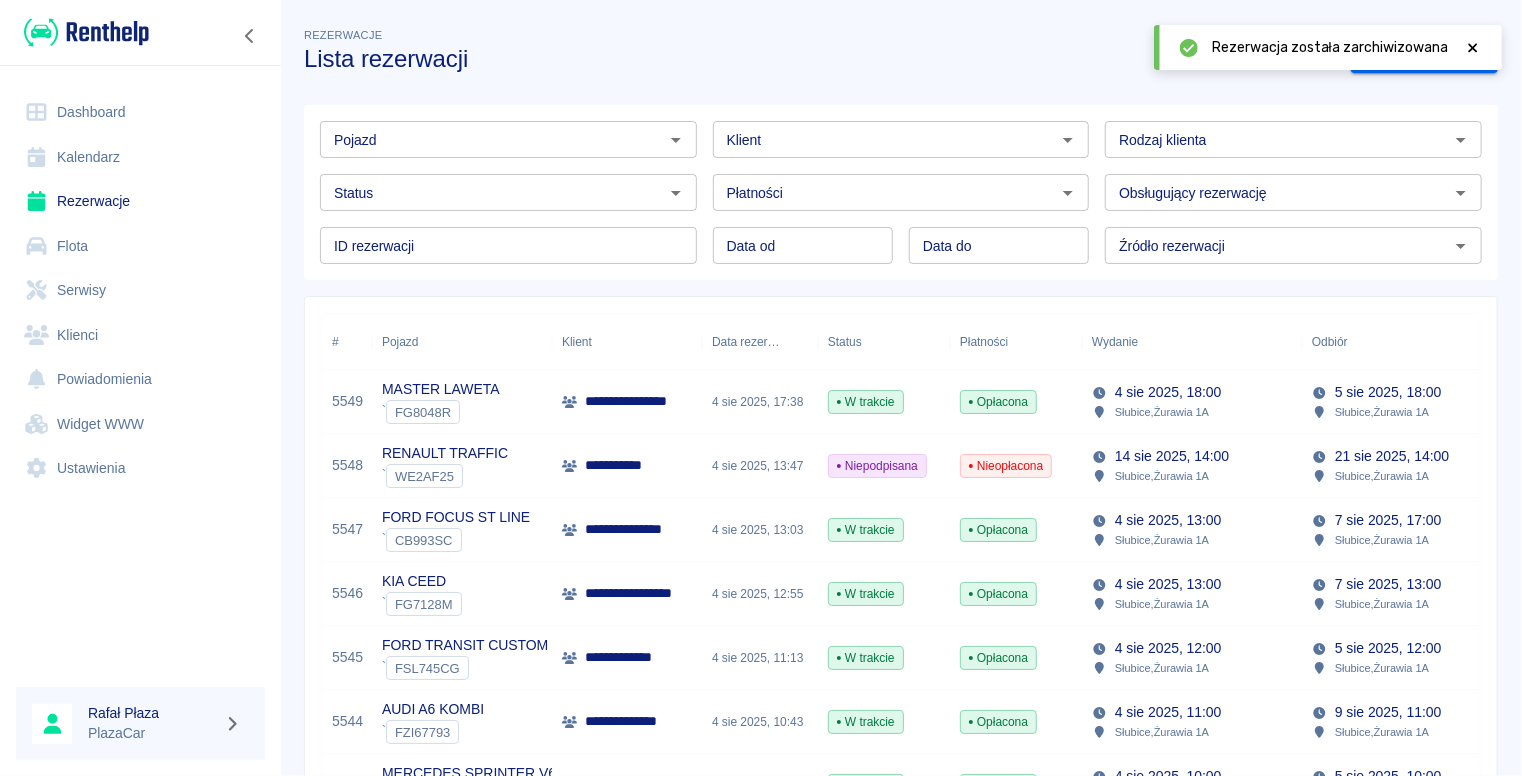 click 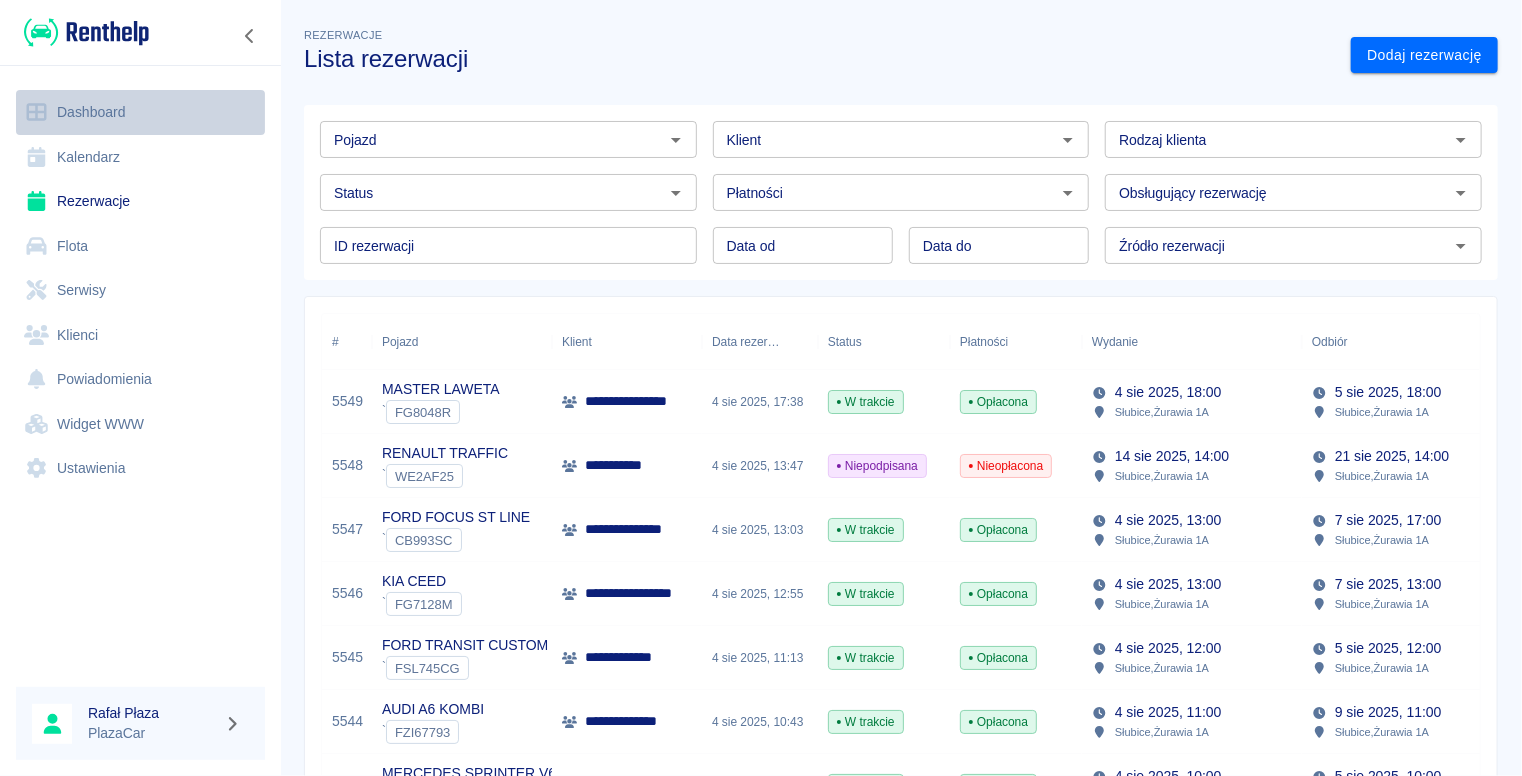 click on "Dashboard" at bounding box center [140, 112] 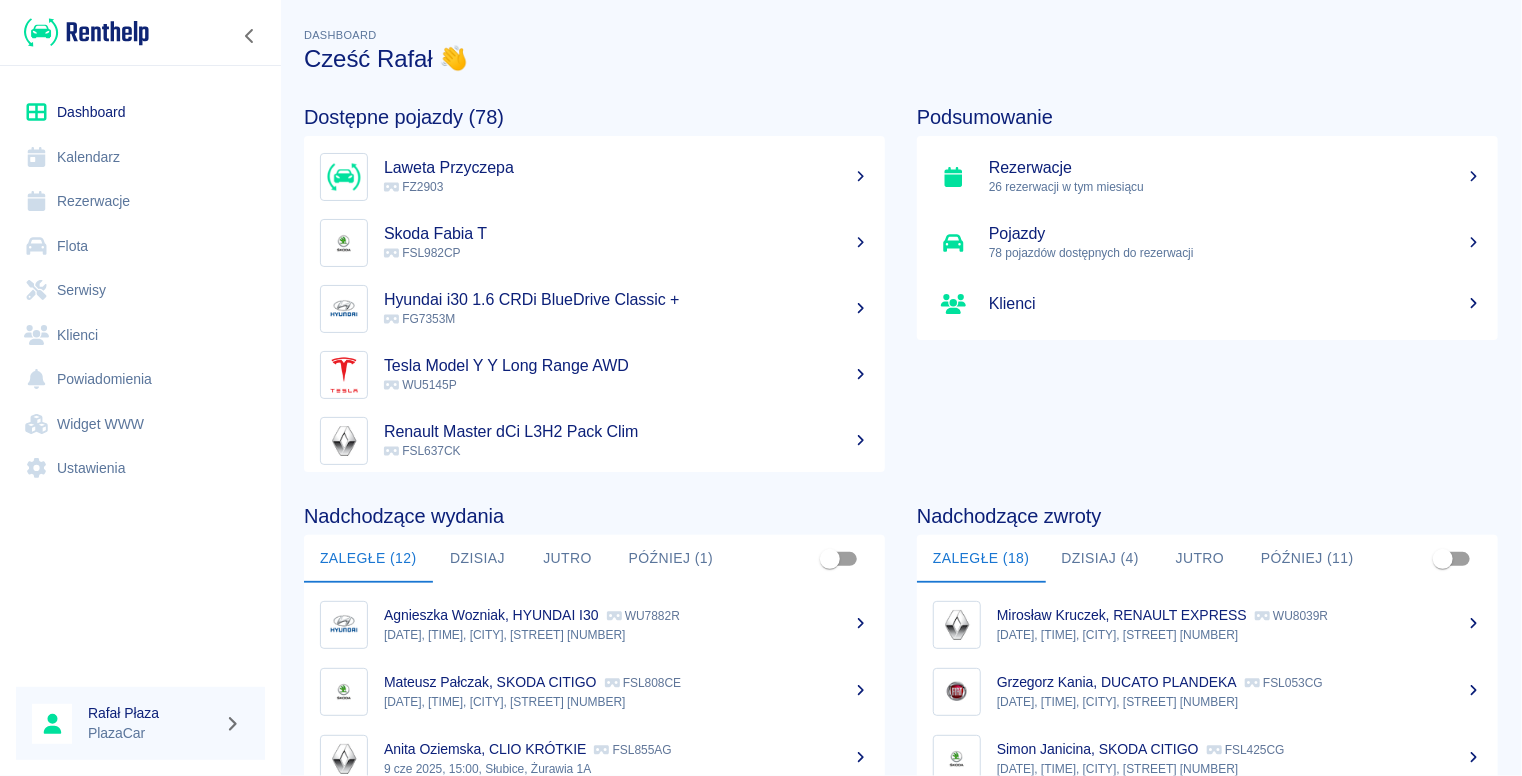 scroll, scrollTop: 267, scrollLeft: 0, axis: vertical 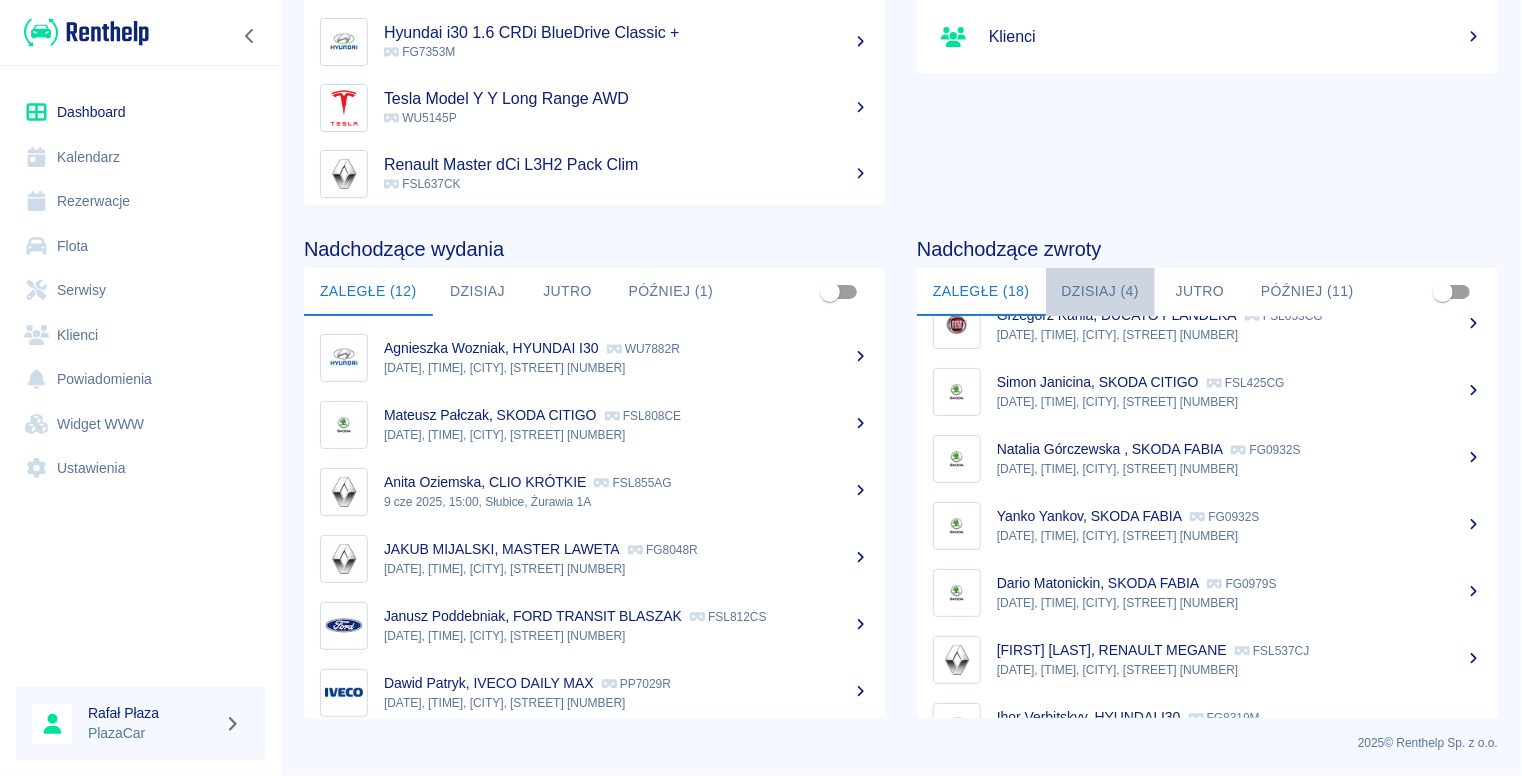 click on "Dzisiaj (4)" at bounding box center [1101, 292] 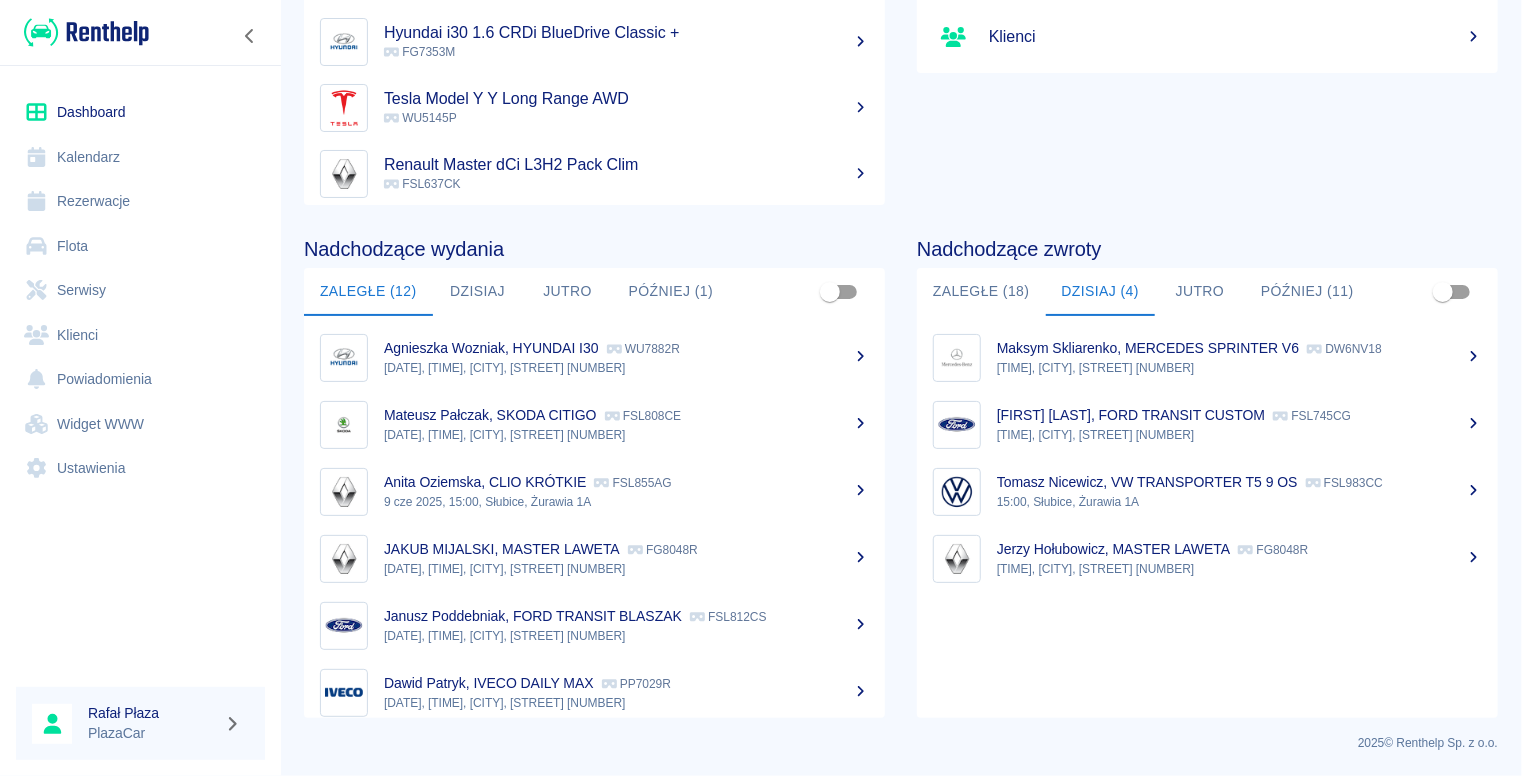 scroll, scrollTop: 0, scrollLeft: 0, axis: both 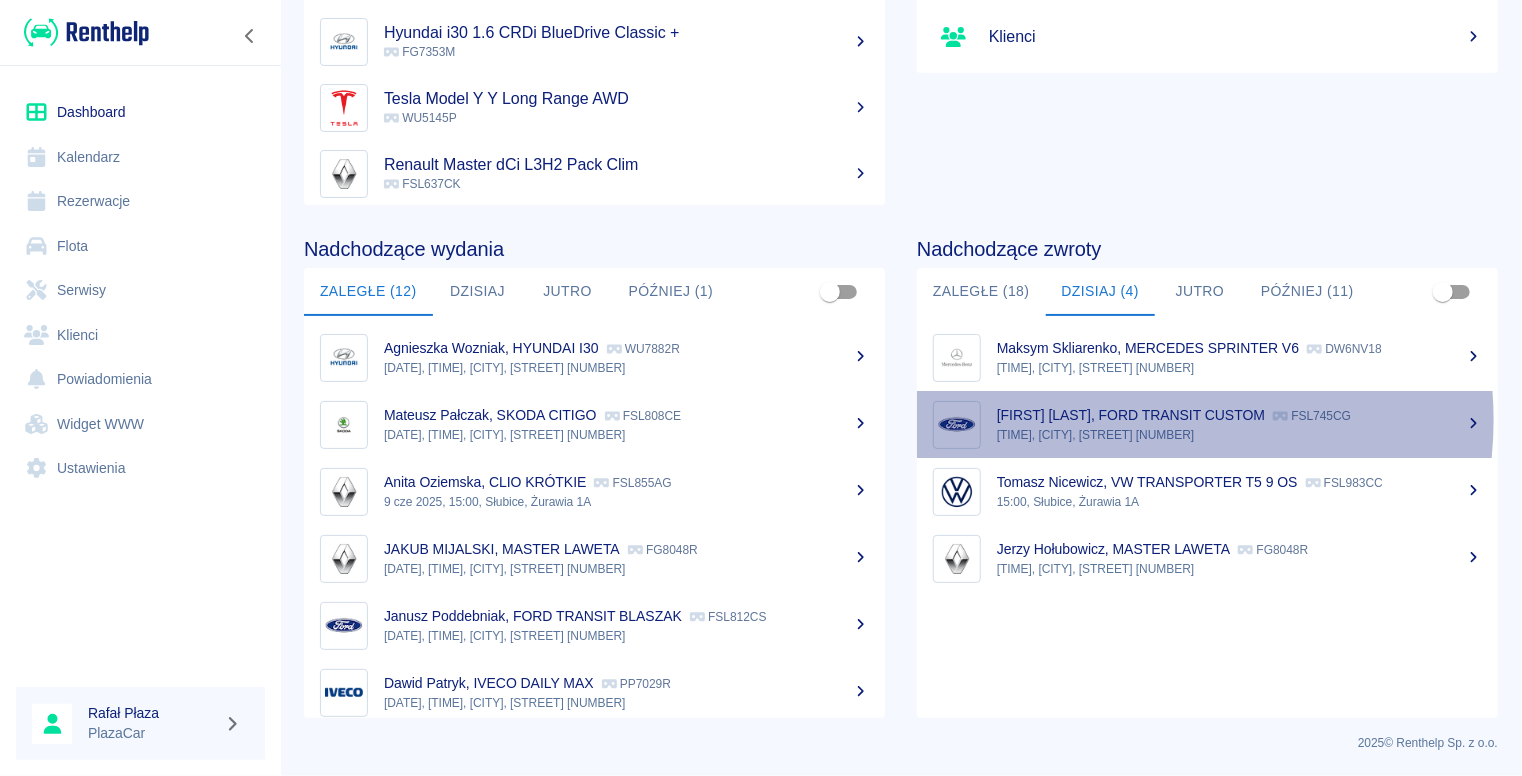 click on "[FIRST] [LAST], FORD TRANSIT CUSTOM" at bounding box center [1131, 415] 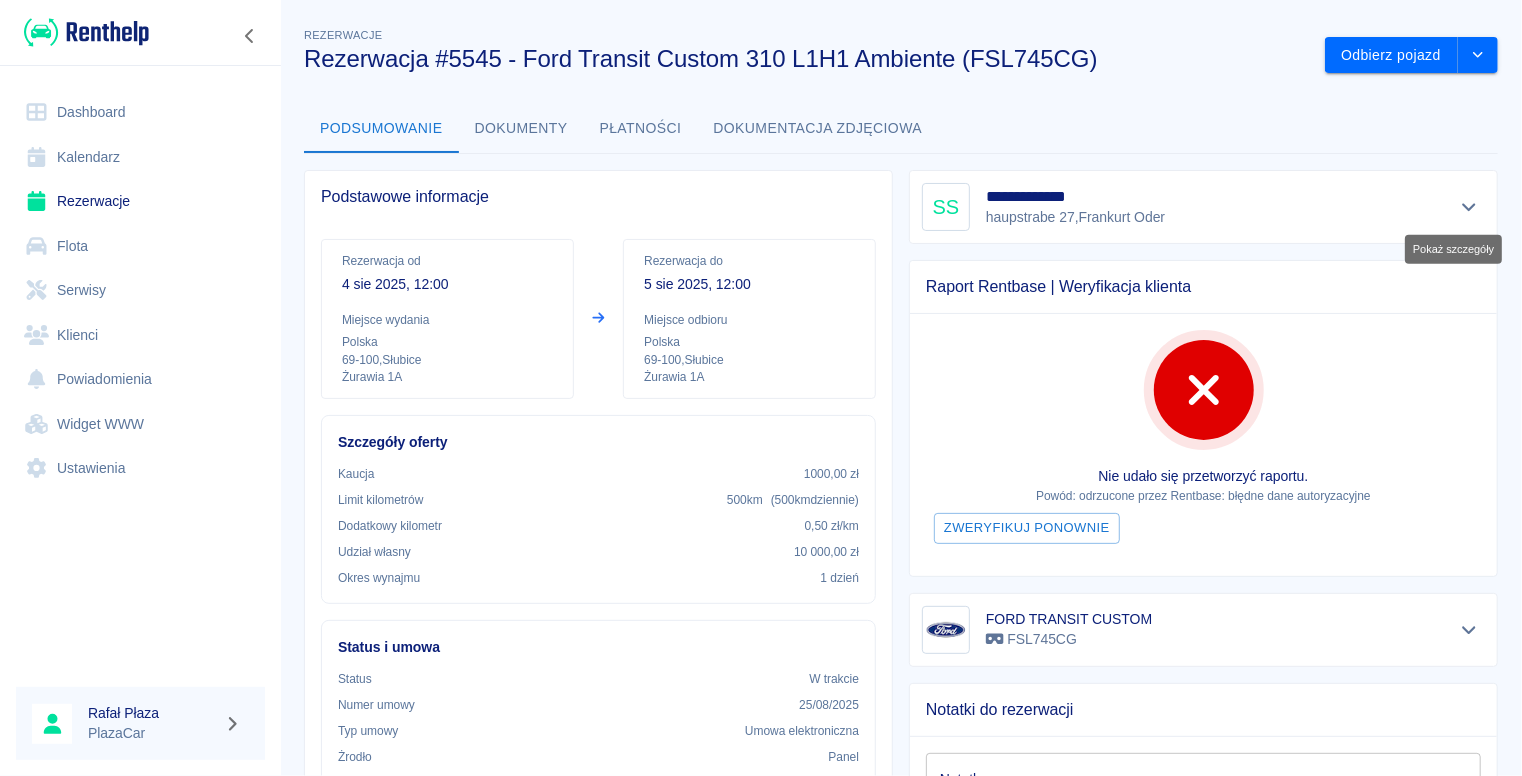 click 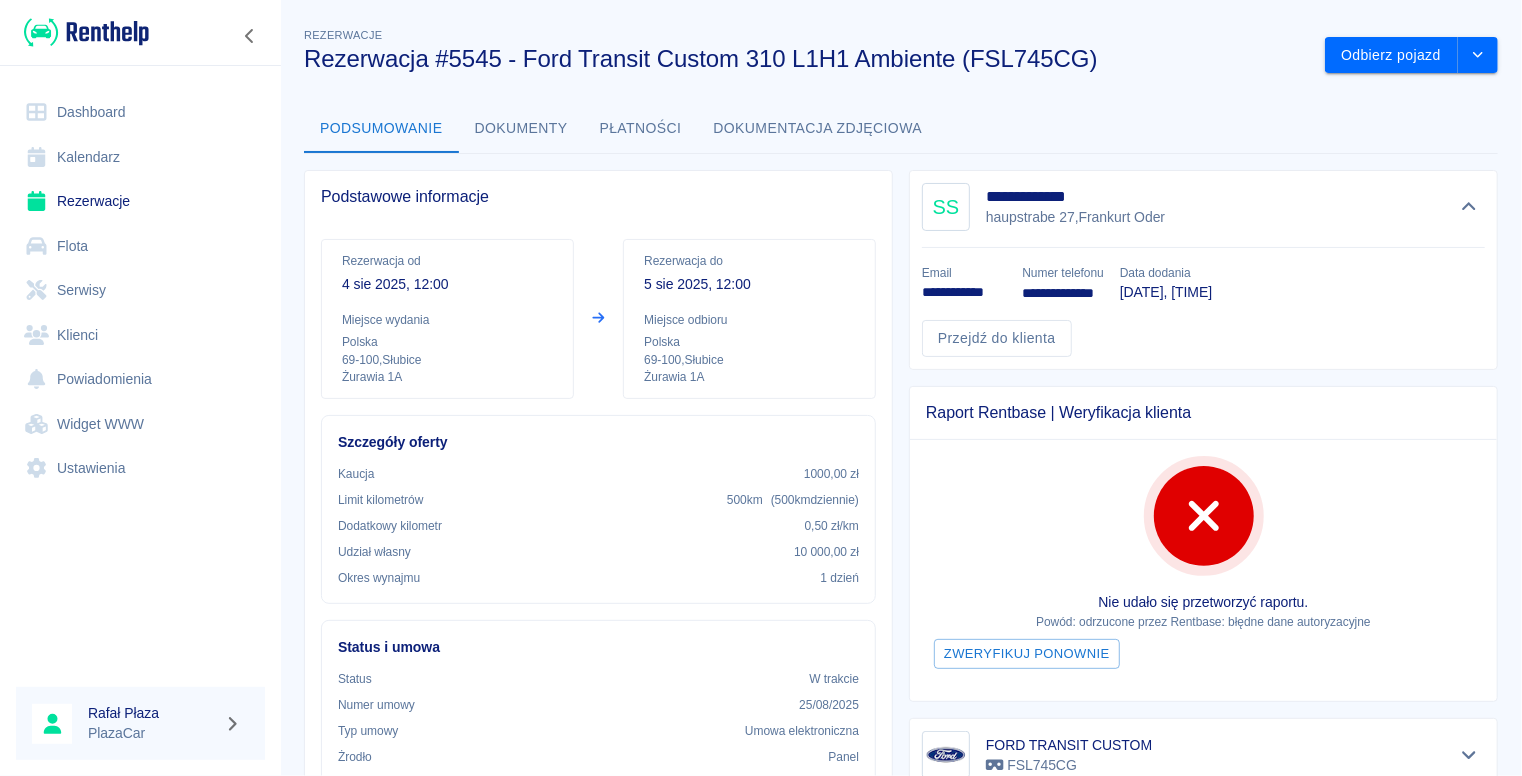 click on "**********" at bounding box center [901, 821] 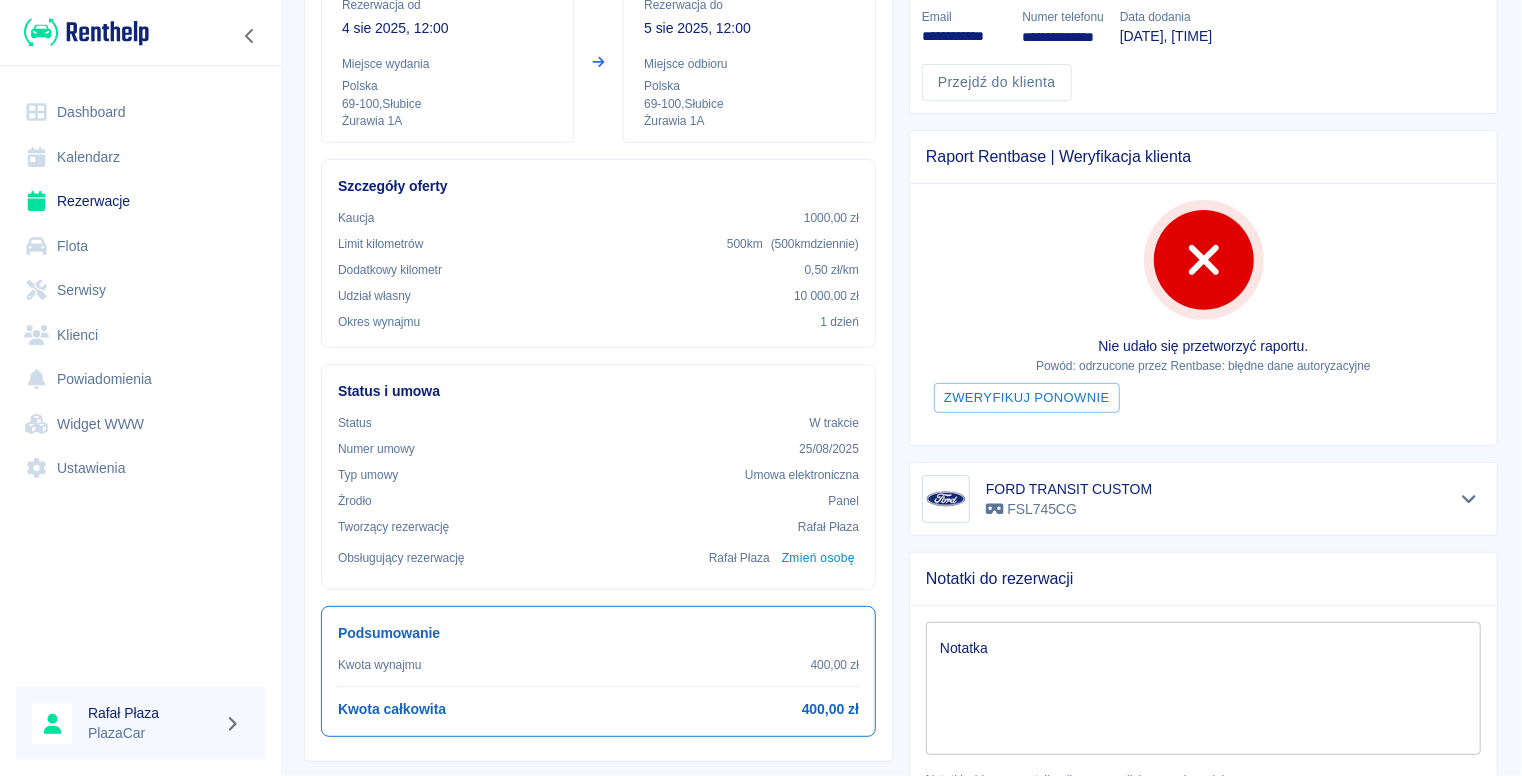 scroll, scrollTop: 300, scrollLeft: 0, axis: vertical 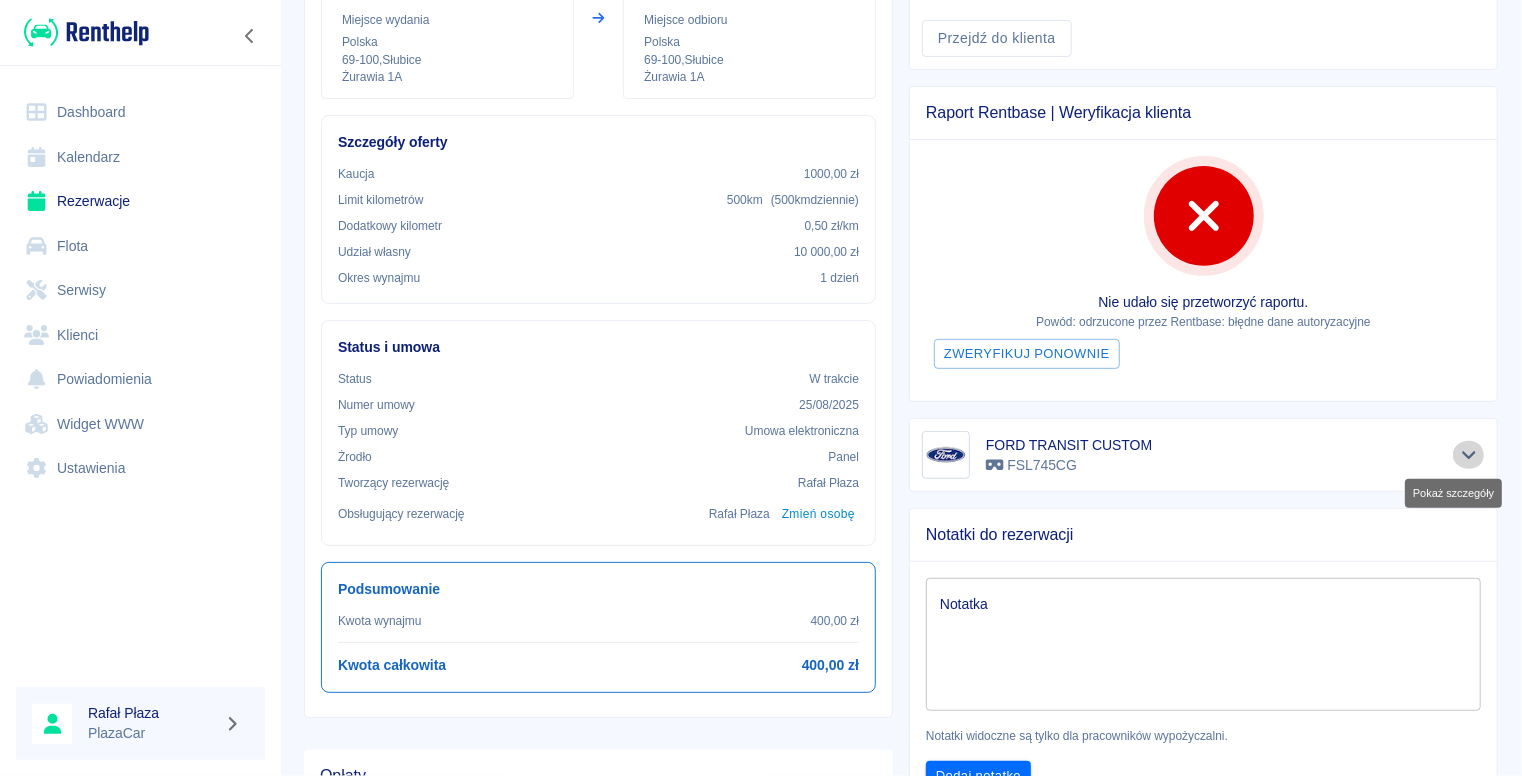 click 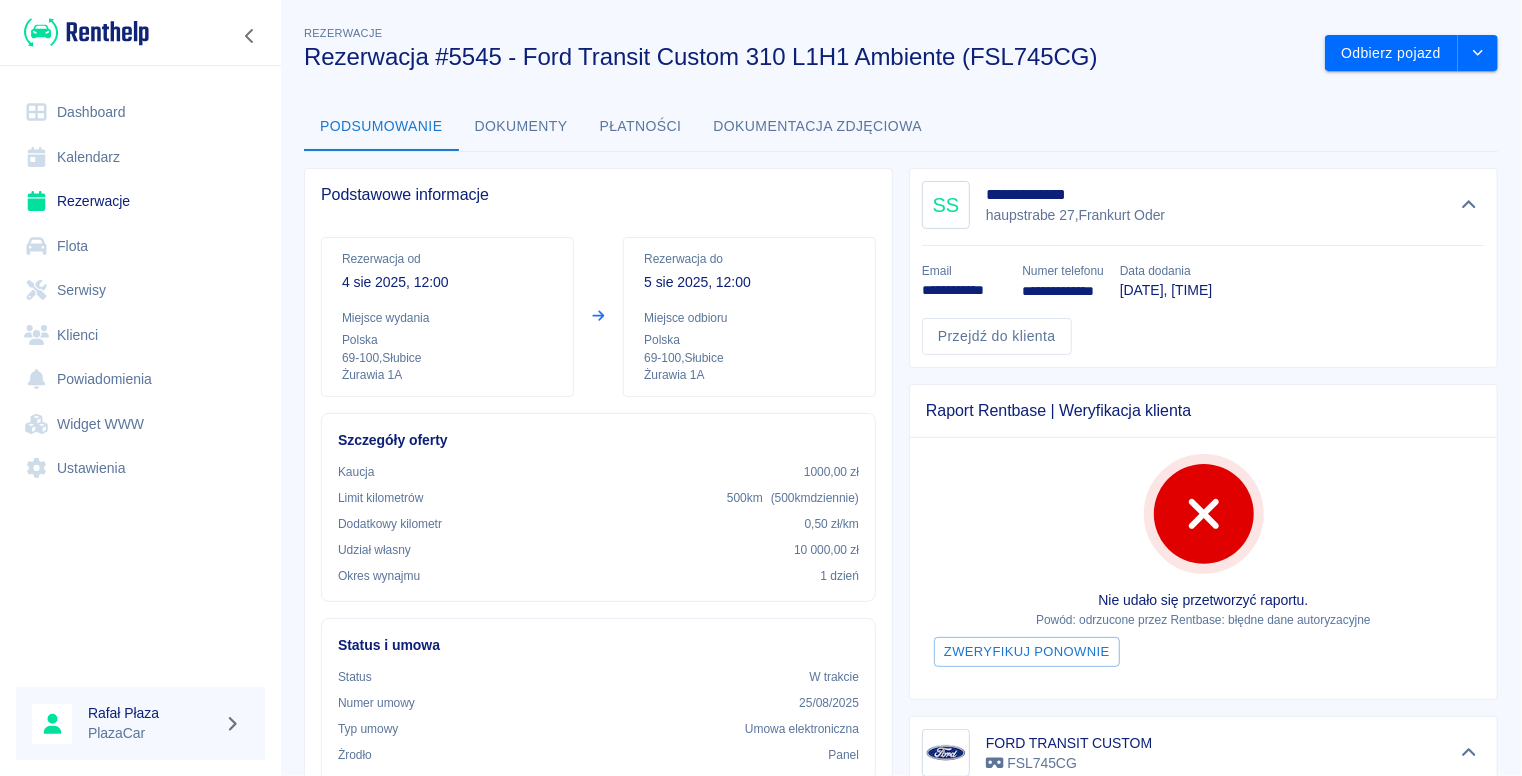scroll, scrollTop: 0, scrollLeft: 0, axis: both 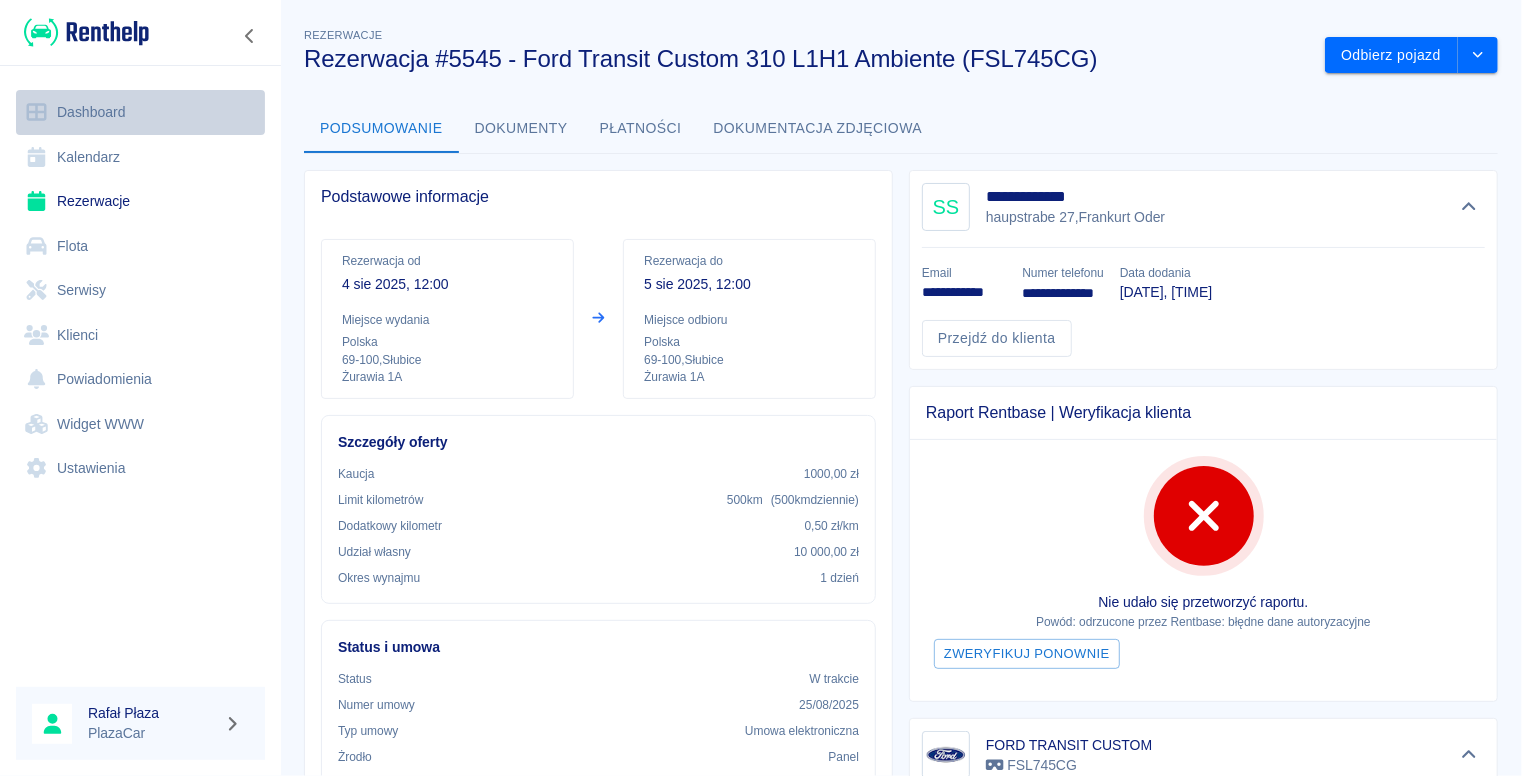 click on "Dashboard" at bounding box center [140, 112] 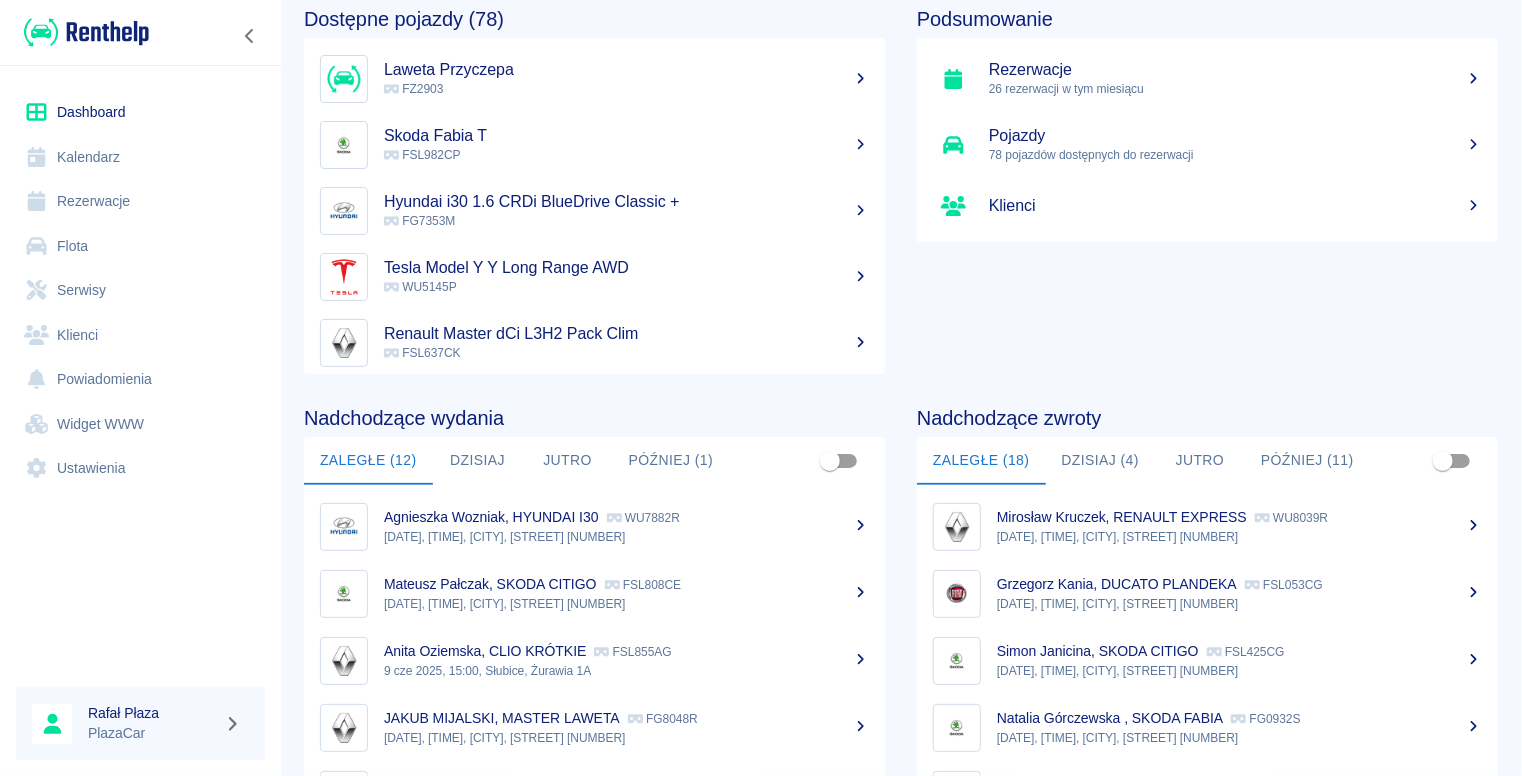 scroll, scrollTop: 267, scrollLeft: 0, axis: vertical 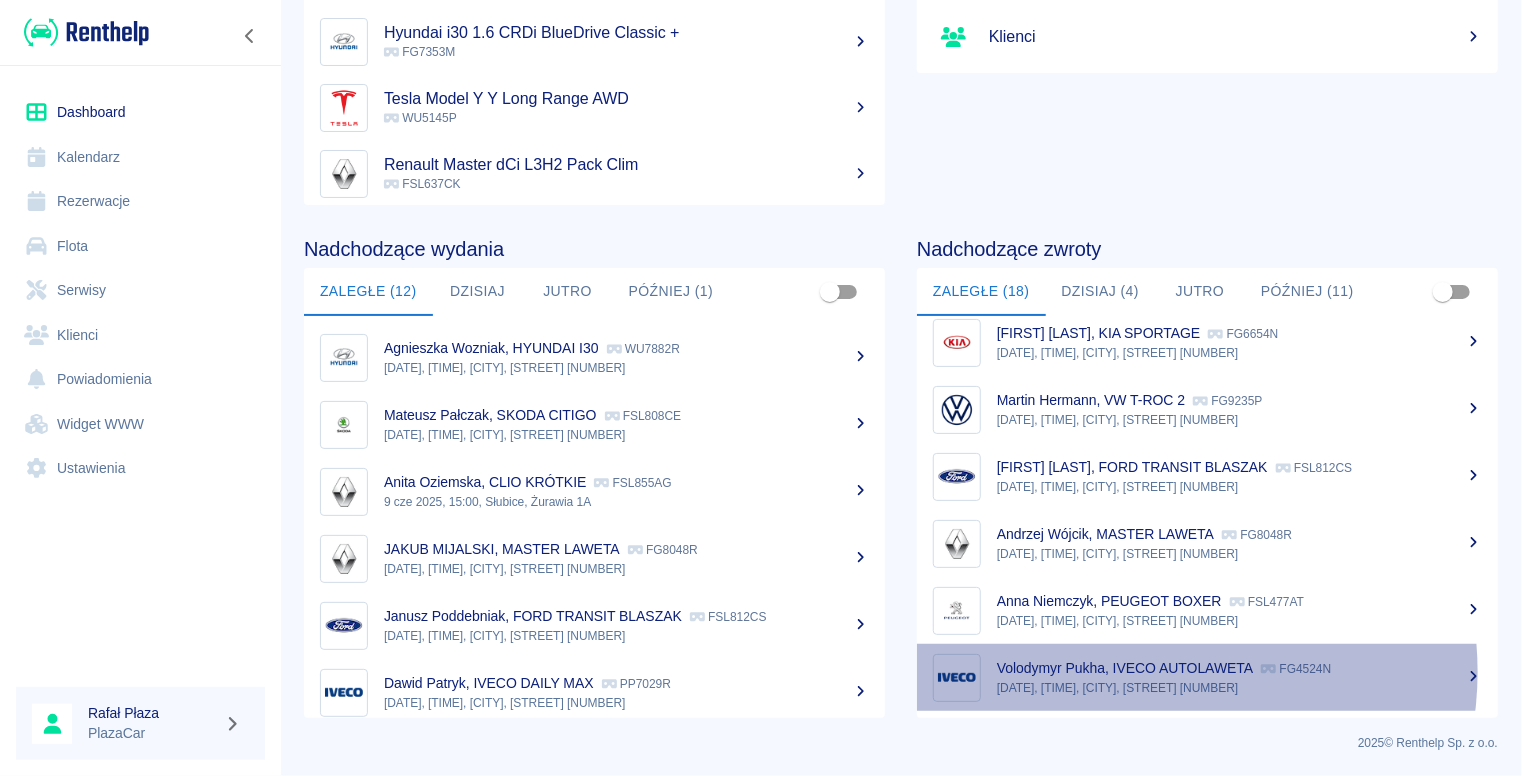 click on "Volodymyr Pukha, IVECO AUTOLAWETA" at bounding box center (1125, 668) 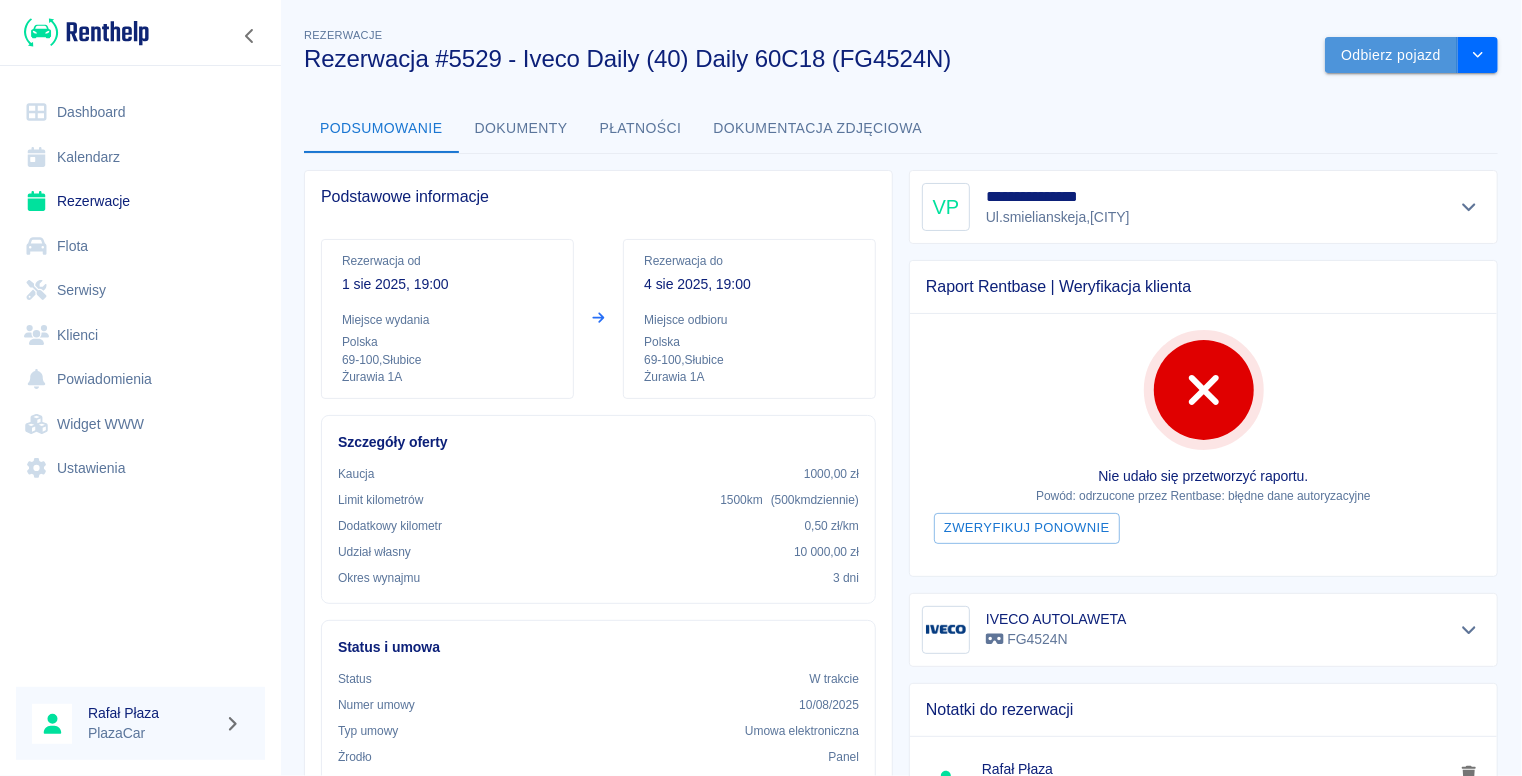 click on "Odbierz pojazd" at bounding box center (1391, 55) 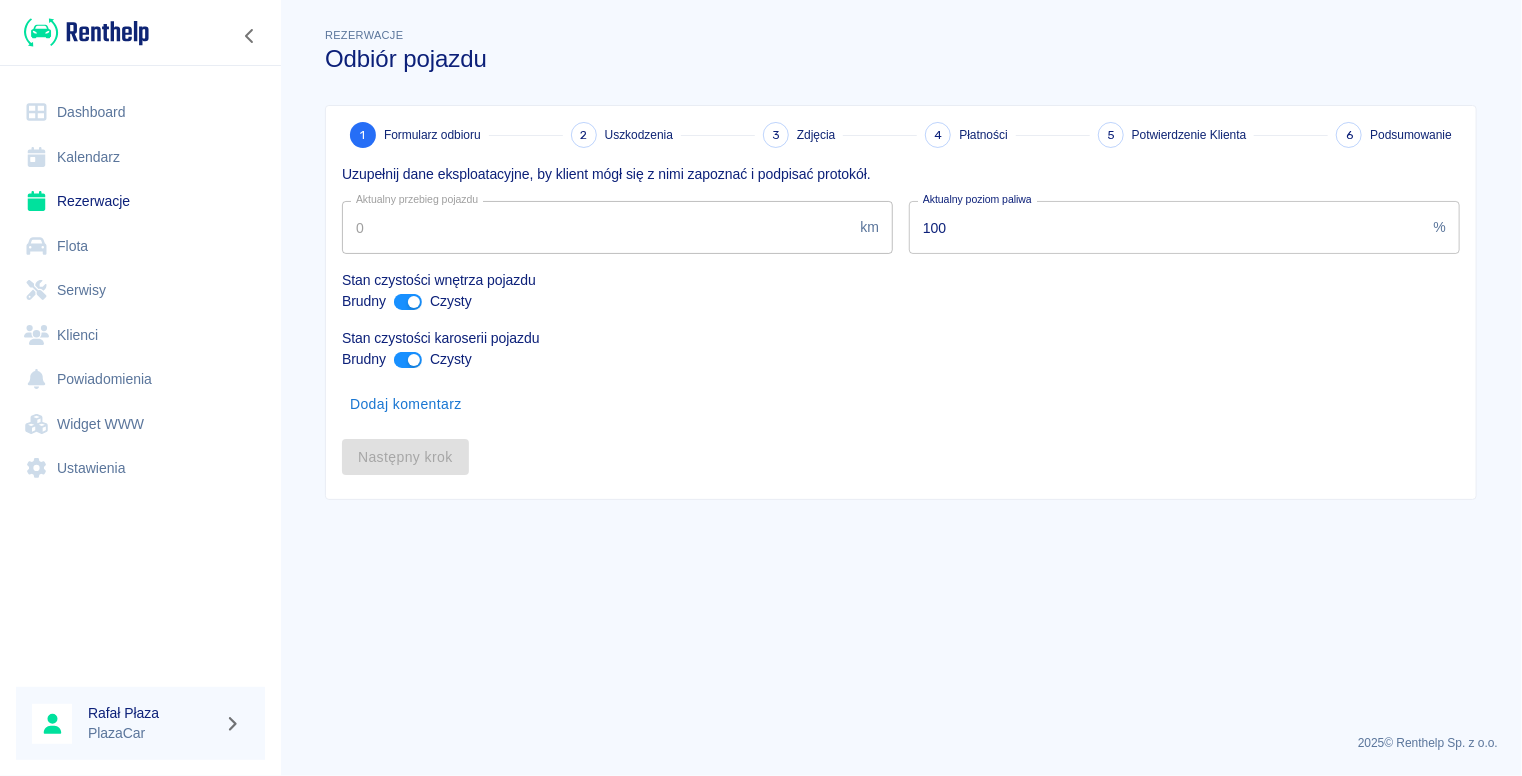 type on "328617" 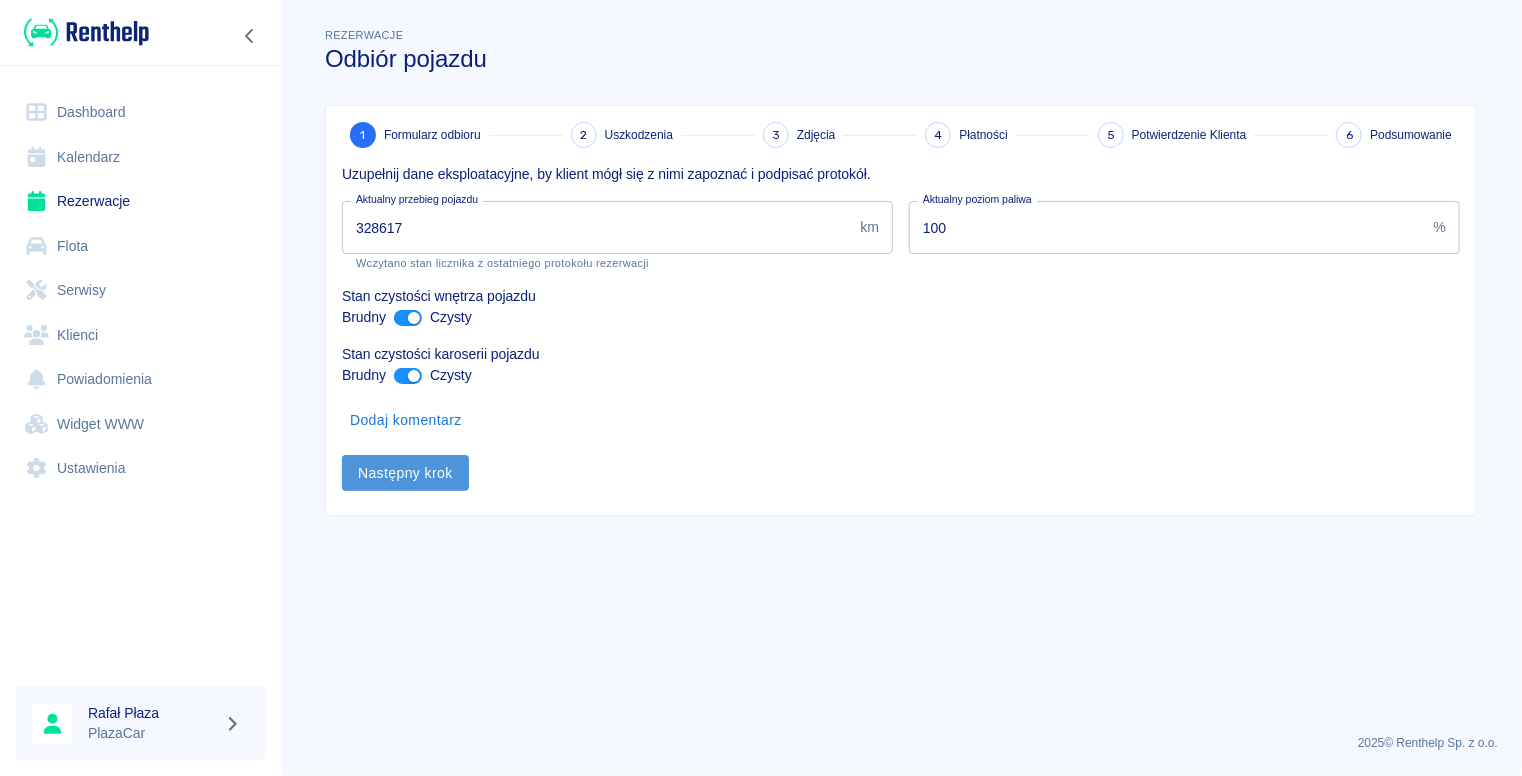 click on "Następny krok" at bounding box center (405, 473) 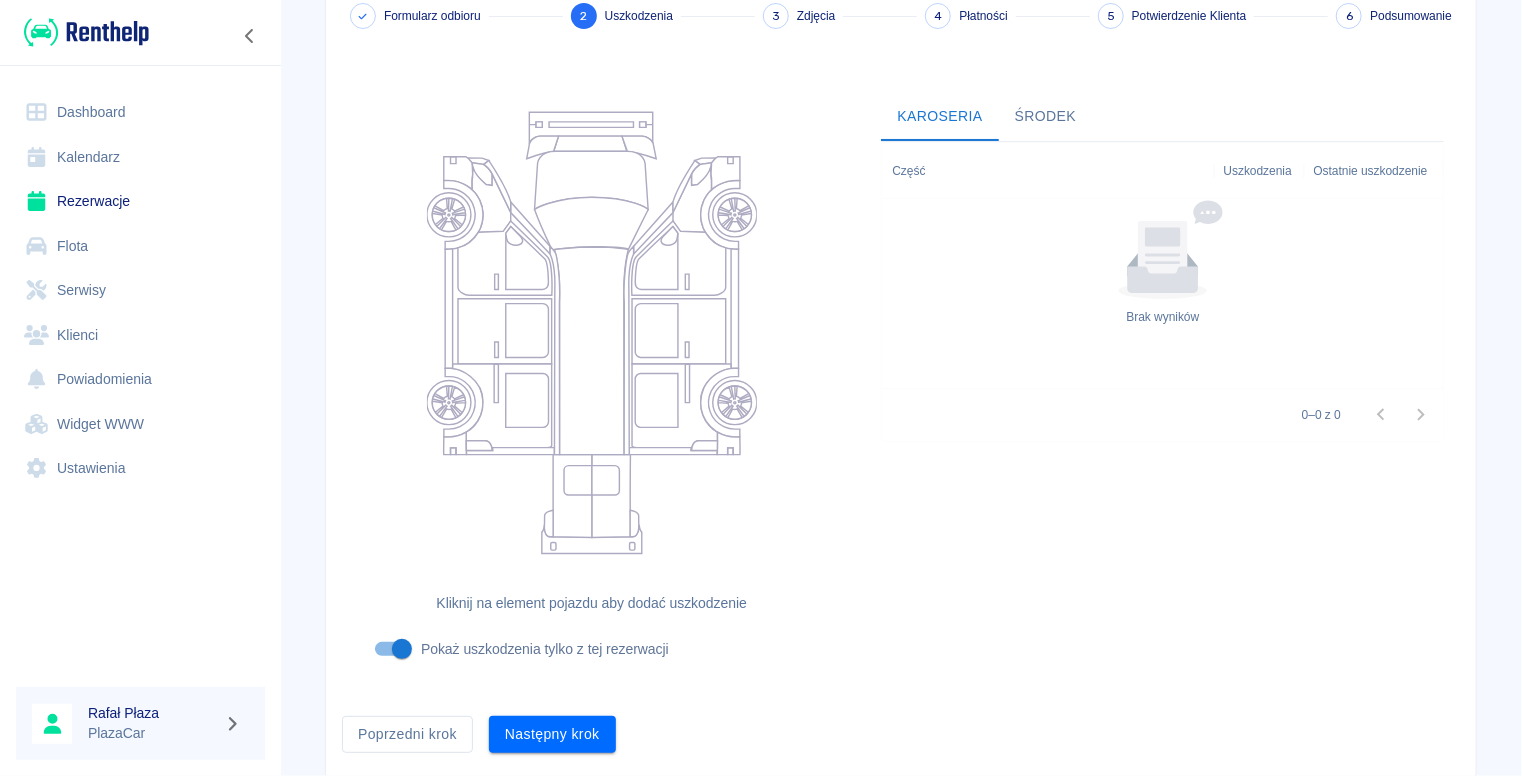 scroll, scrollTop: 178, scrollLeft: 0, axis: vertical 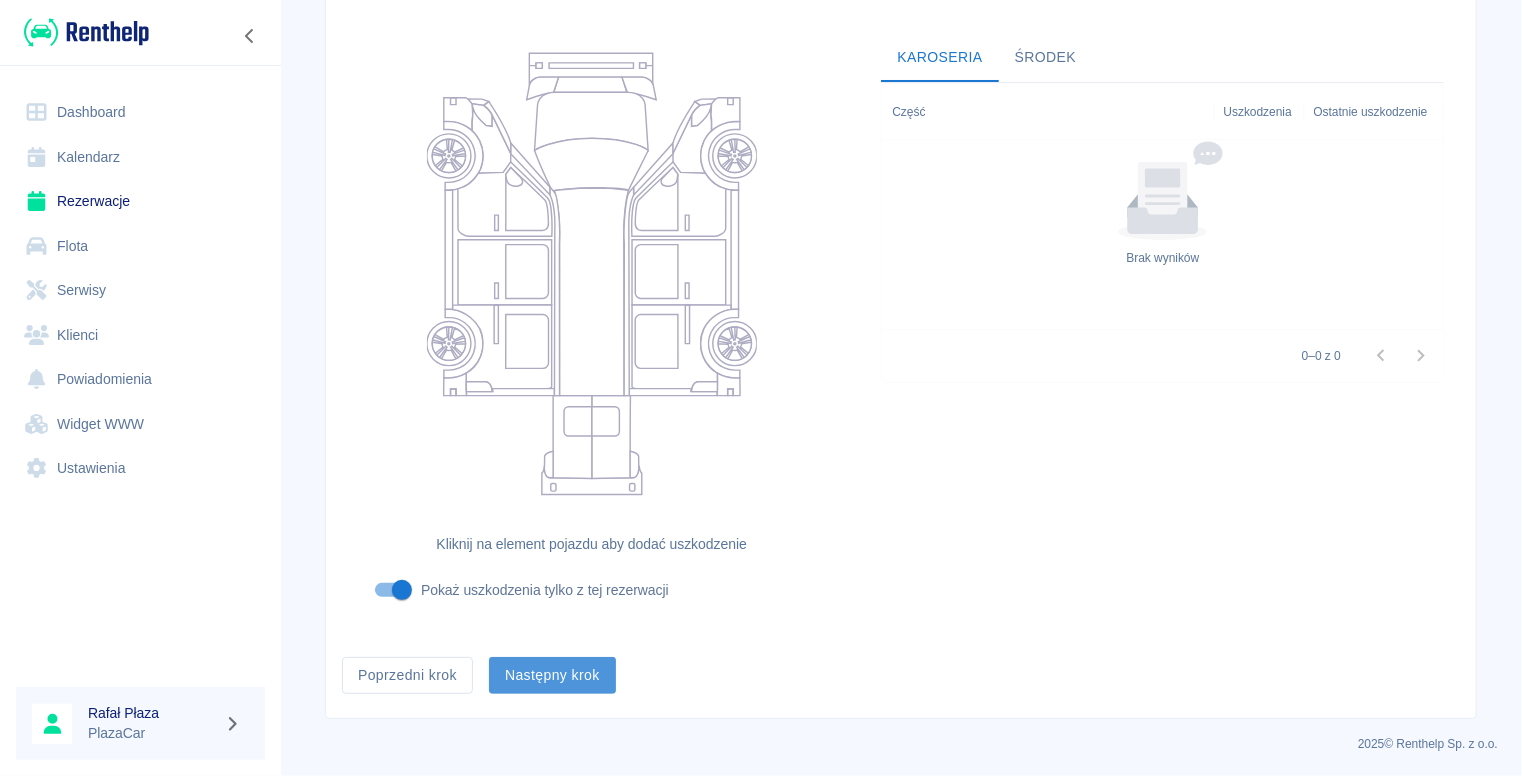click on "Następny krok" at bounding box center [552, 675] 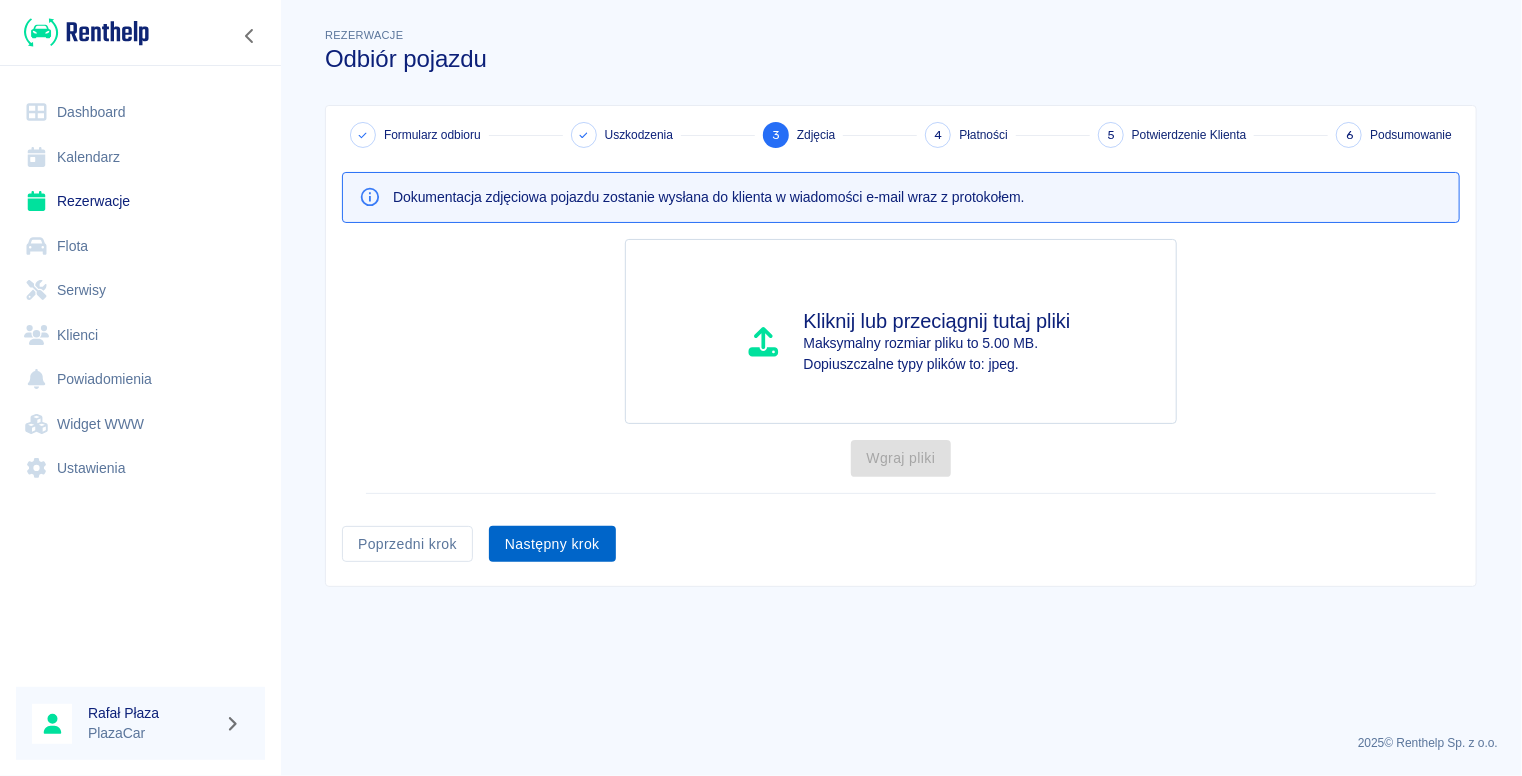 click on "Następny krok" at bounding box center (552, 544) 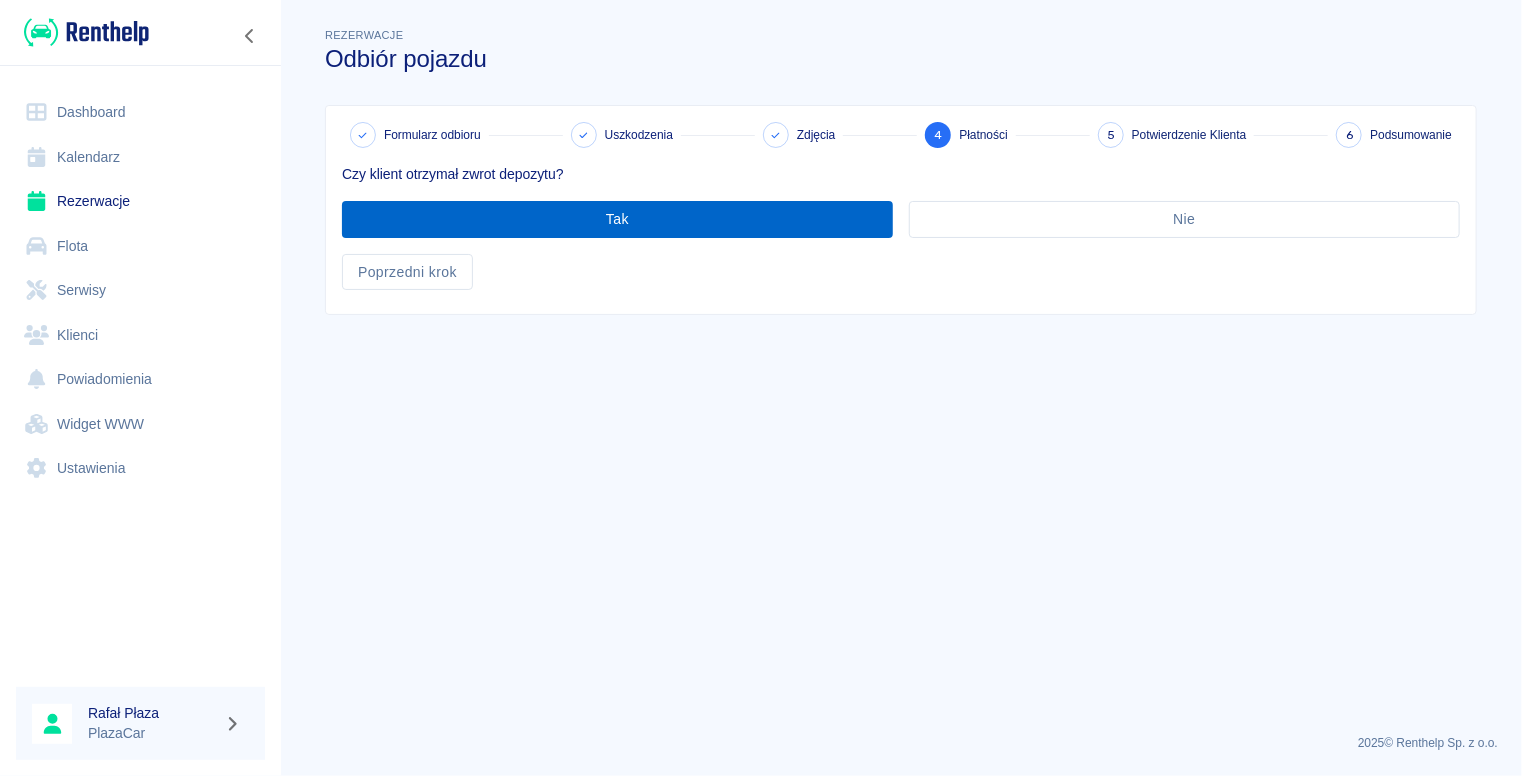 click on "Tak" at bounding box center [617, 219] 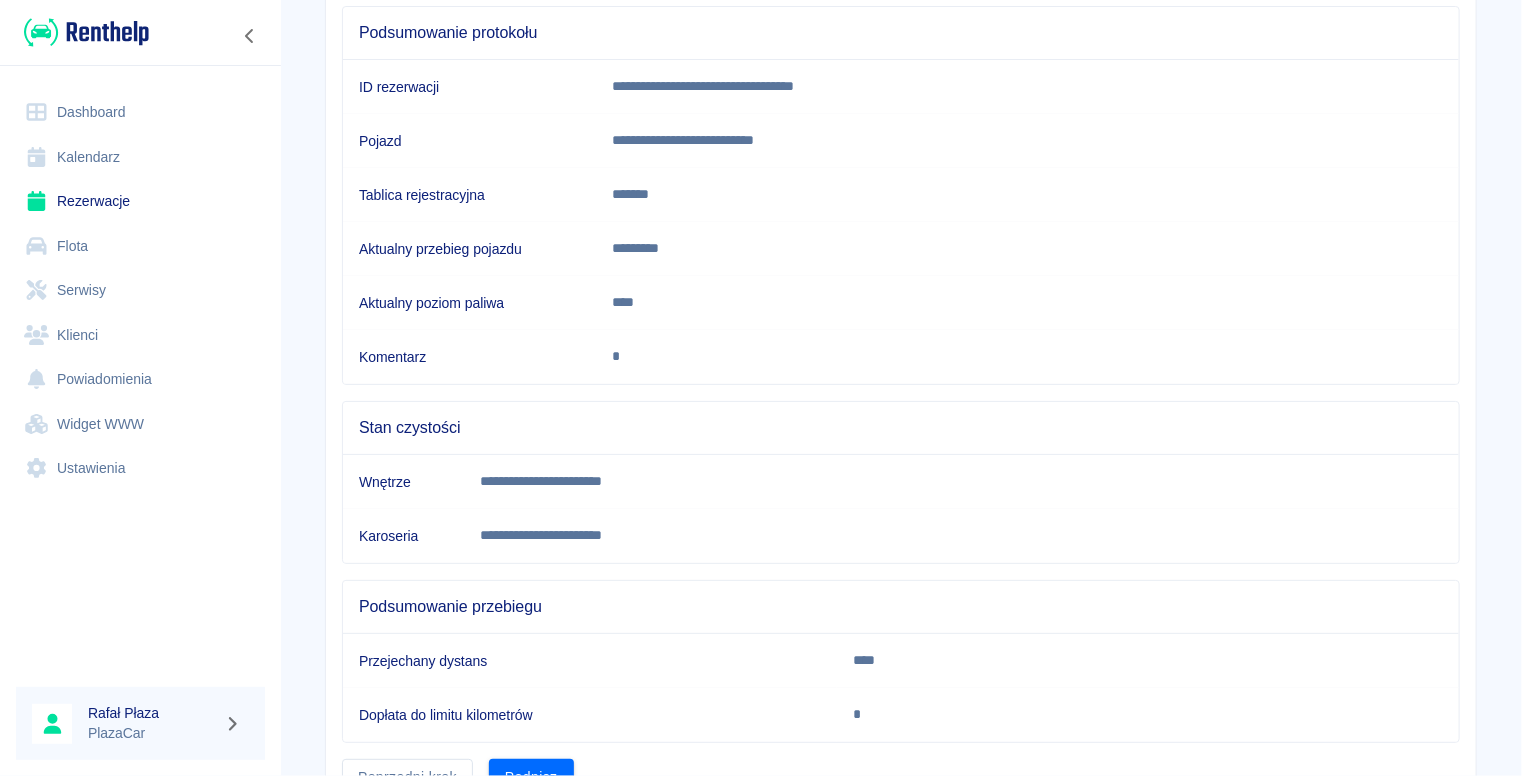 scroll, scrollTop: 293, scrollLeft: 0, axis: vertical 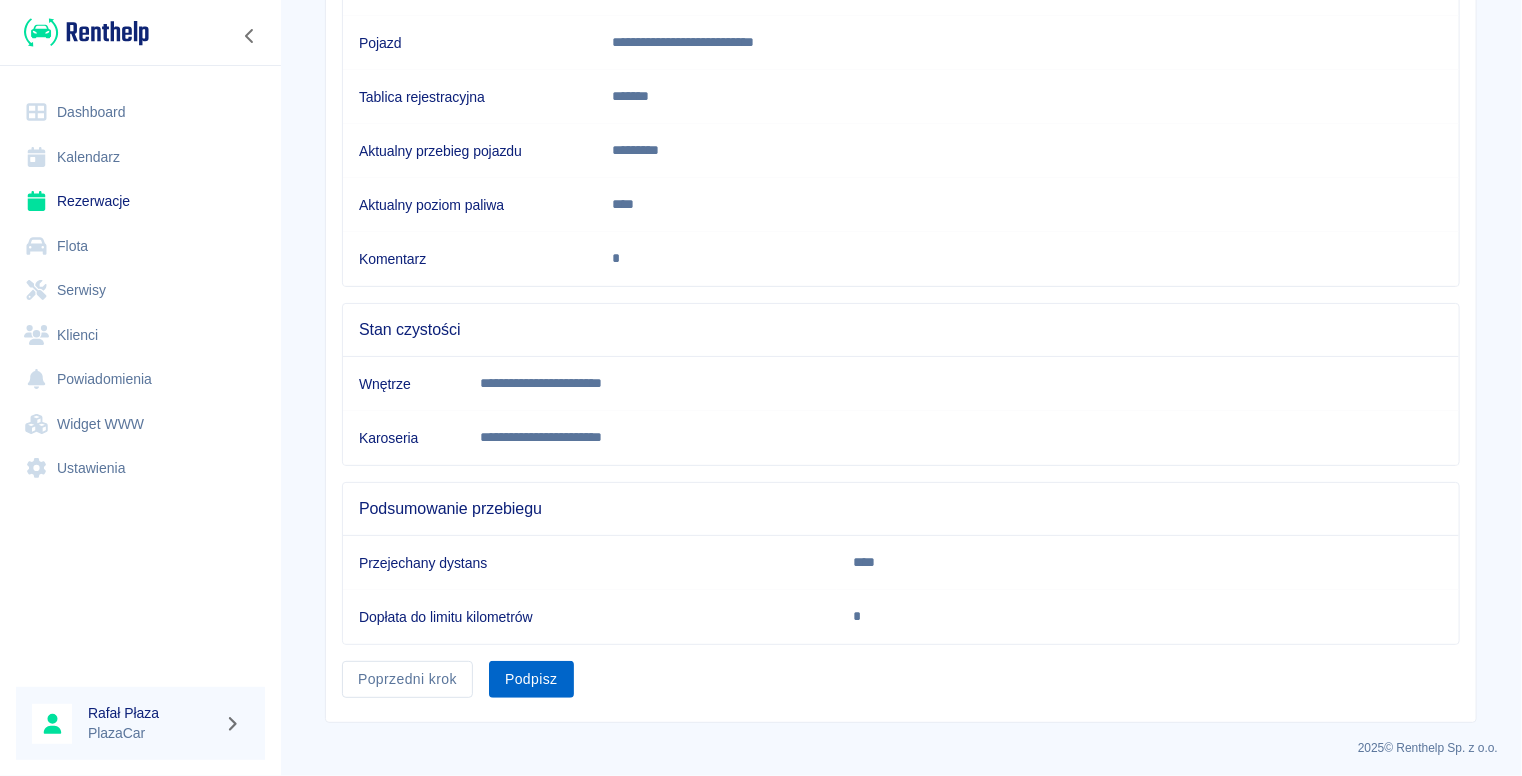 click on "Podpisz" at bounding box center [531, 679] 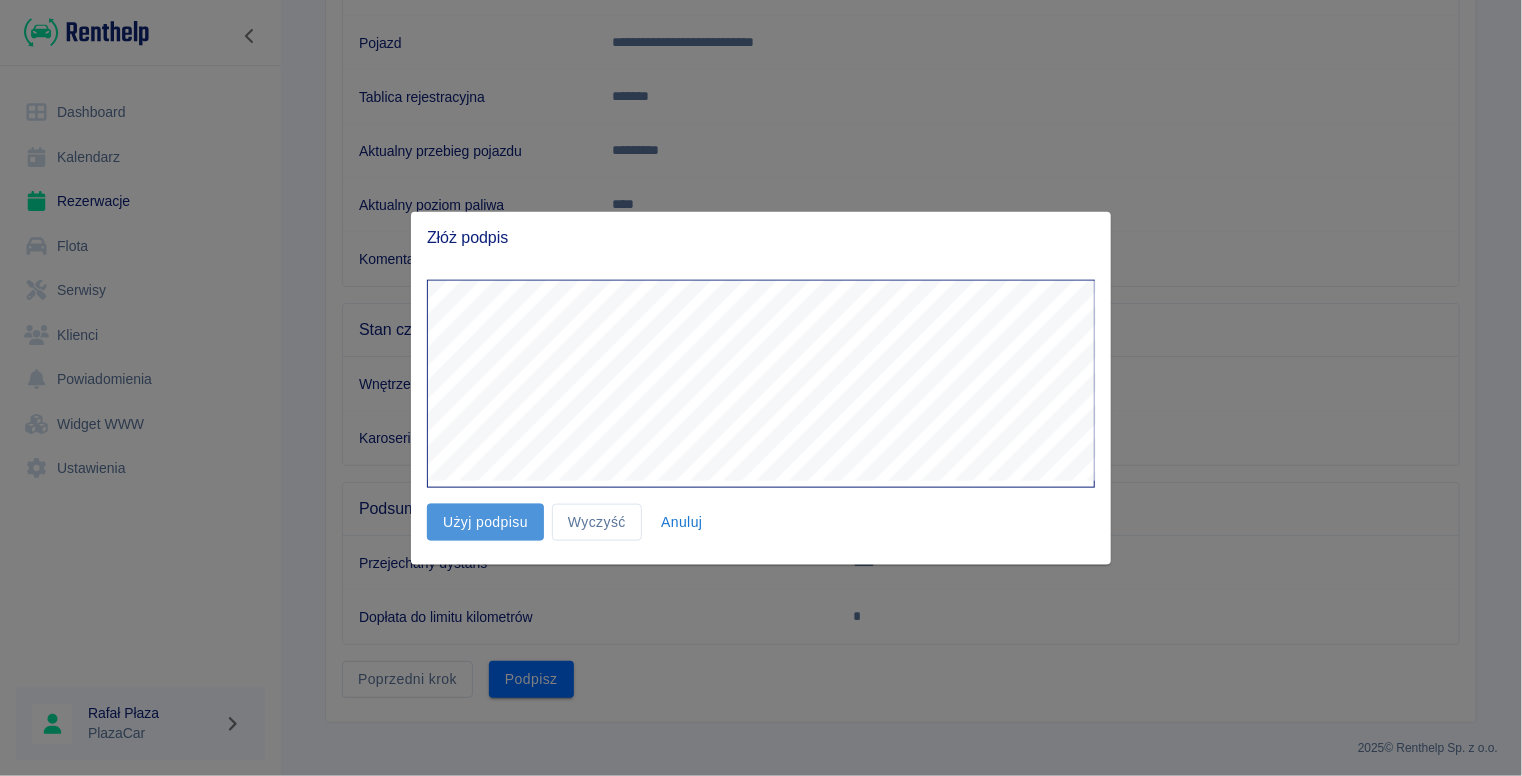 click on "Użyj podpisu" at bounding box center [485, 522] 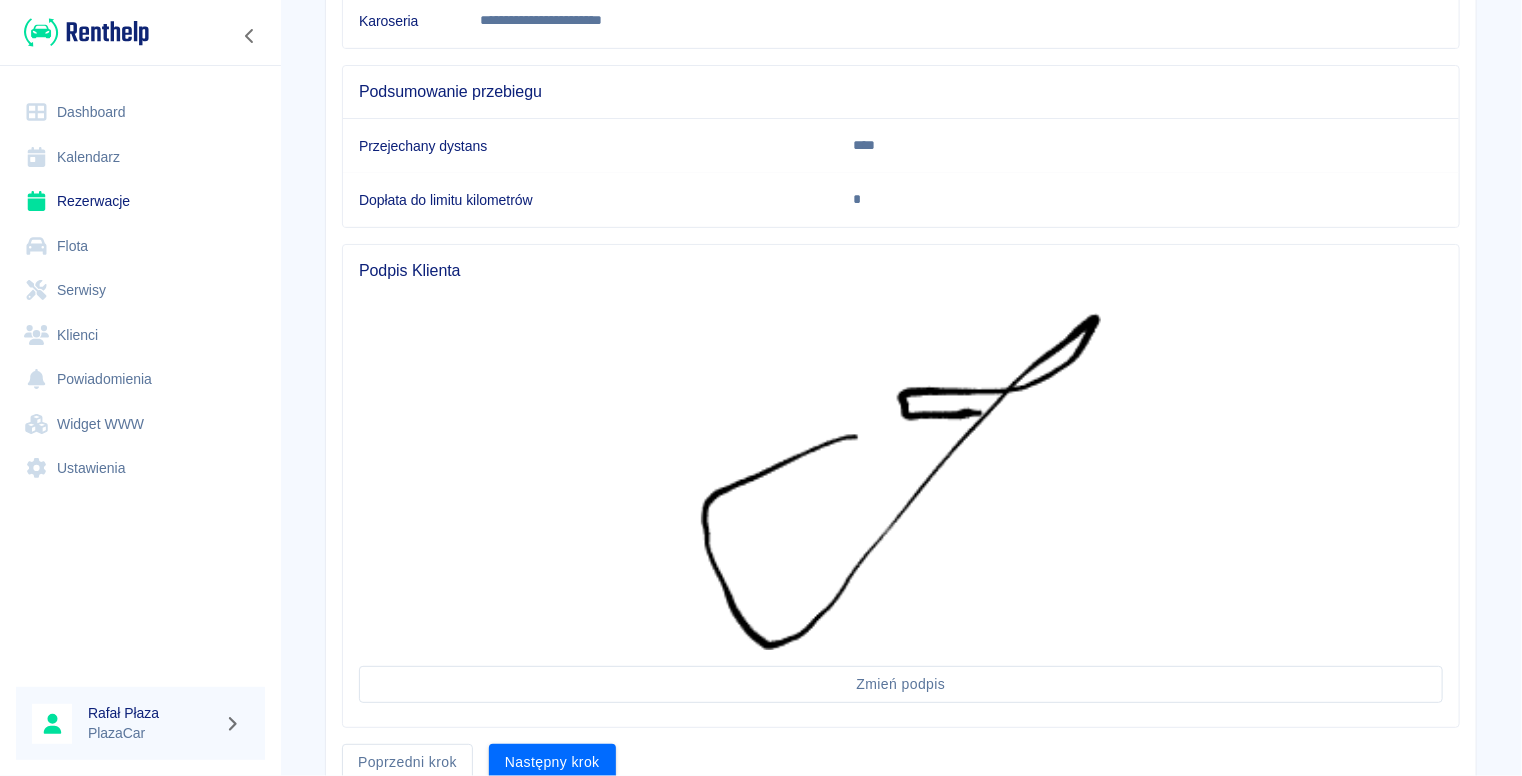 scroll, scrollTop: 792, scrollLeft: 0, axis: vertical 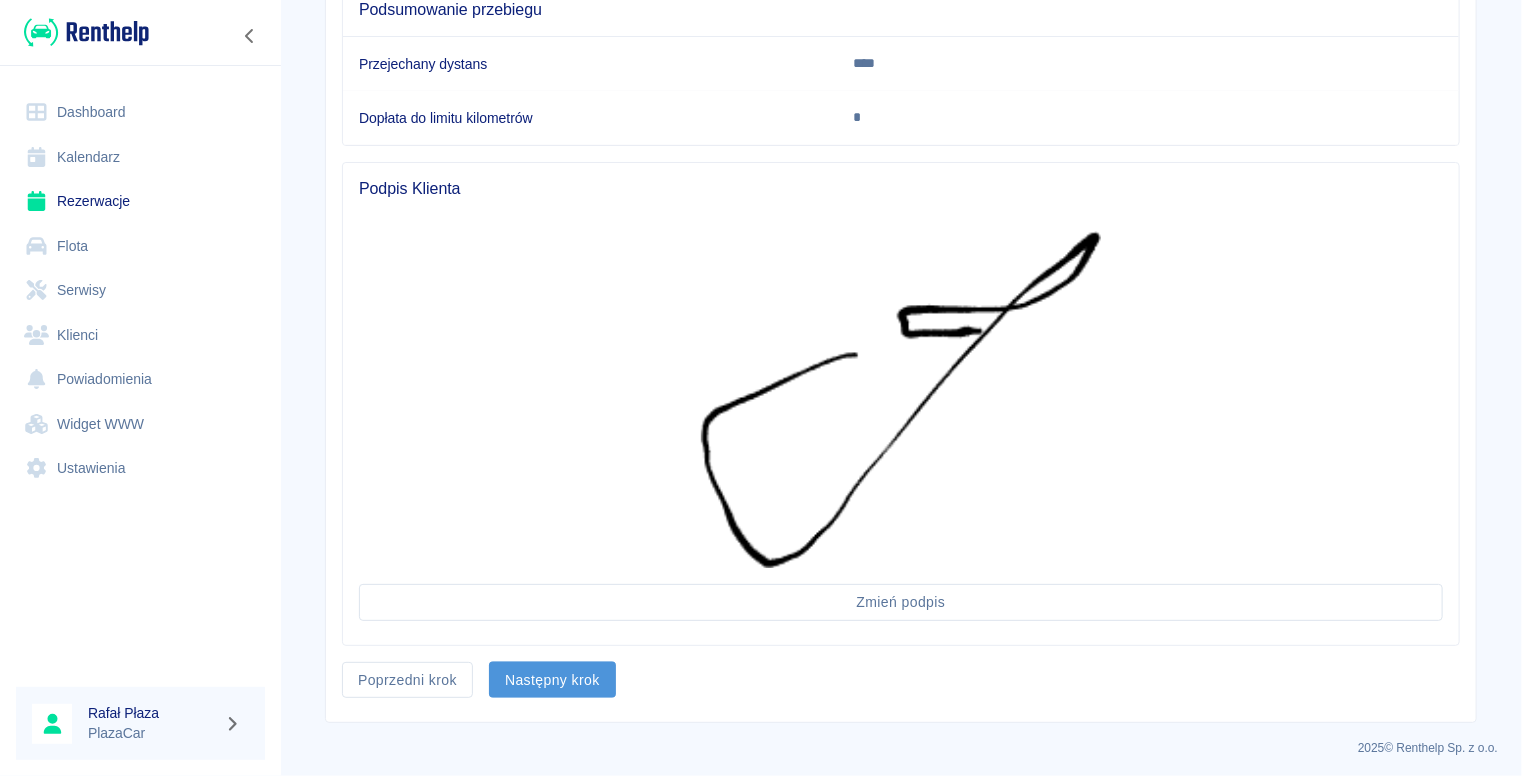 click on "Następny krok" at bounding box center (552, 680) 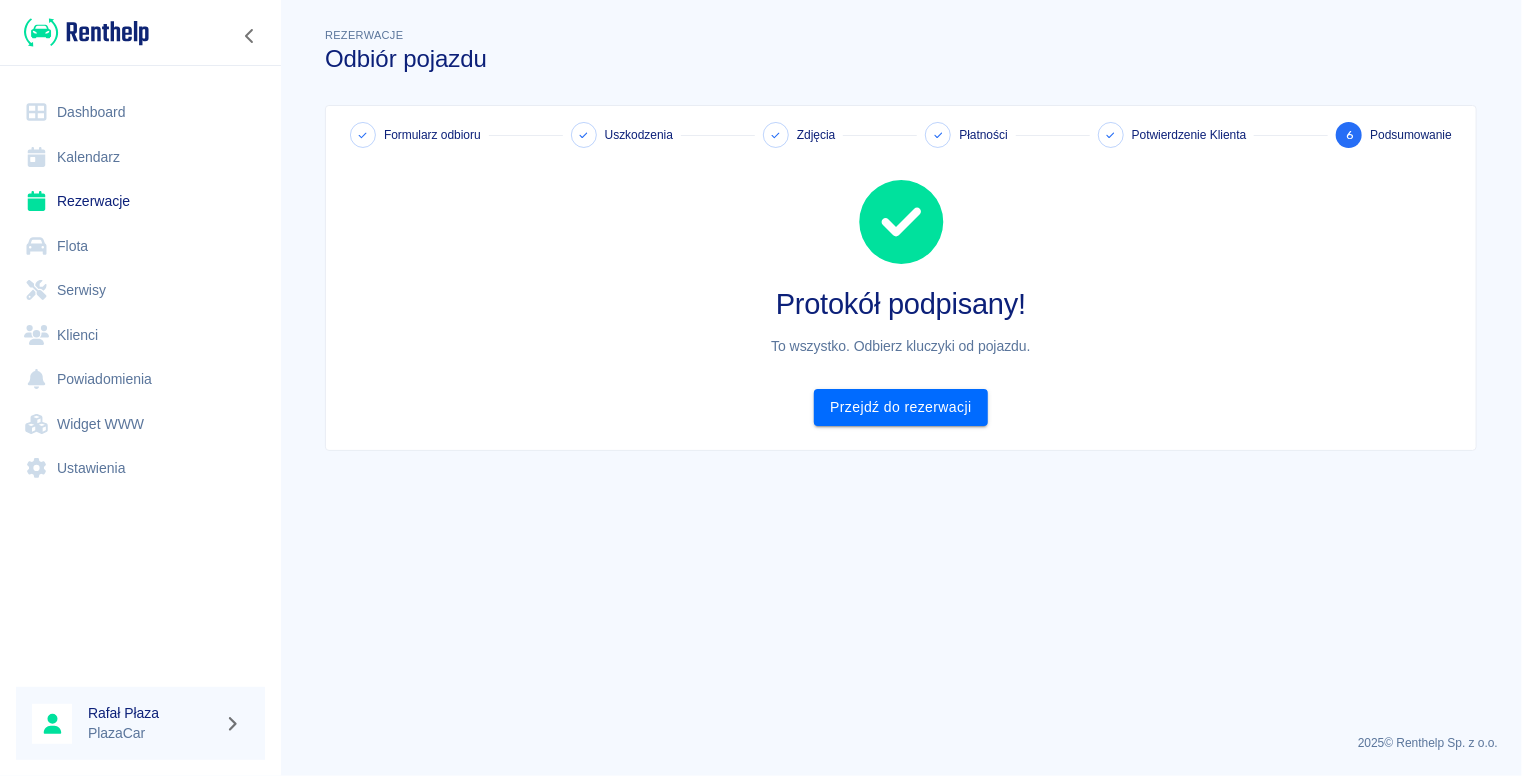scroll, scrollTop: 0, scrollLeft: 0, axis: both 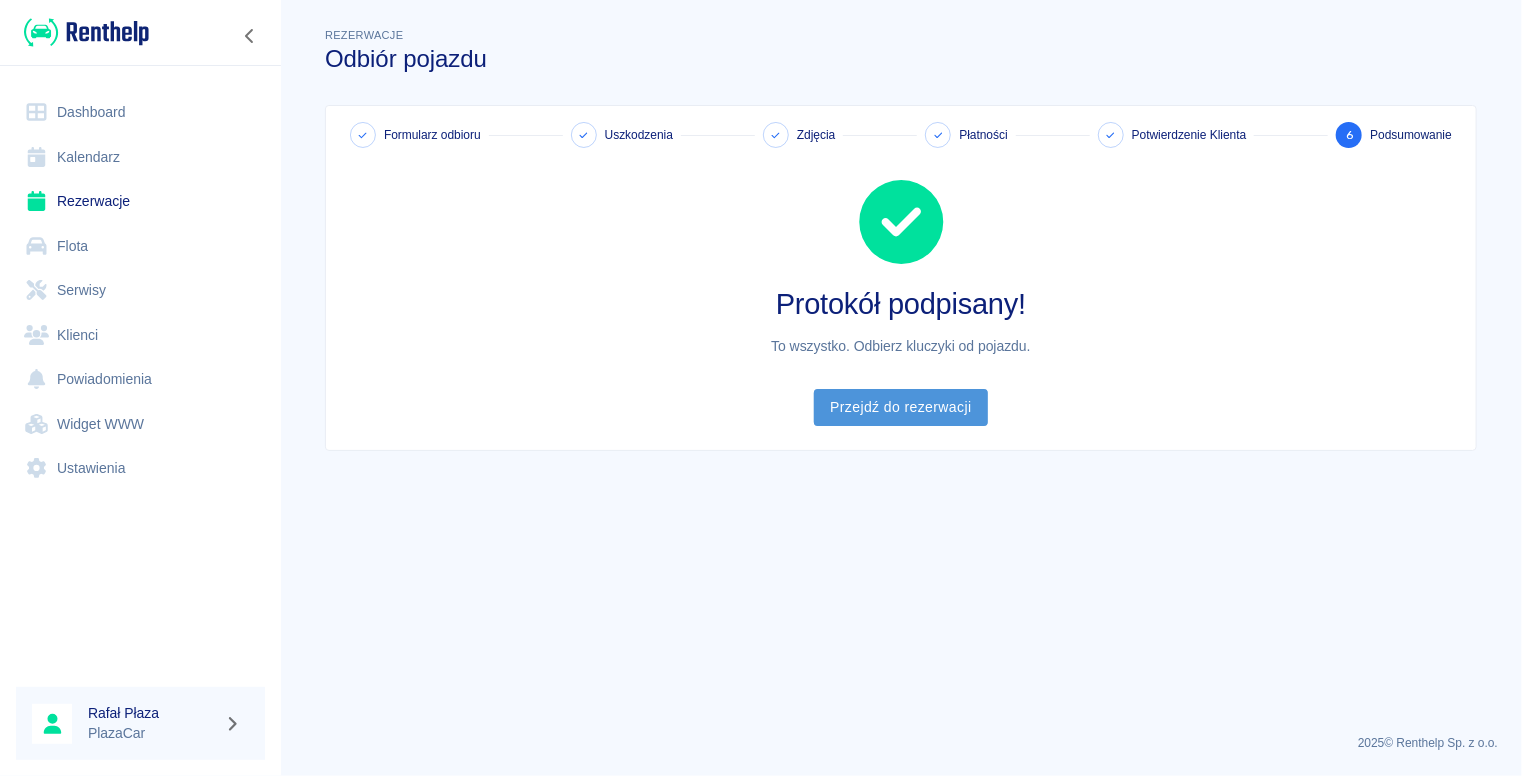 click on "Przejdź do rezerwacji" at bounding box center (900, 407) 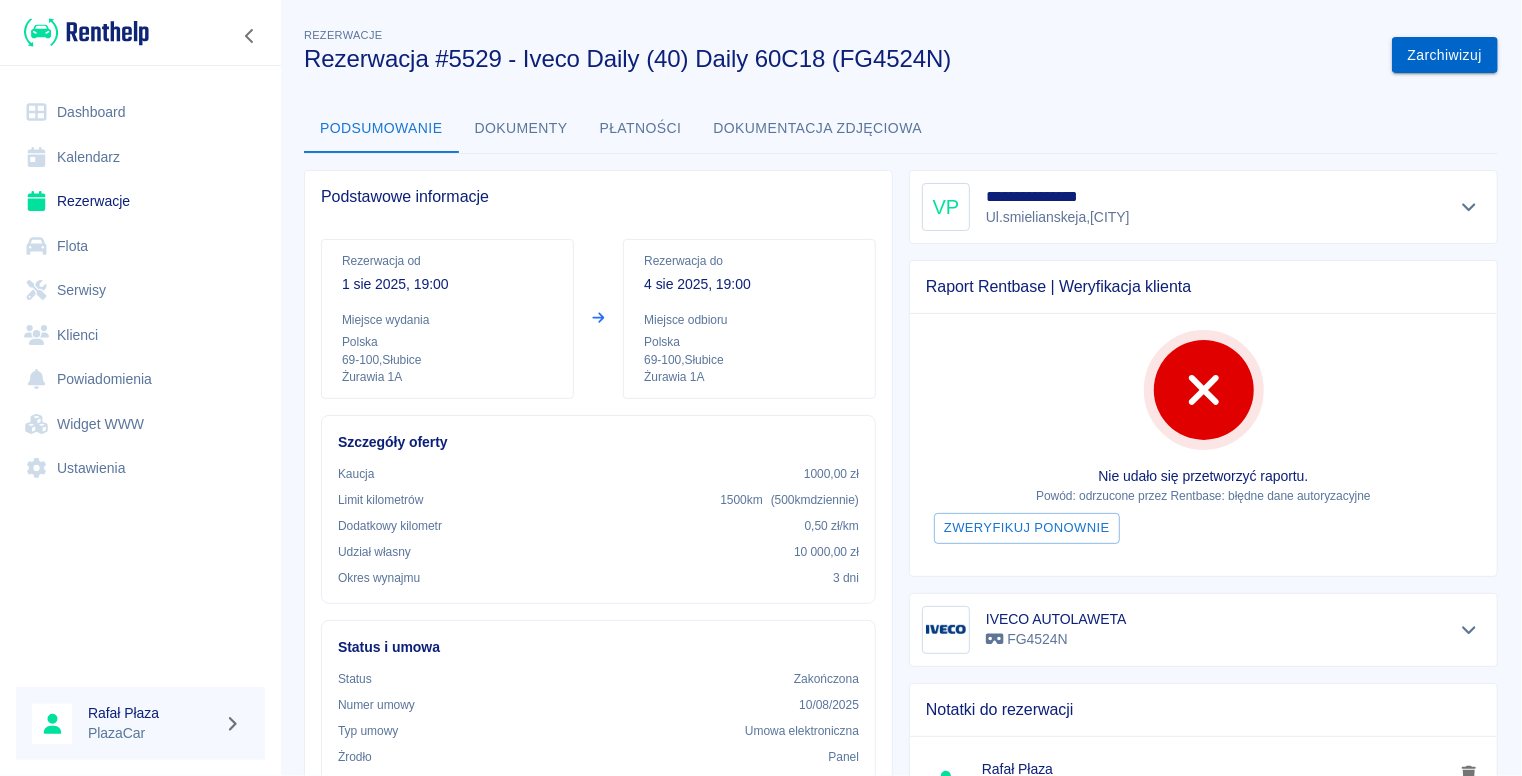 click on "Zarchiwizuj" at bounding box center [1445, 55] 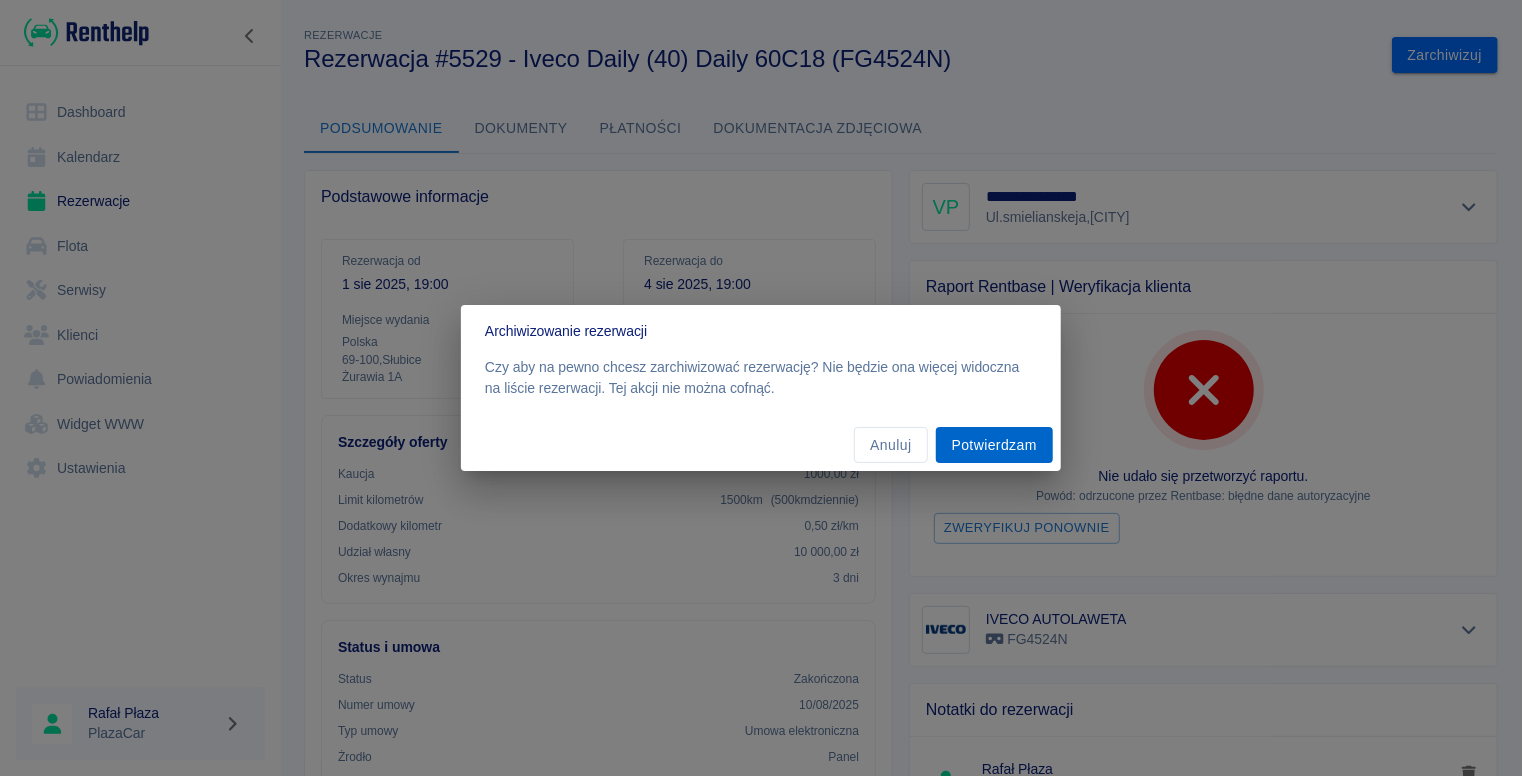 click on "Potwierdzam" at bounding box center (994, 445) 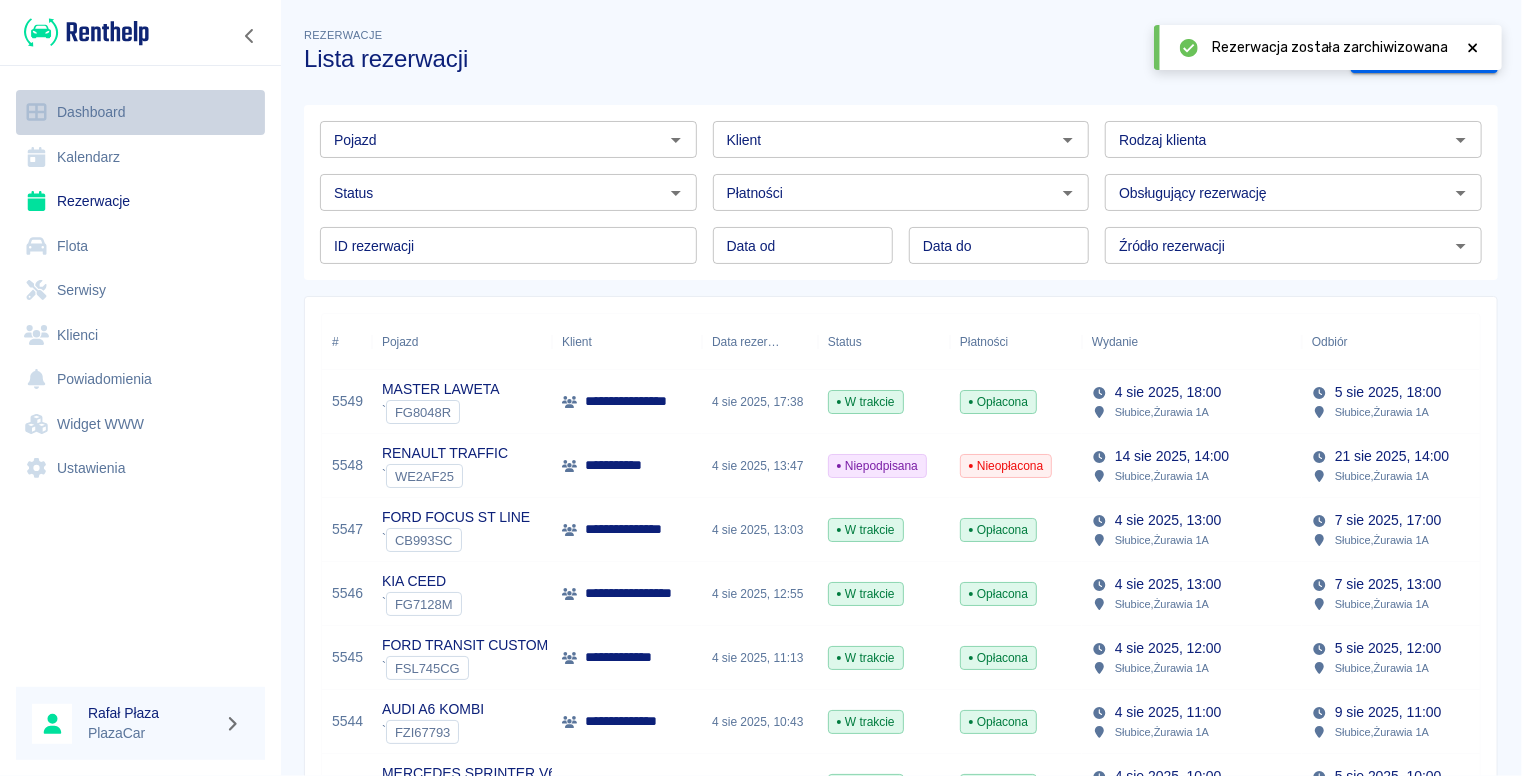 click on "Dashboard" at bounding box center (140, 112) 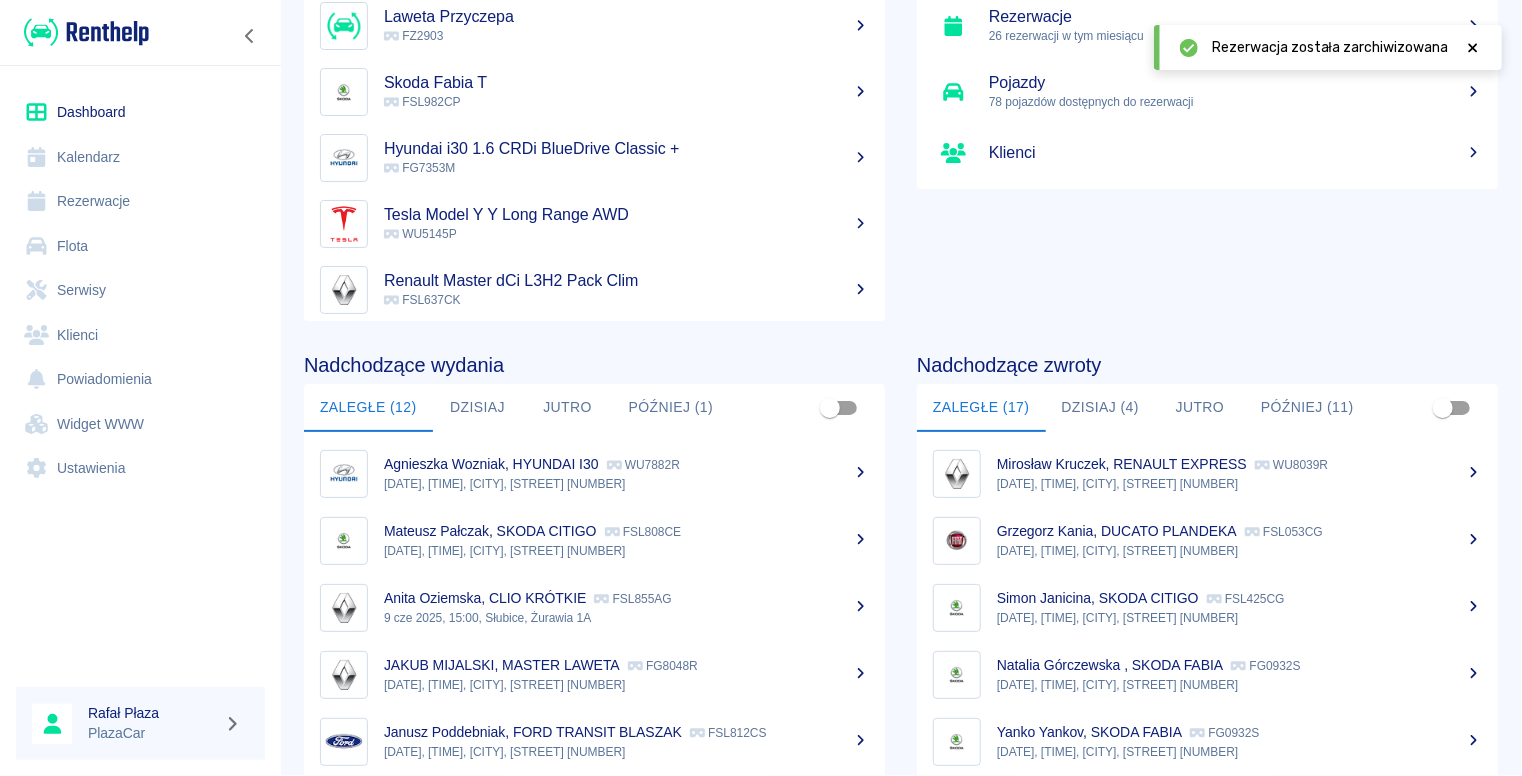scroll, scrollTop: 267, scrollLeft: 0, axis: vertical 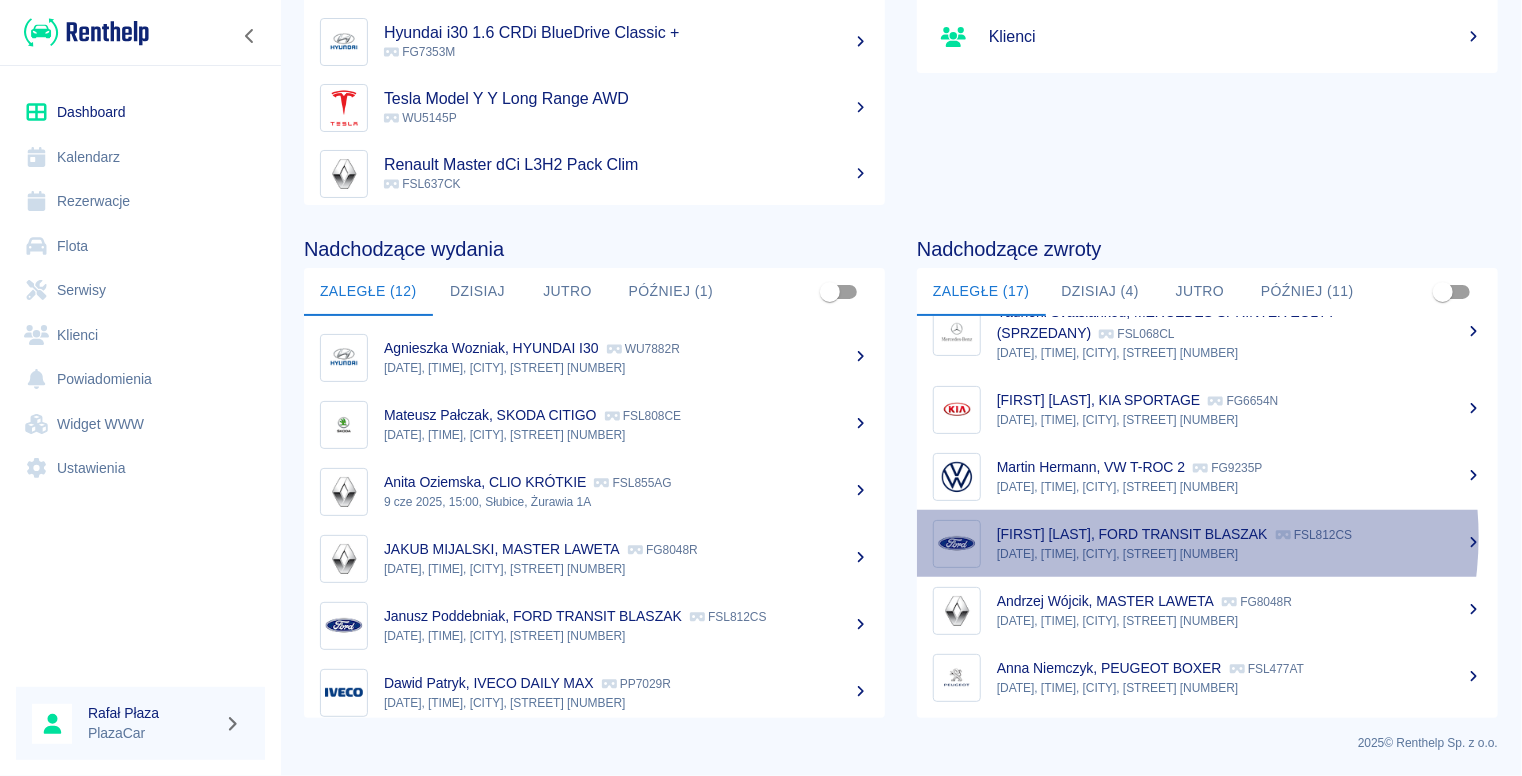 click on "albert krzyzanski, FORD TRANSIT BLASZAK" at bounding box center [1132, 534] 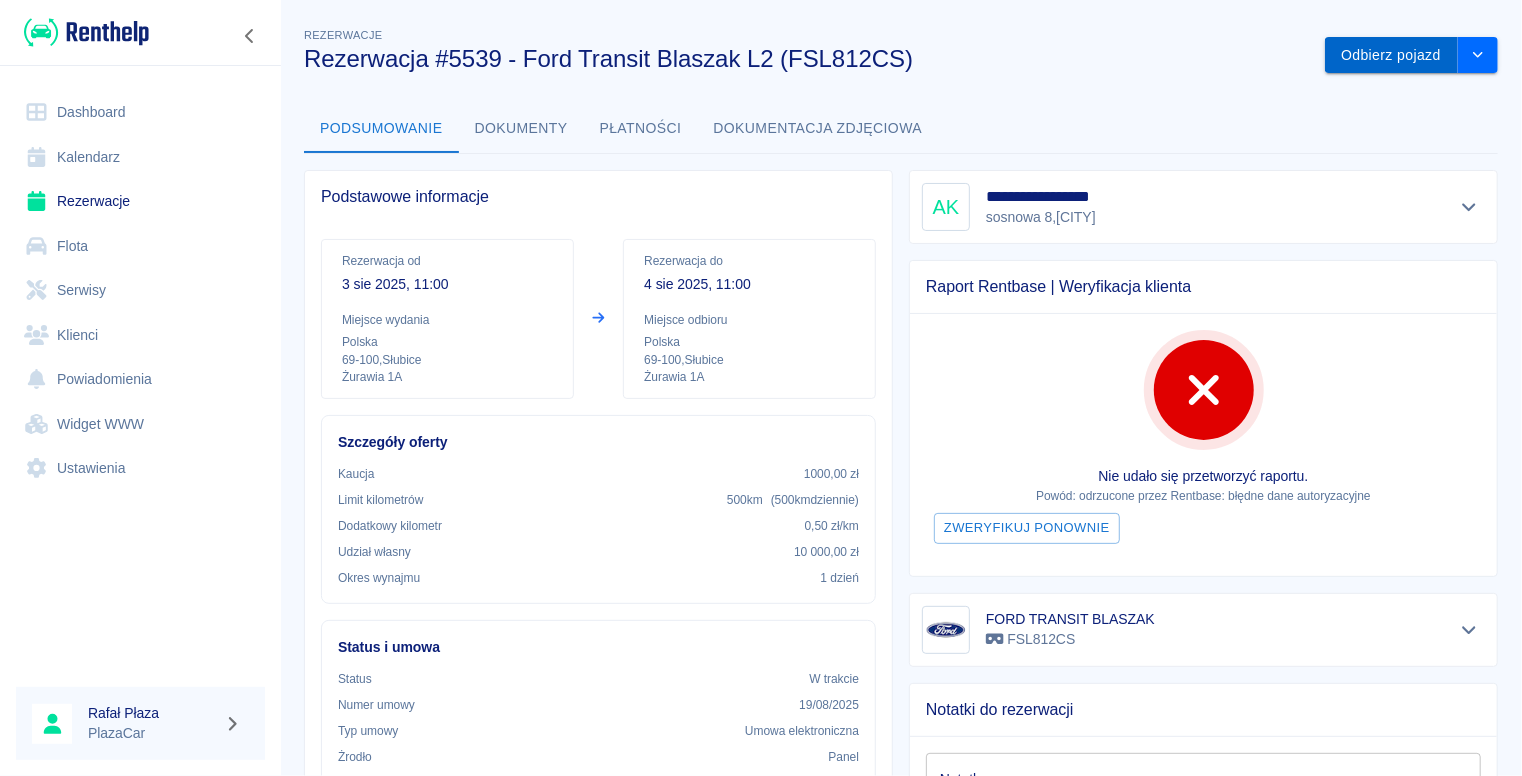 click on "Odbierz pojazd" at bounding box center [1391, 55] 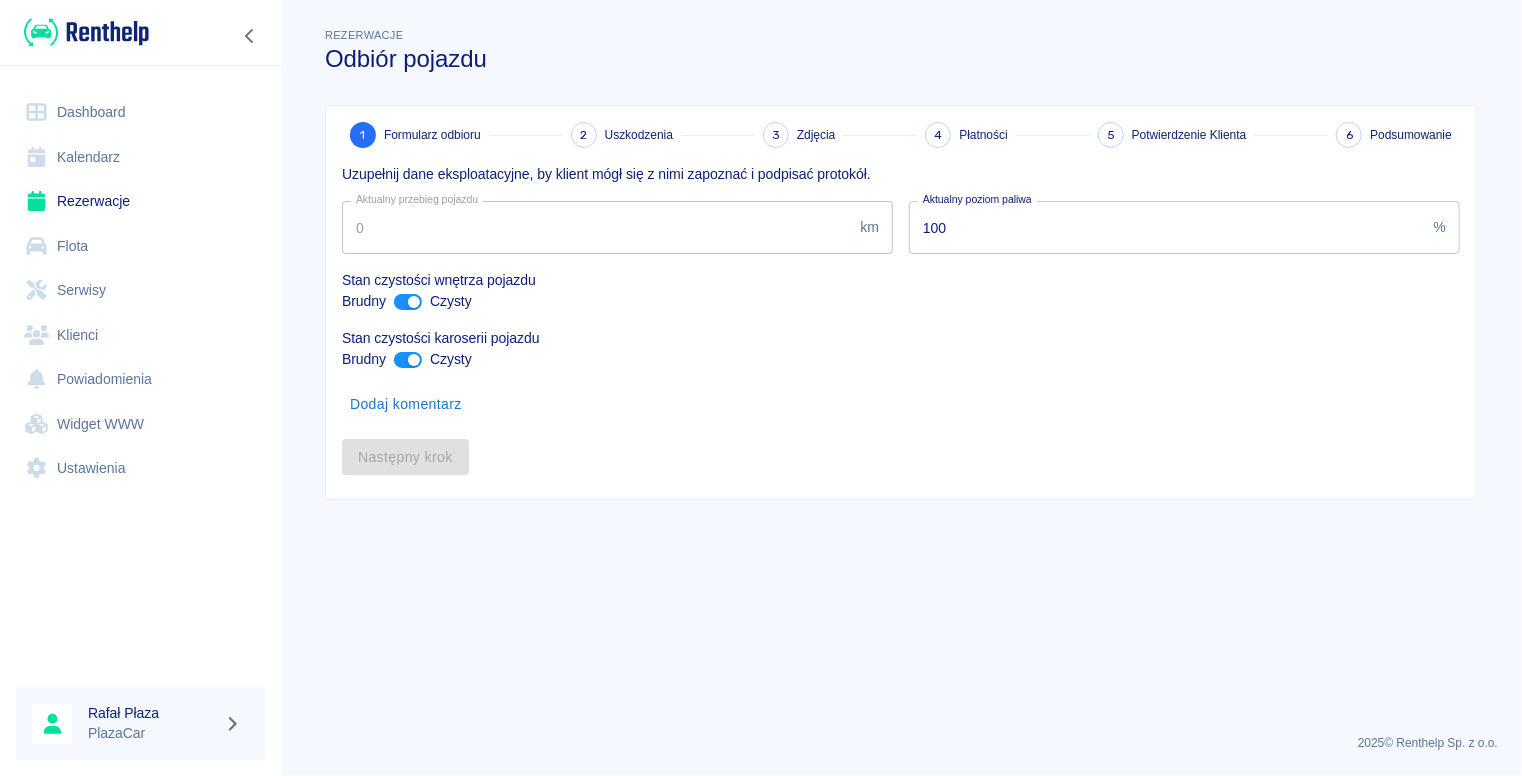 type on "315451" 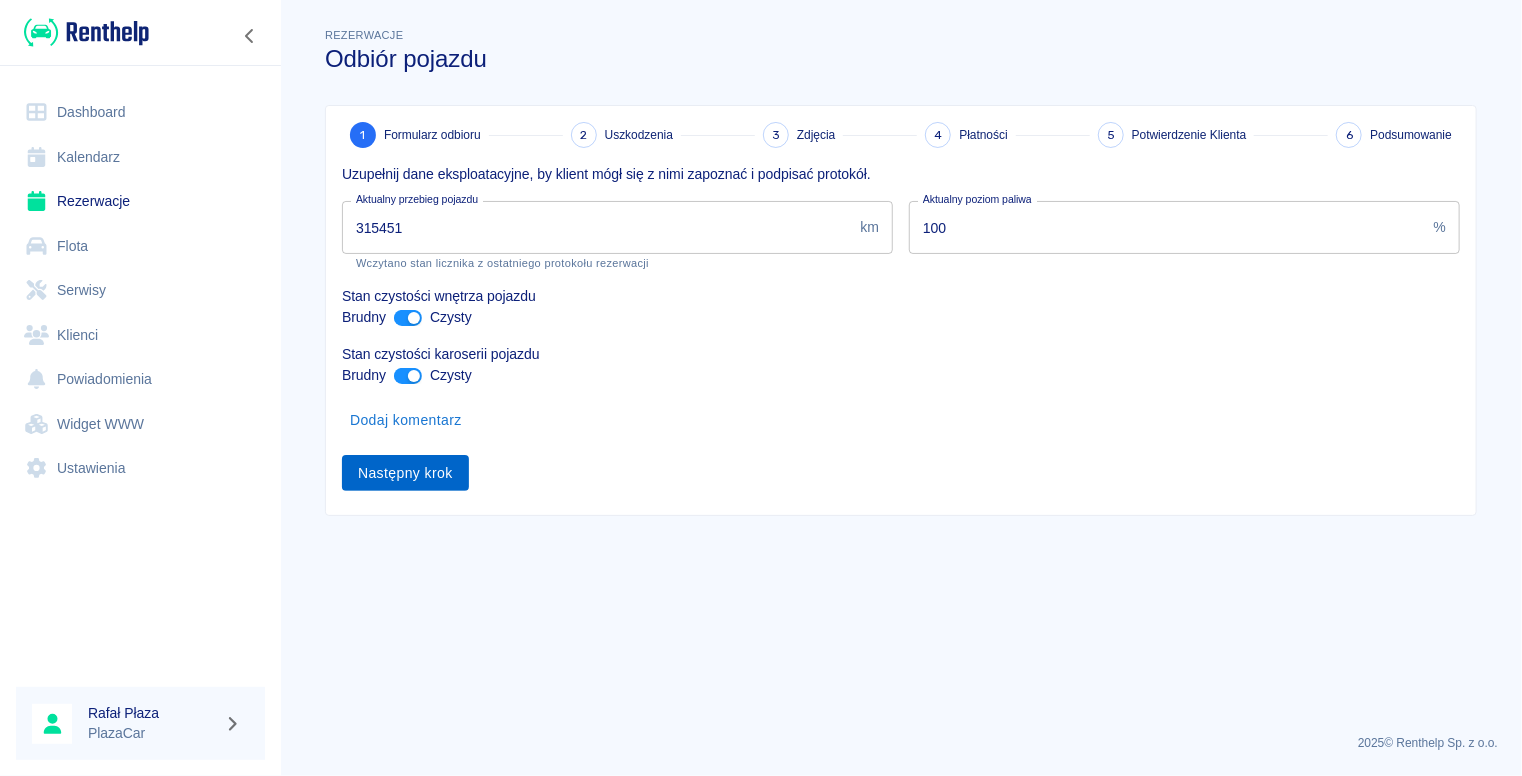 click on "Następny krok" at bounding box center [405, 473] 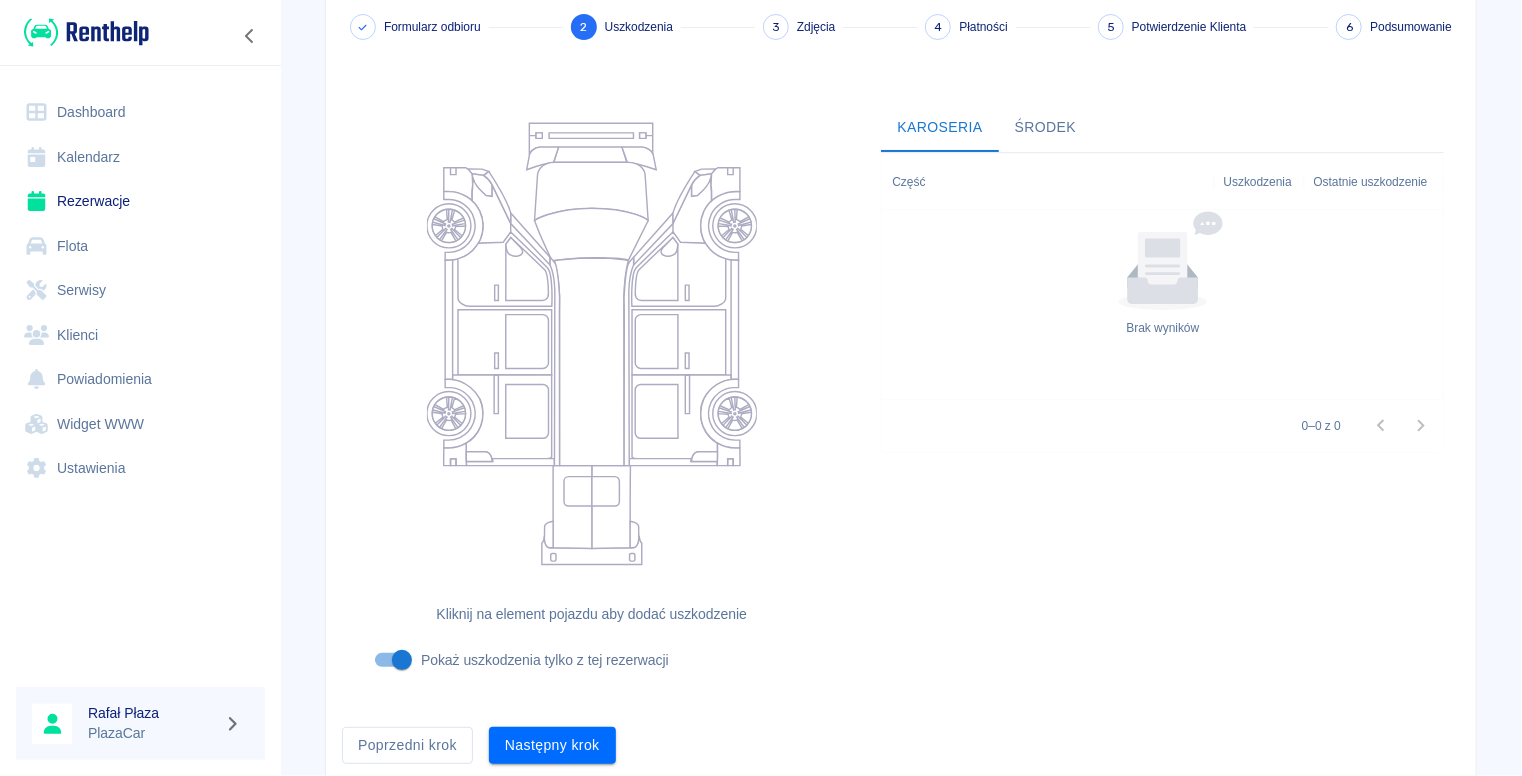 scroll, scrollTop: 178, scrollLeft: 0, axis: vertical 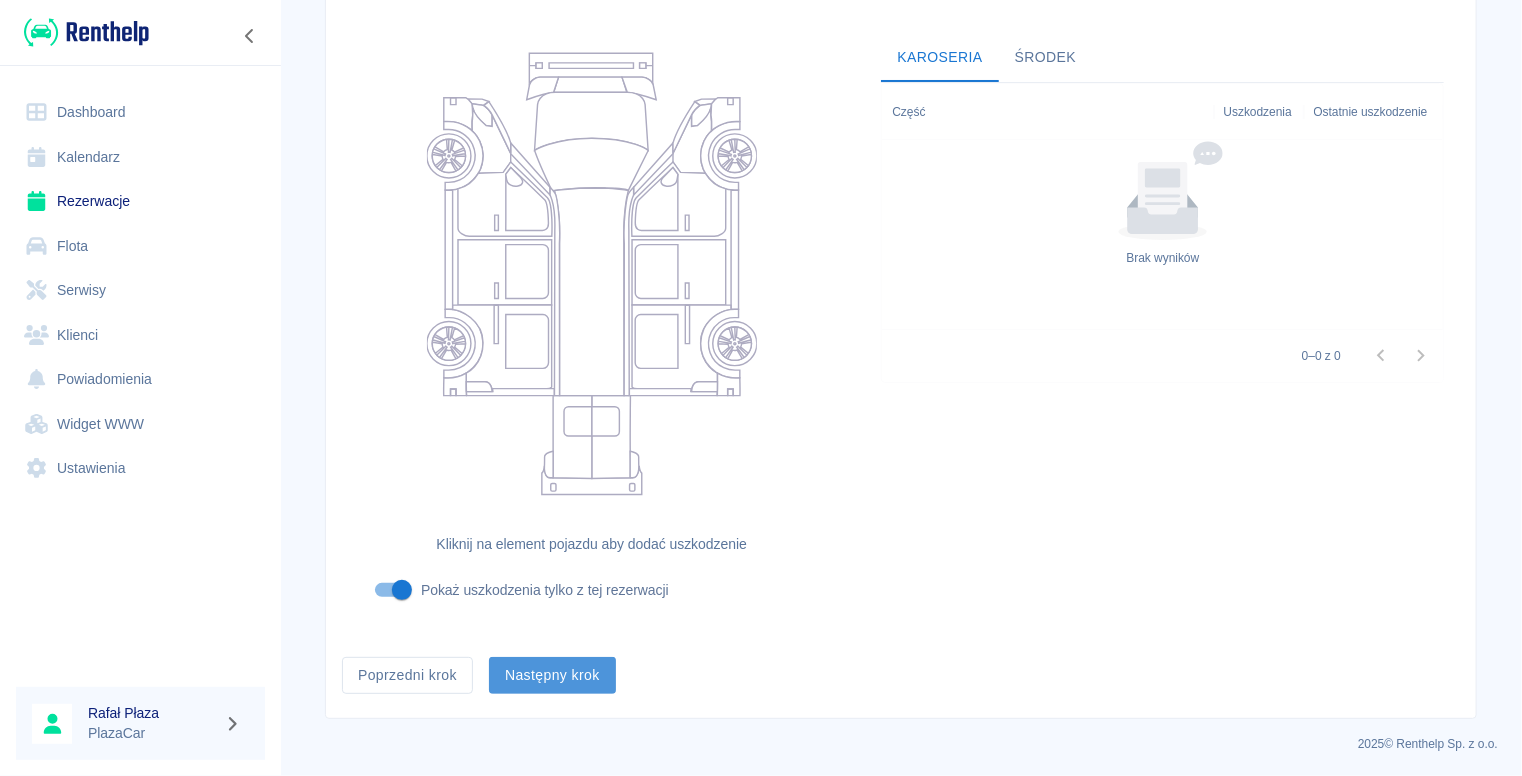 click on "Następny krok" at bounding box center (552, 675) 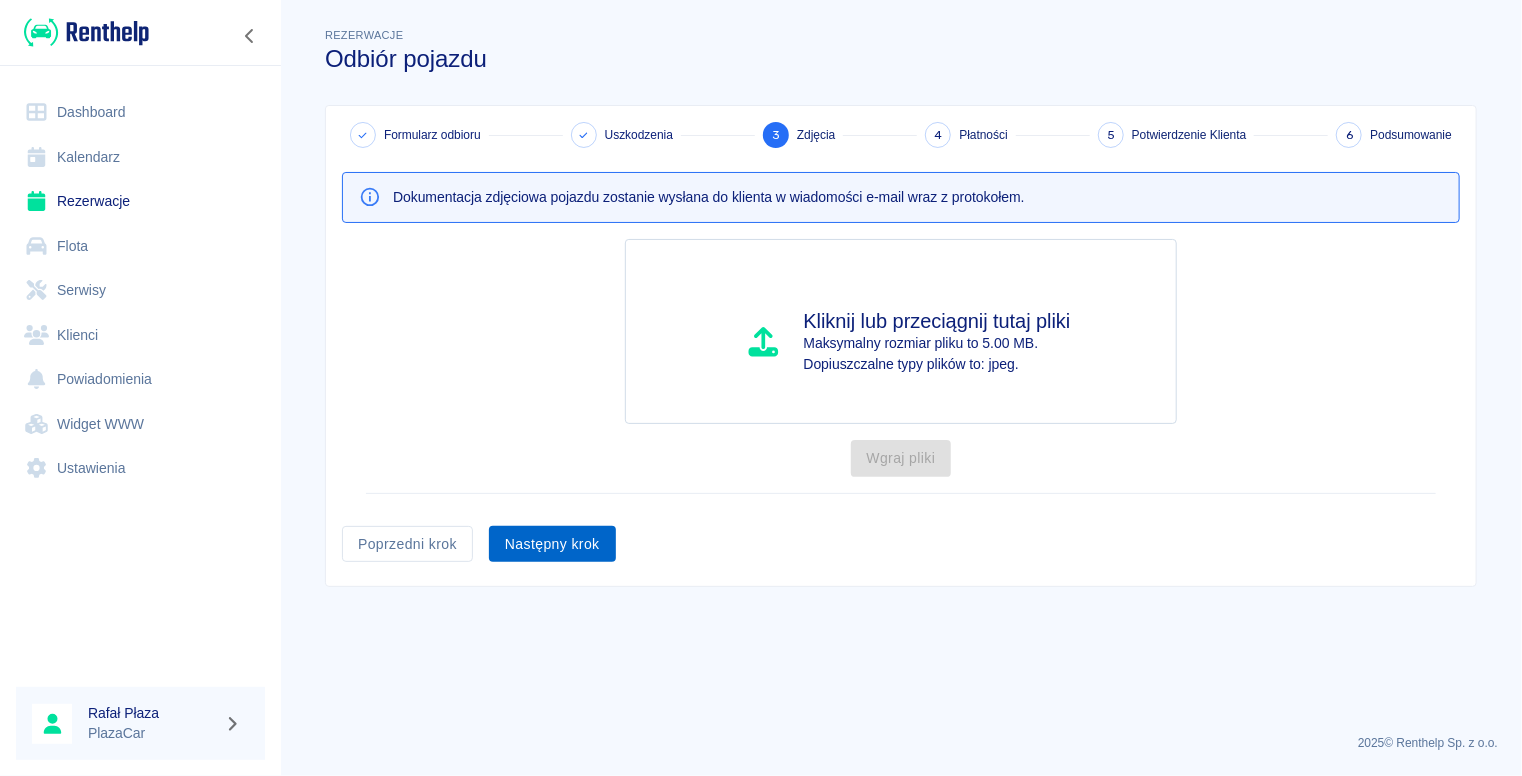 click on "Następny krok" at bounding box center [552, 544] 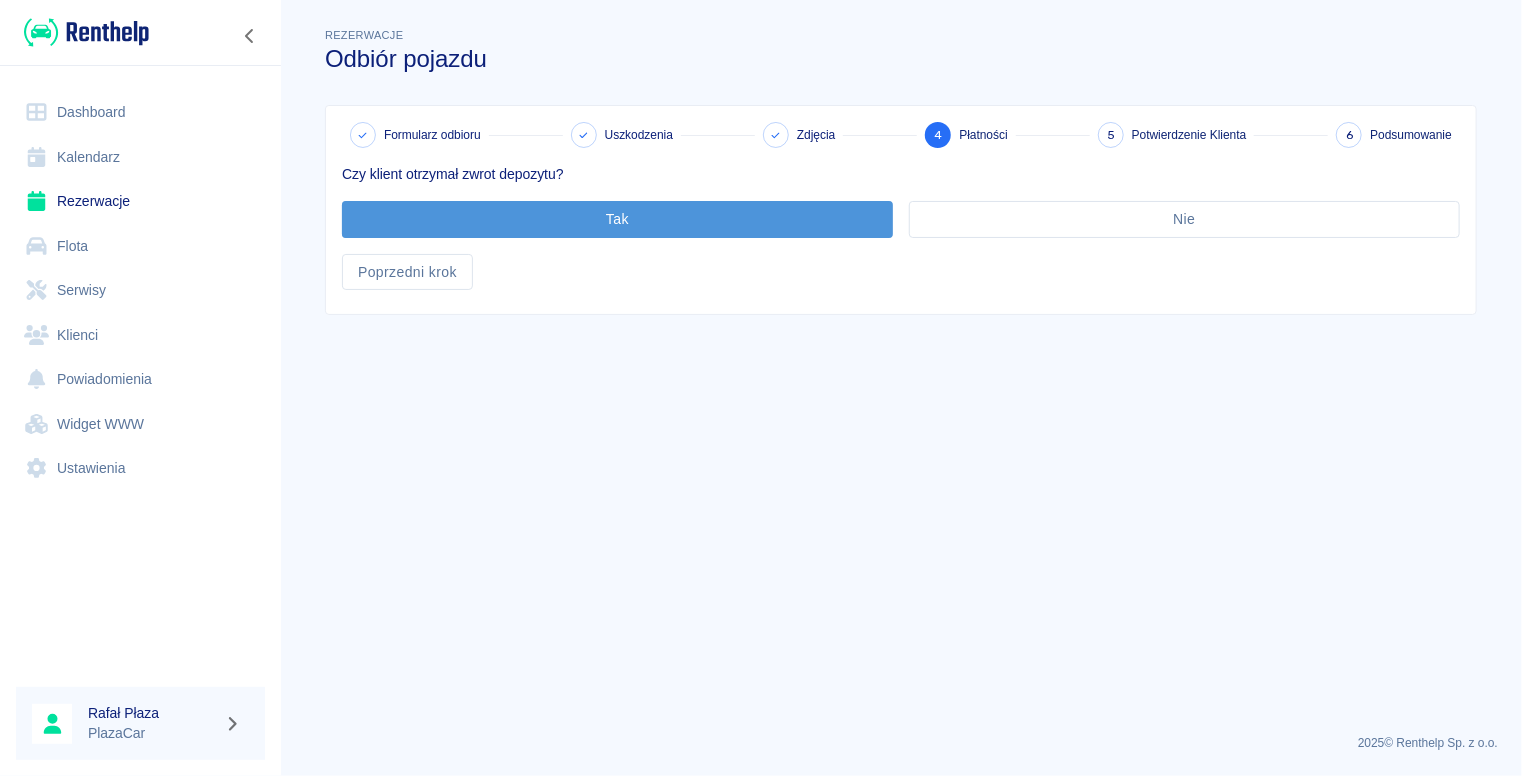 click on "Tak" at bounding box center (617, 219) 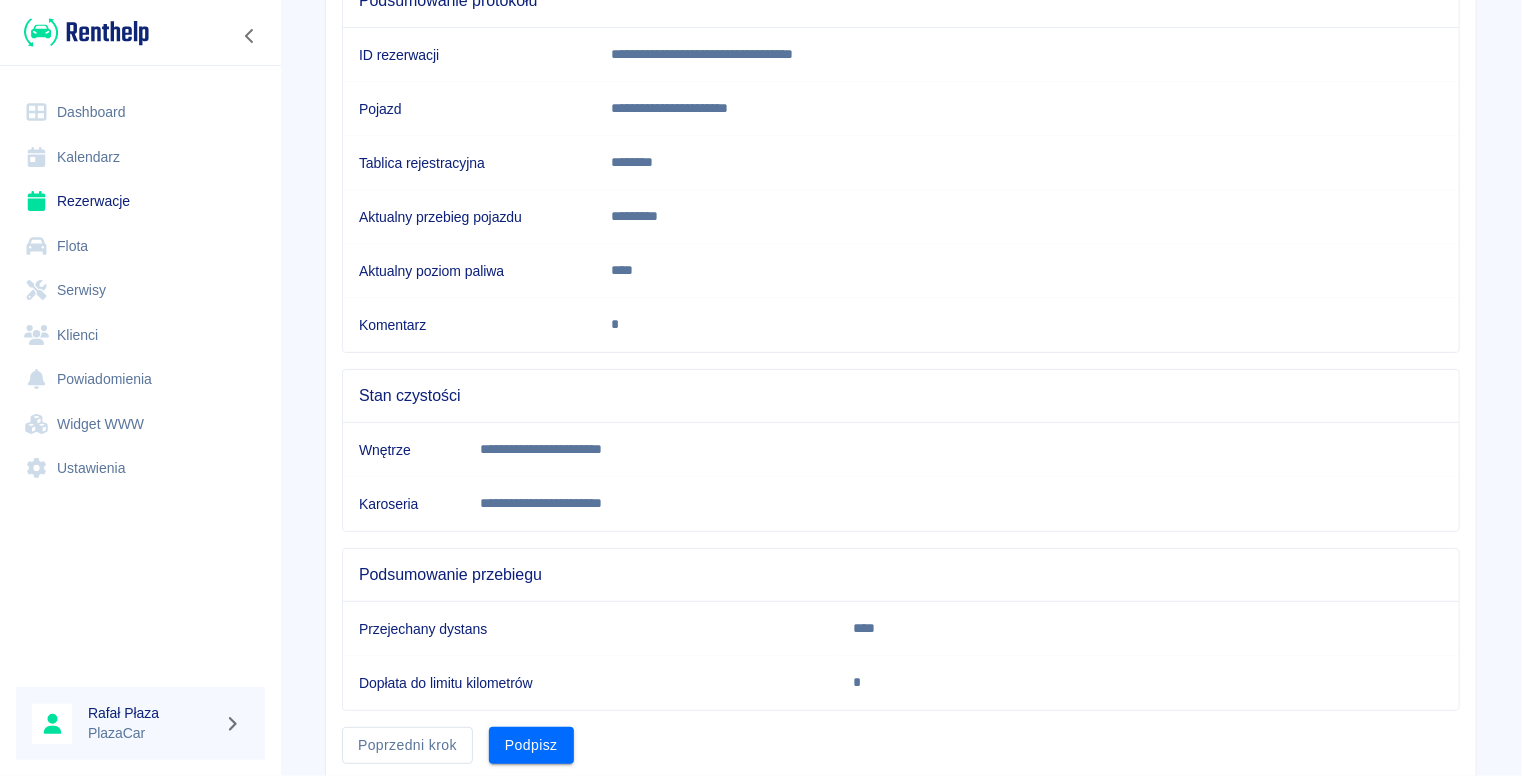 scroll, scrollTop: 293, scrollLeft: 0, axis: vertical 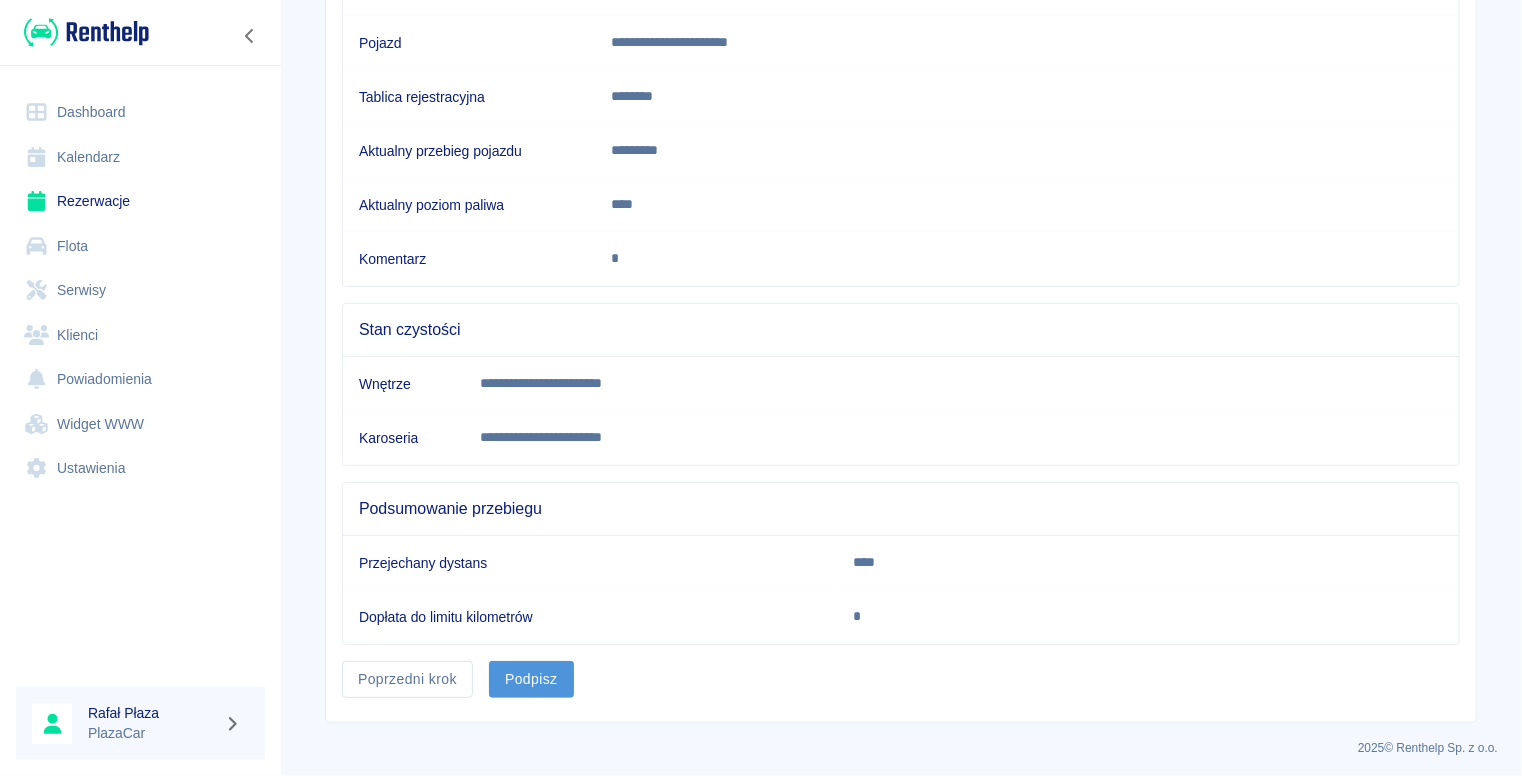 click on "Podpisz" at bounding box center [531, 679] 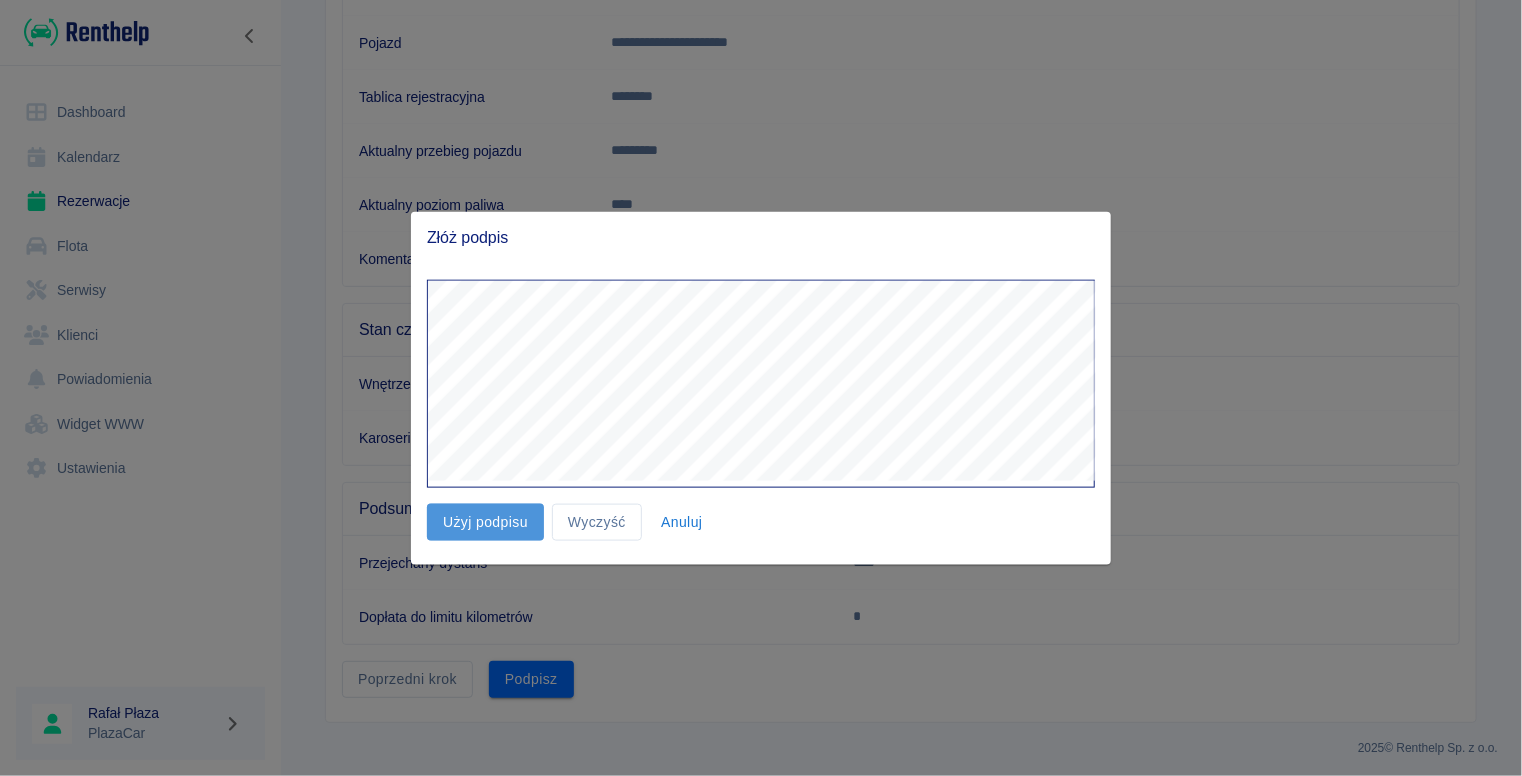 click on "Użyj podpisu" at bounding box center [485, 522] 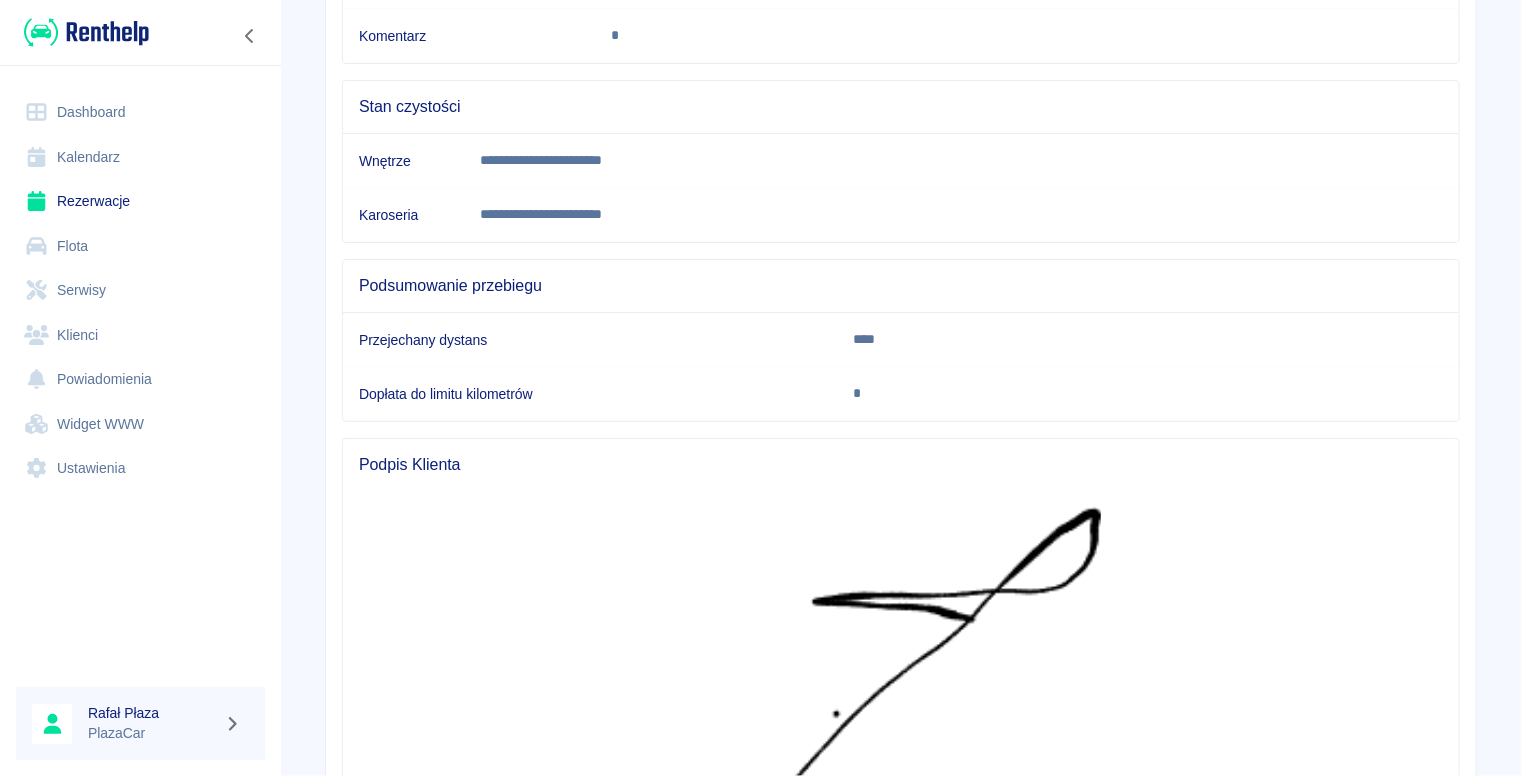 scroll, scrollTop: 792, scrollLeft: 0, axis: vertical 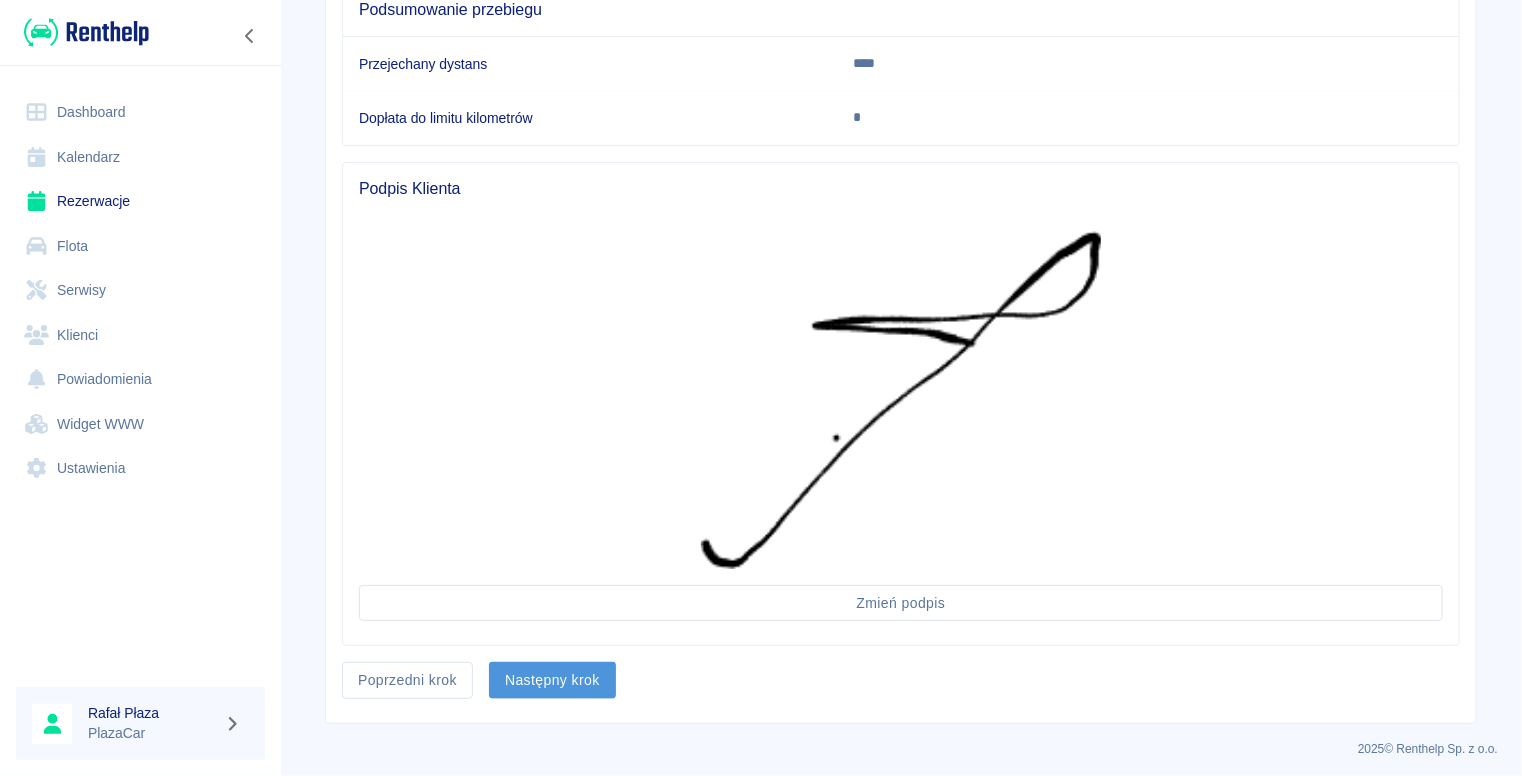 click on "Następny krok" at bounding box center [552, 680] 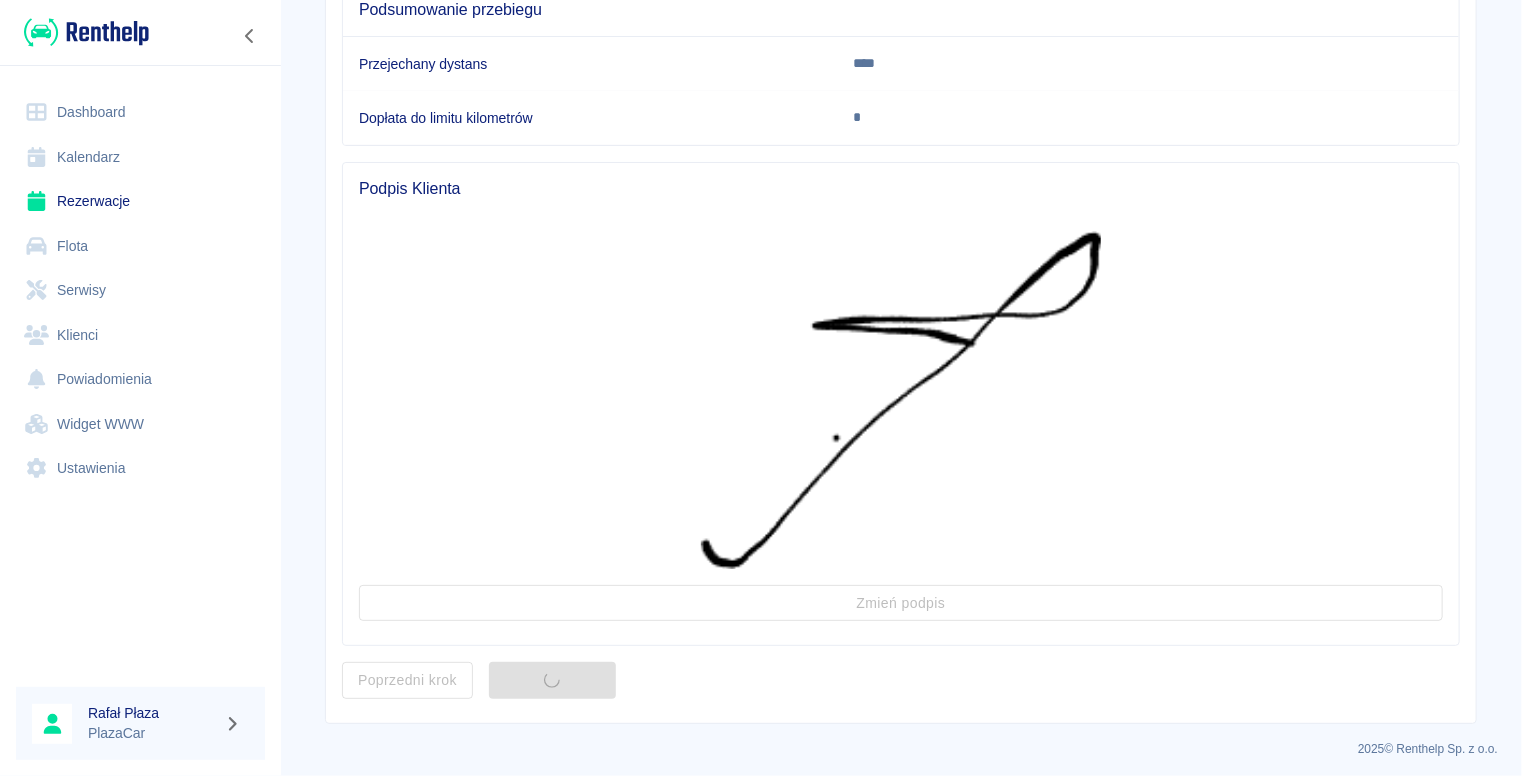 scroll, scrollTop: 0, scrollLeft: 0, axis: both 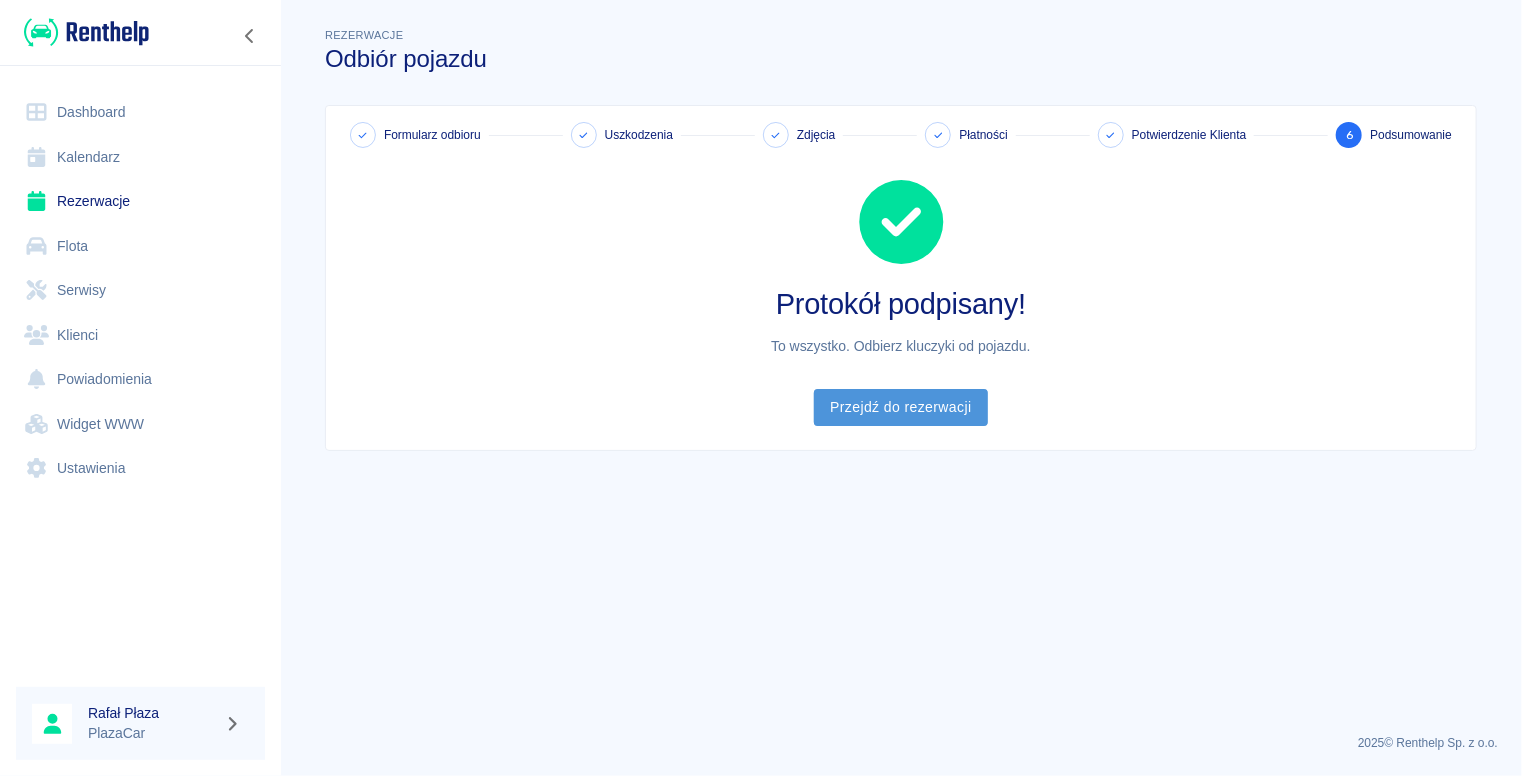 click on "Przejdź do rezerwacji" at bounding box center (900, 407) 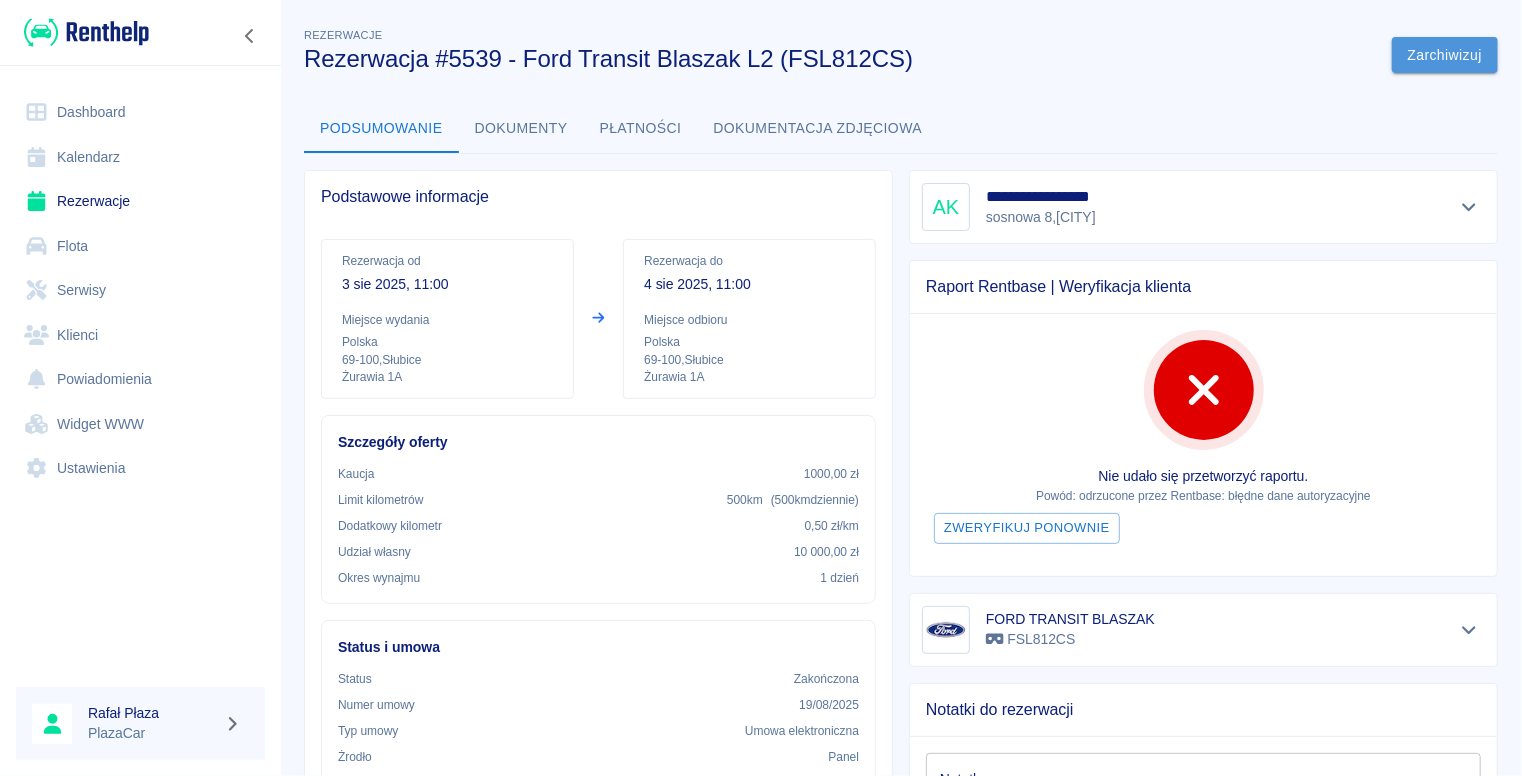 click on "Zarchiwizuj" at bounding box center (1445, 55) 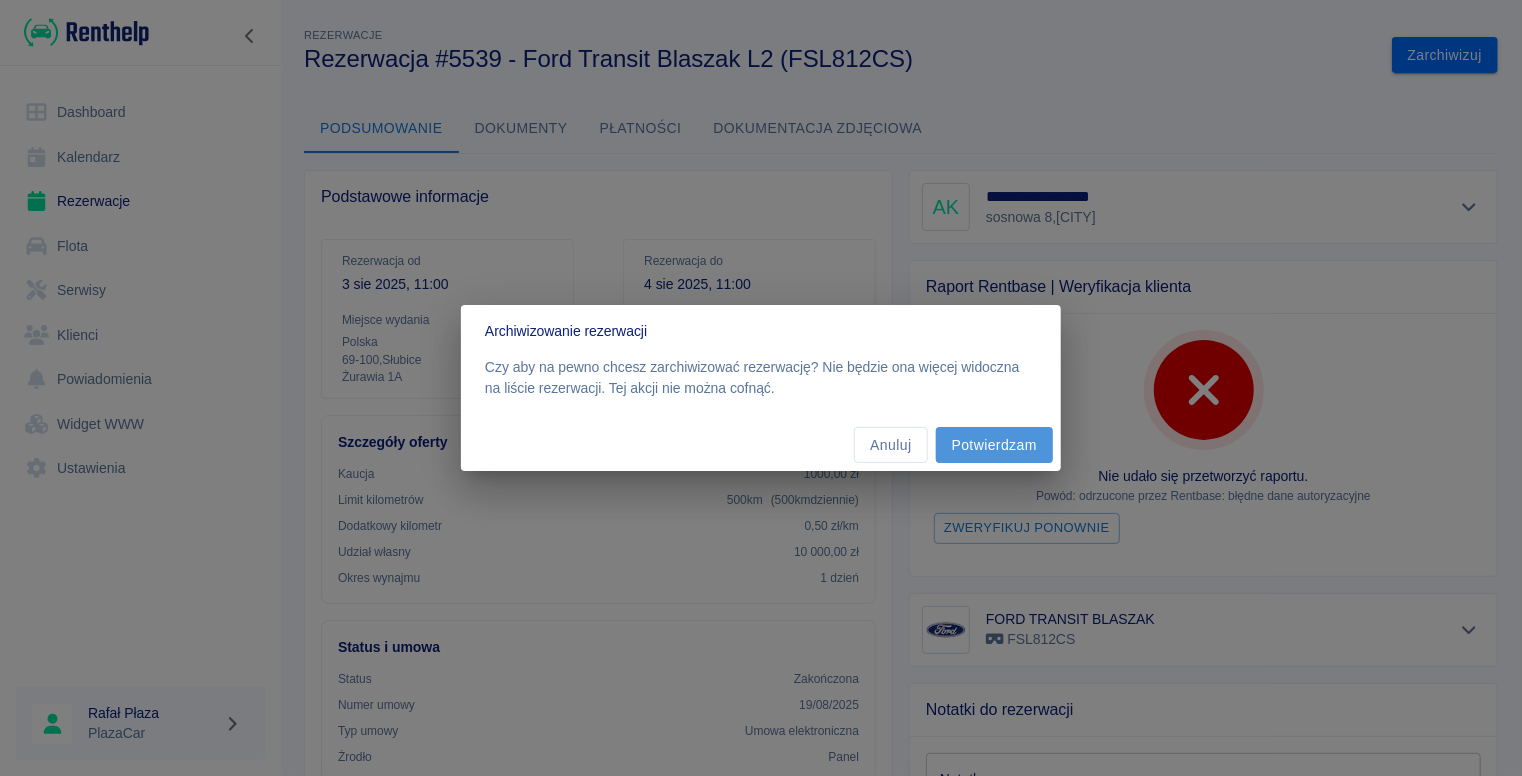 click on "Potwierdzam" at bounding box center (994, 445) 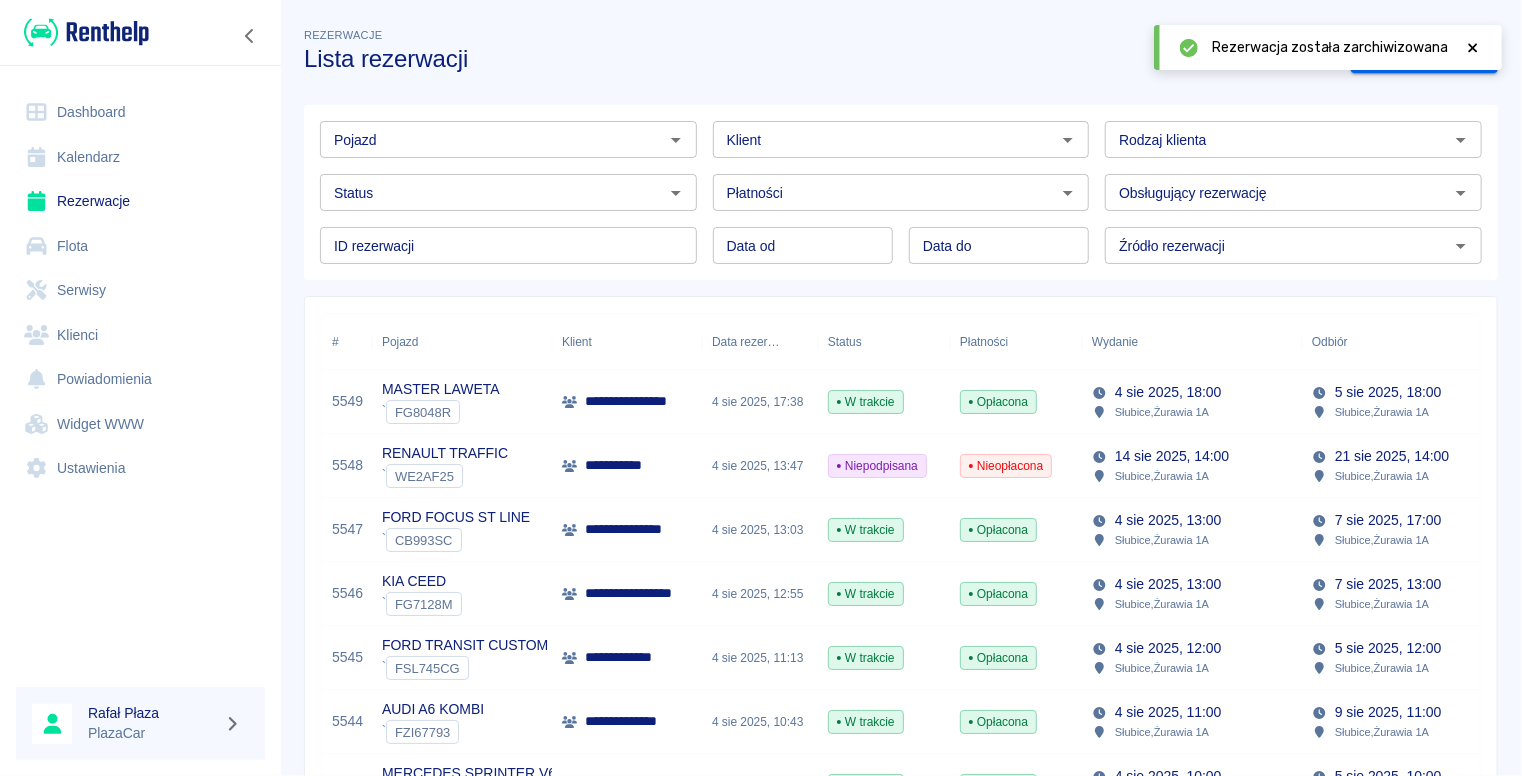 click on "Dashboard" at bounding box center [140, 112] 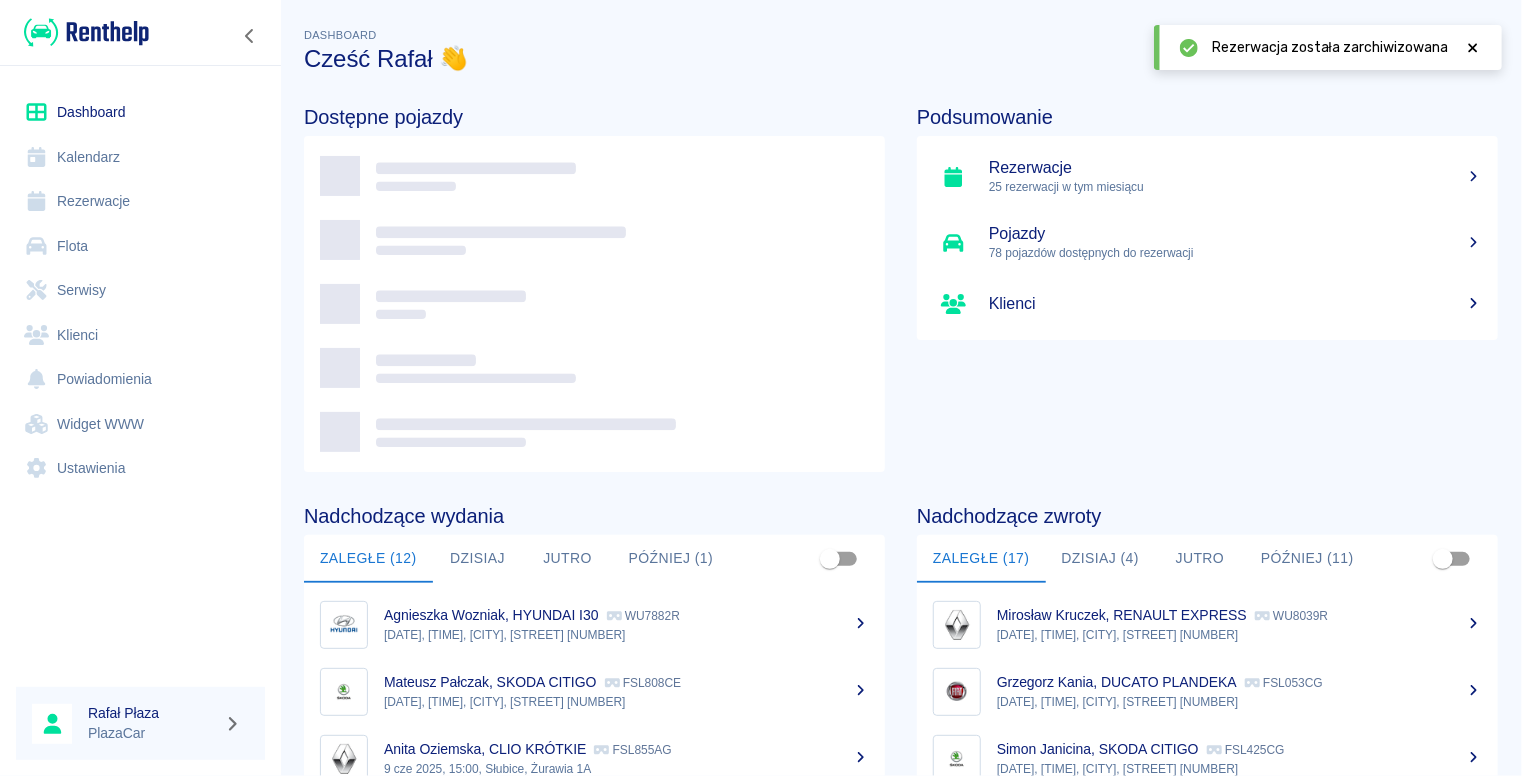 scroll, scrollTop: 267, scrollLeft: 0, axis: vertical 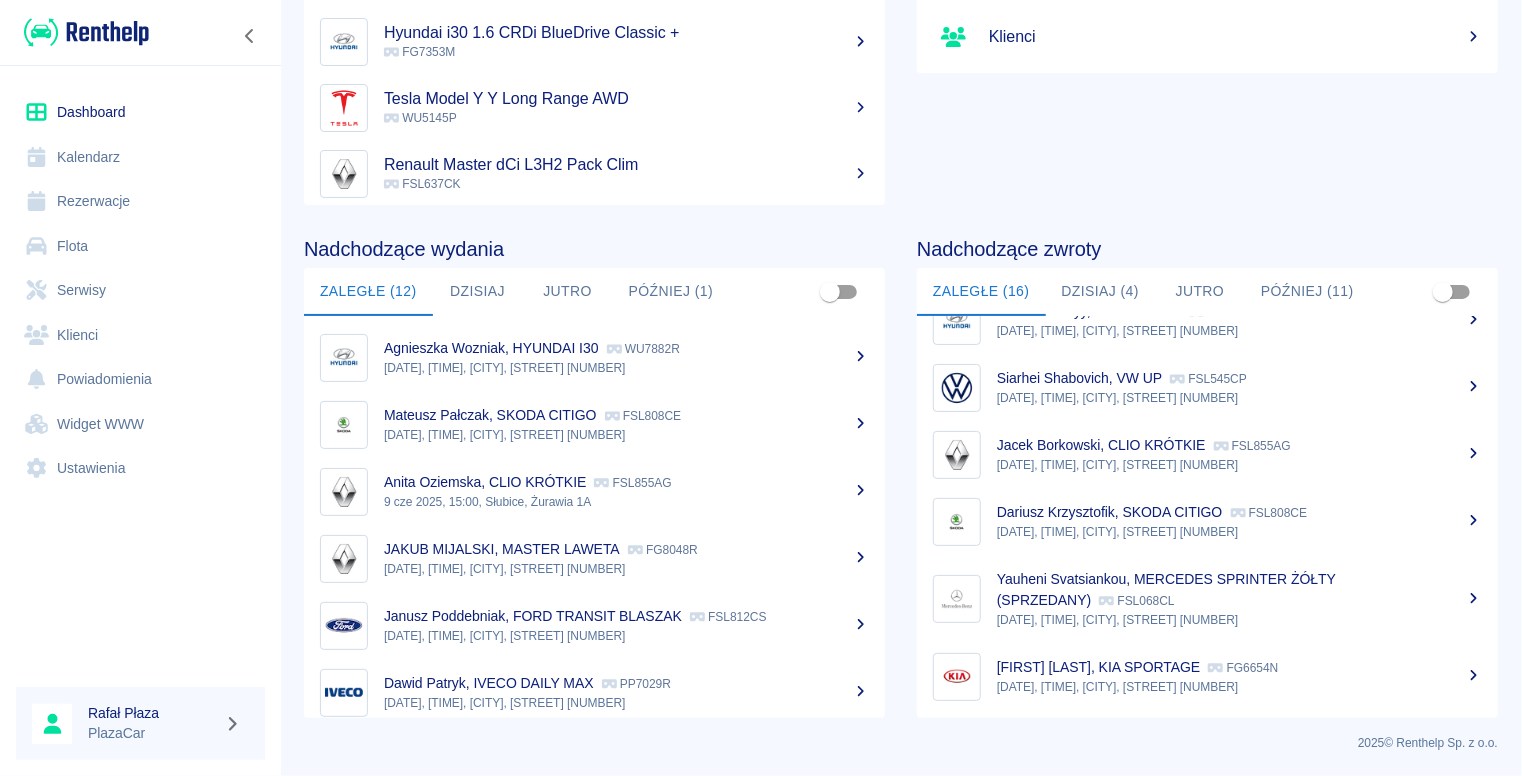 click on "Yauheni Svatsiankou, MERCEDES SPRINTER ŻÓŁTY (SPRZEDANY)   FSL068CL" at bounding box center [1239, 590] 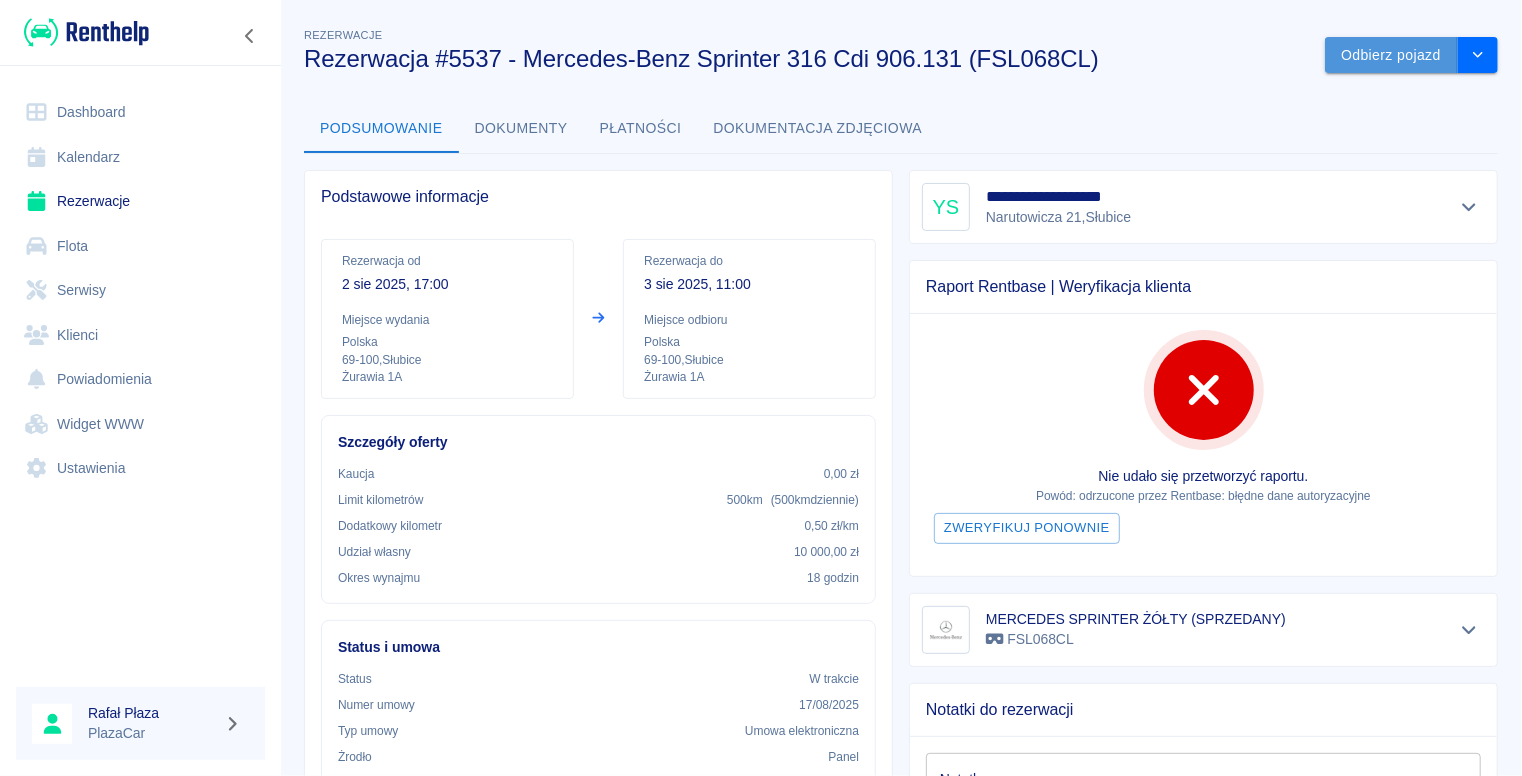 click on "Odbierz pojazd" at bounding box center [1391, 55] 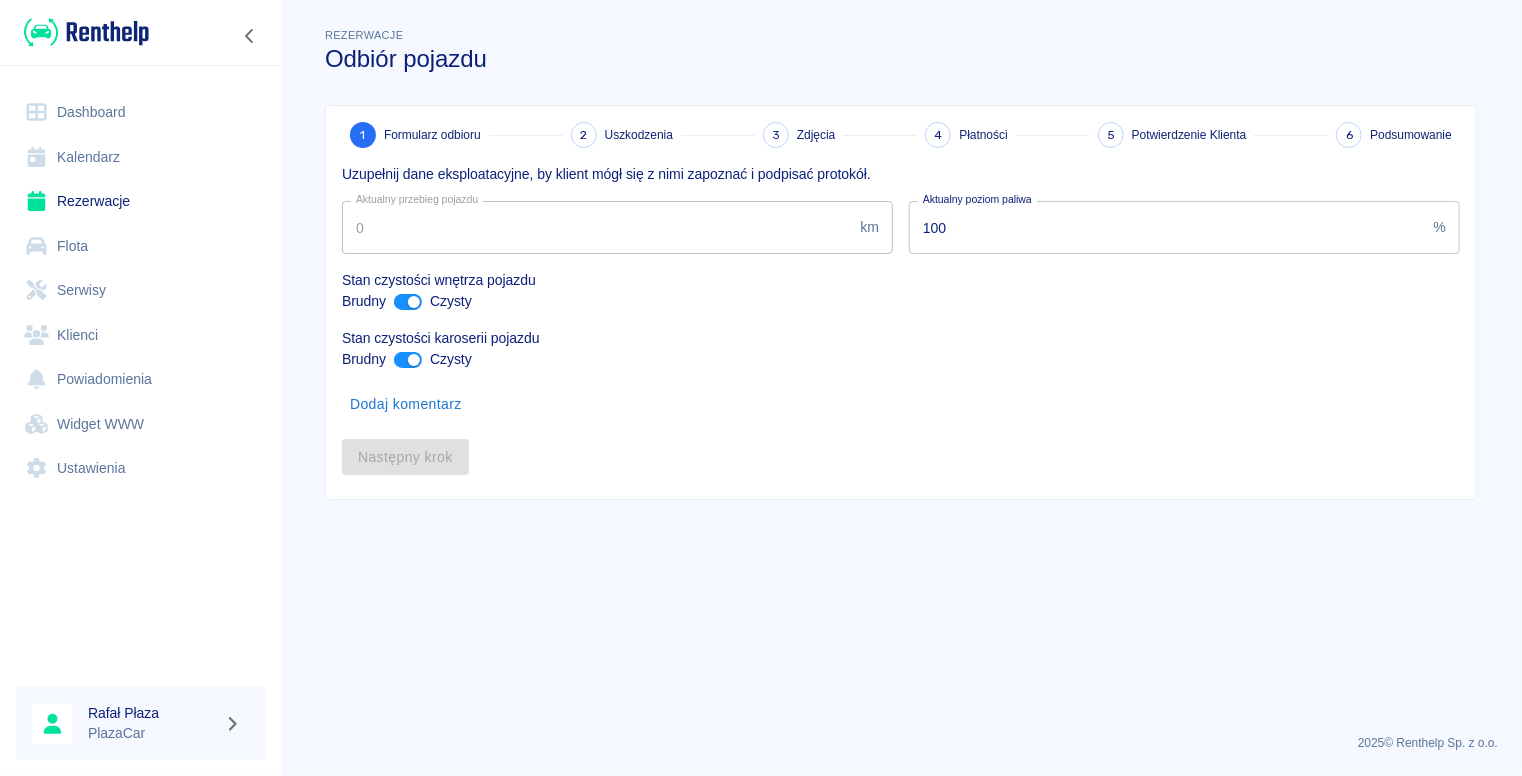 type on "406991" 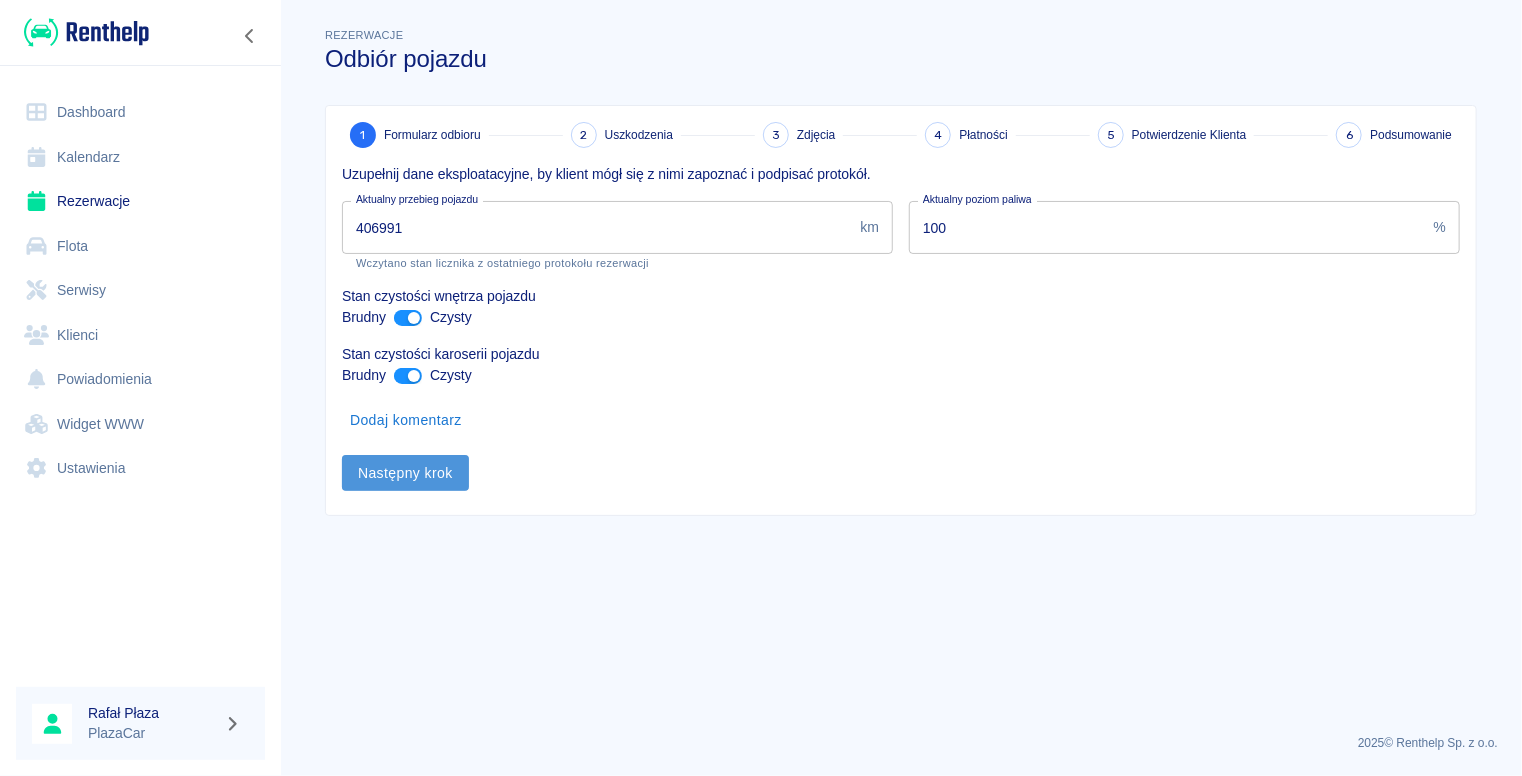 click on "Następny krok" at bounding box center [405, 473] 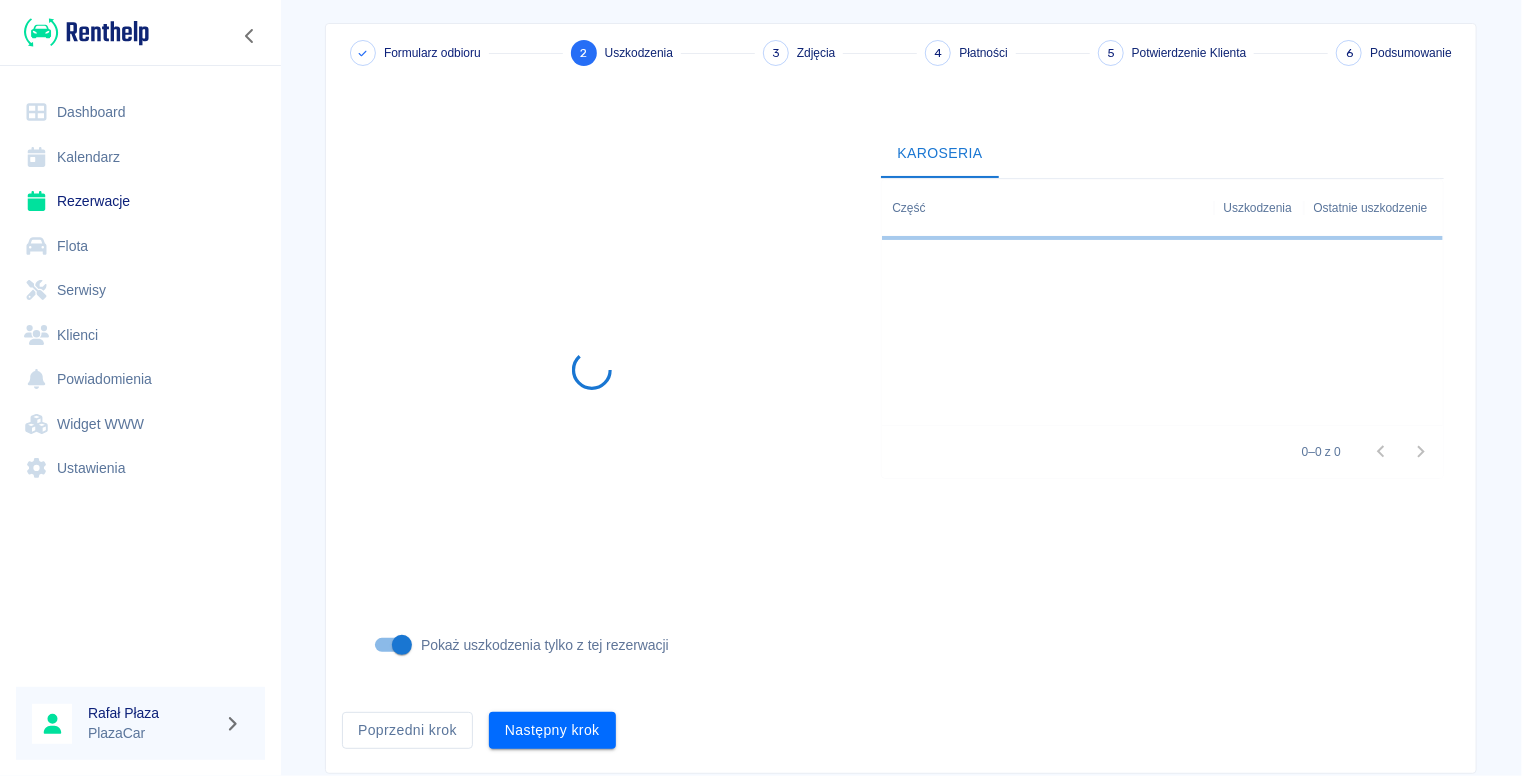 scroll, scrollTop: 136, scrollLeft: 0, axis: vertical 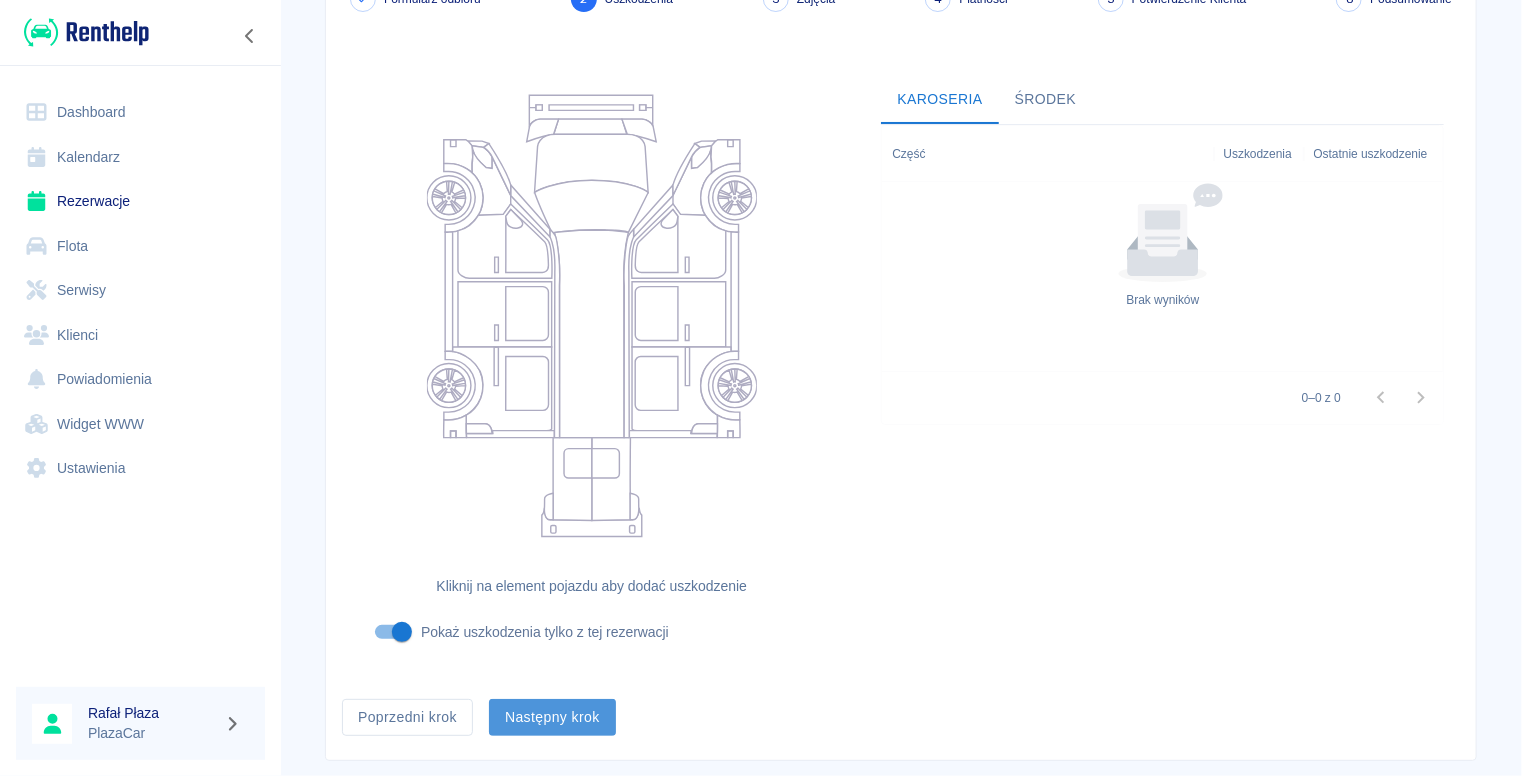 click on "Następny krok" at bounding box center (552, 717) 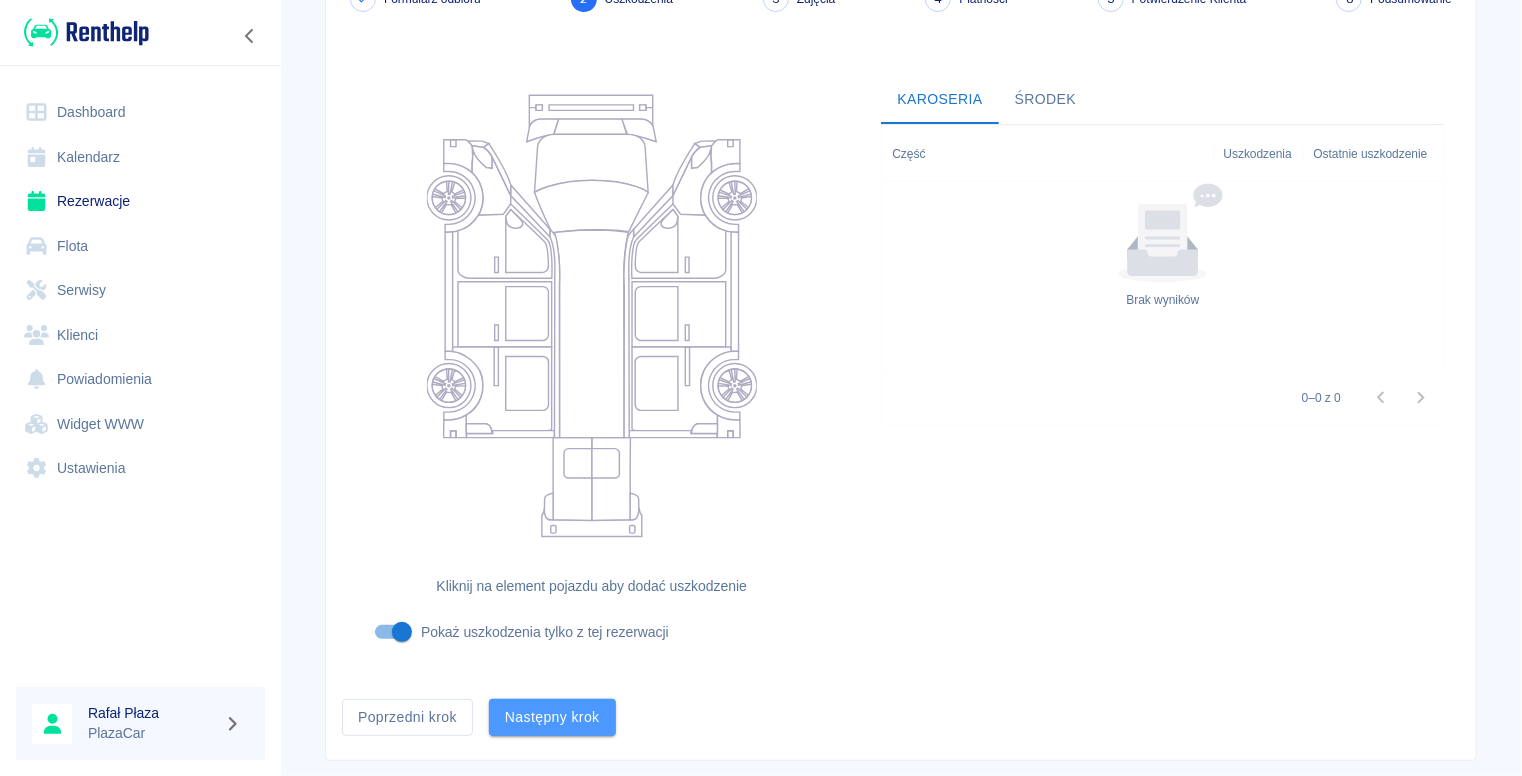 scroll, scrollTop: 0, scrollLeft: 0, axis: both 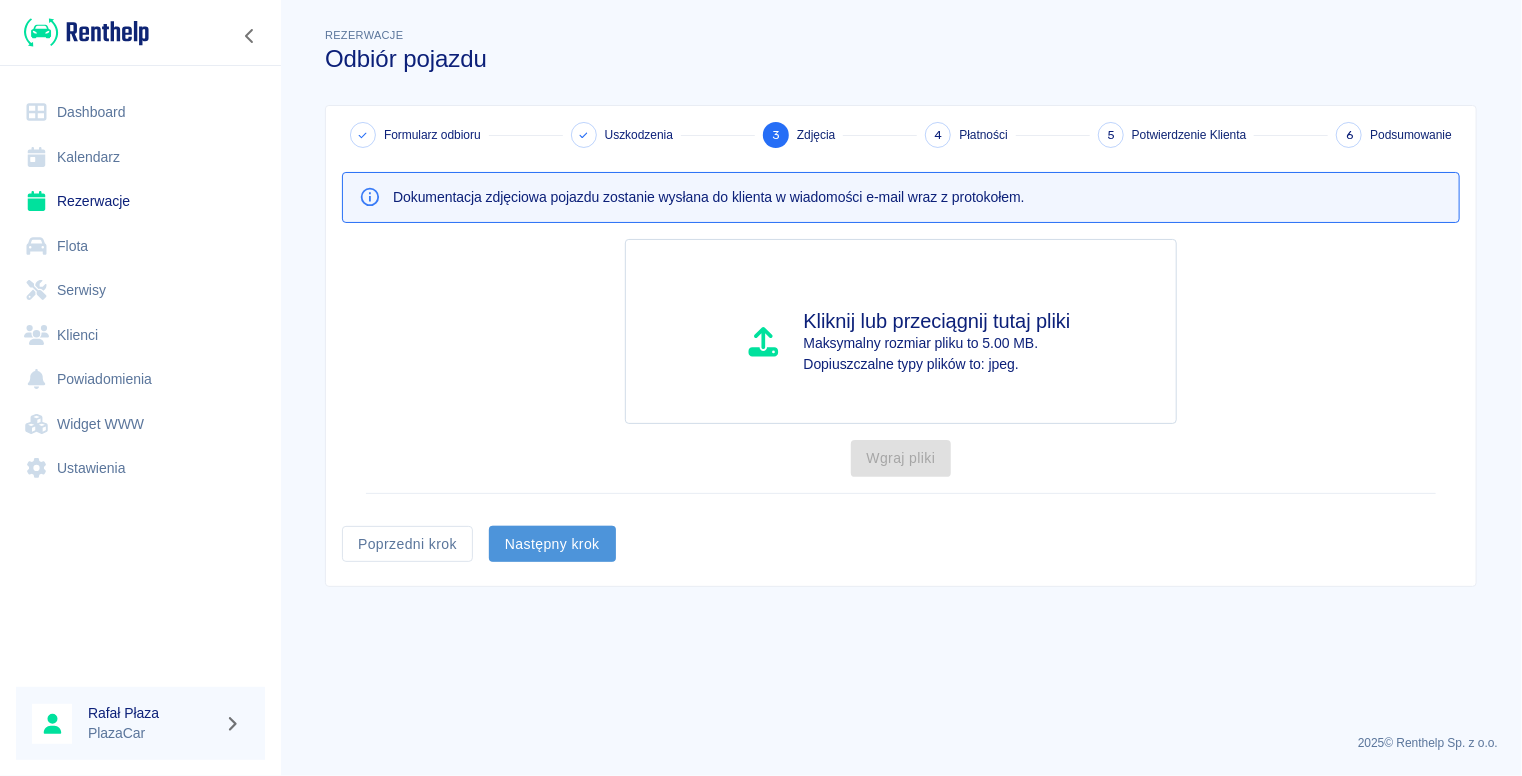 click on "Następny krok" at bounding box center (552, 544) 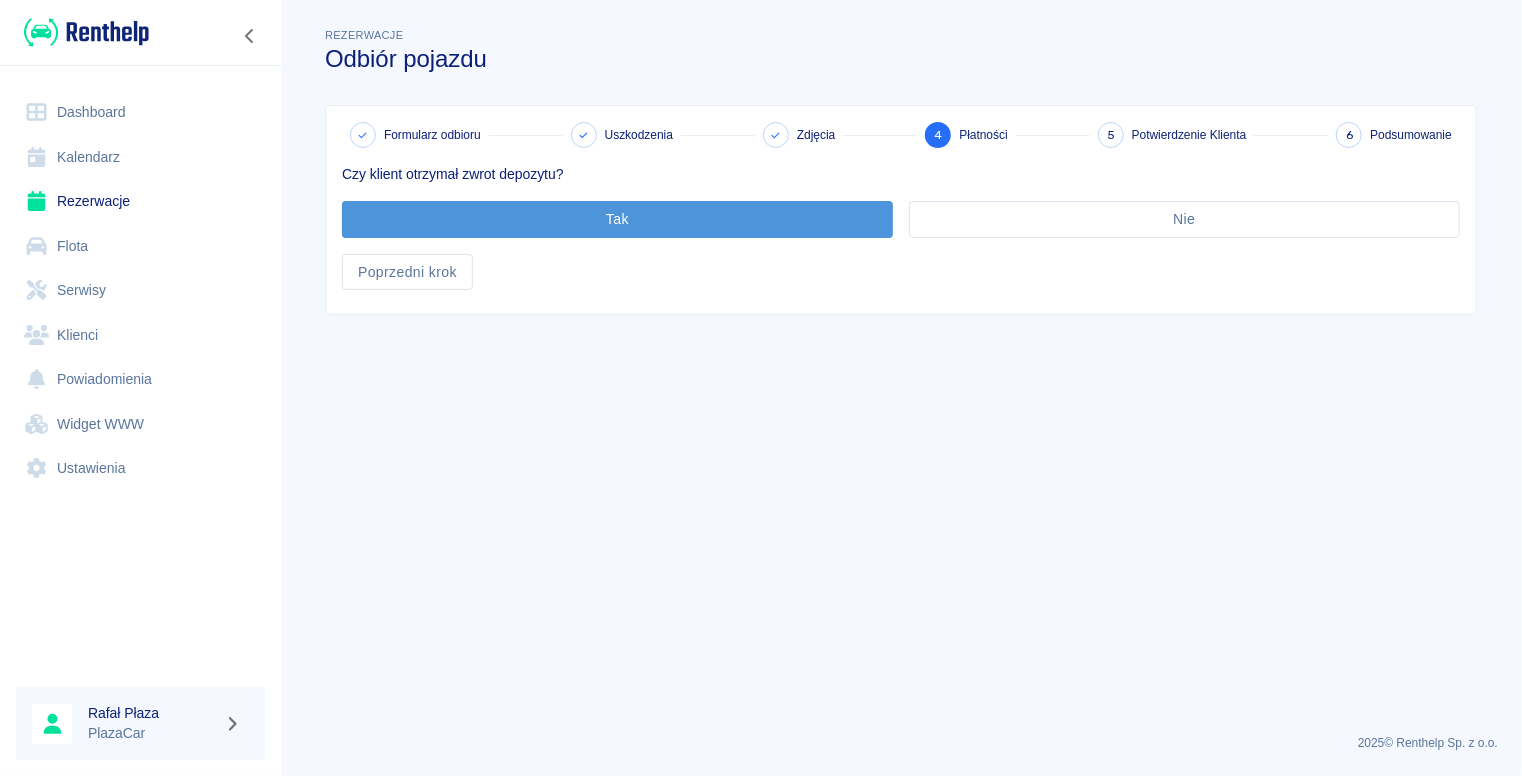 click on "Tak" at bounding box center [617, 219] 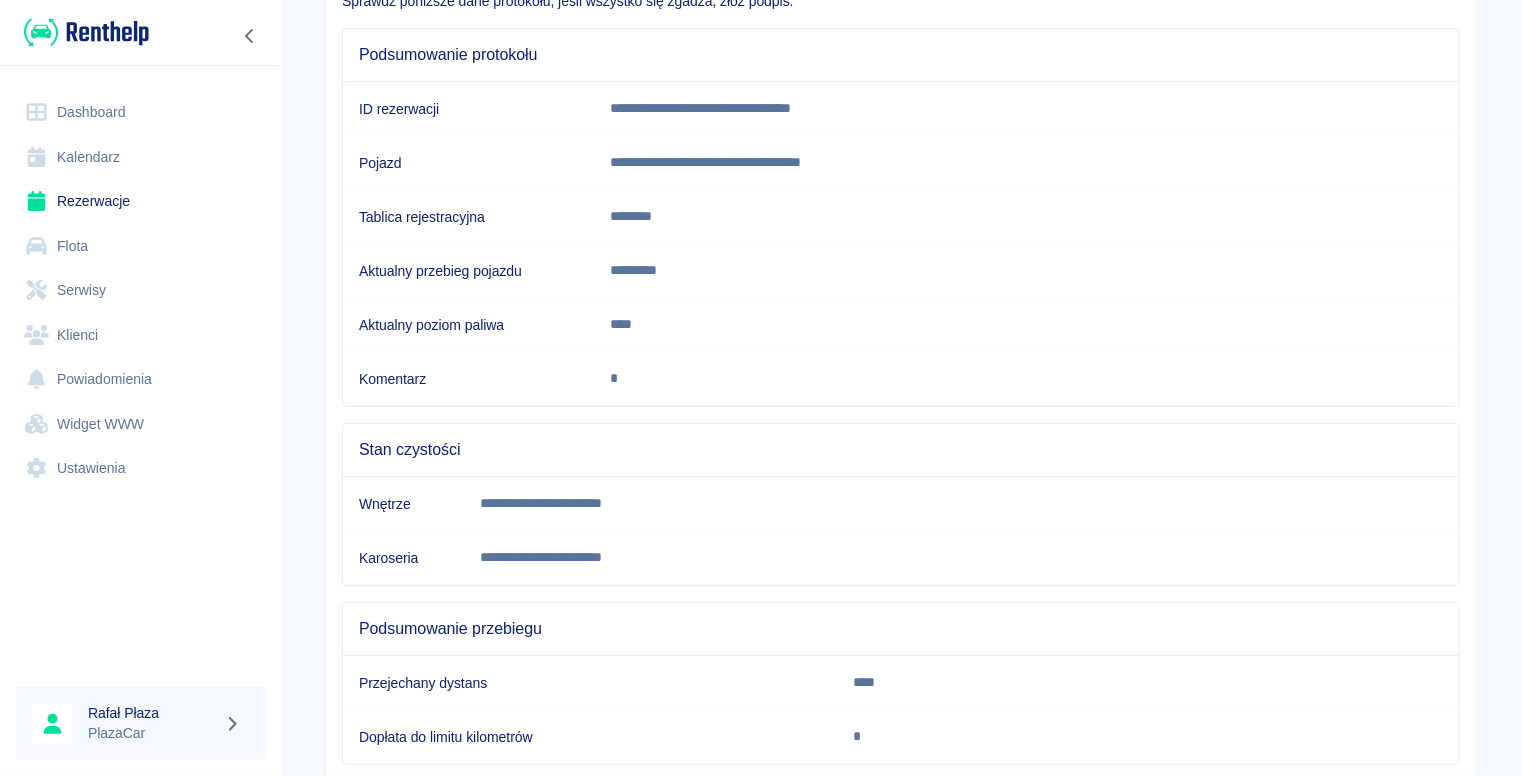 scroll, scrollTop: 293, scrollLeft: 0, axis: vertical 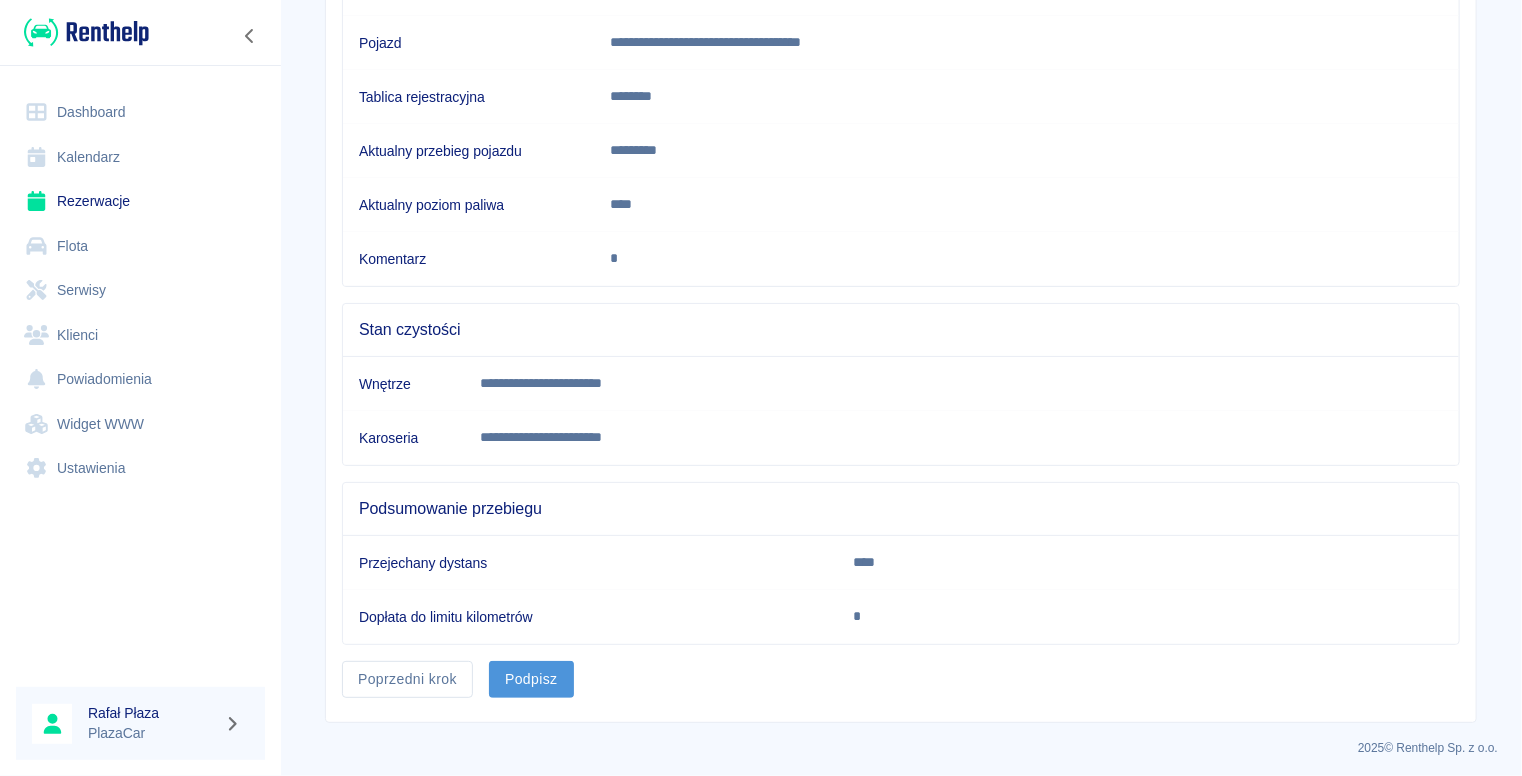 click on "Podpisz" at bounding box center (531, 679) 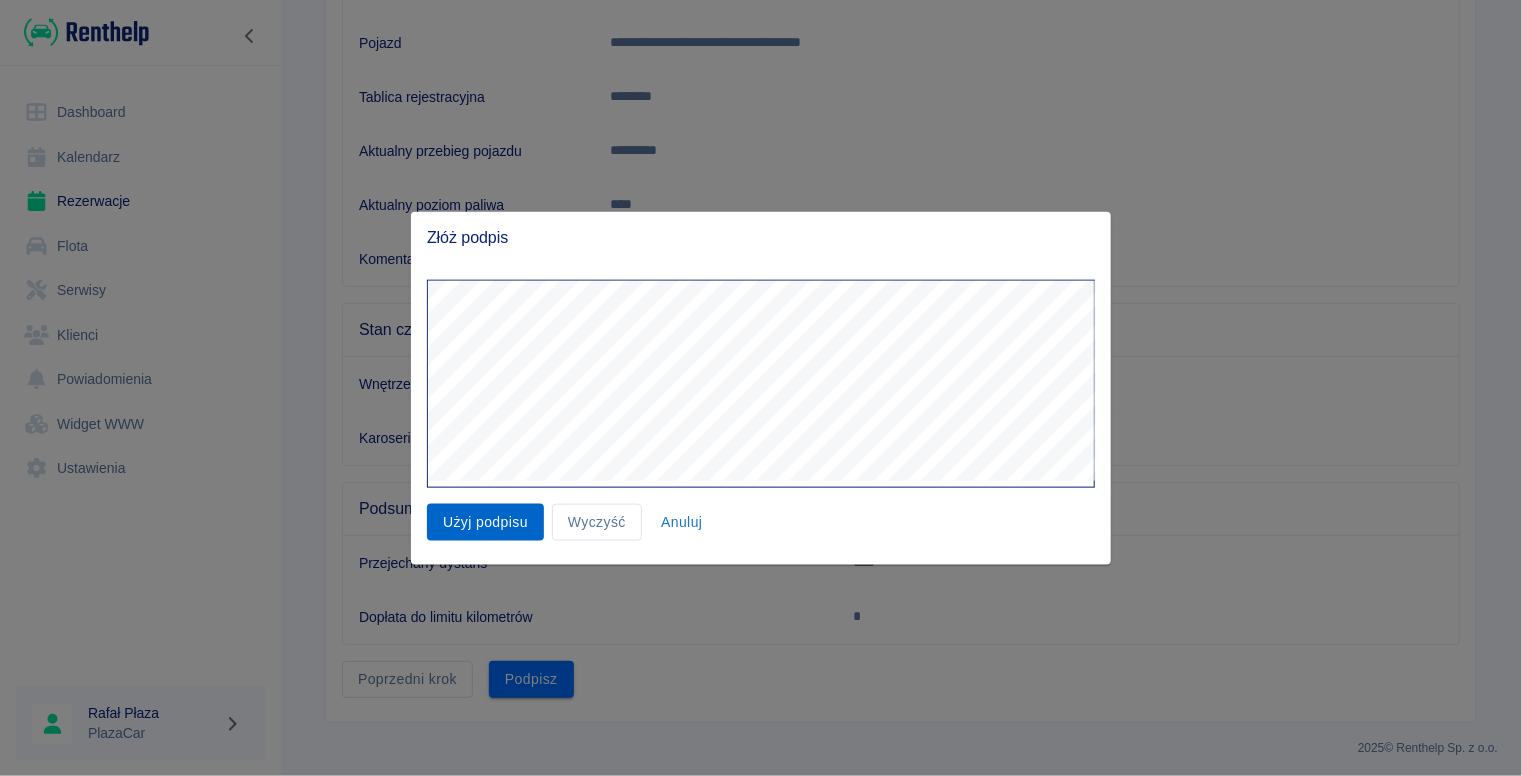 click on "Użyj podpisu" at bounding box center [485, 522] 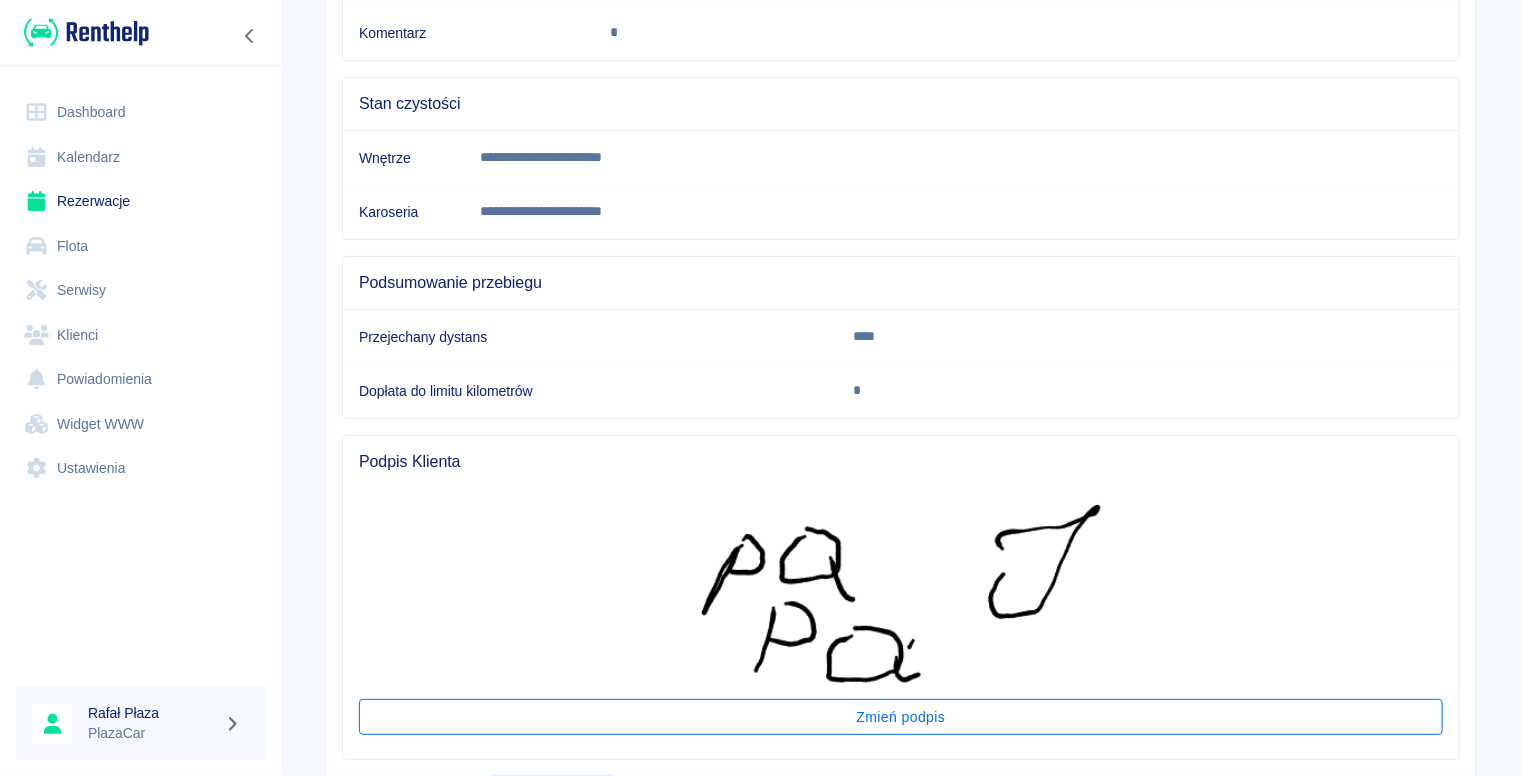 scroll, scrollTop: 633, scrollLeft: 0, axis: vertical 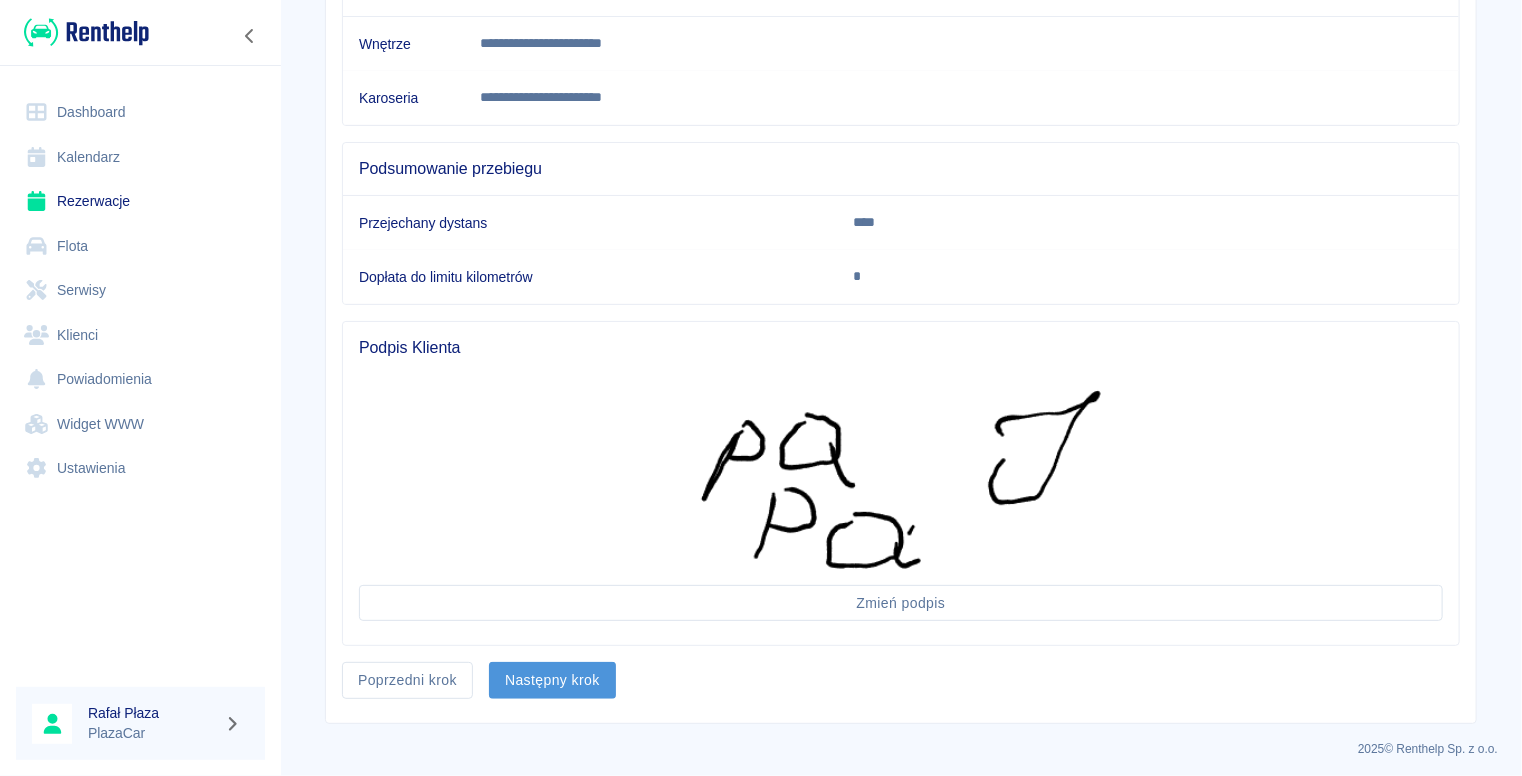 click on "Następny krok" at bounding box center [552, 680] 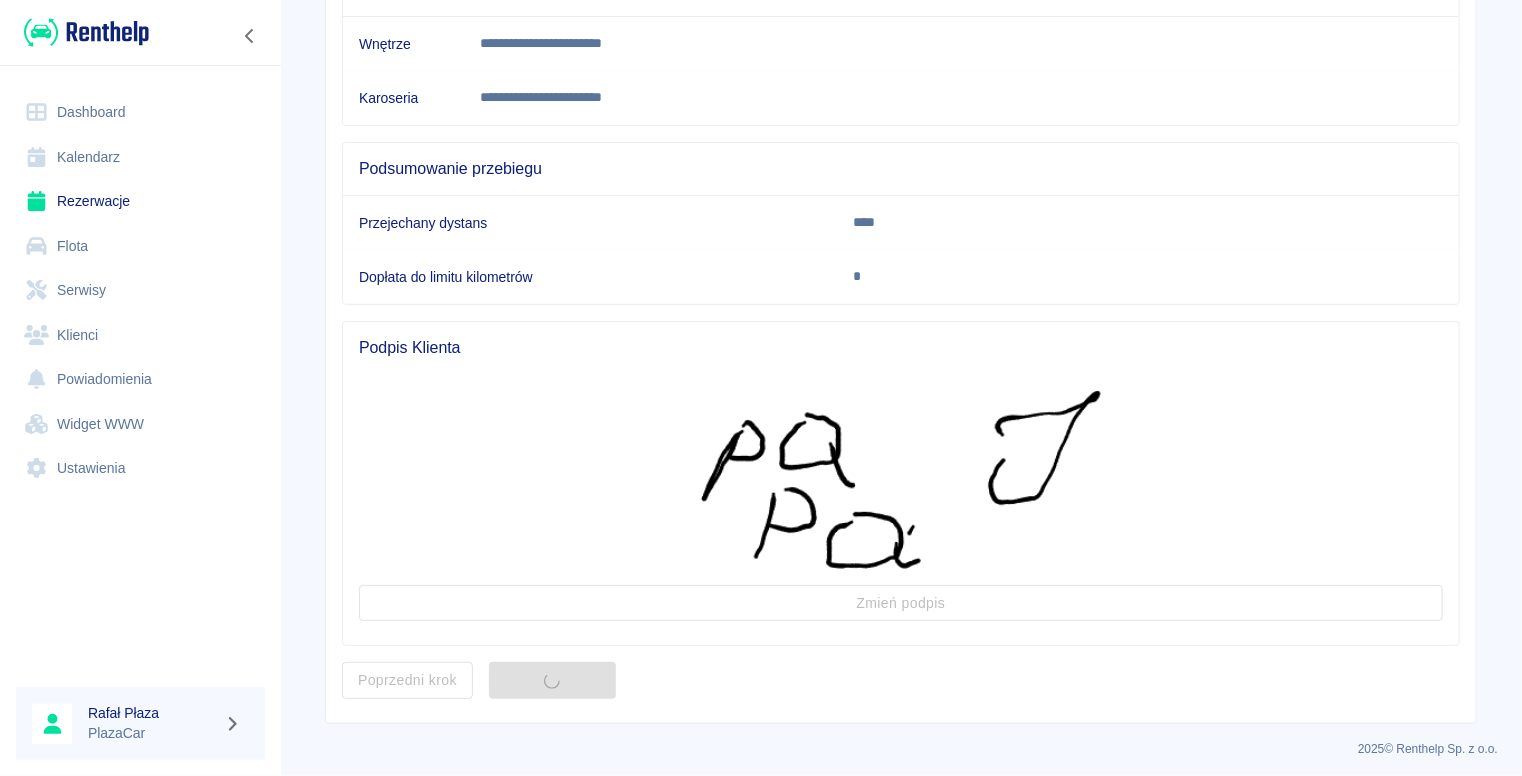 scroll, scrollTop: 0, scrollLeft: 0, axis: both 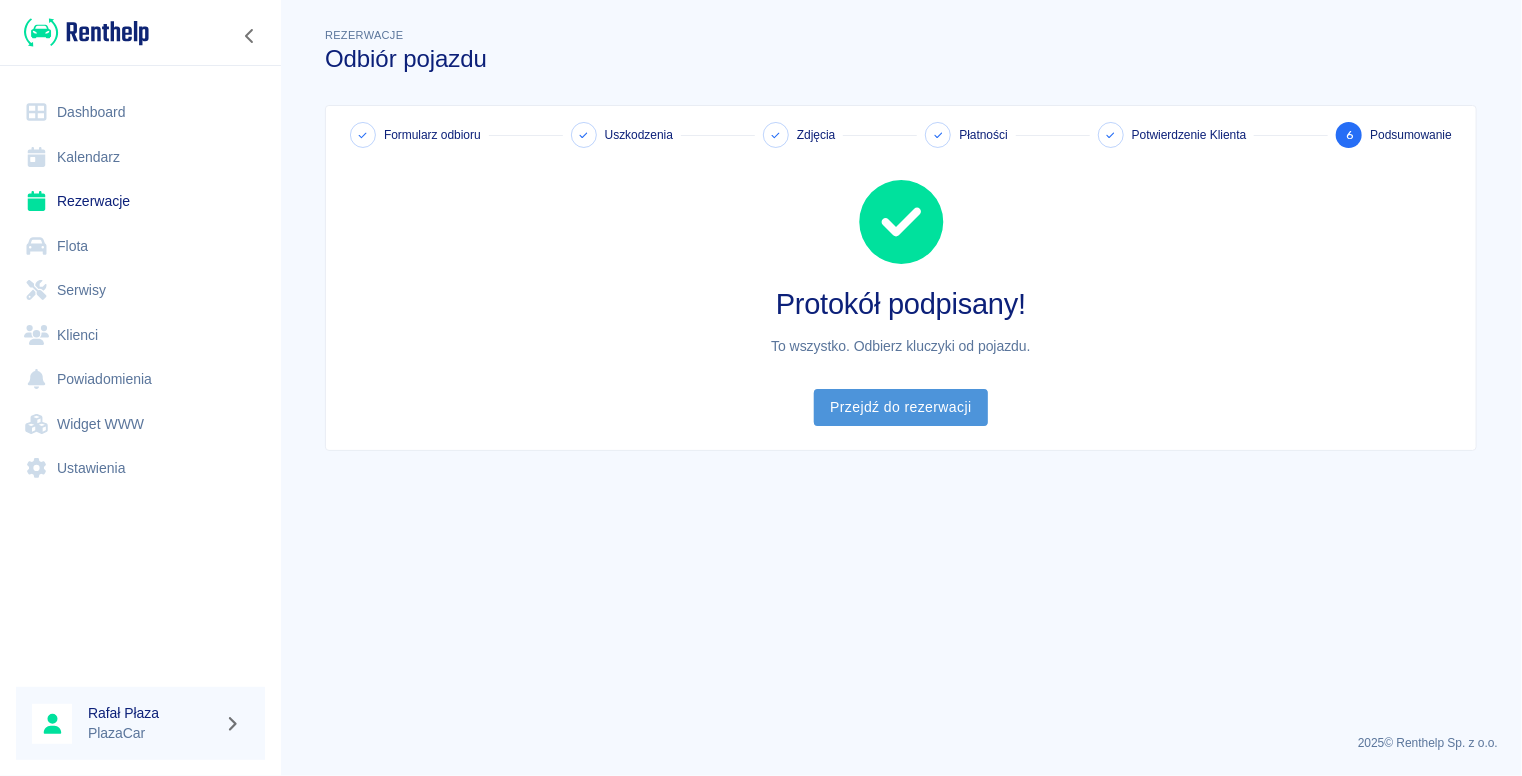 click on "Przejdź do rezerwacji" at bounding box center (900, 407) 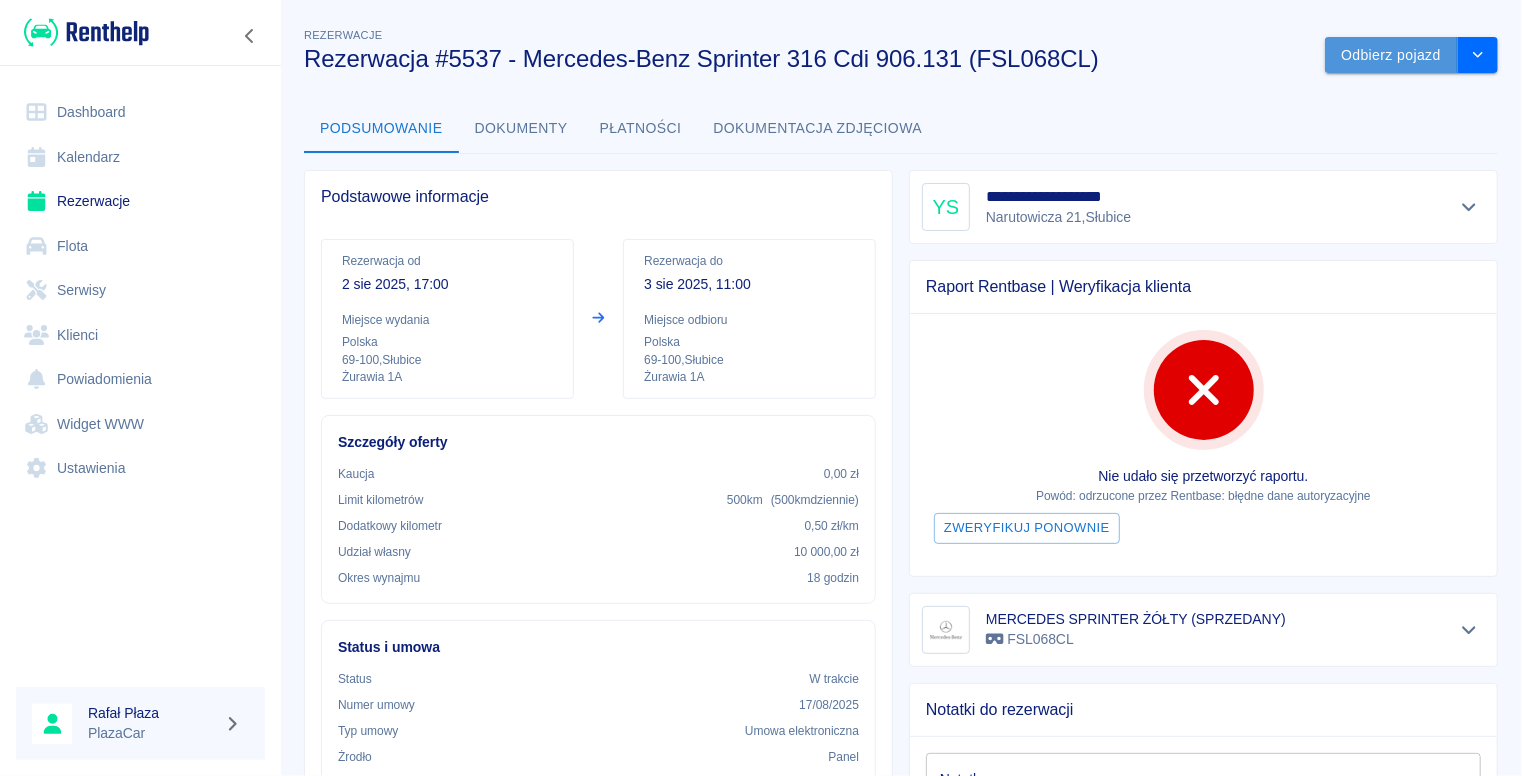click on "Odbierz pojazd" at bounding box center (1391, 55) 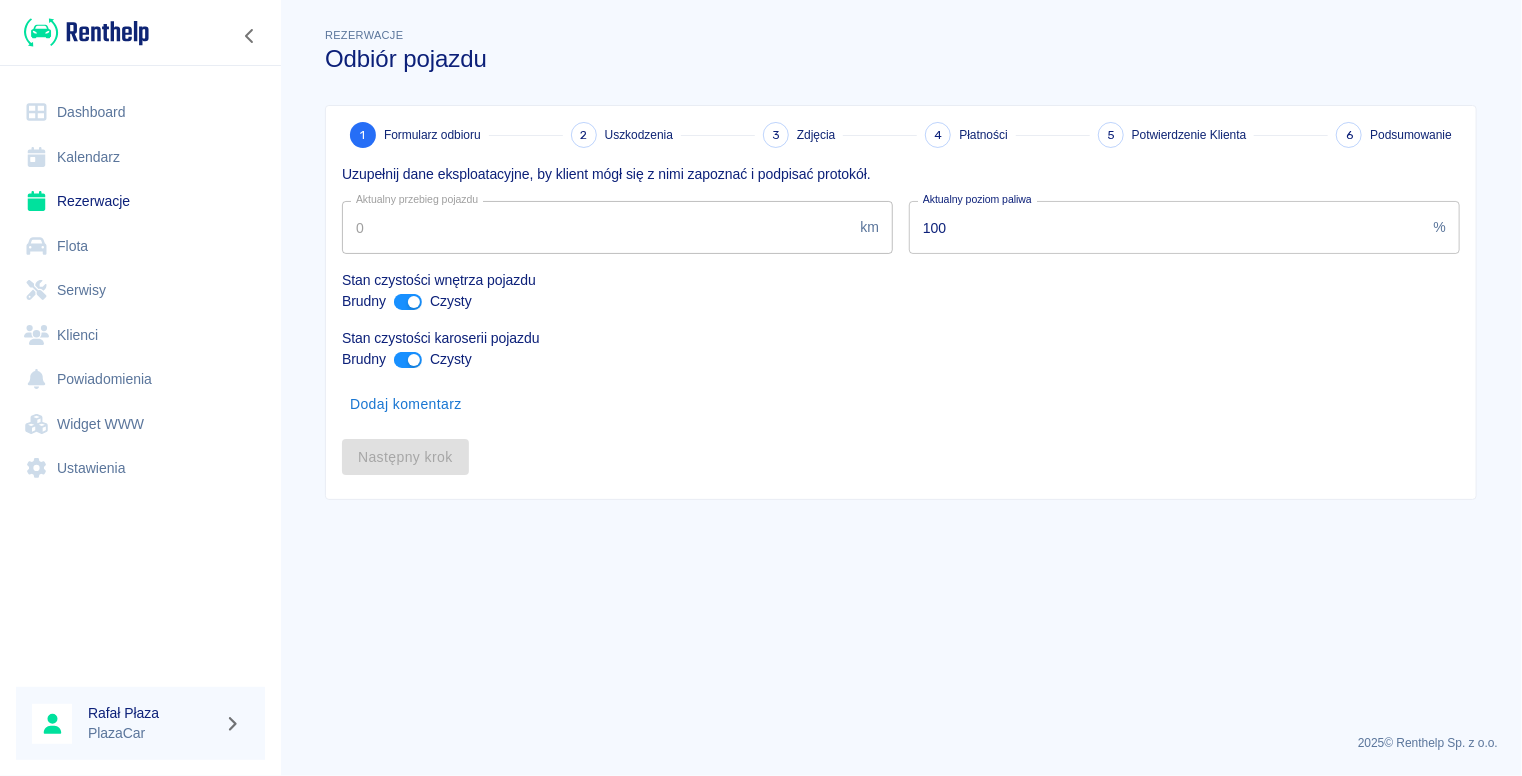 type on "406991" 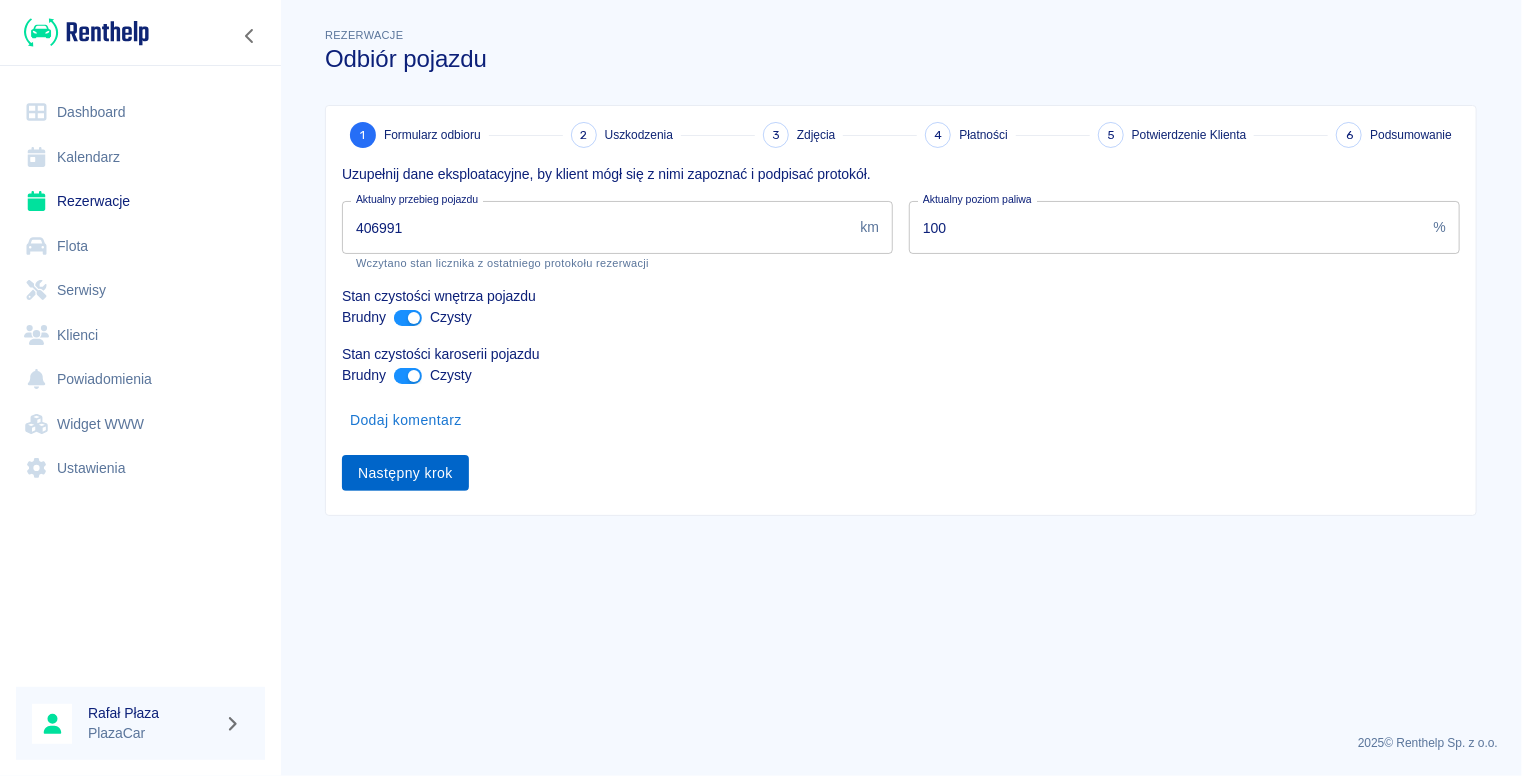 click on "Następny krok" at bounding box center [405, 473] 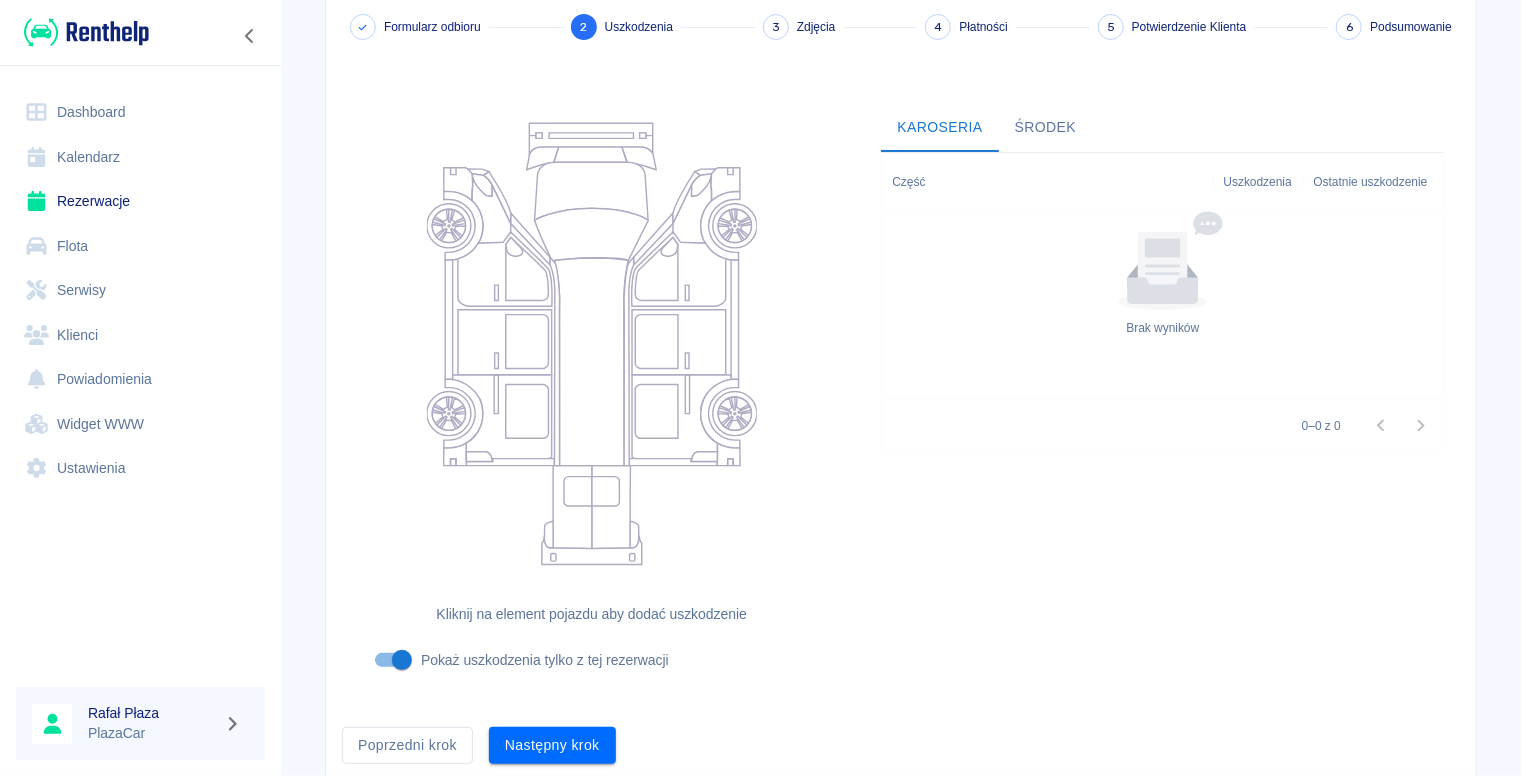 scroll, scrollTop: 178, scrollLeft: 0, axis: vertical 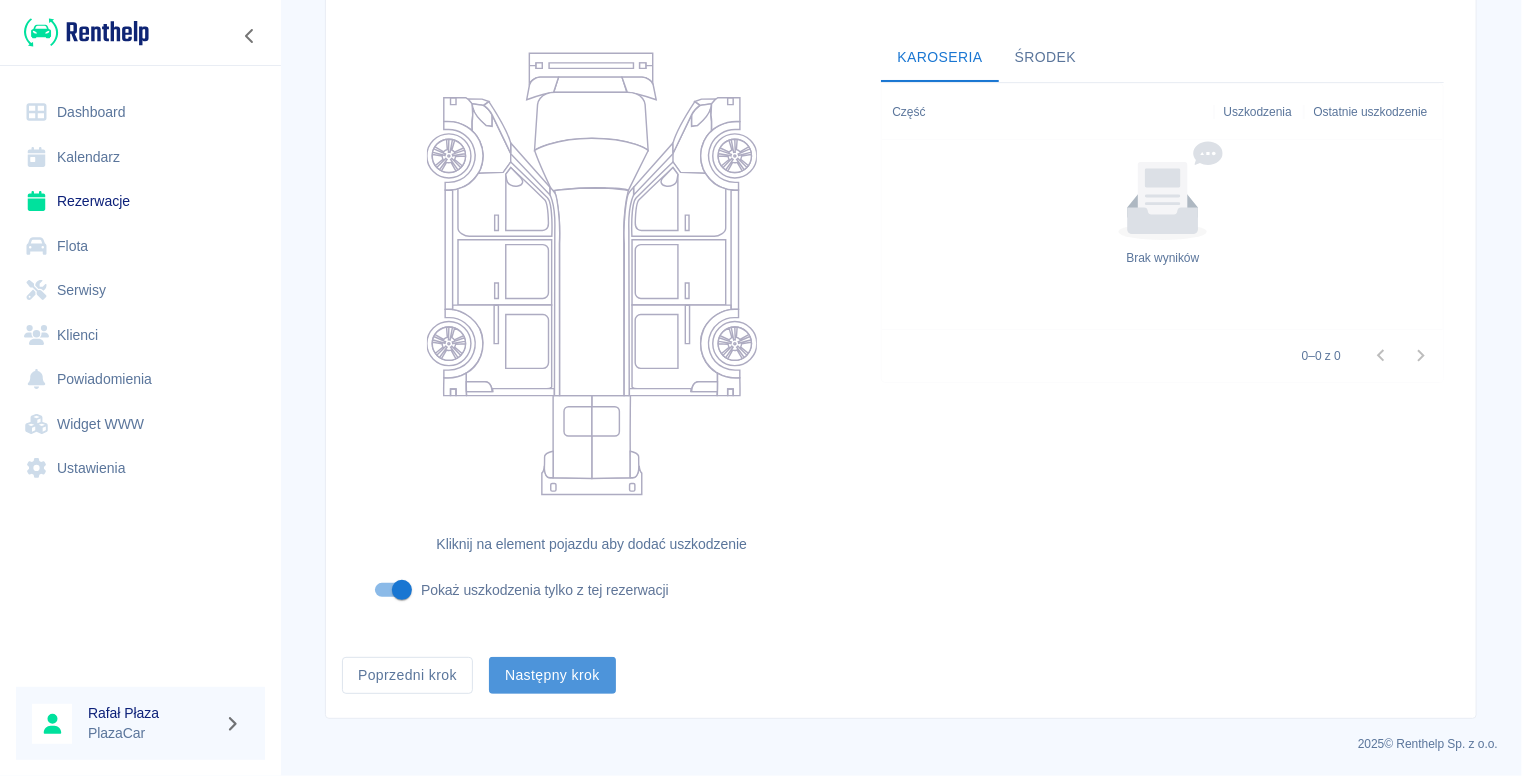 click on "Następny krok" at bounding box center (552, 675) 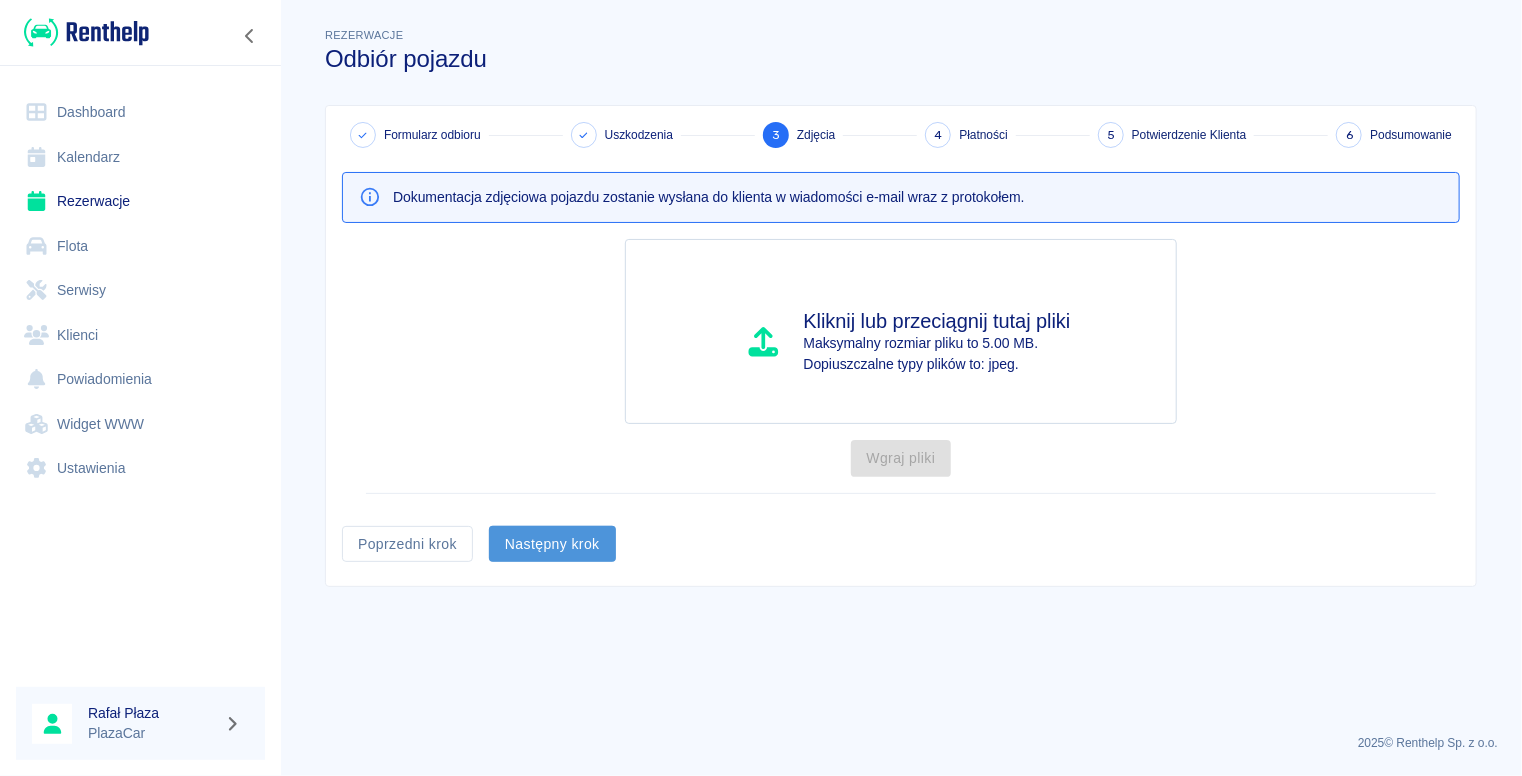 click on "Następny krok" at bounding box center [552, 544] 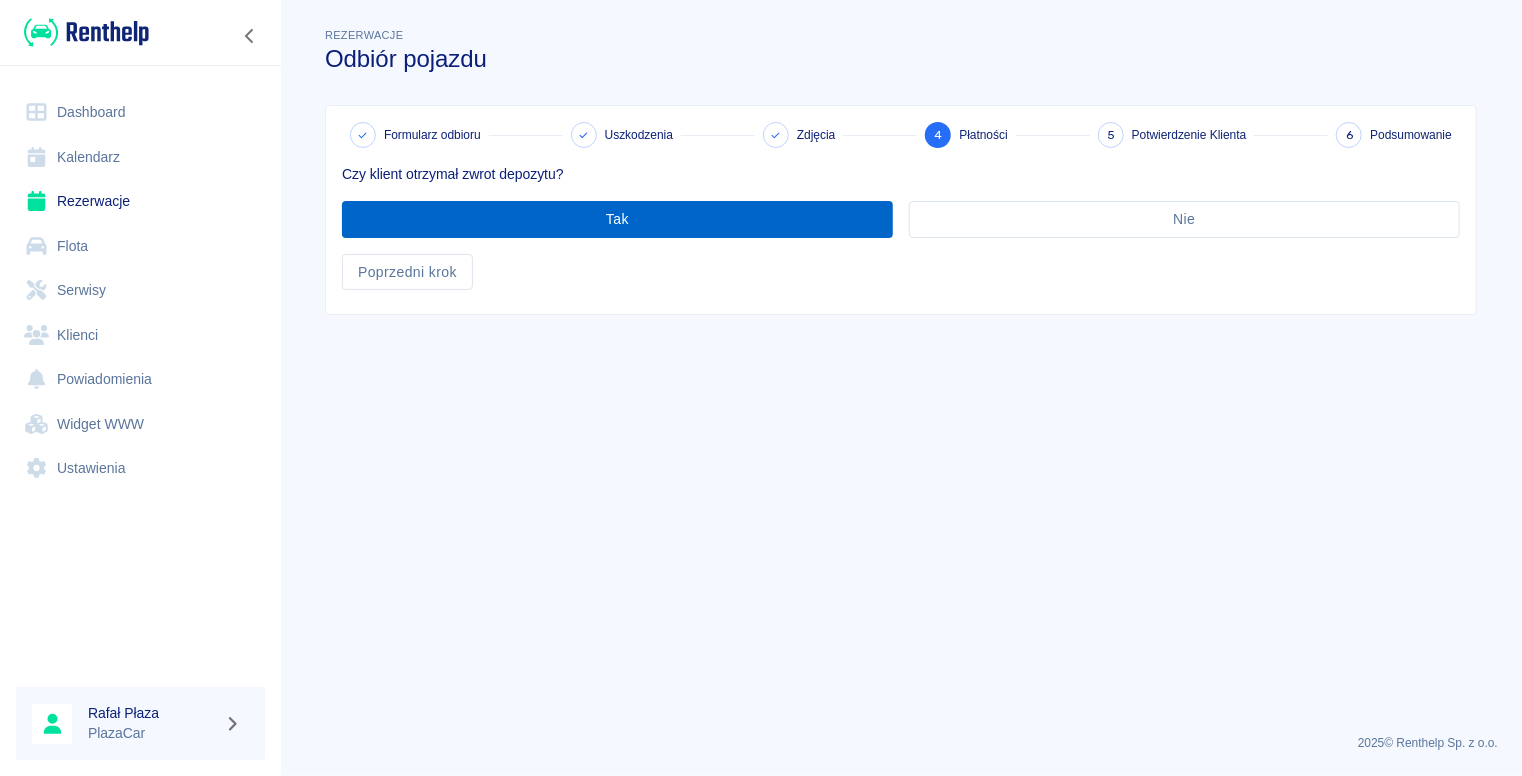click on "Tak" at bounding box center (617, 219) 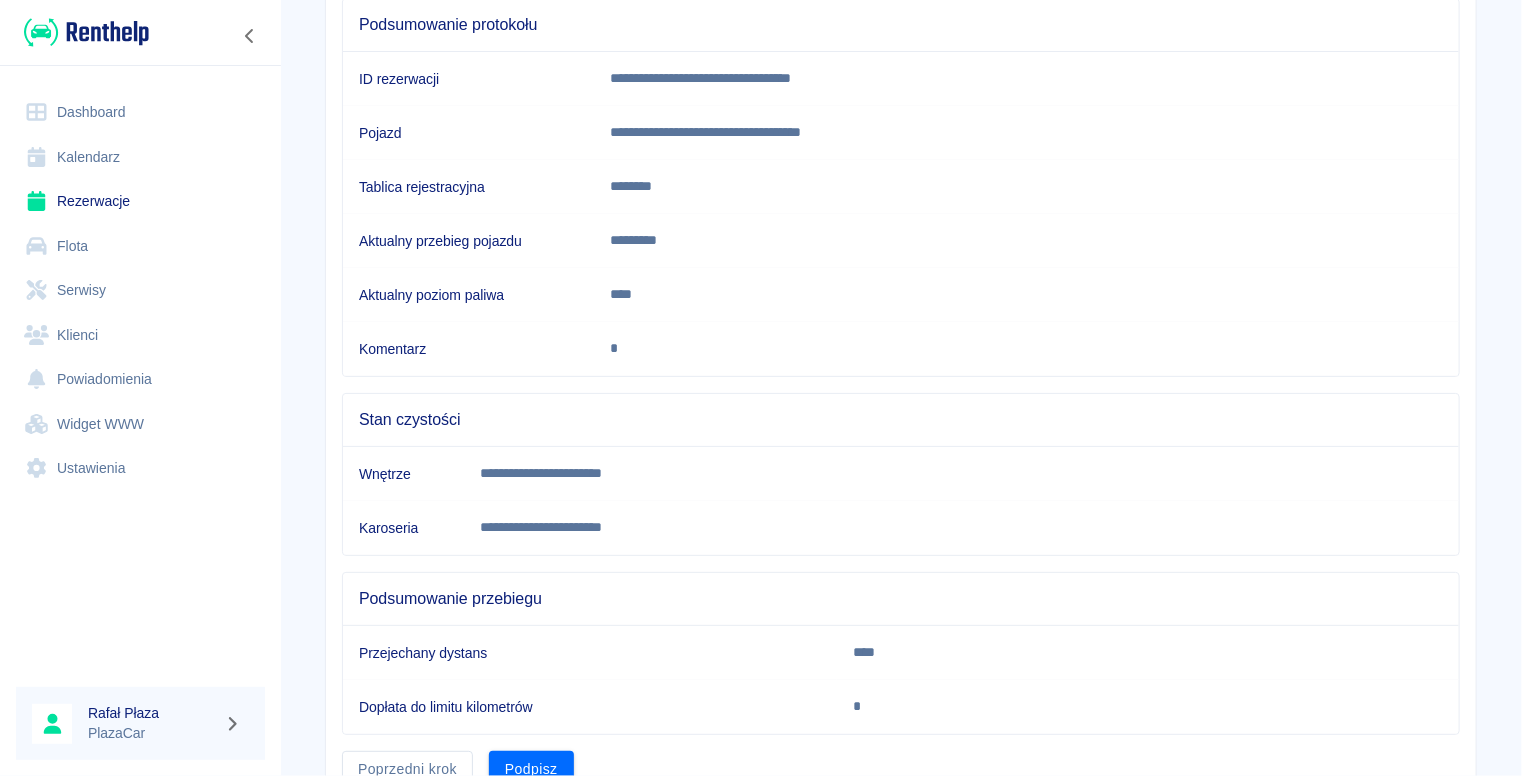 scroll, scrollTop: 293, scrollLeft: 0, axis: vertical 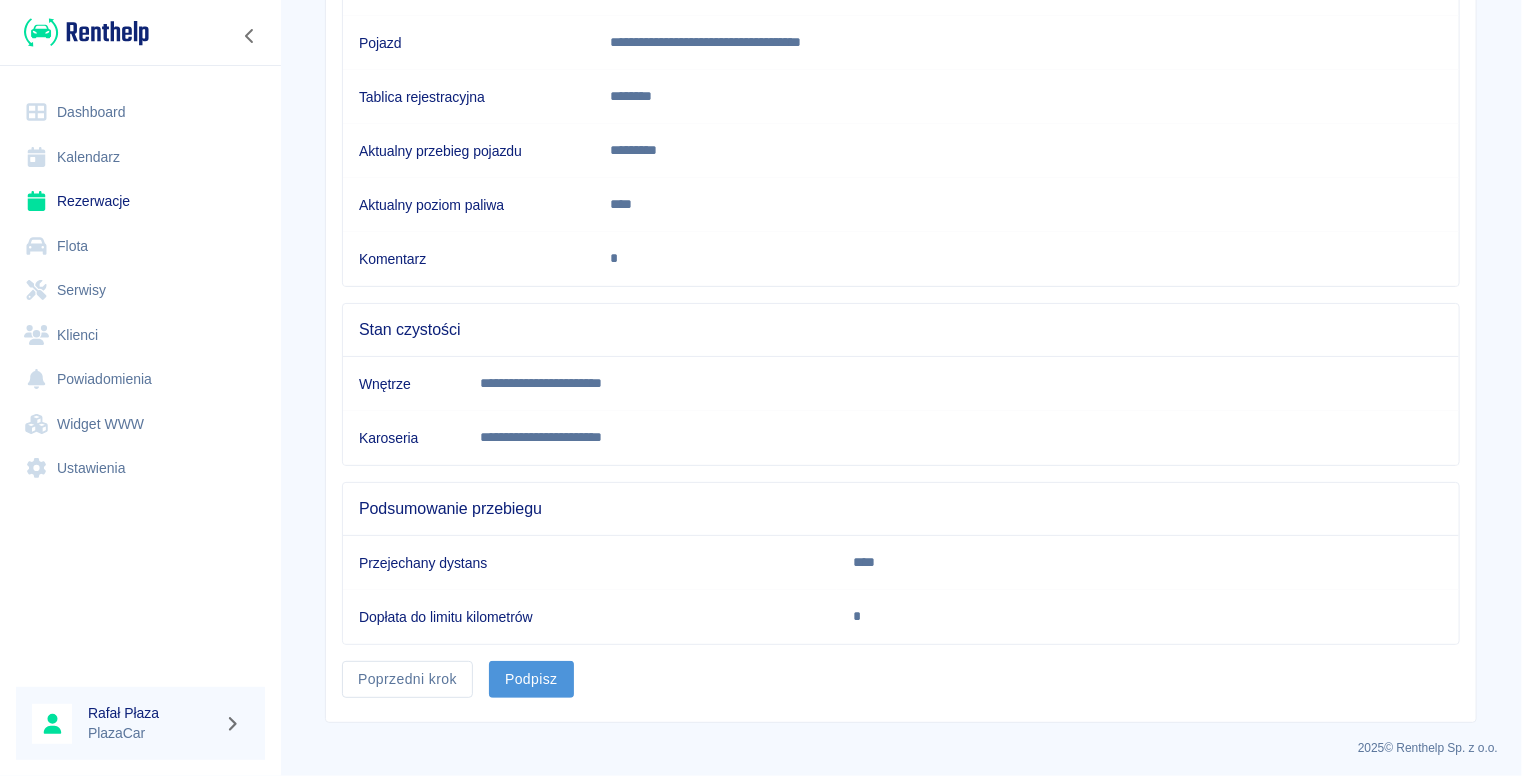 click on "Podpisz" at bounding box center [531, 679] 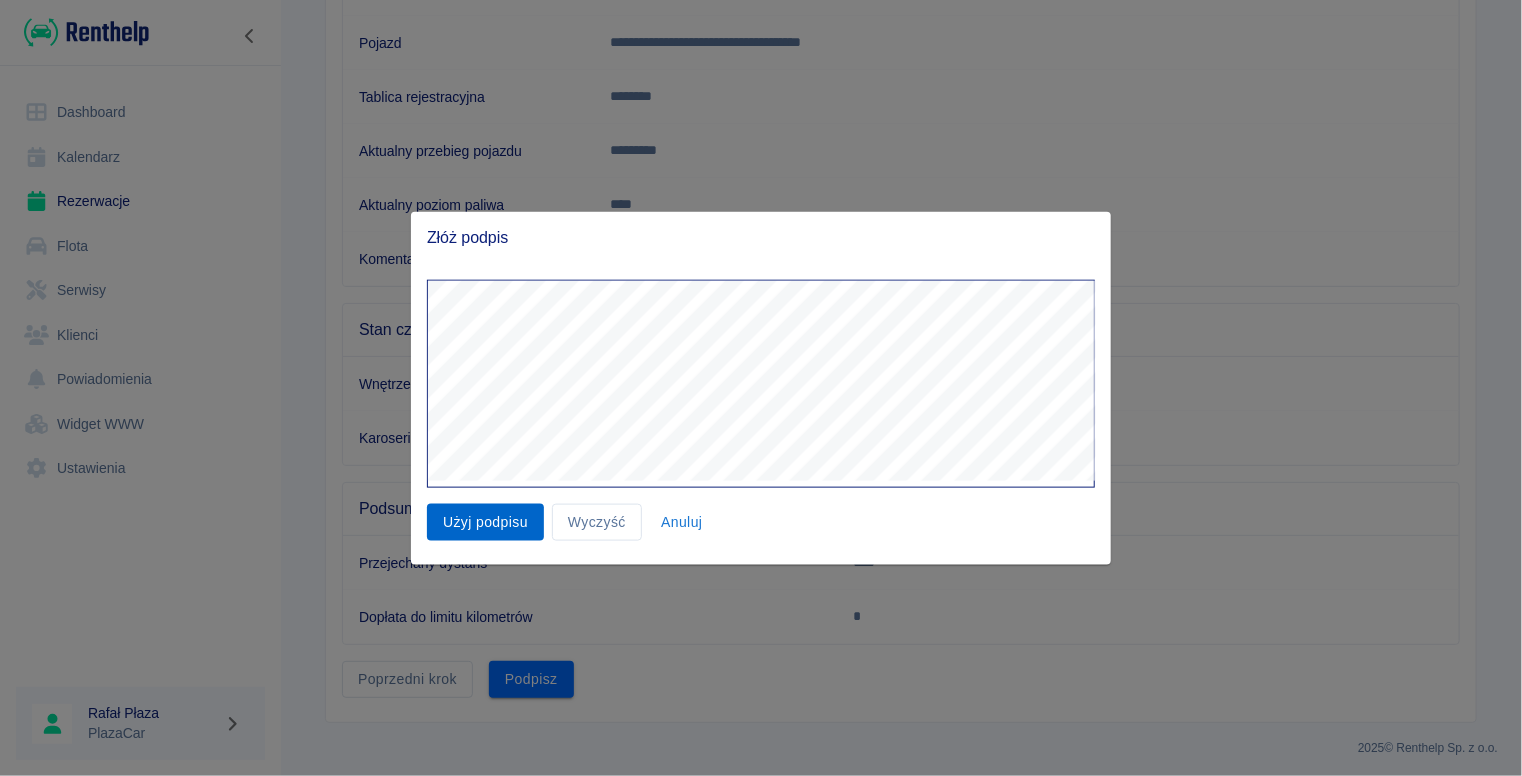 click on "Użyj podpisu" at bounding box center [485, 522] 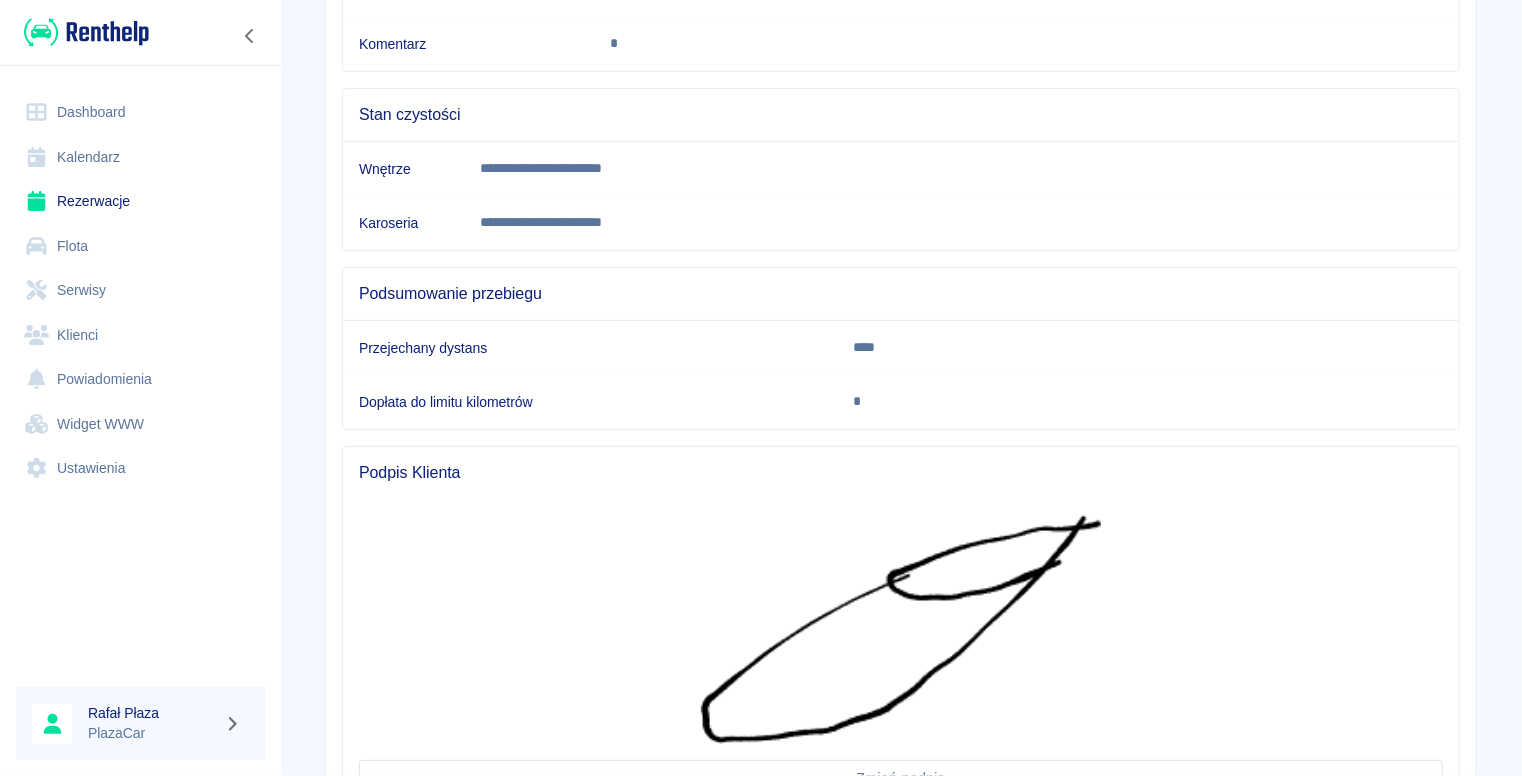 scroll, scrollTop: 684, scrollLeft: 0, axis: vertical 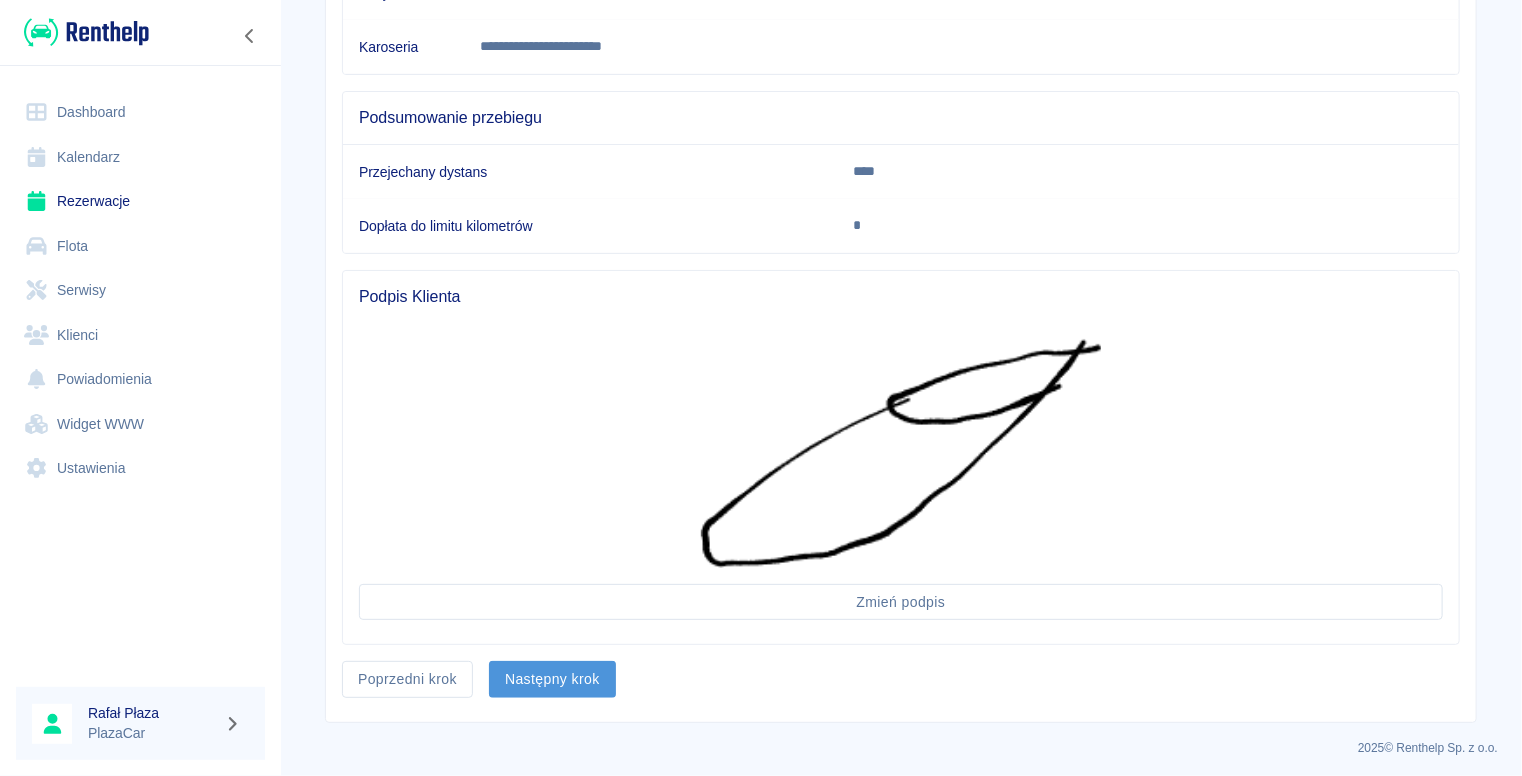 click on "Następny krok" at bounding box center (552, 679) 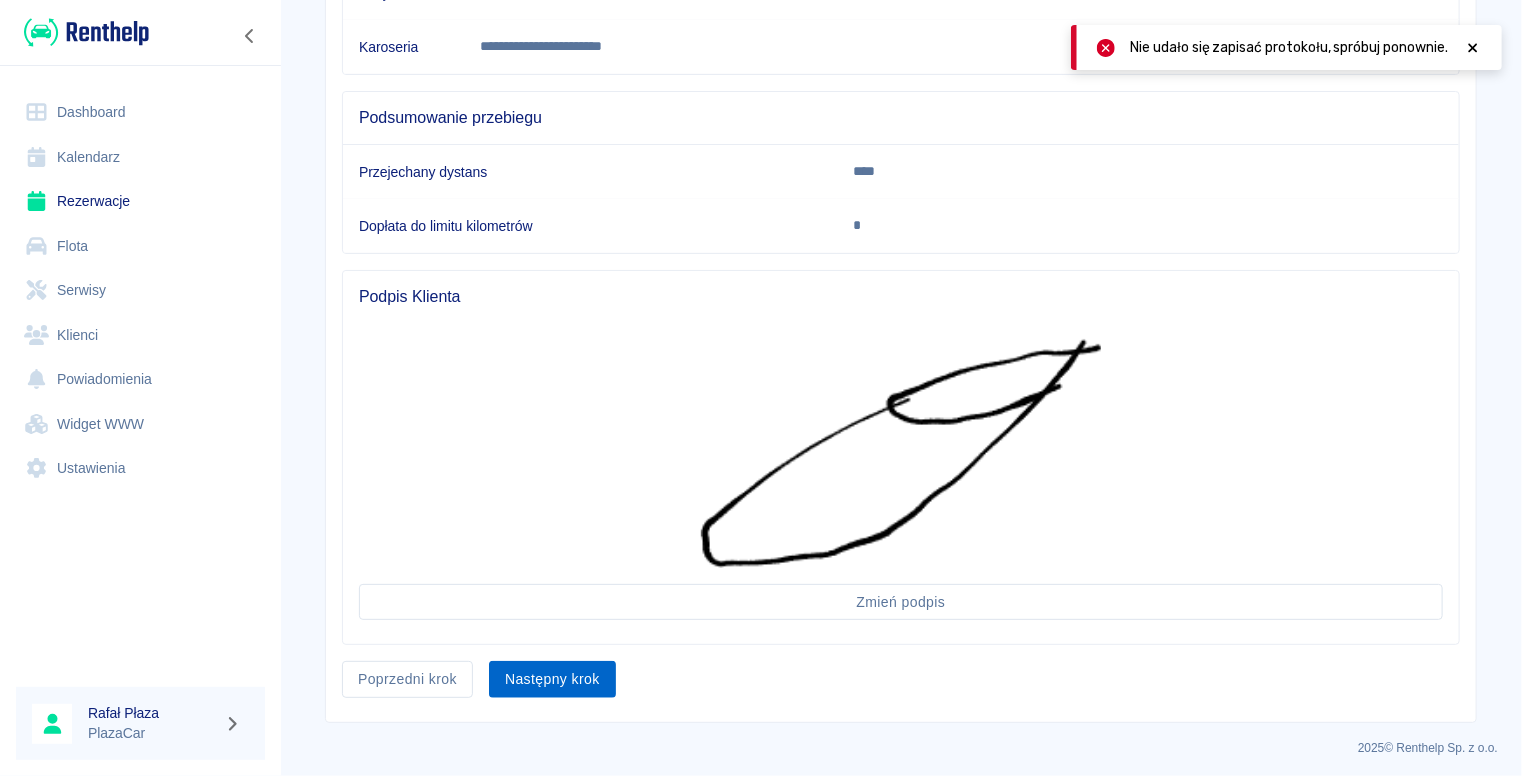 click on "Następny krok" at bounding box center (552, 679) 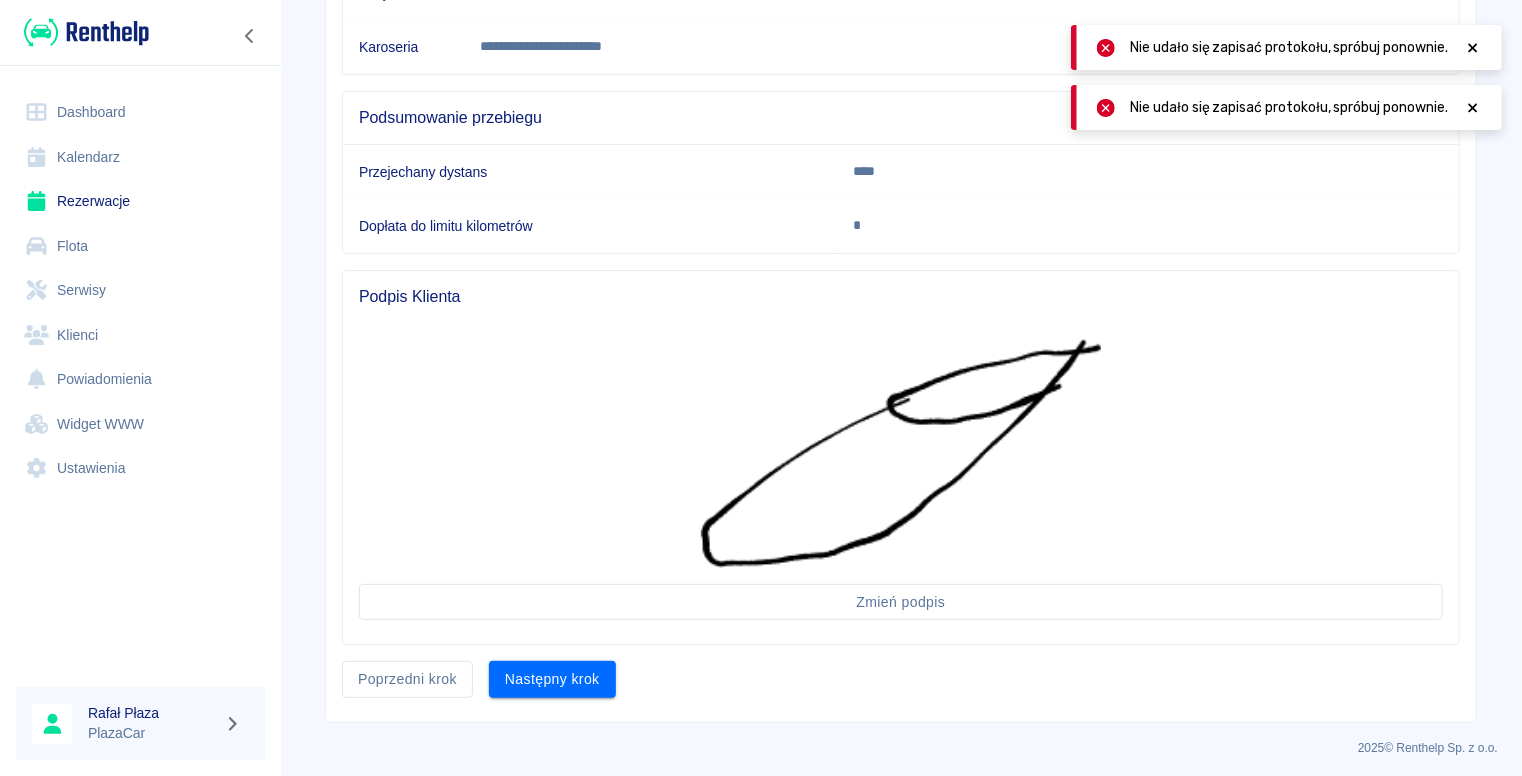 click 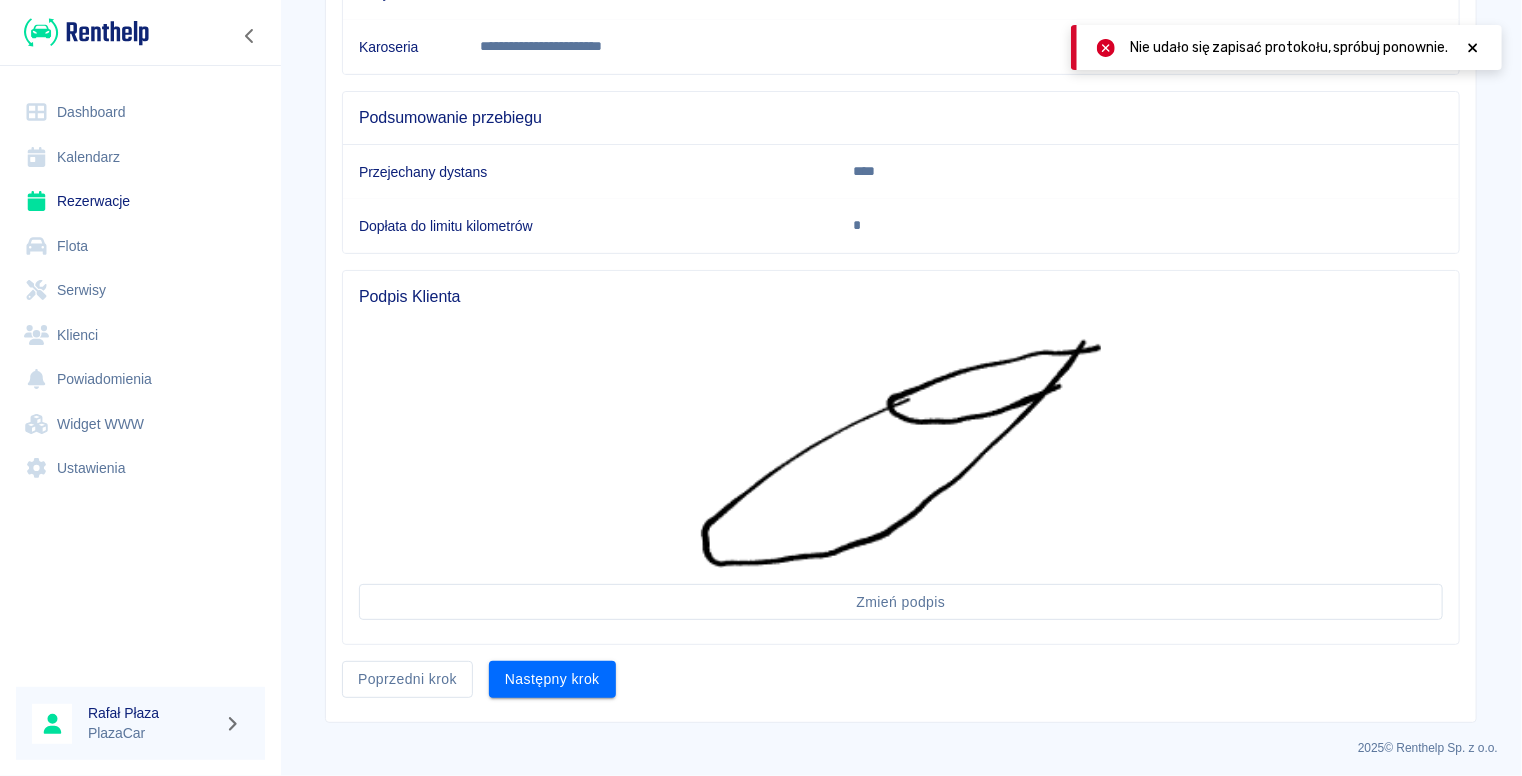 click 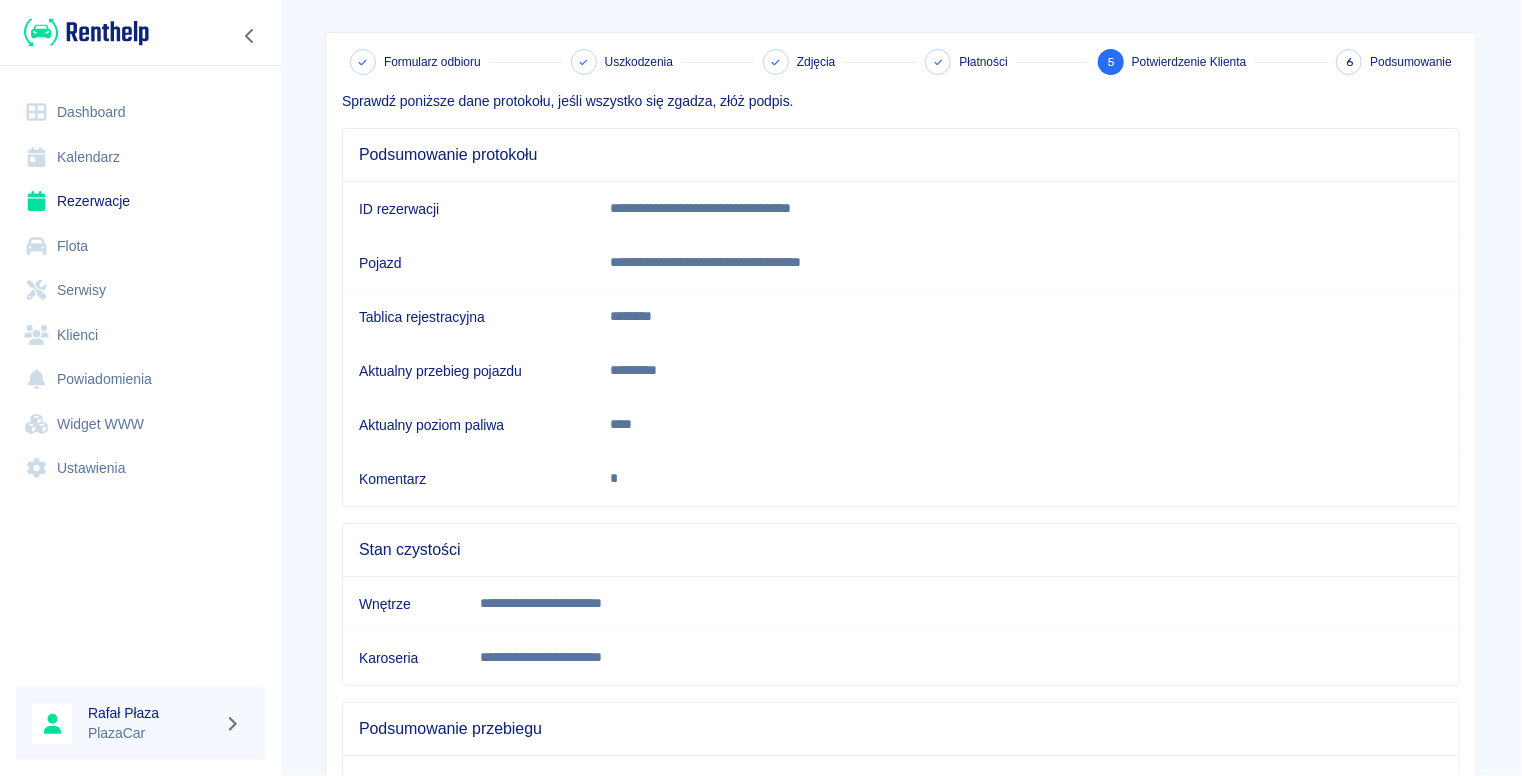 scroll, scrollTop: 0, scrollLeft: 0, axis: both 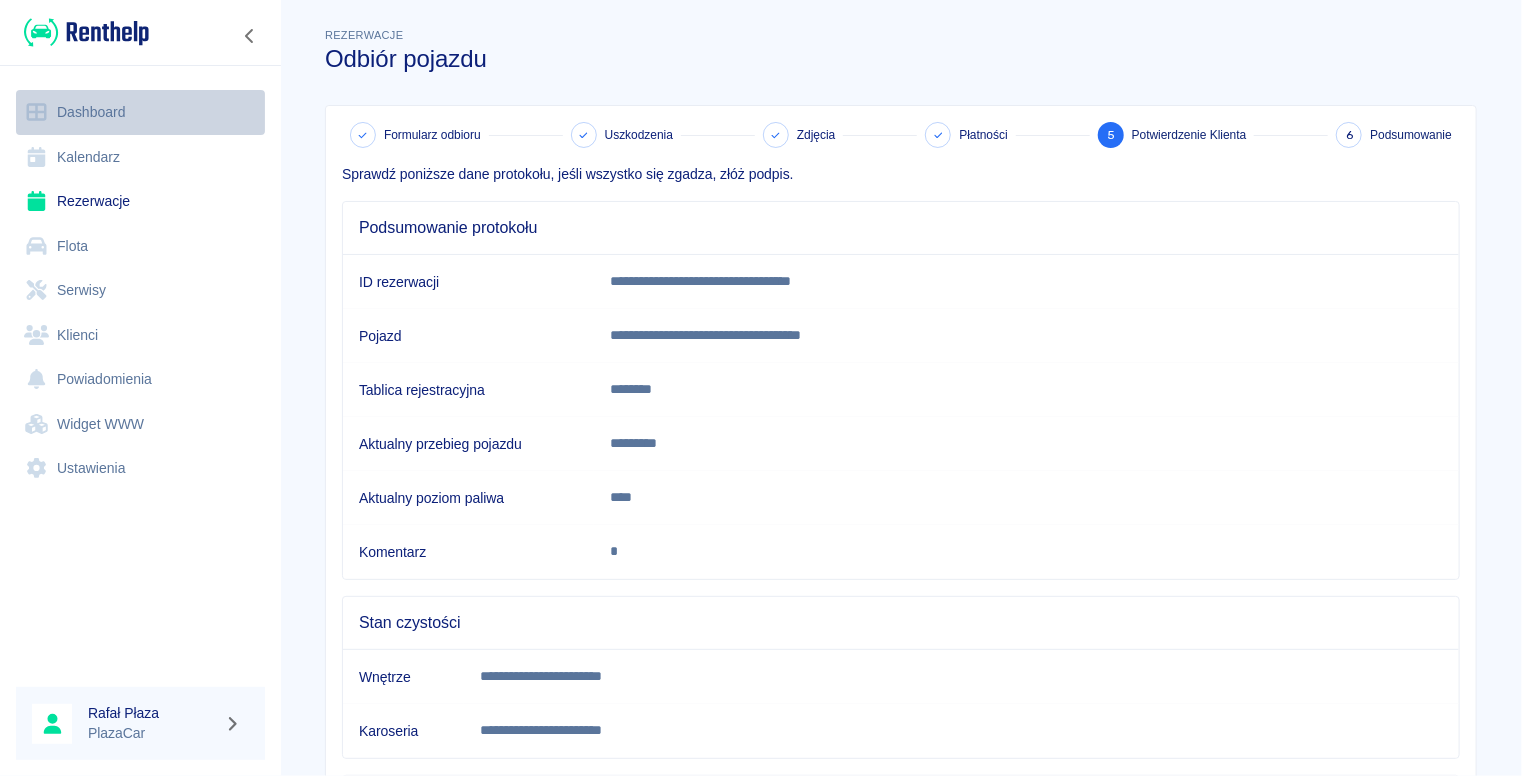 click on "Dashboard" at bounding box center (140, 112) 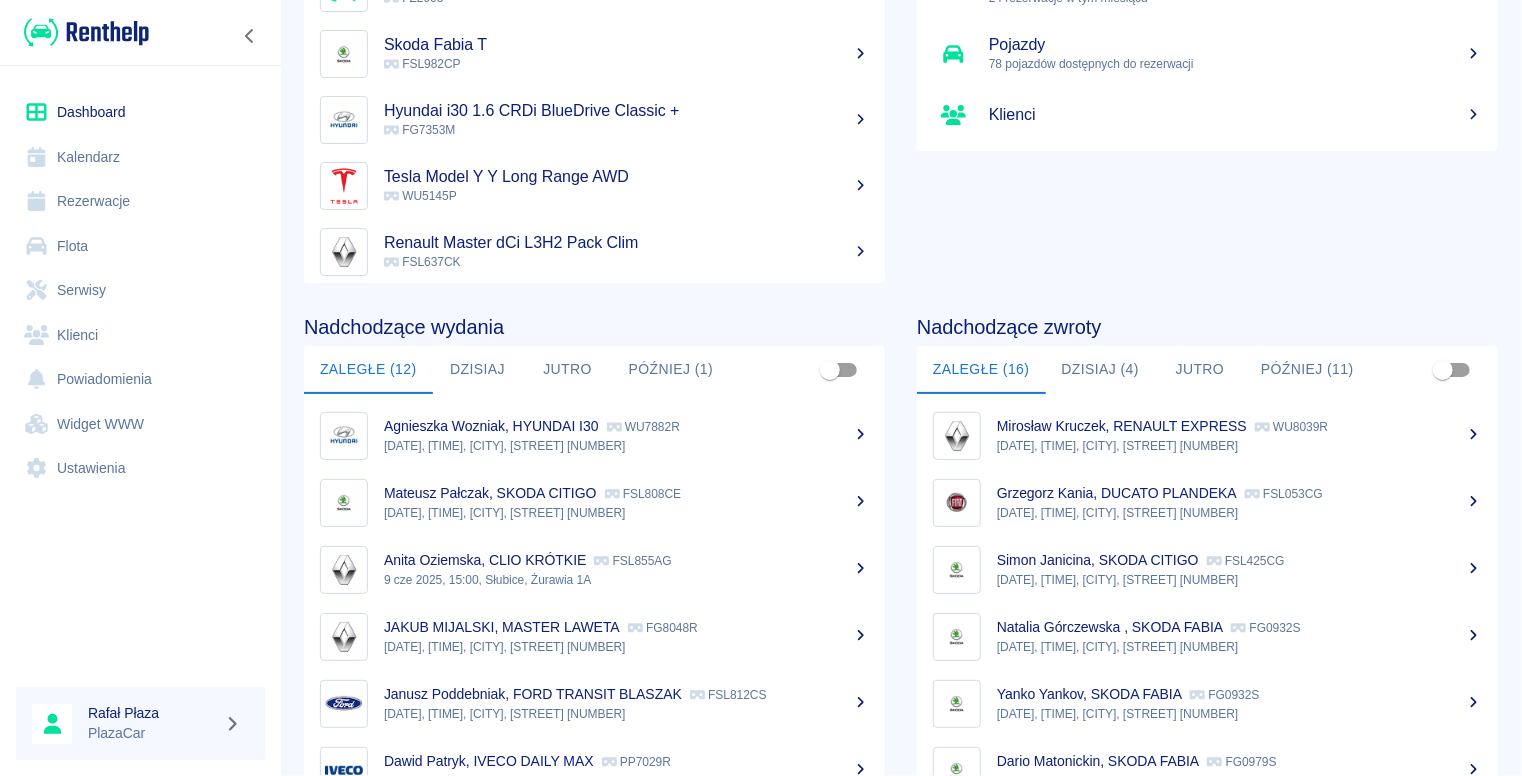 scroll, scrollTop: 267, scrollLeft: 0, axis: vertical 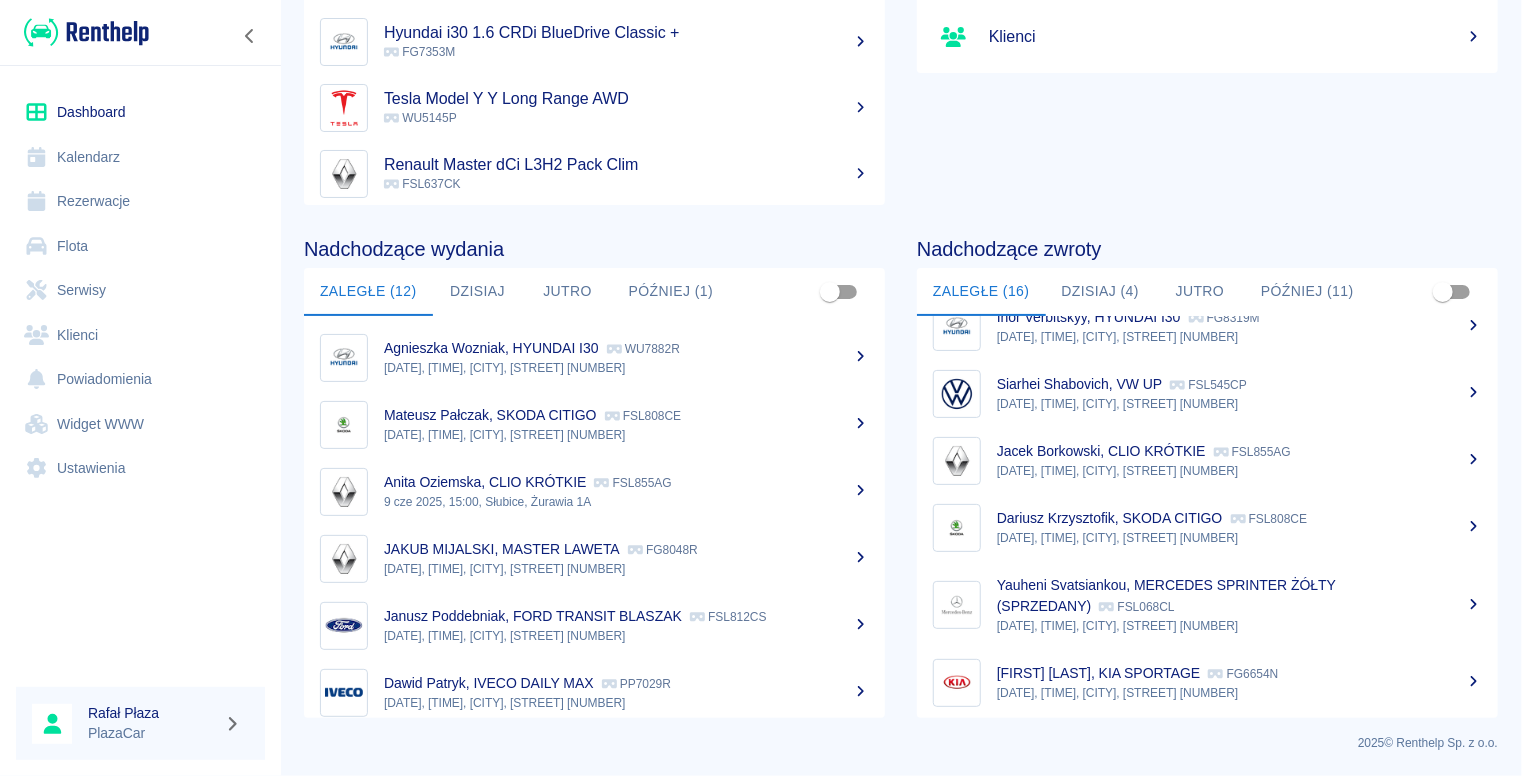 click on "Yauheni Svatsiankou, MERCEDES SPRINTER ŻÓŁTY (SPRZEDANY)" at bounding box center [1166, 595] 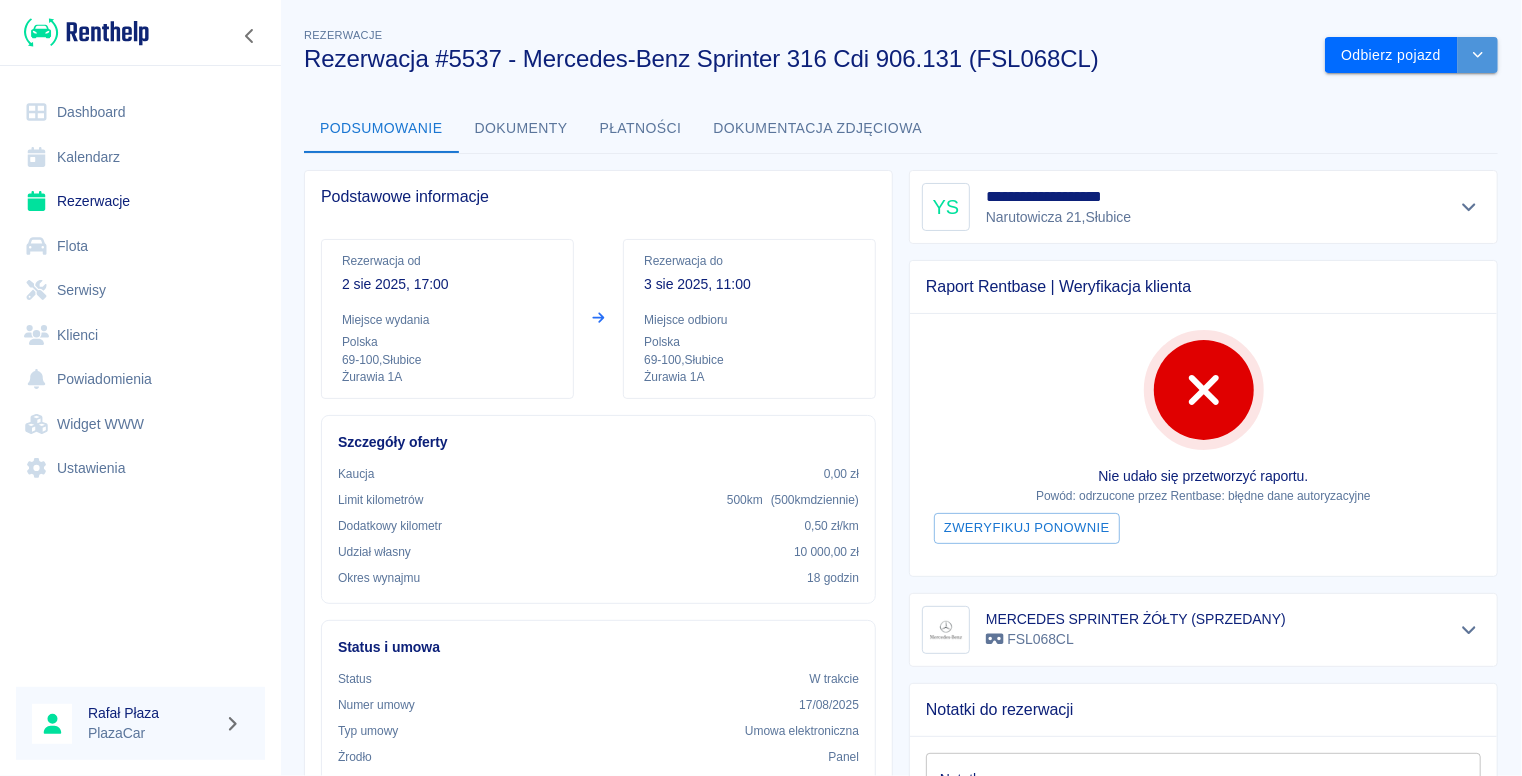 click at bounding box center [1478, 55] 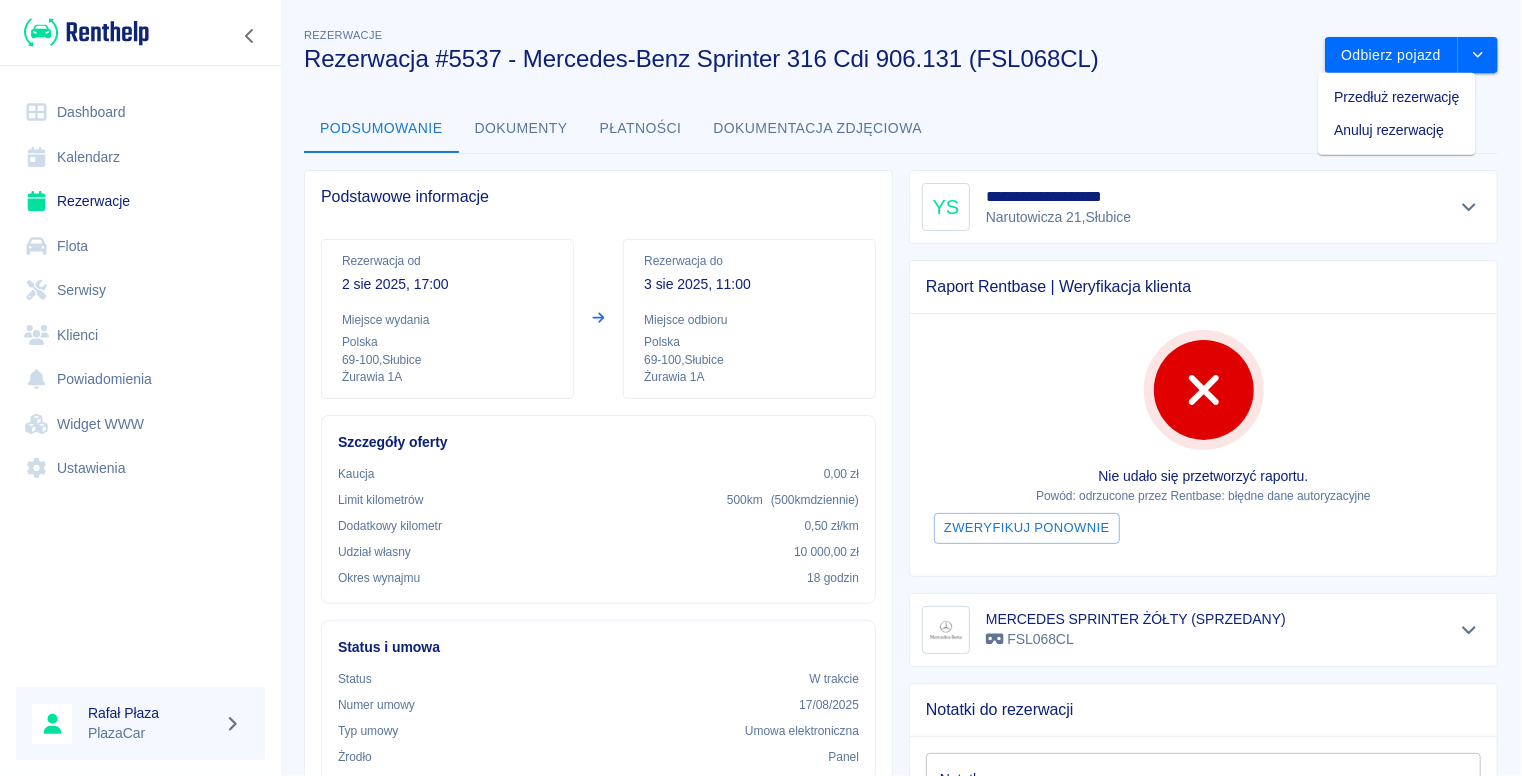 click on "Anuluj rezerwację" at bounding box center [1396, 130] 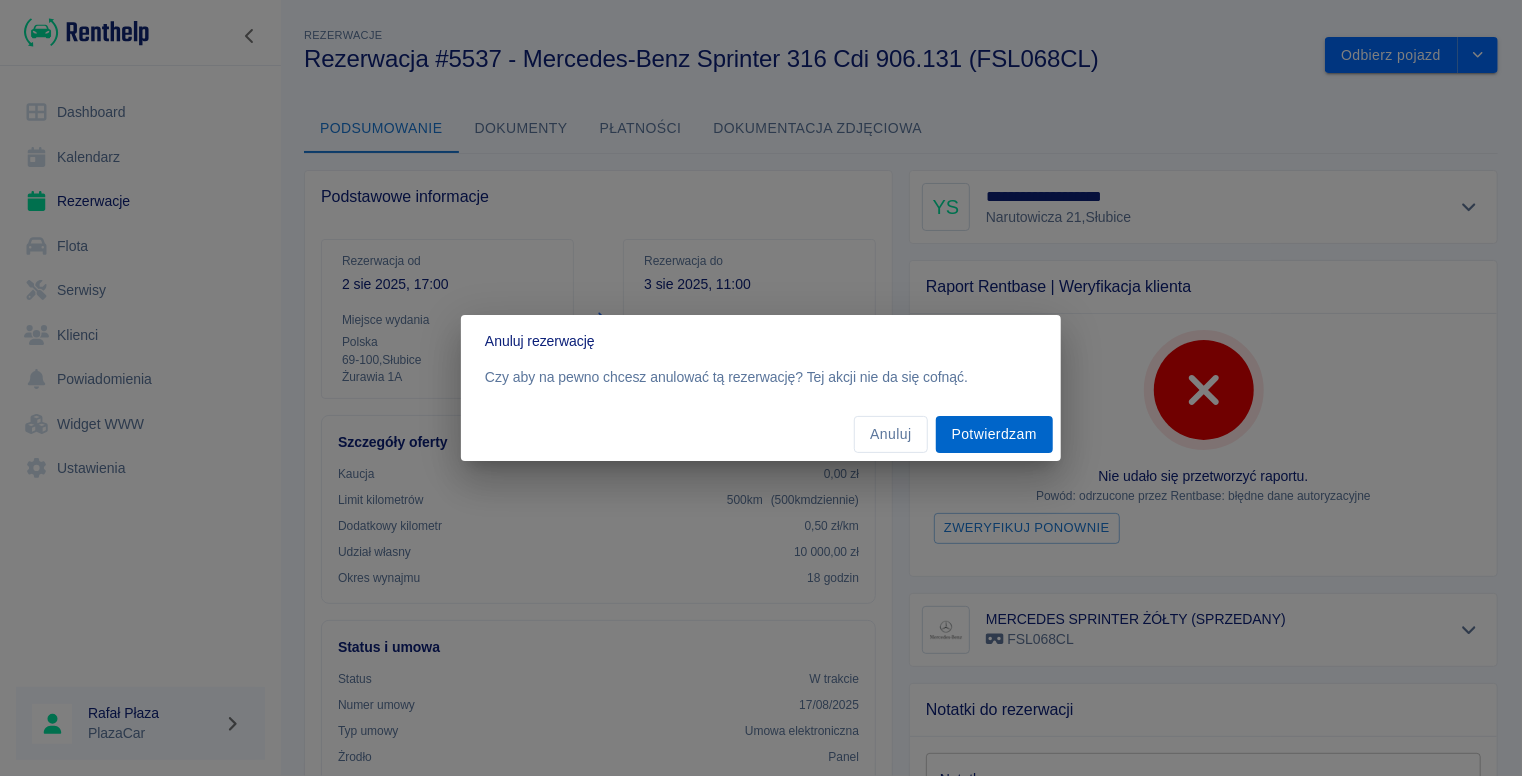 click on "Potwierdzam" at bounding box center [994, 434] 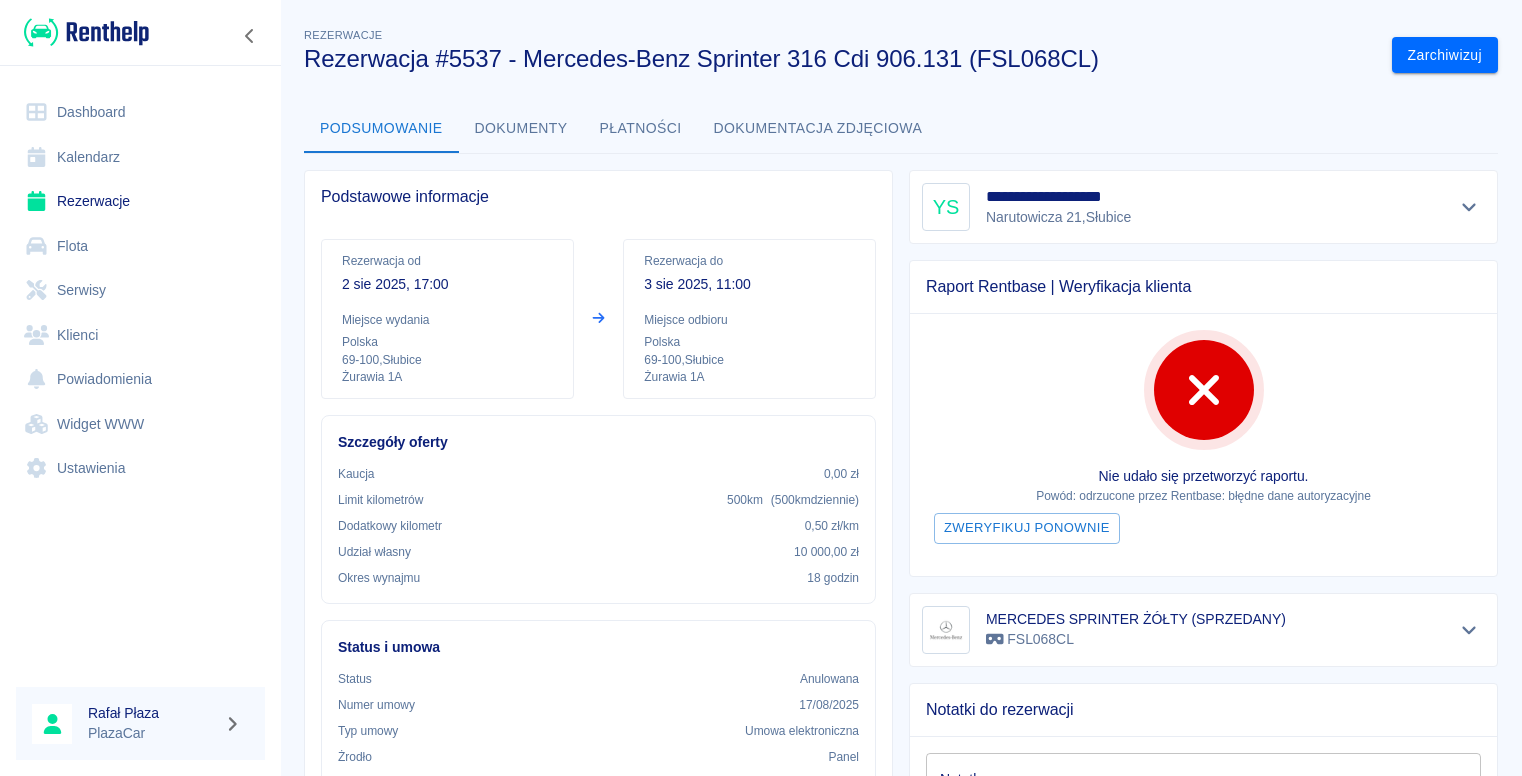 scroll, scrollTop: 0, scrollLeft: 0, axis: both 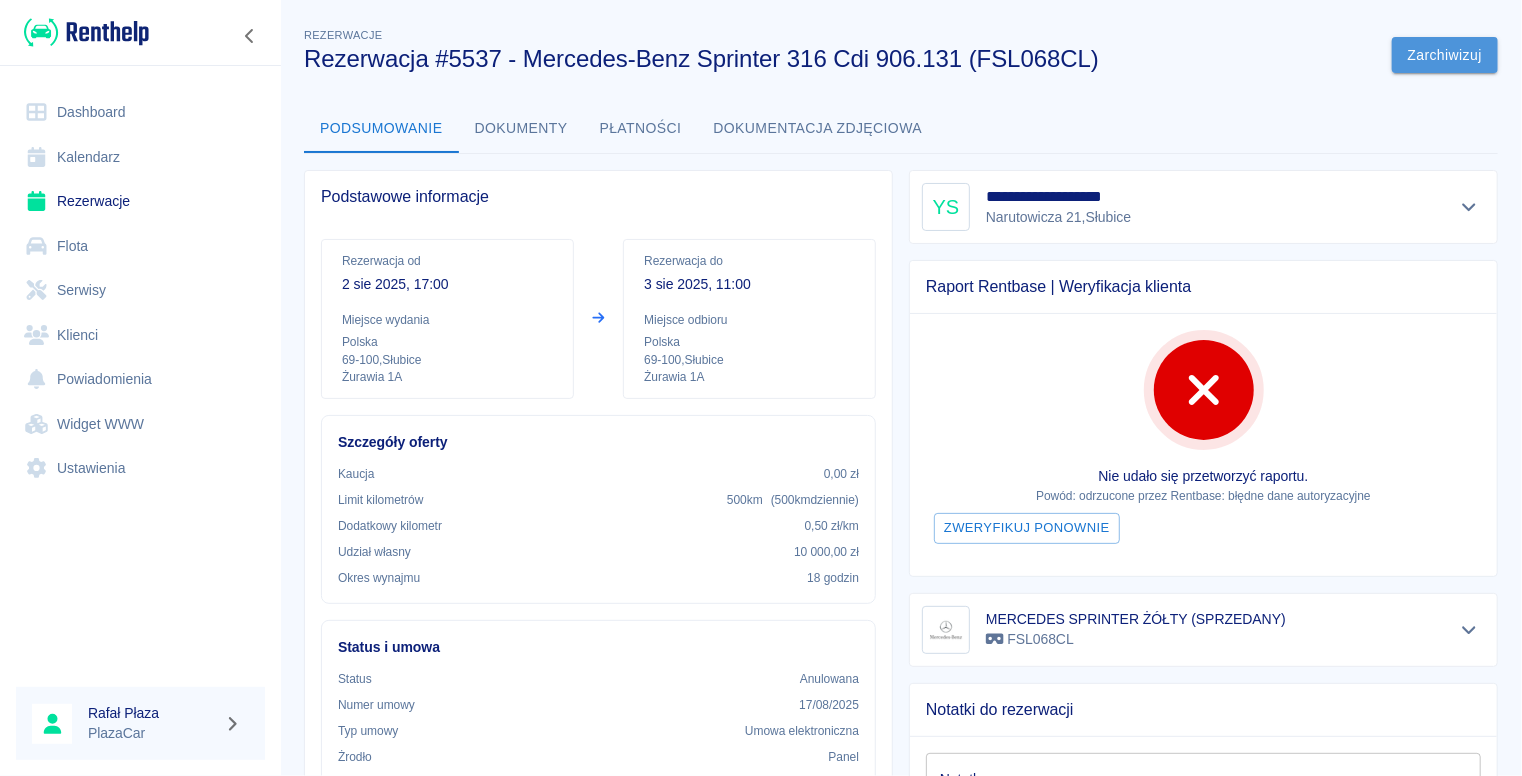 click on "Zarchiwizuj" at bounding box center [1445, 55] 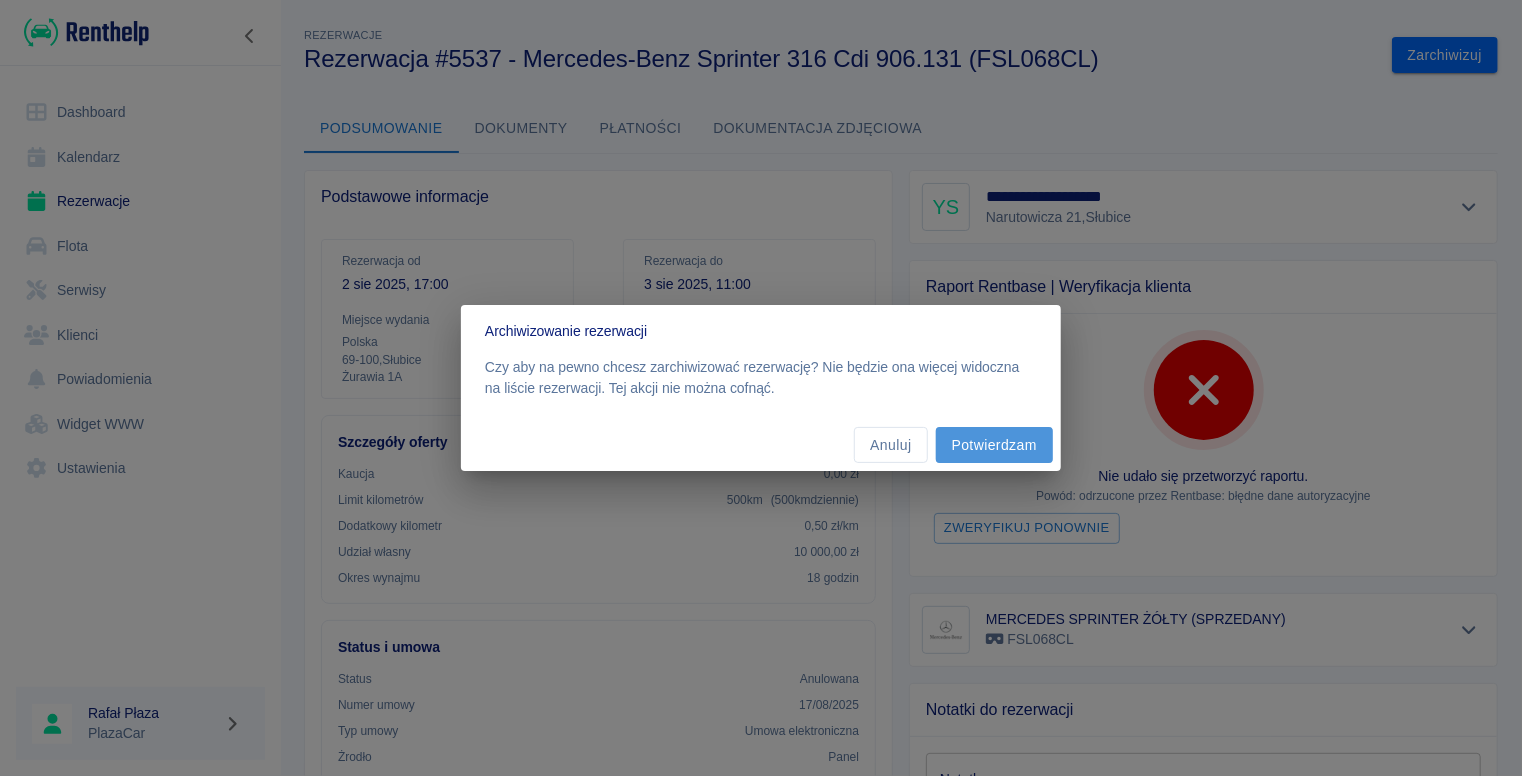 click on "Potwierdzam" at bounding box center [994, 445] 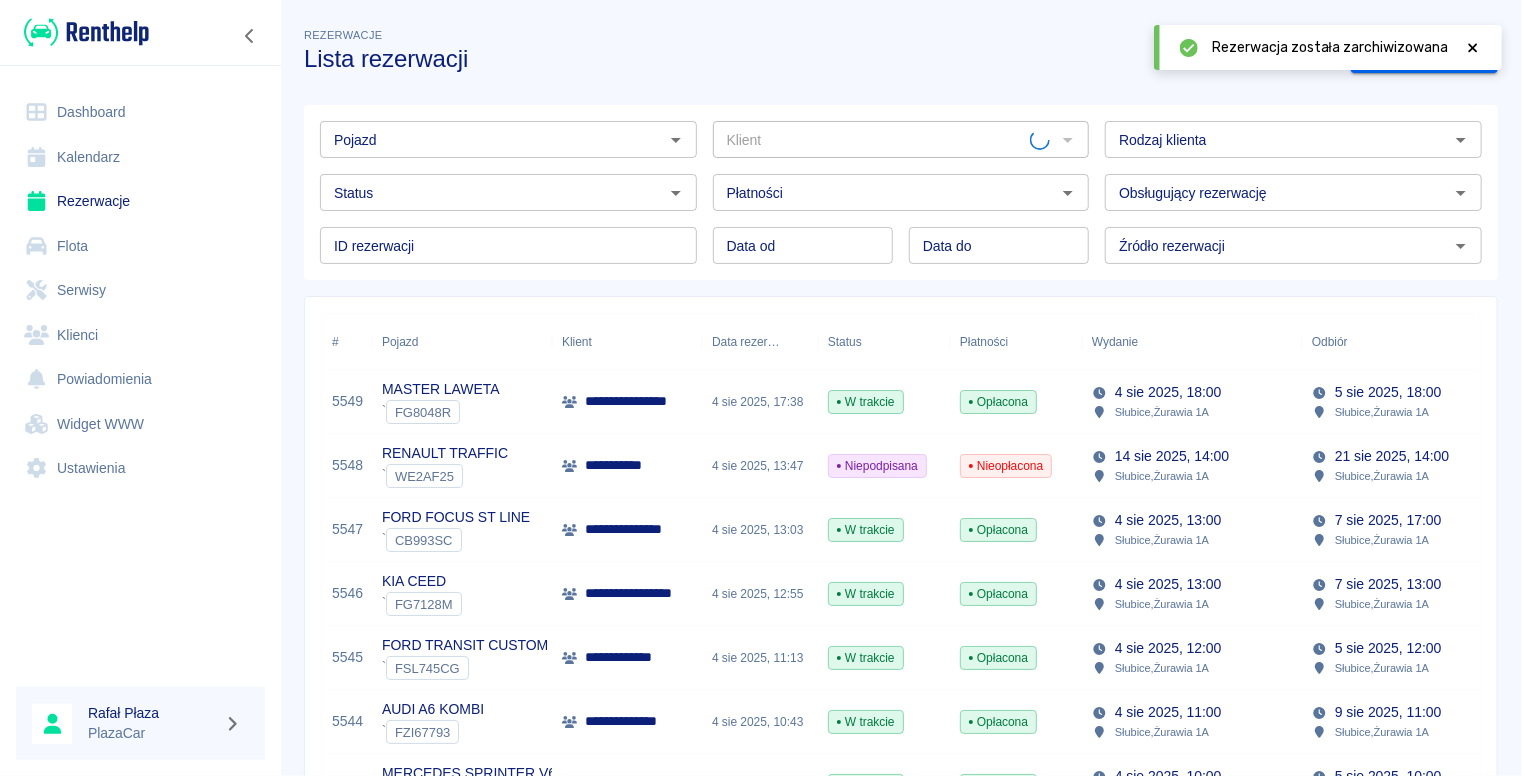 click 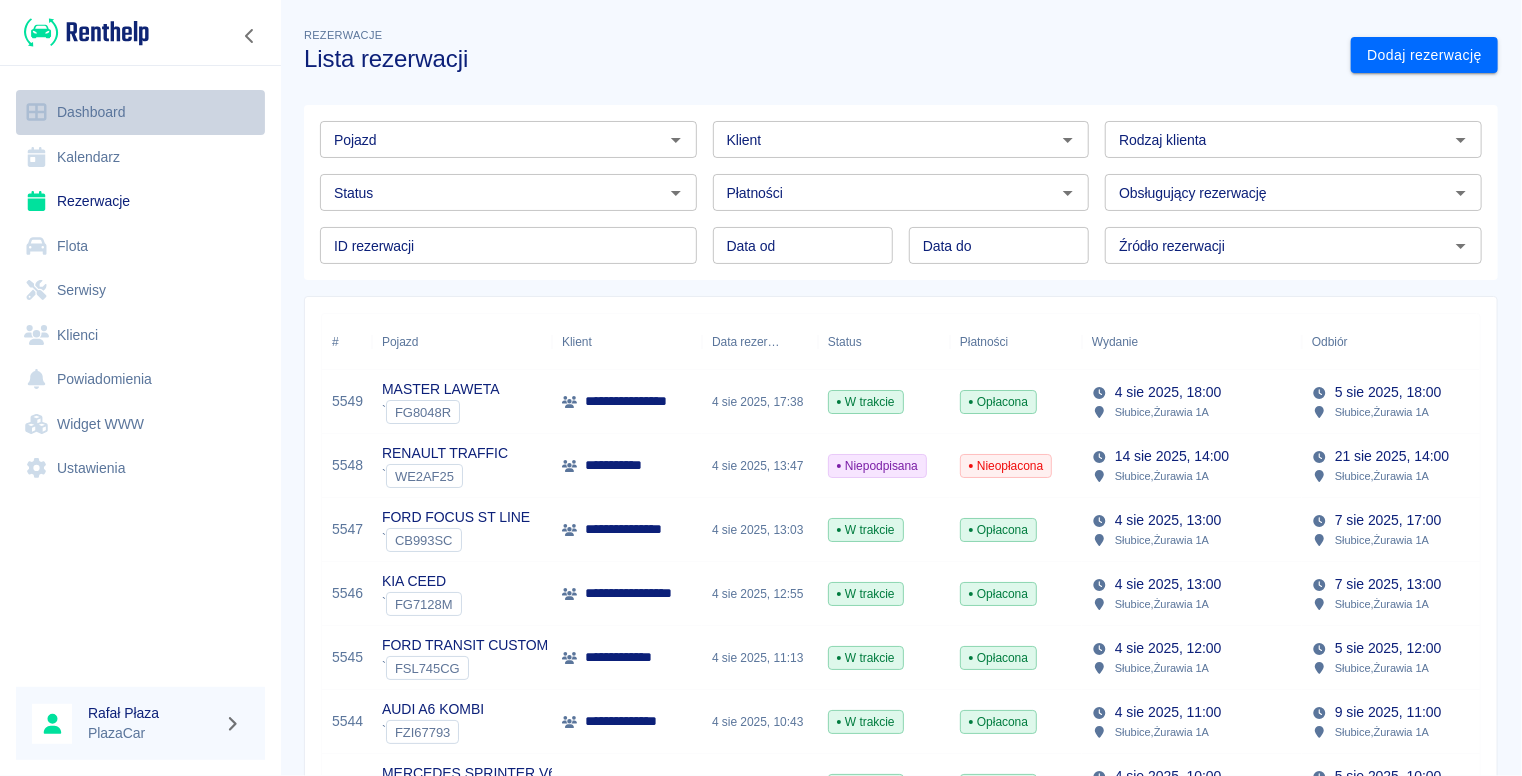 click on "Dashboard" at bounding box center [140, 112] 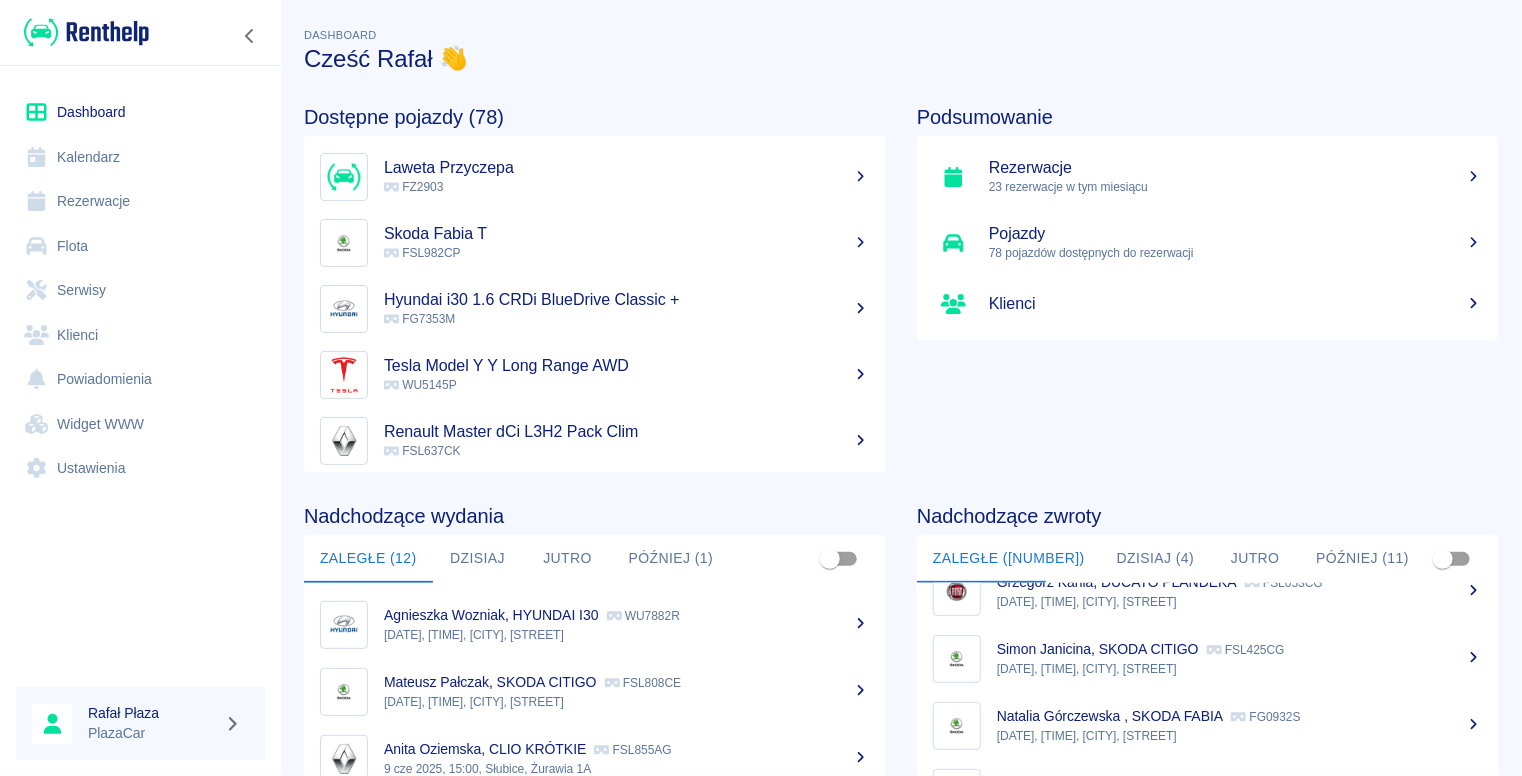 scroll, scrollTop: 600, scrollLeft: 0, axis: vertical 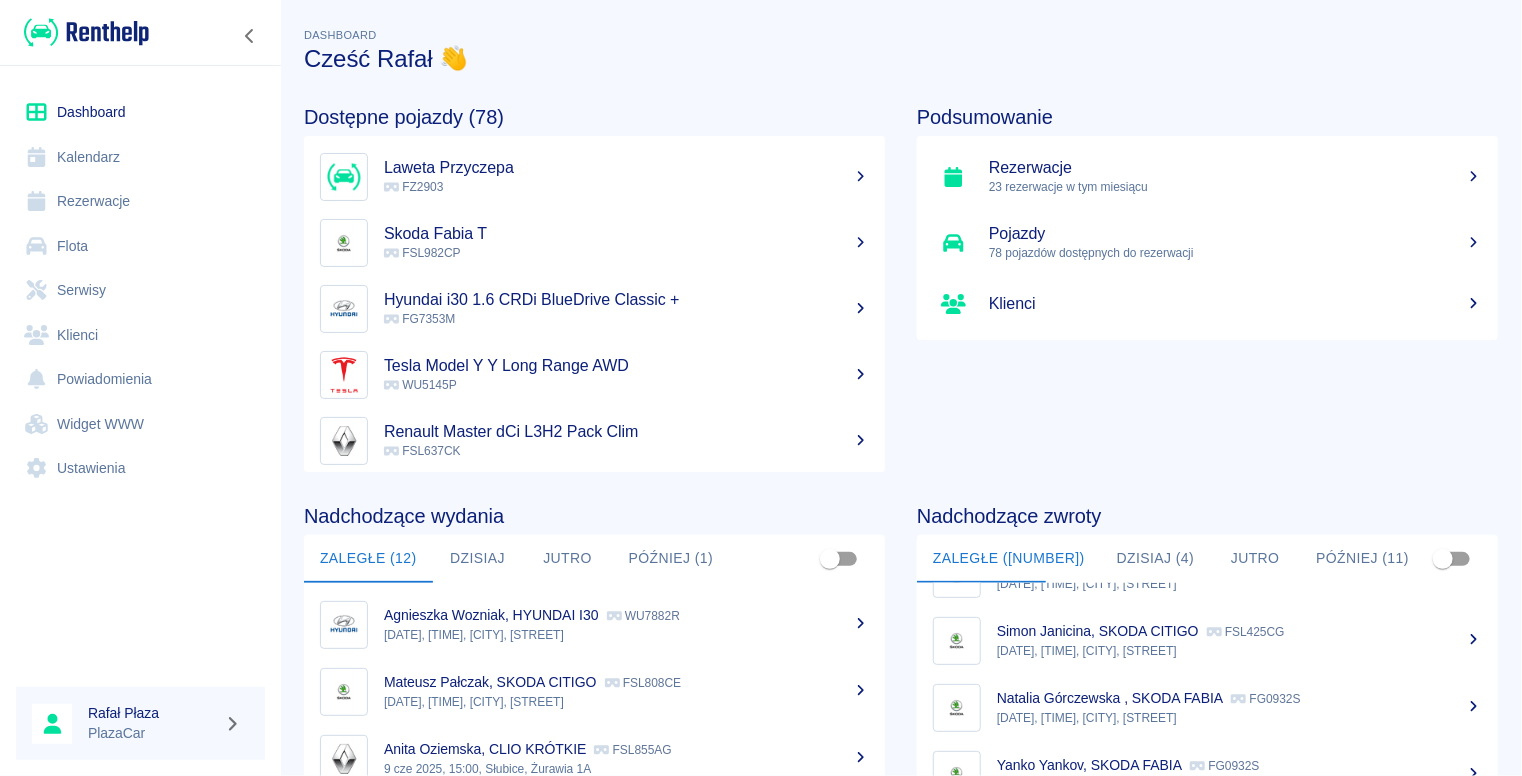 click on "Rezerwacje" at bounding box center [140, 201] 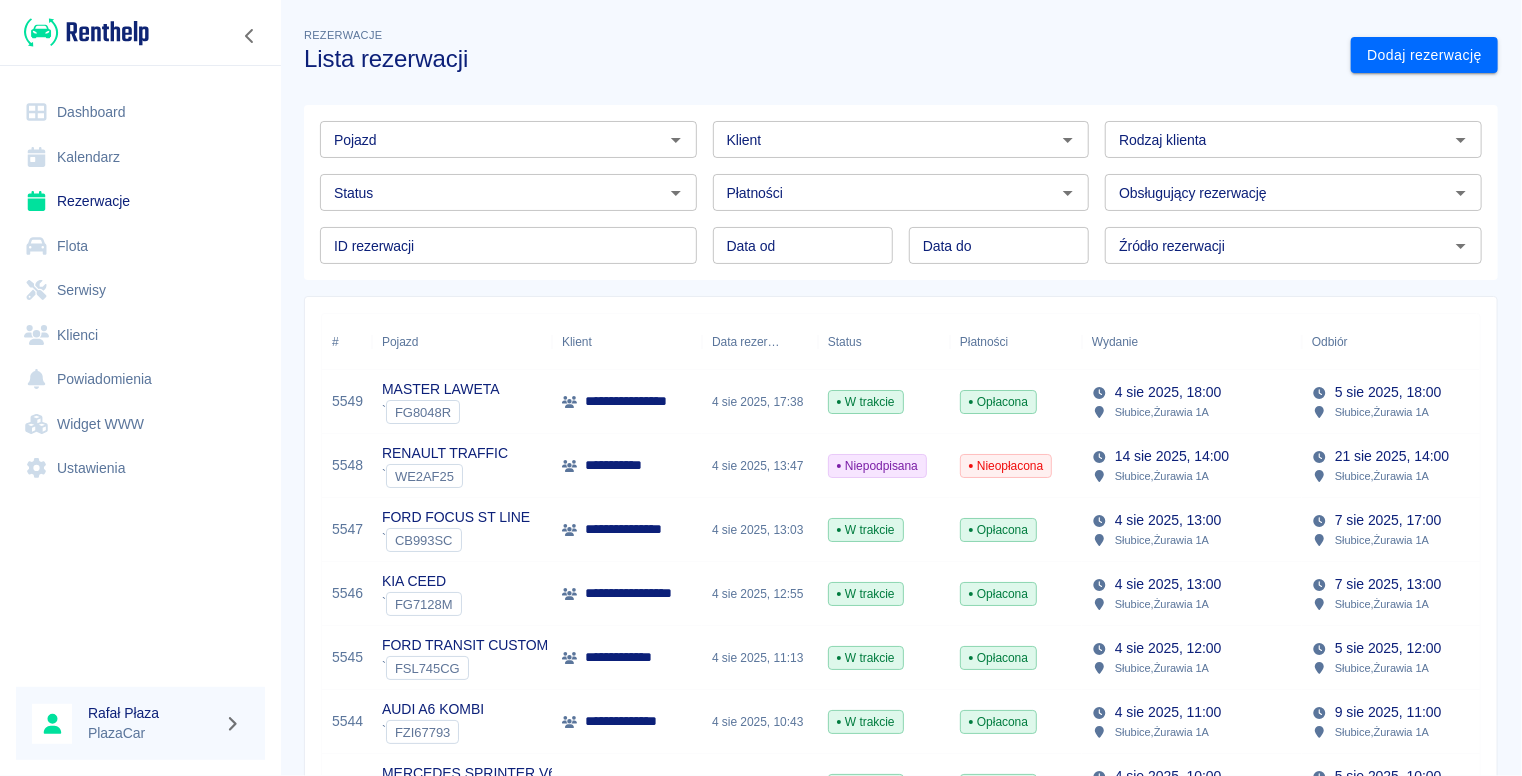 click 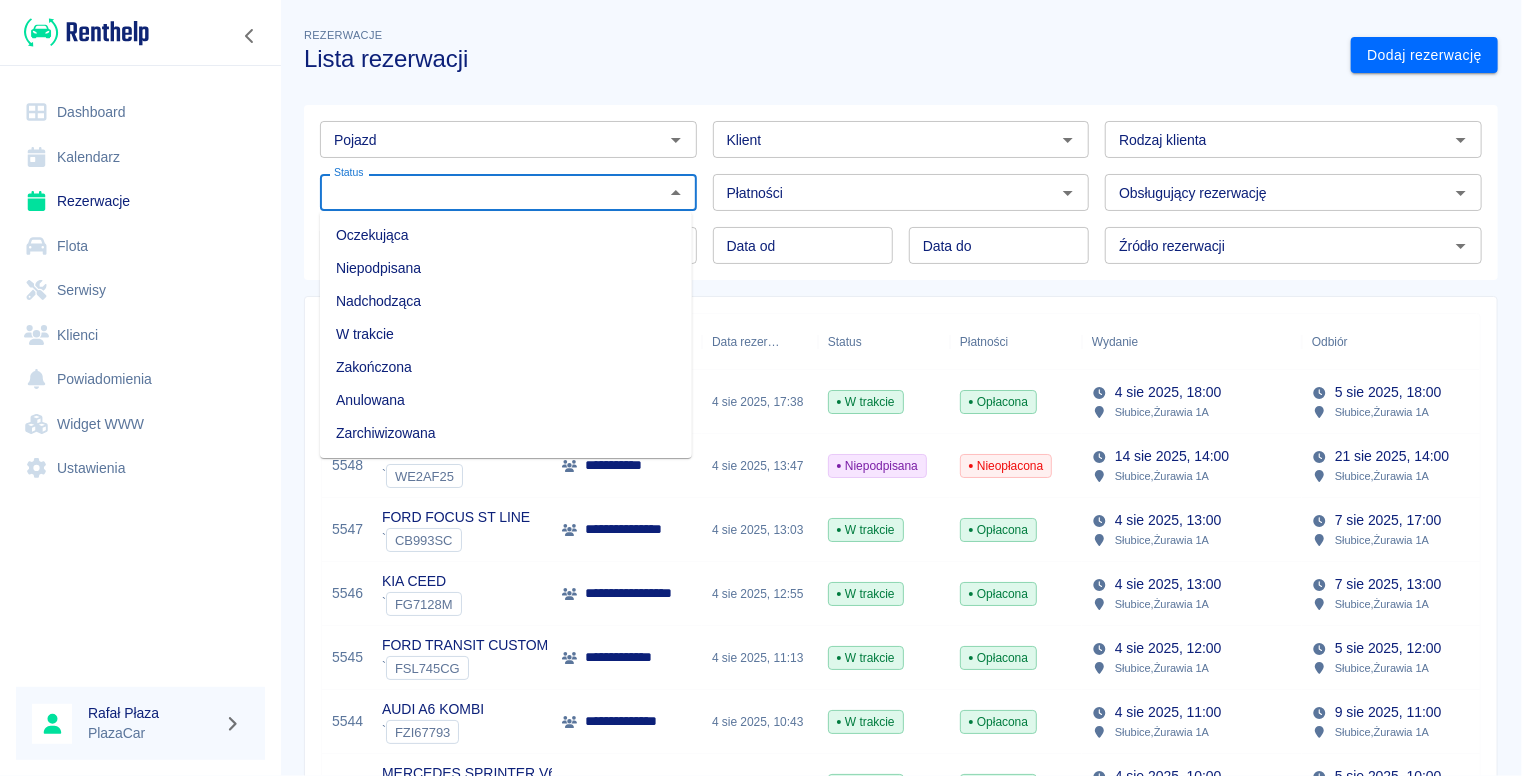 click on "Zarchiwizowana" at bounding box center [506, 433] 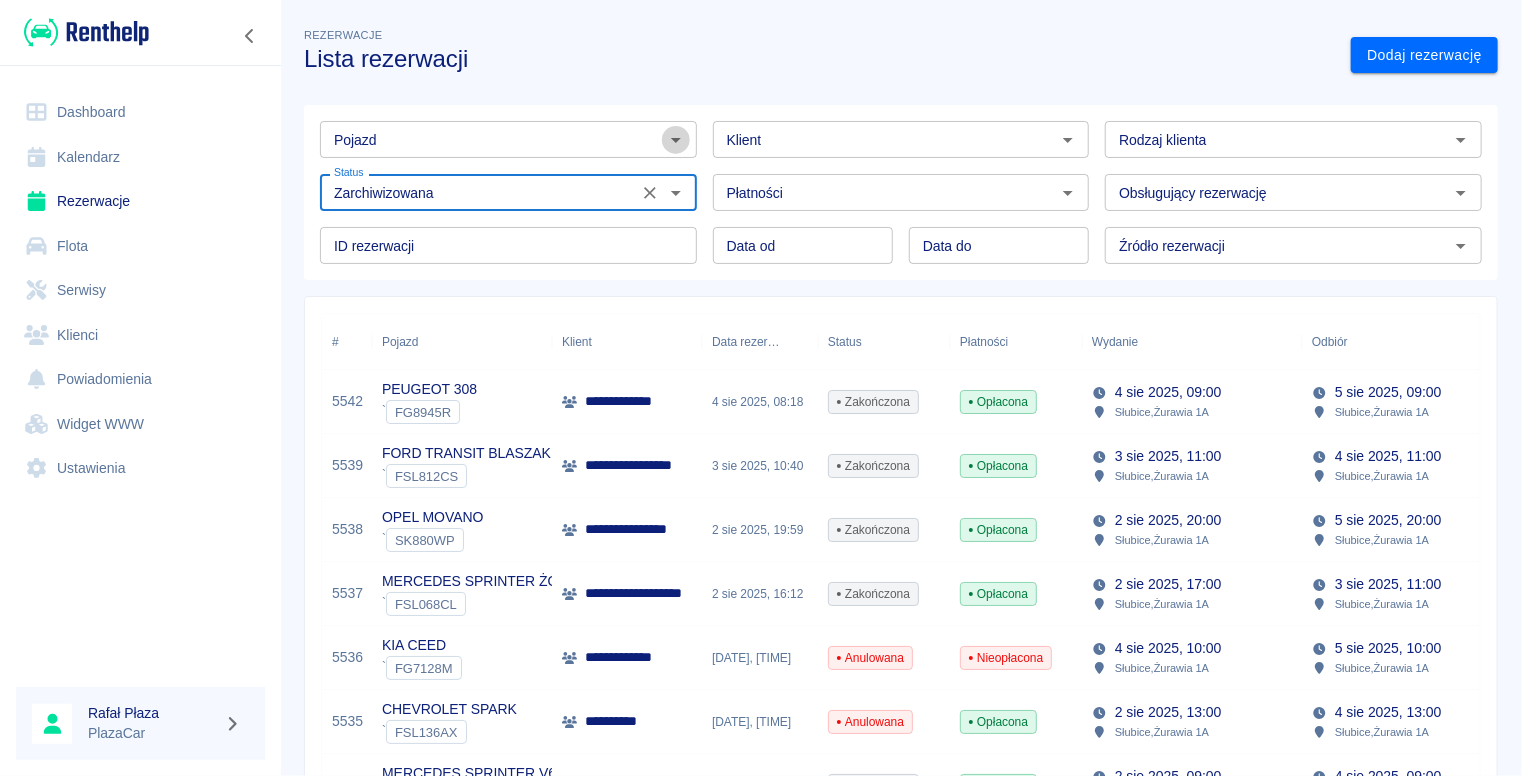 click 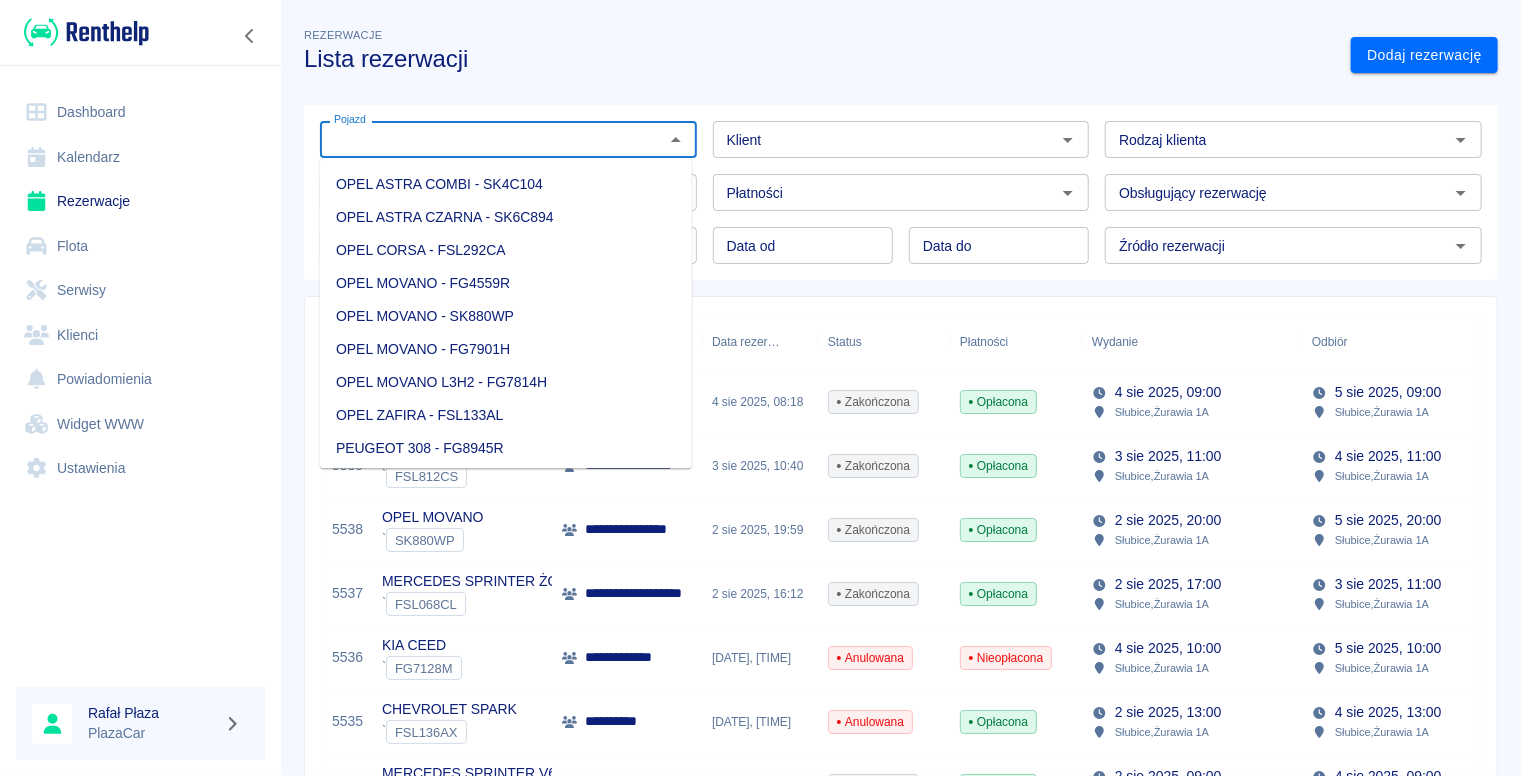 scroll, scrollTop: 1400, scrollLeft: 0, axis: vertical 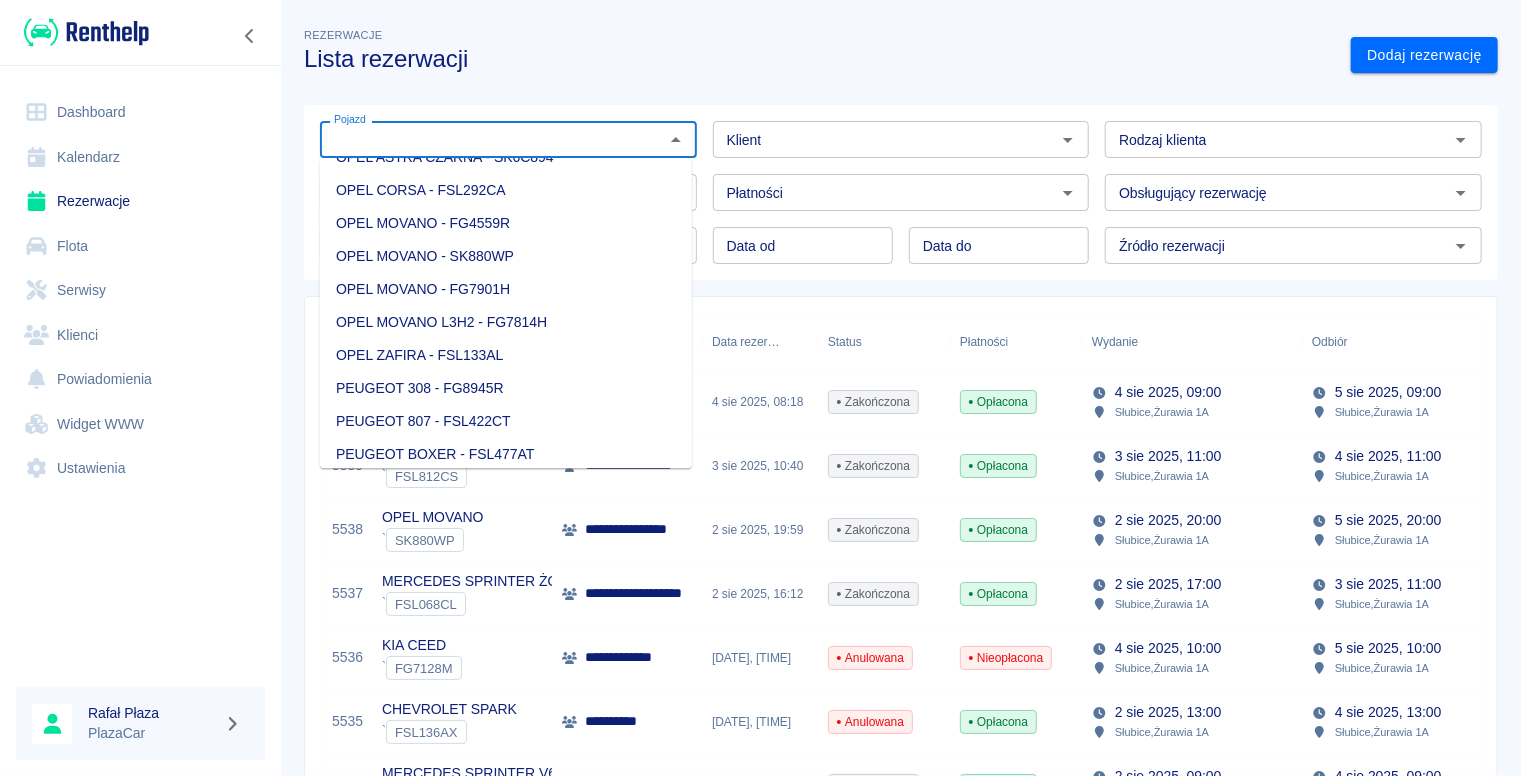 click on "PEUGEOT 308 - FG8945R" at bounding box center [506, 387] 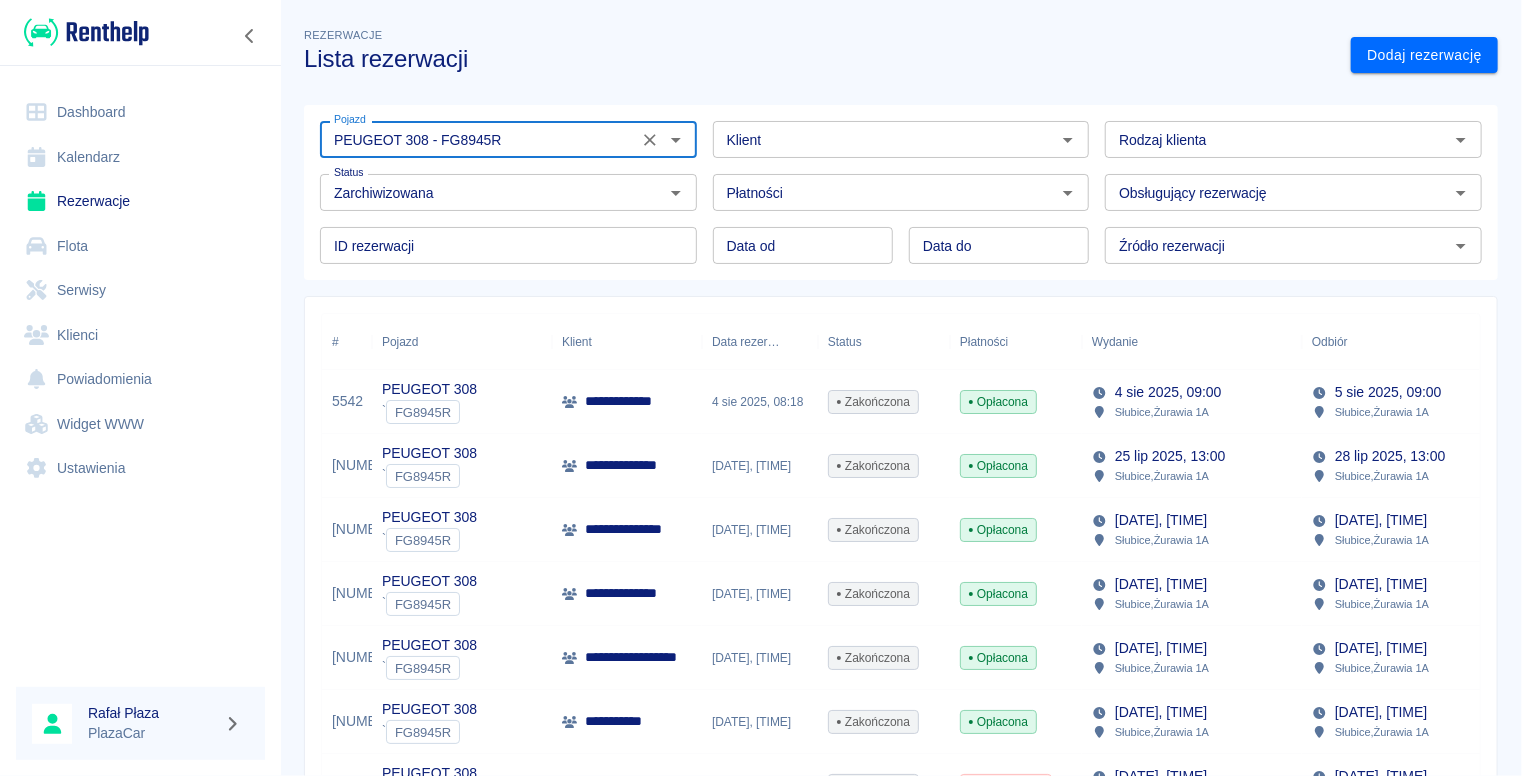click on "**********" at bounding box center [628, 401] 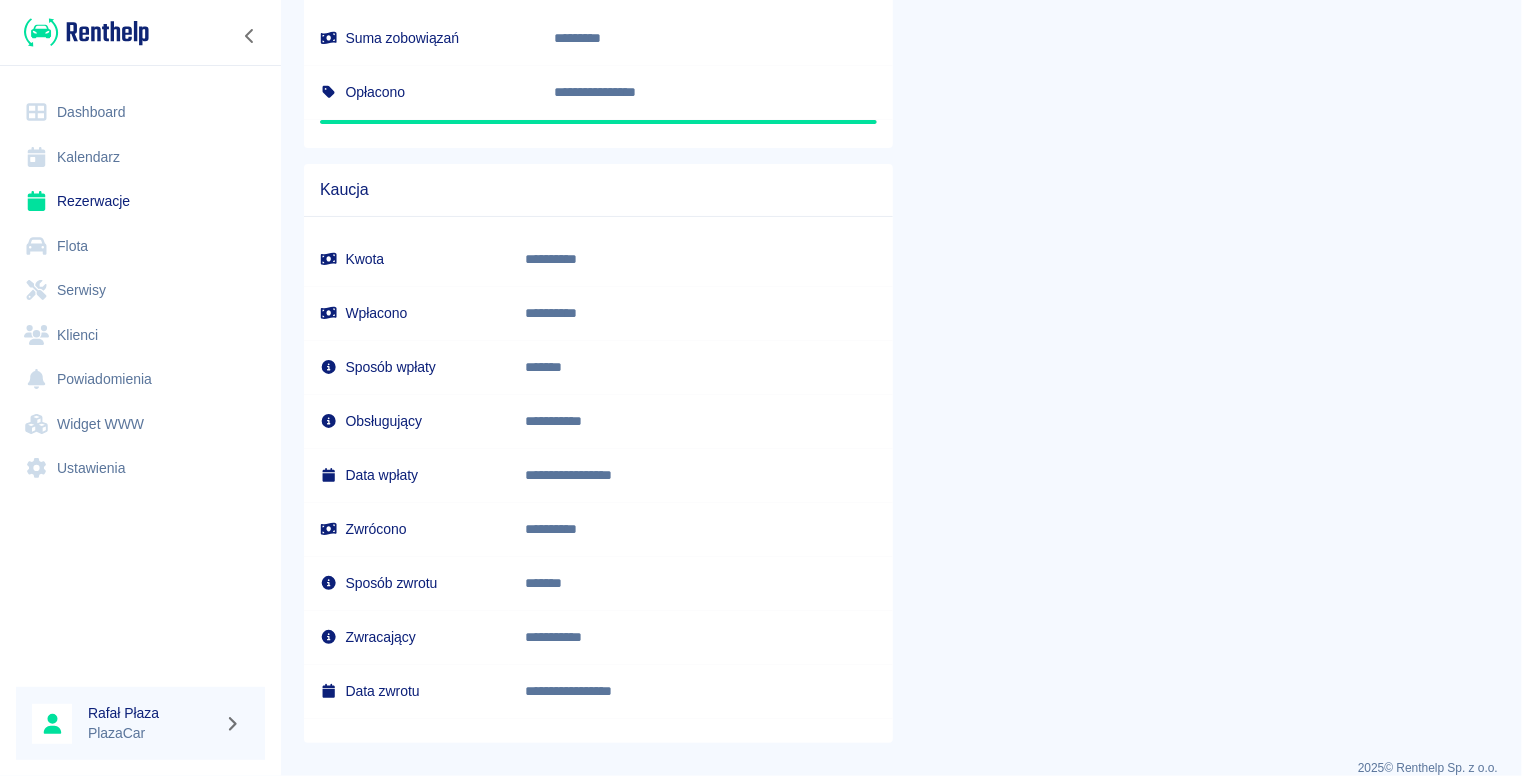 scroll, scrollTop: 700, scrollLeft: 0, axis: vertical 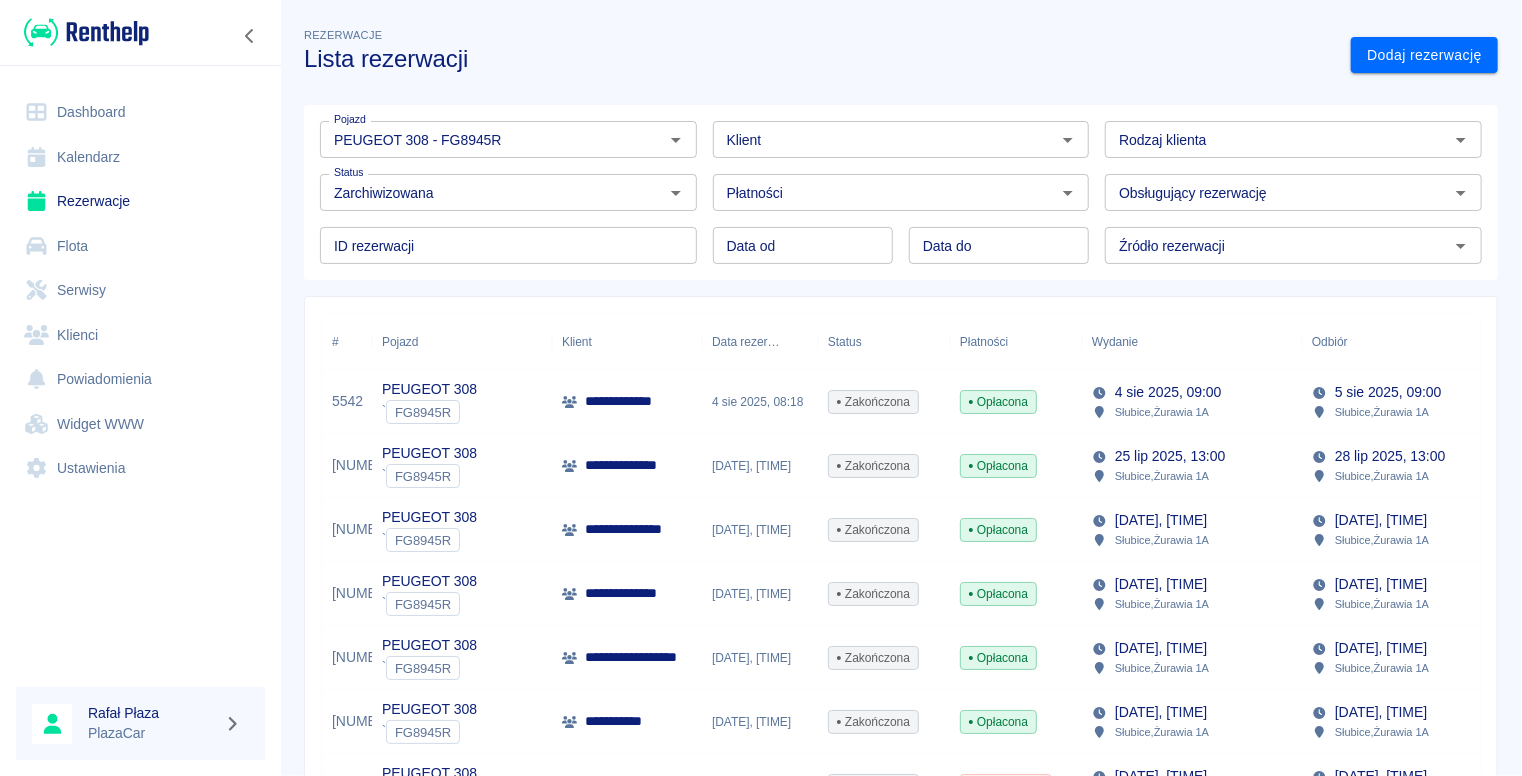 click on "**********" at bounding box center [628, 401] 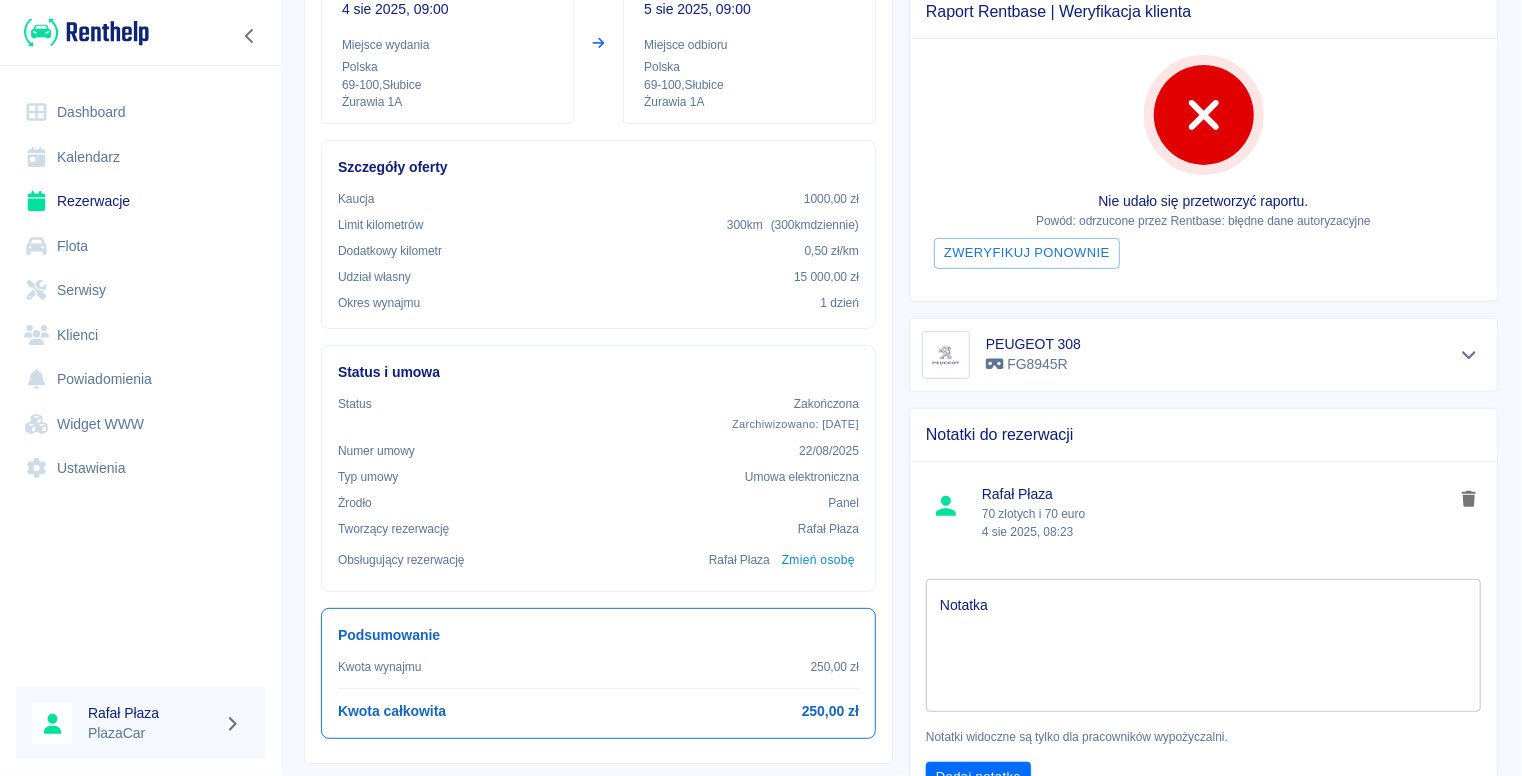 scroll, scrollTop: 300, scrollLeft: 0, axis: vertical 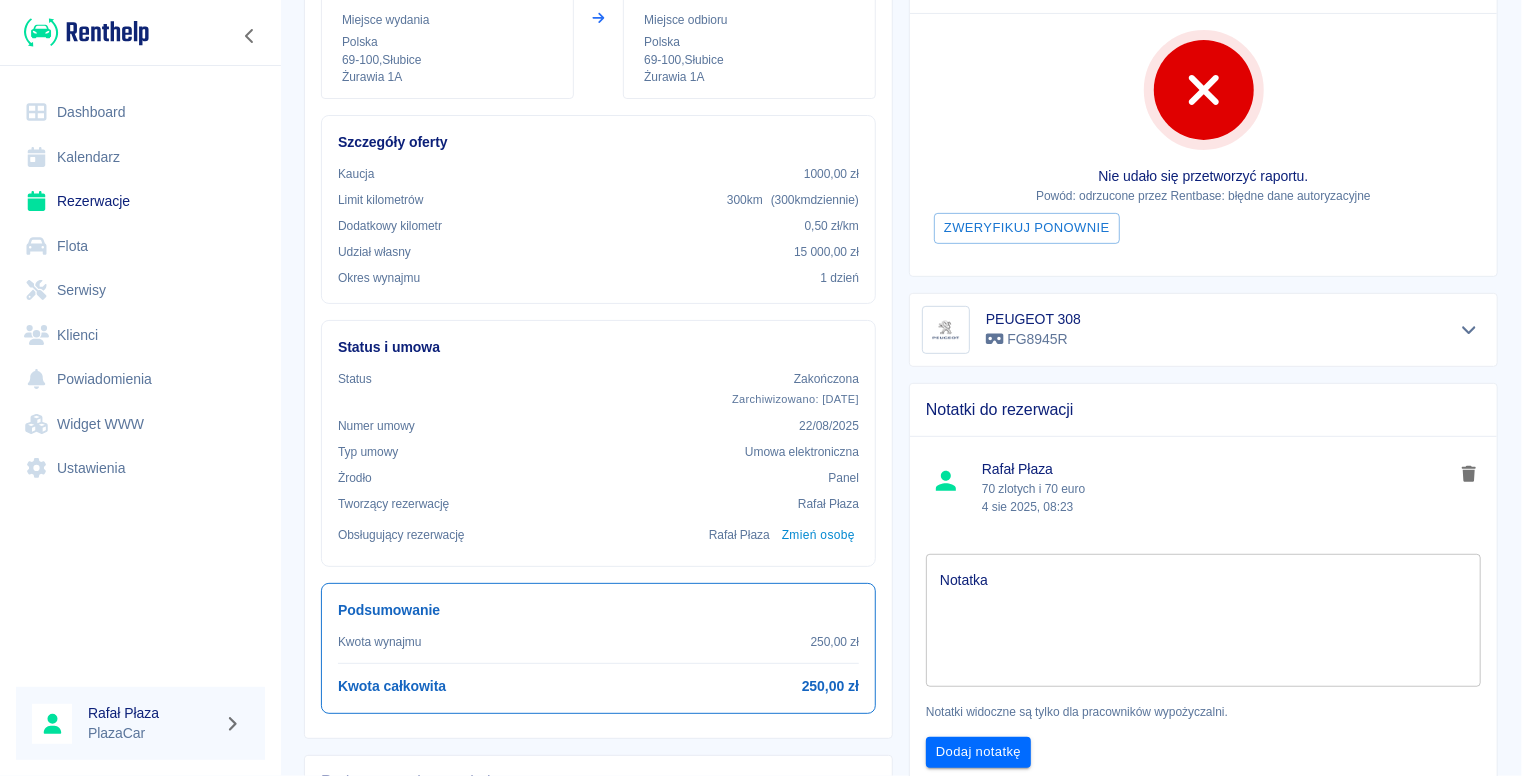 click on "Dashboard" at bounding box center (140, 112) 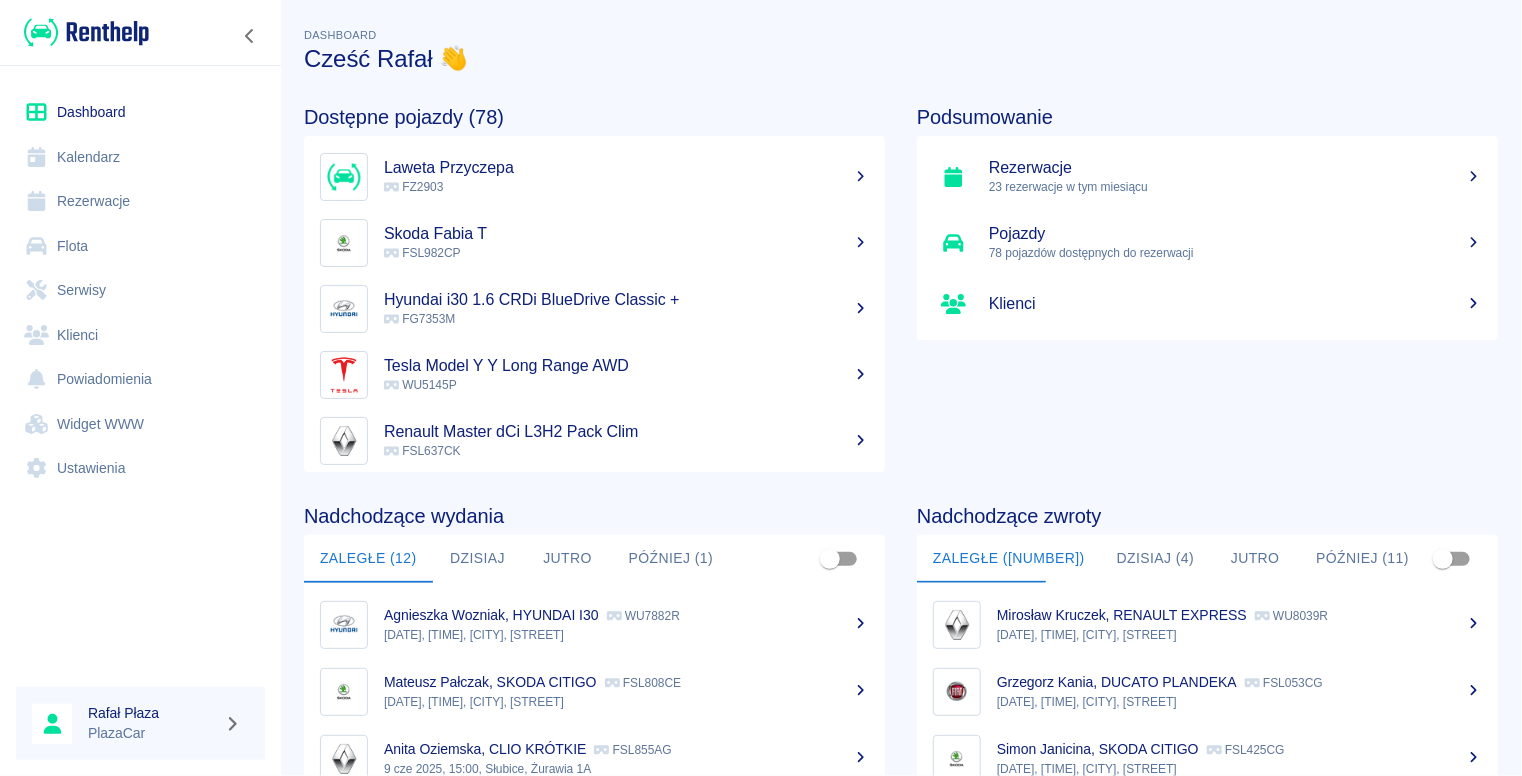 click on "Dzisiaj (4)" at bounding box center [1156, 559] 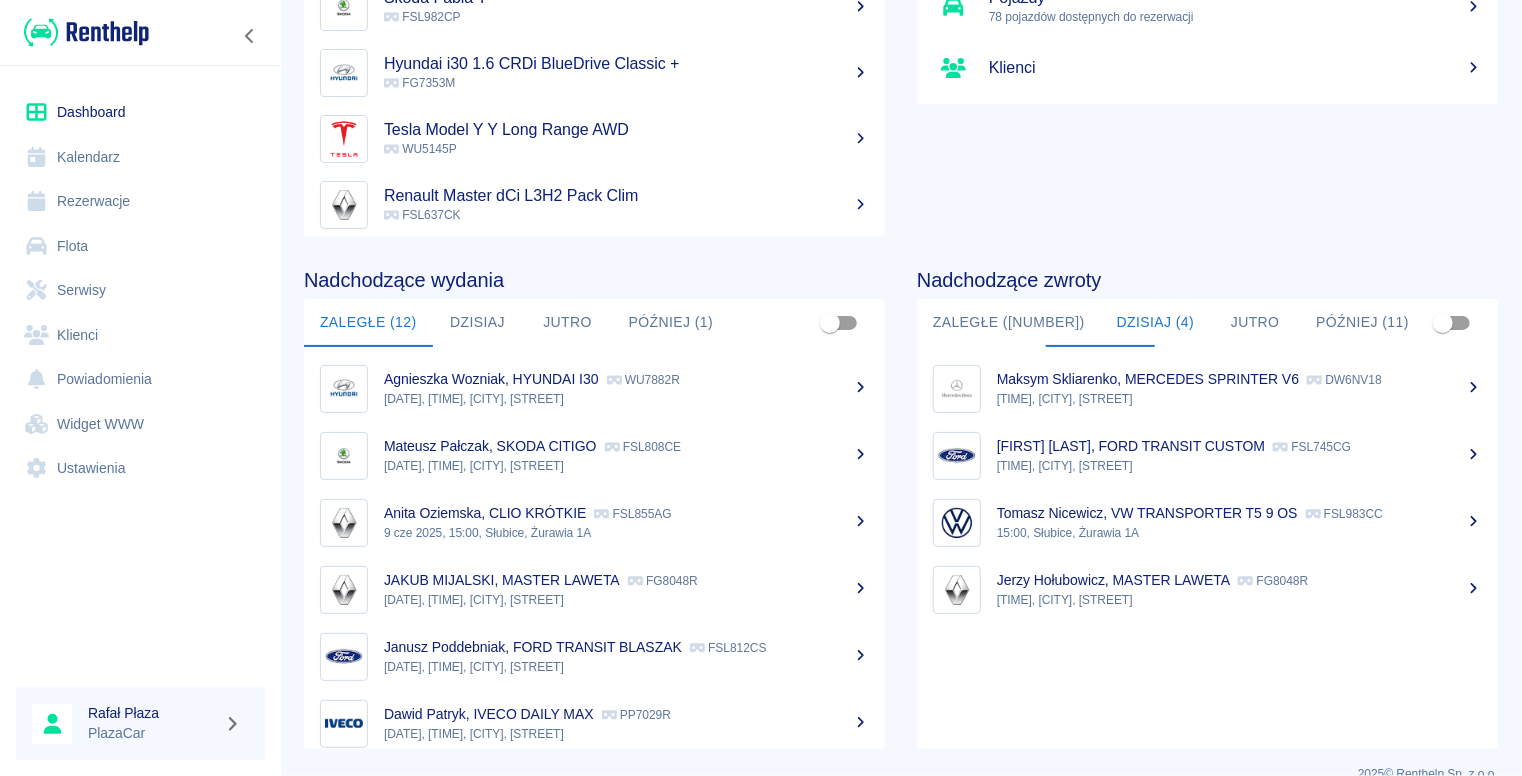 scroll, scrollTop: 267, scrollLeft: 0, axis: vertical 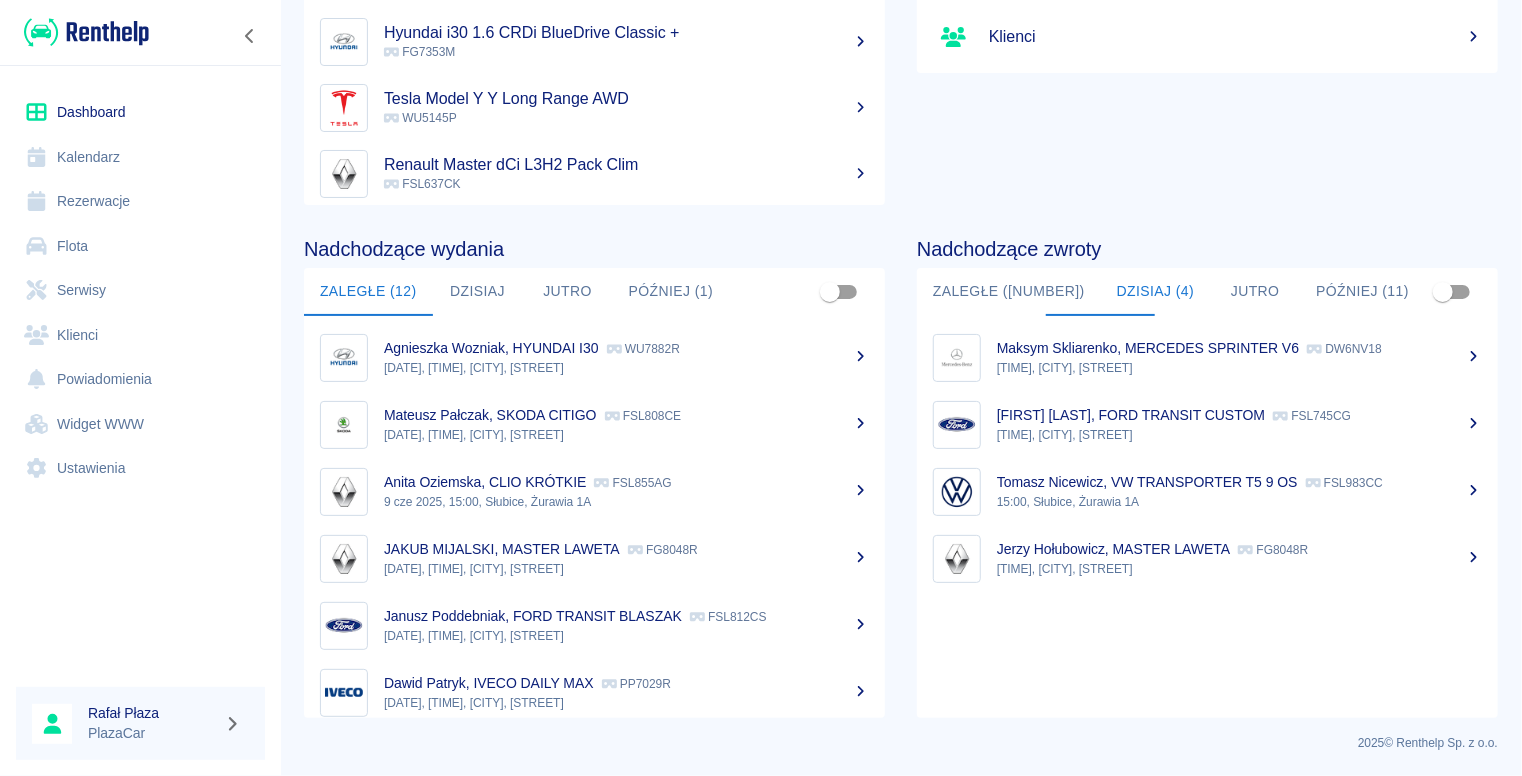 click on "Podsumowanie Rezerwacje 23 rezerwacje w tym miesiącu Pojazdy 78 pojazdów dostępnych do rezerwacji Klienci" at bounding box center (1191, 5) 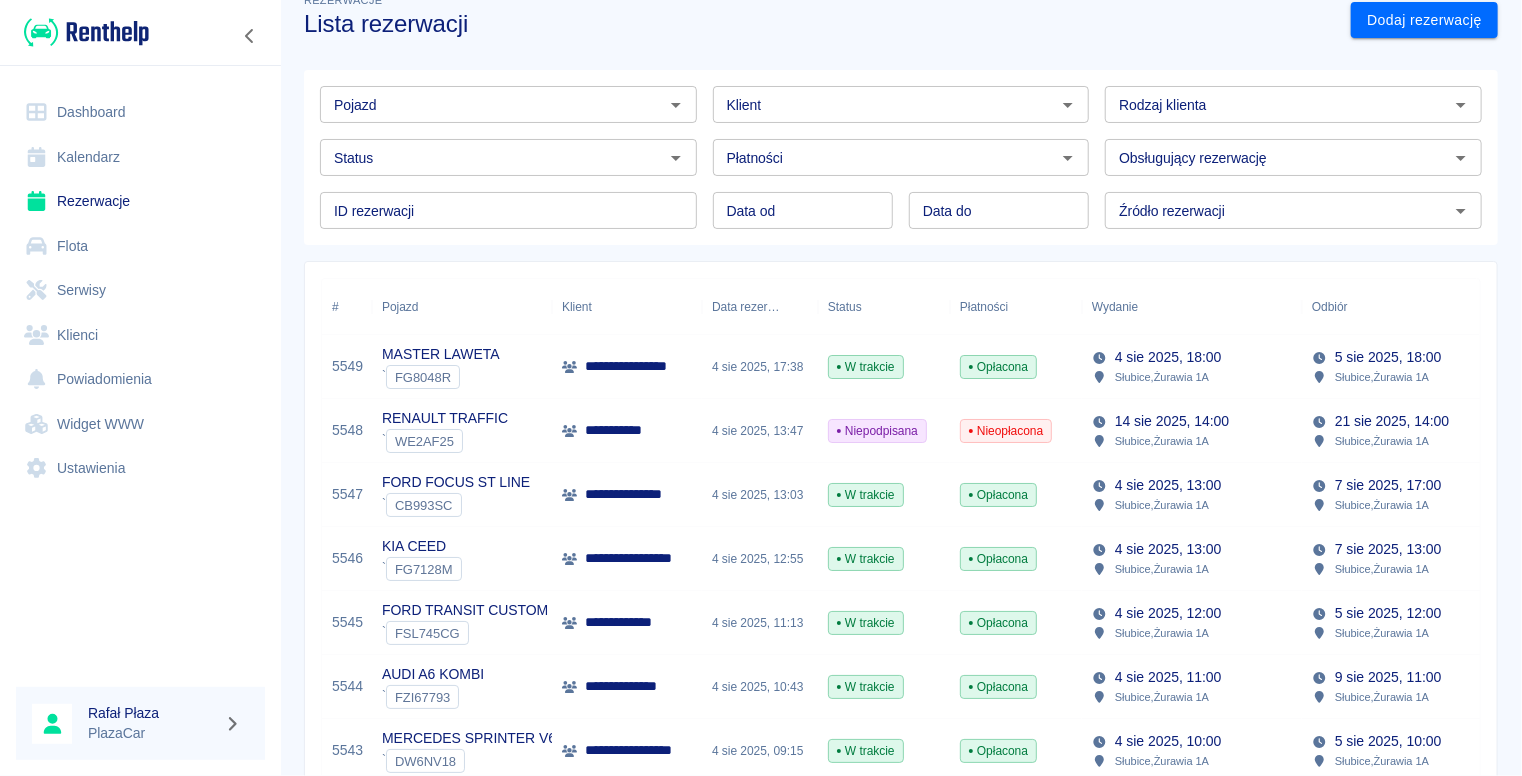 scroll, scrollTop: 0, scrollLeft: 0, axis: both 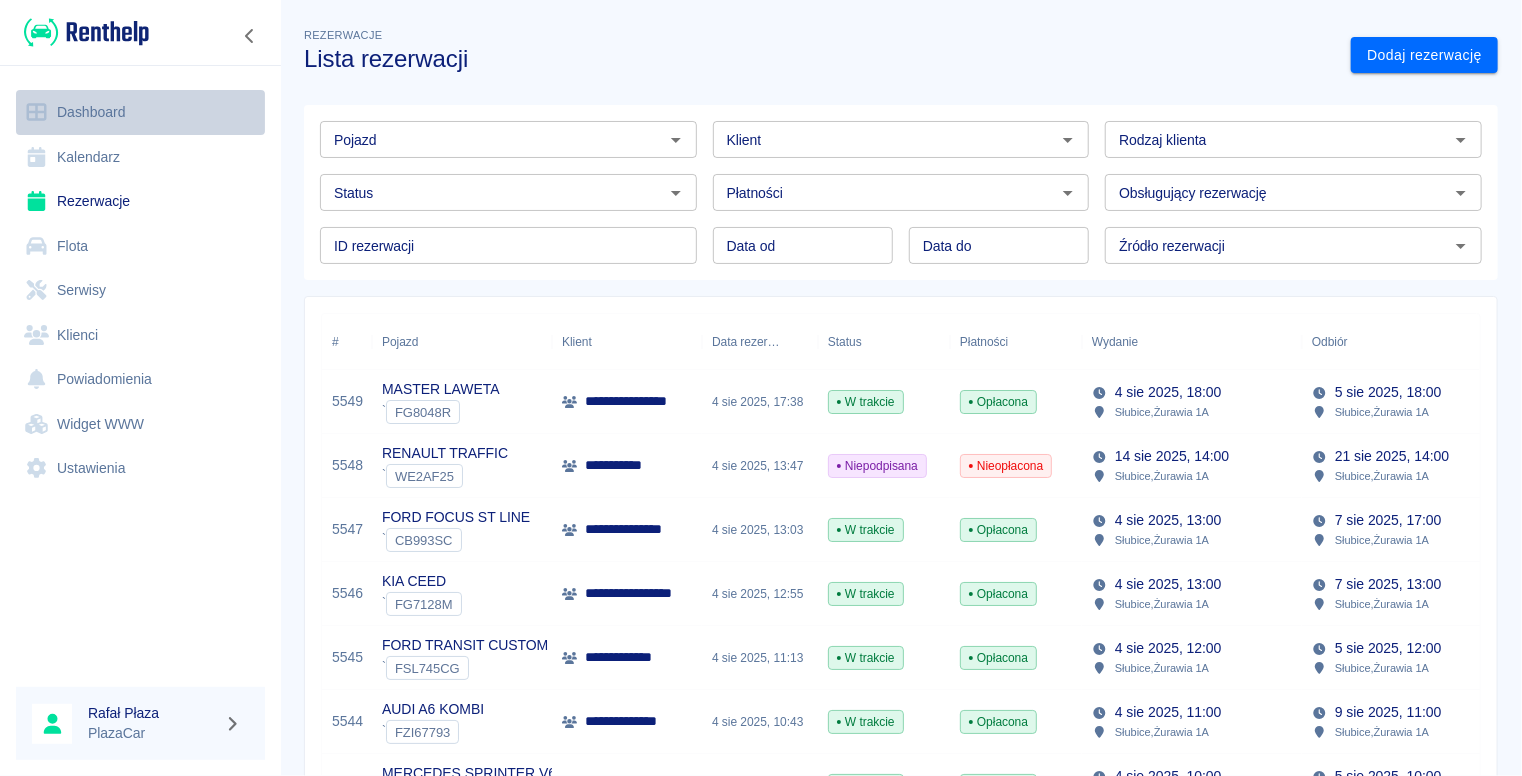 click on "Dashboard" at bounding box center [140, 112] 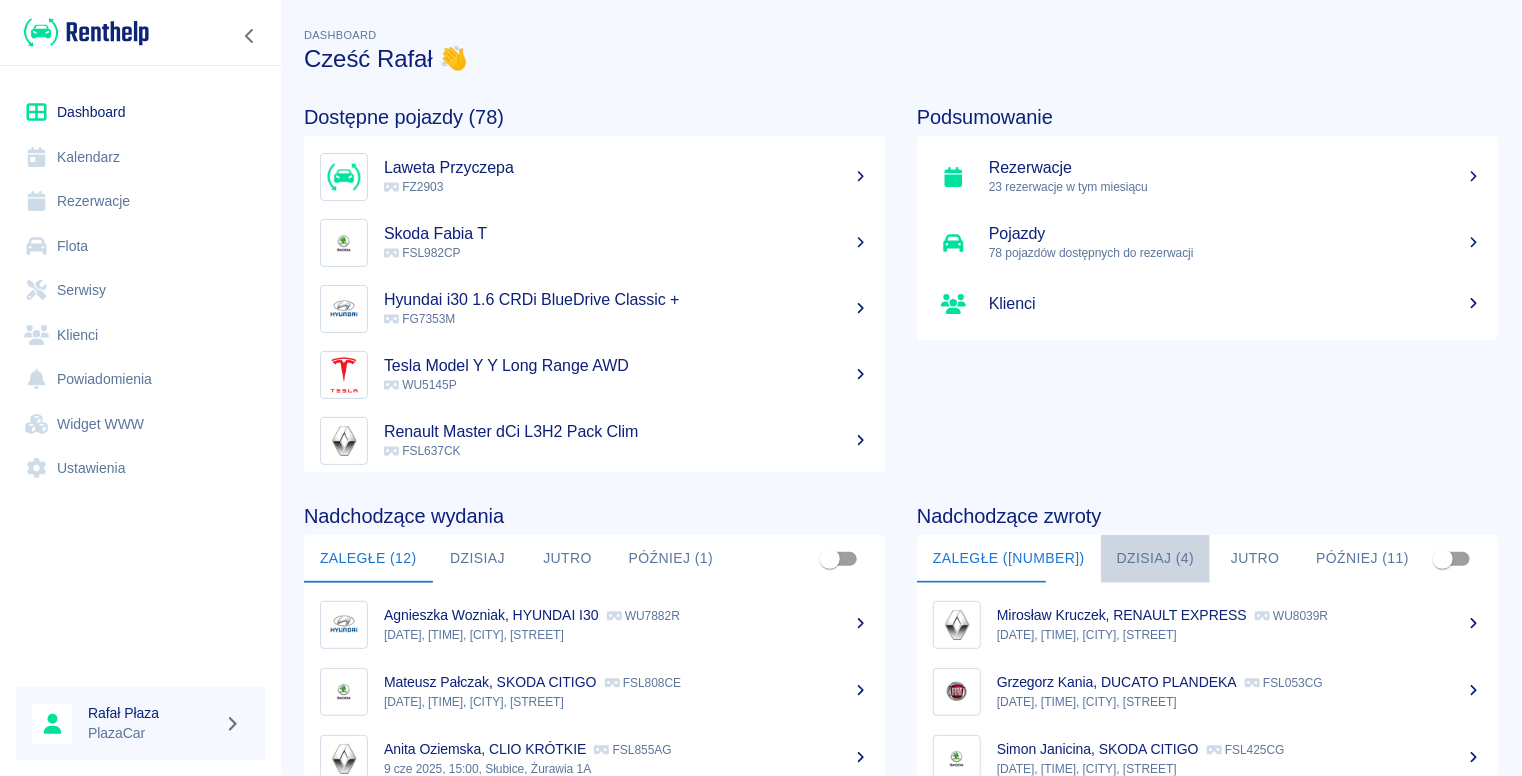 click on "Dzisiaj (4)" at bounding box center (1156, 559) 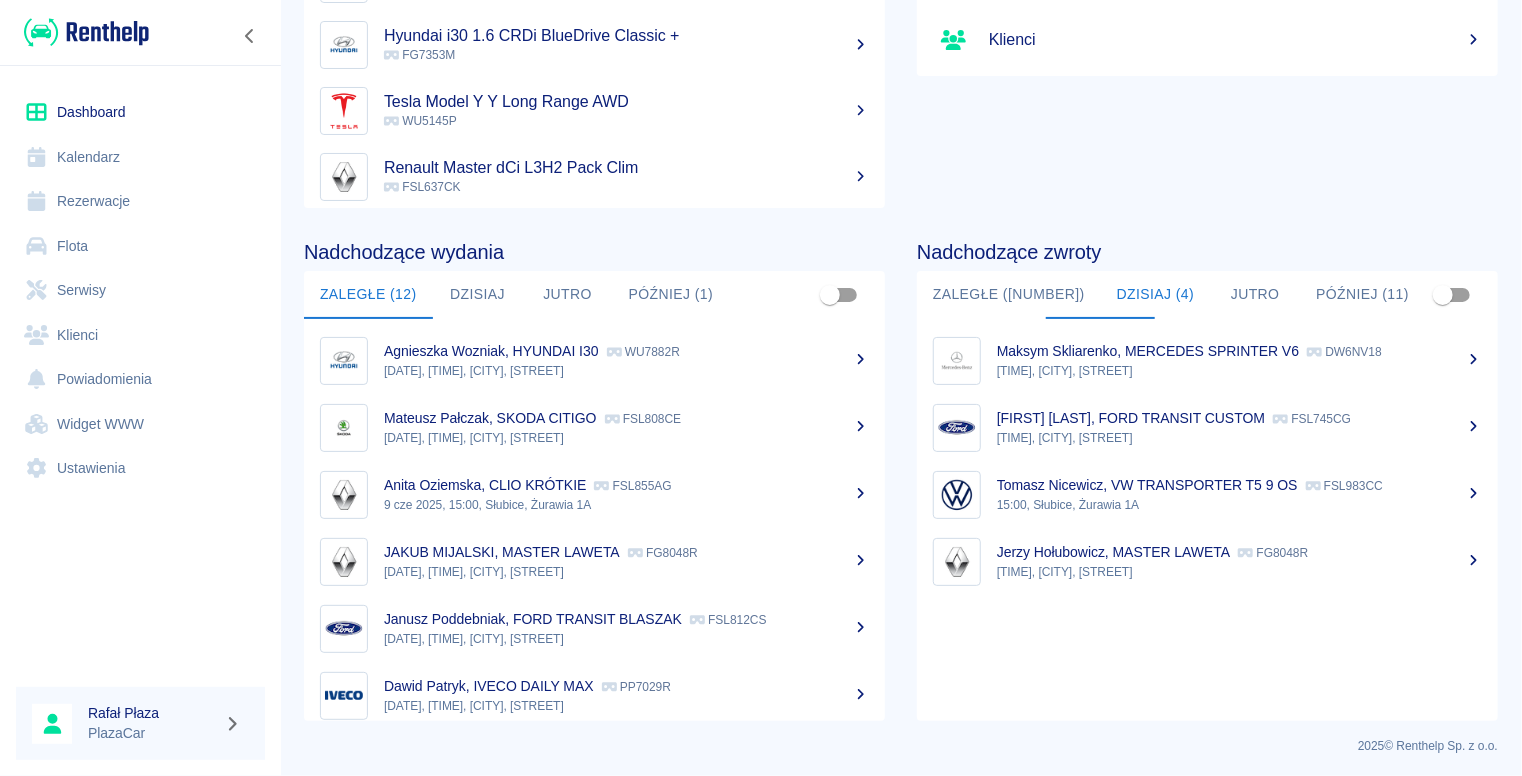 scroll, scrollTop: 267, scrollLeft: 0, axis: vertical 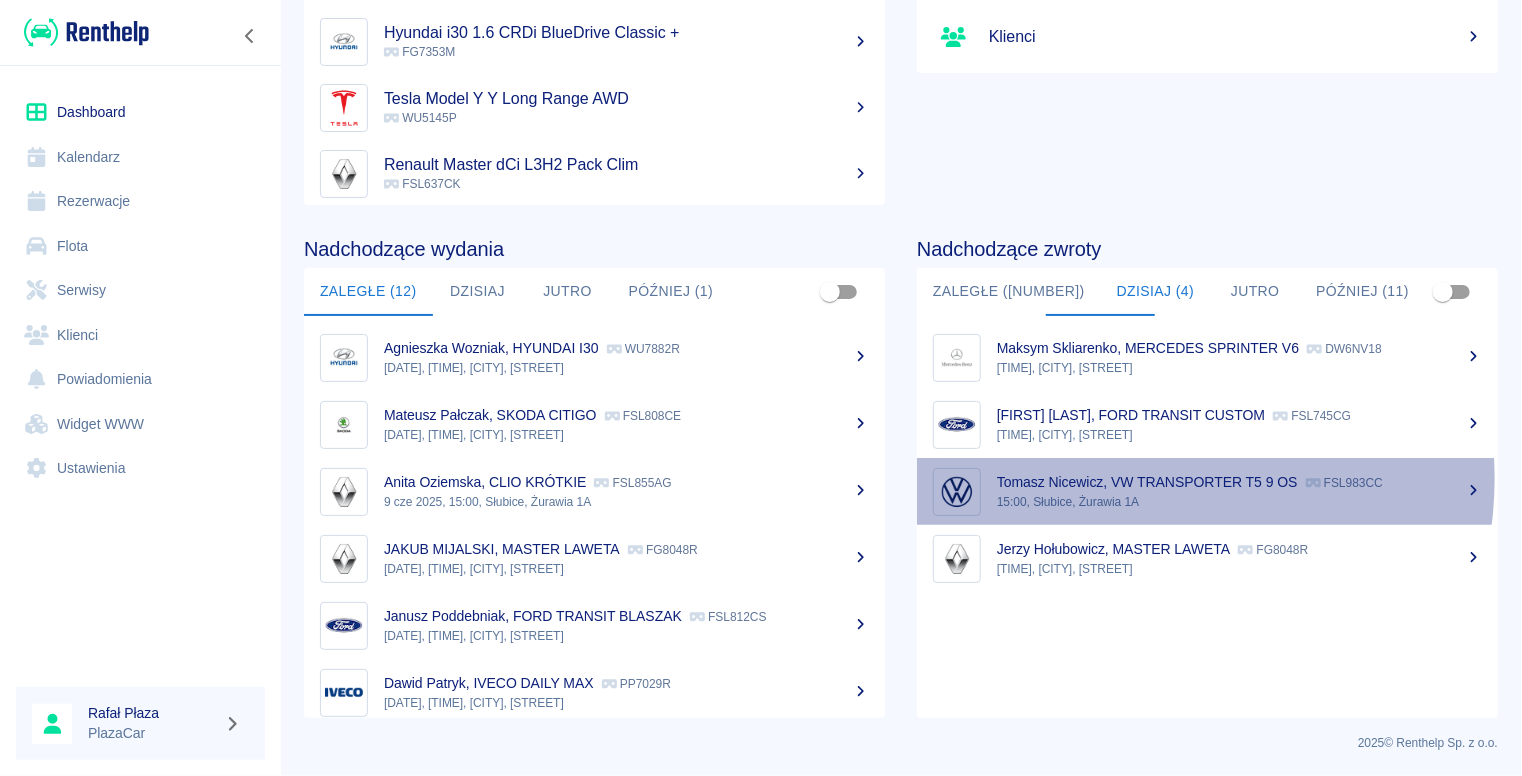 click on "Tomasz Nicewicz, VW TRANSPORTER T5 9 OS" at bounding box center (1147, 482) 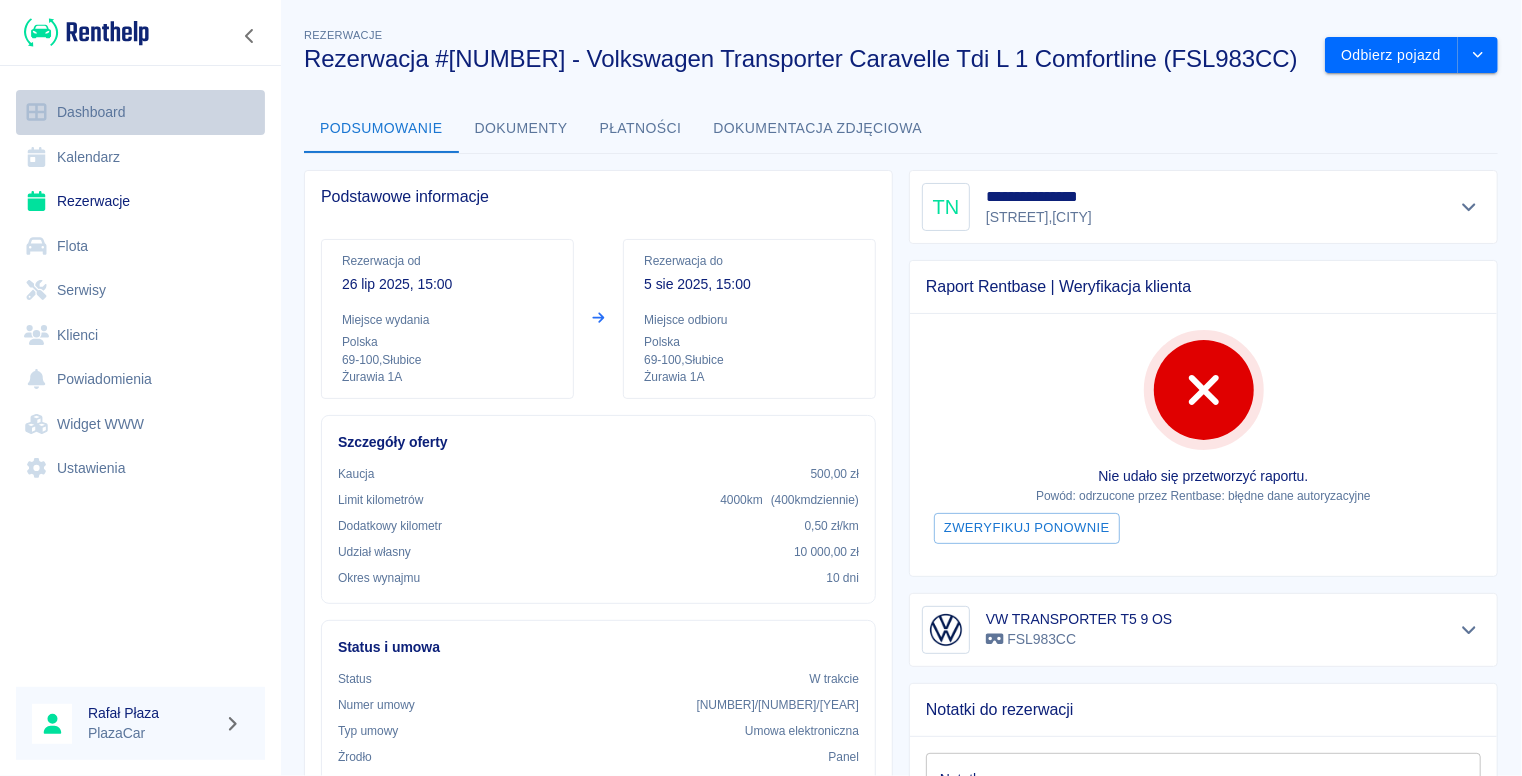 click on "Dashboard" at bounding box center (140, 112) 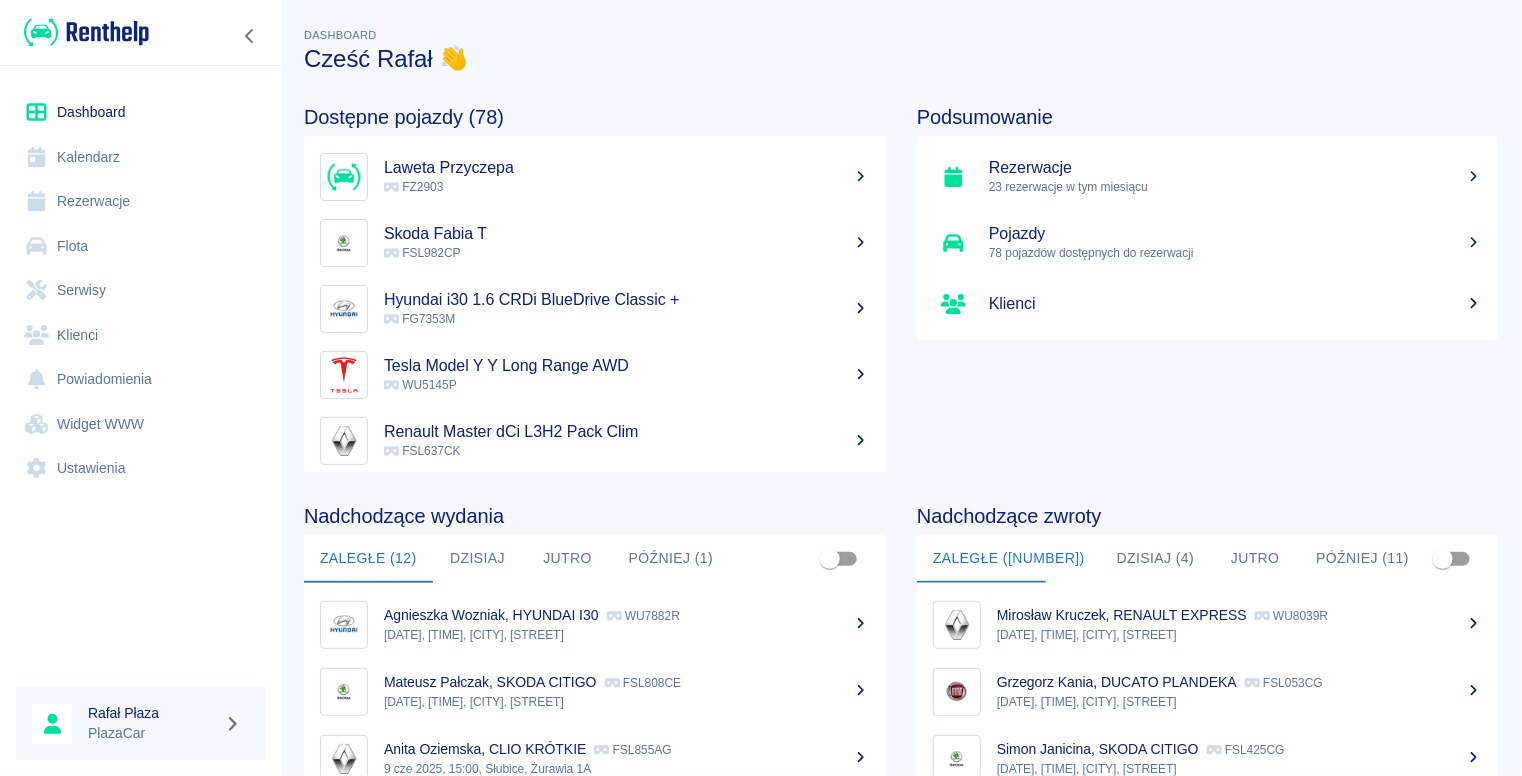 click on "Dzisiaj (4)" at bounding box center (1156, 559) 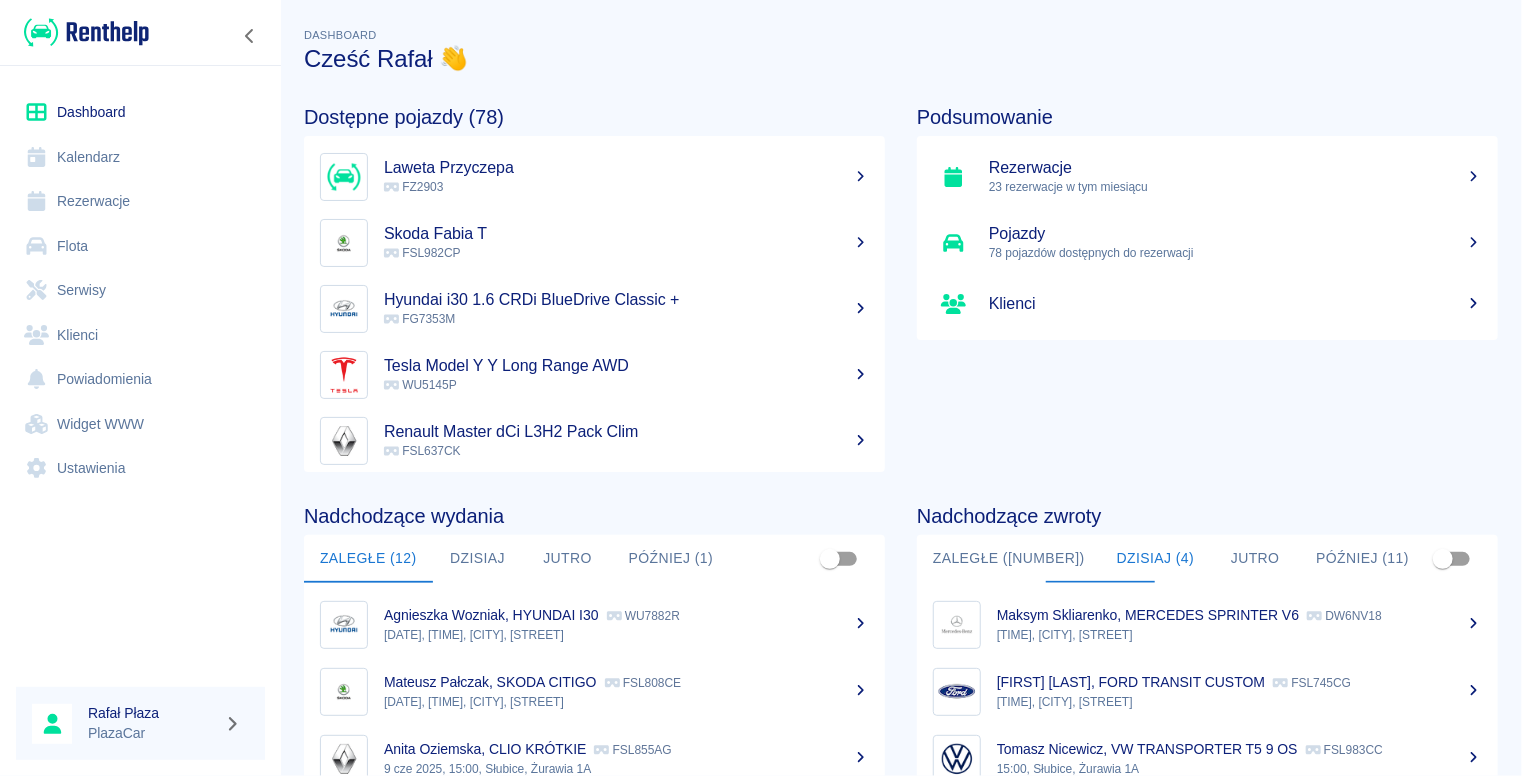 scroll, scrollTop: 267, scrollLeft: 0, axis: vertical 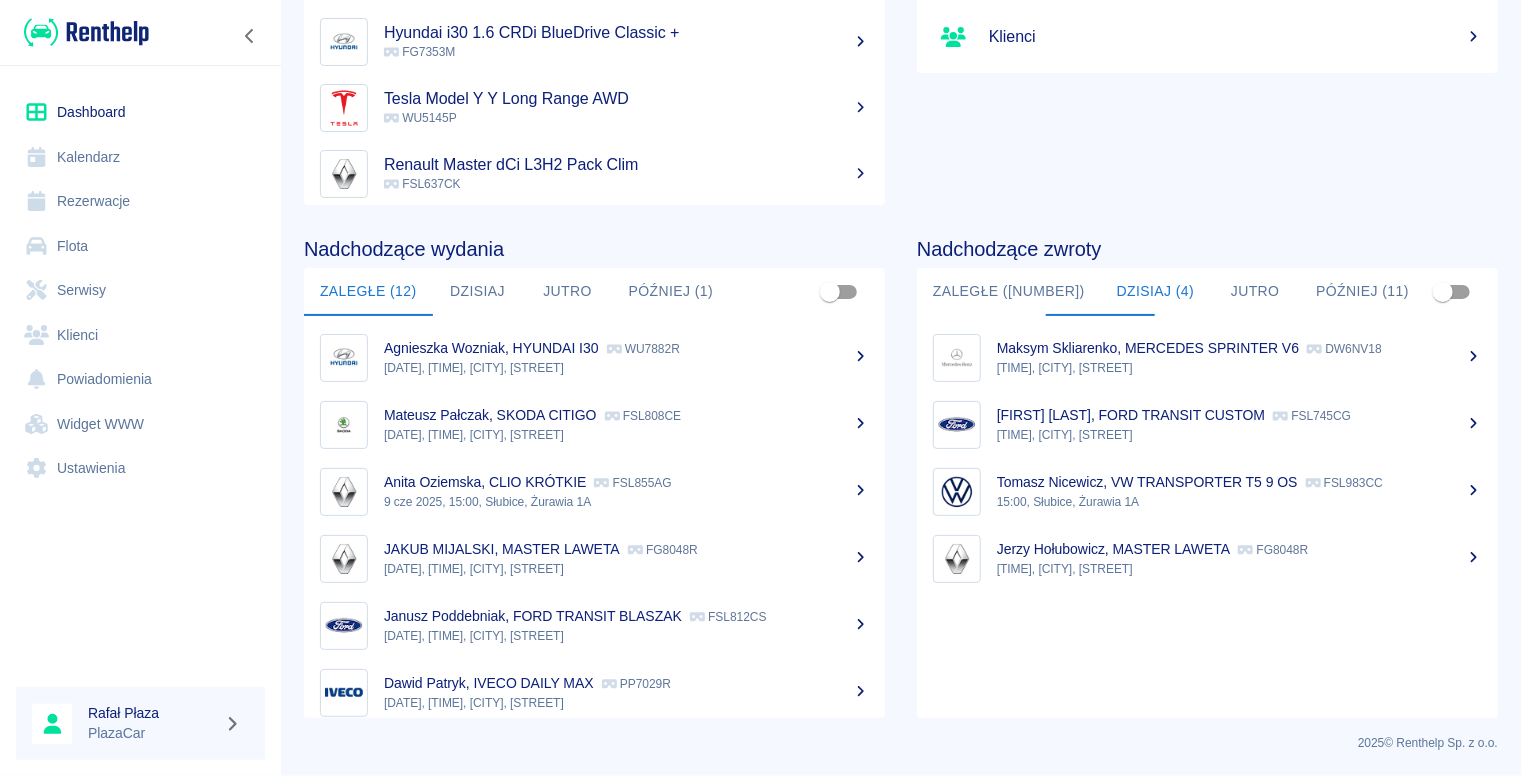 click on "Zaległe ([NUMBER])" at bounding box center (1009, 292) 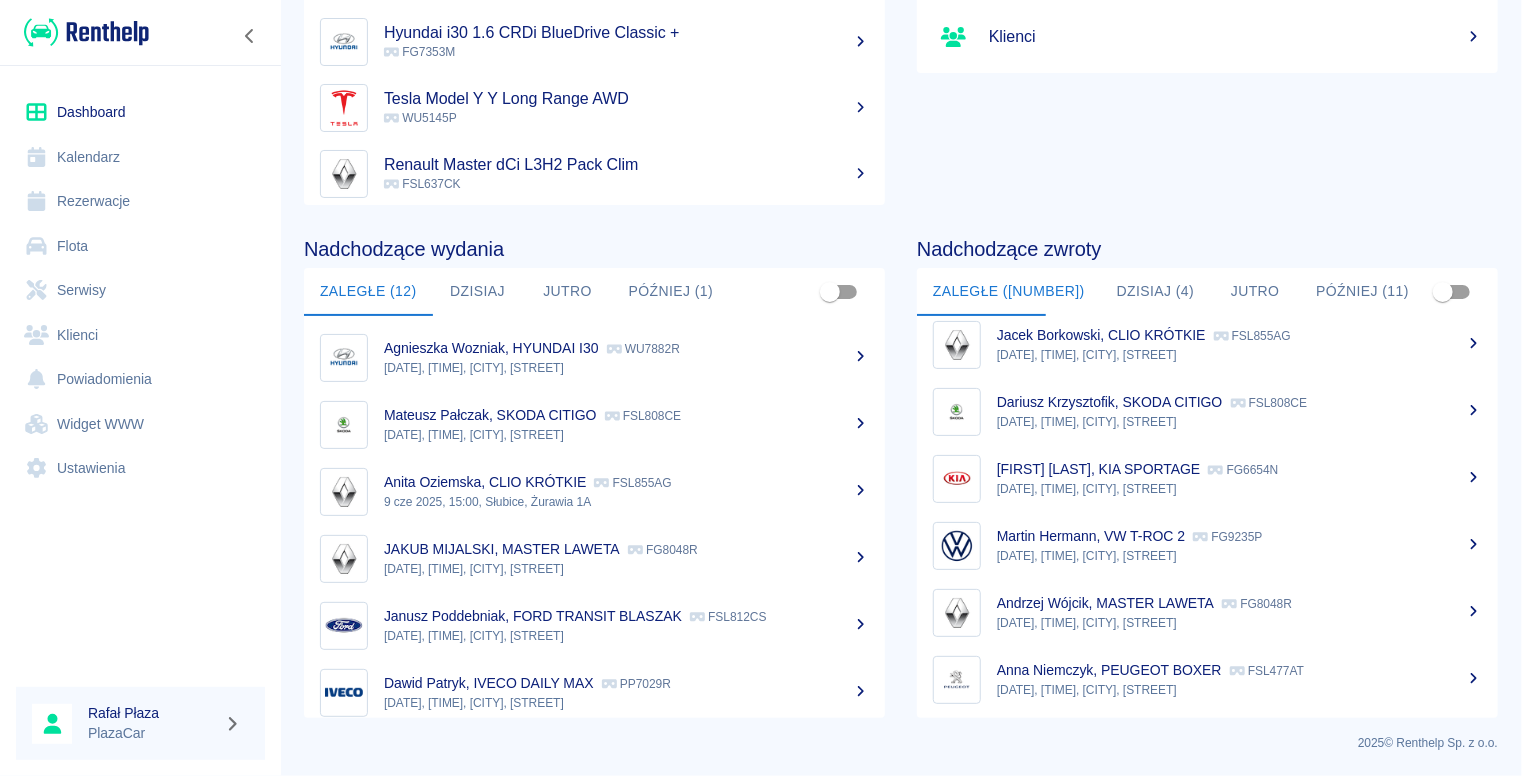 scroll, scrollTop: 618, scrollLeft: 0, axis: vertical 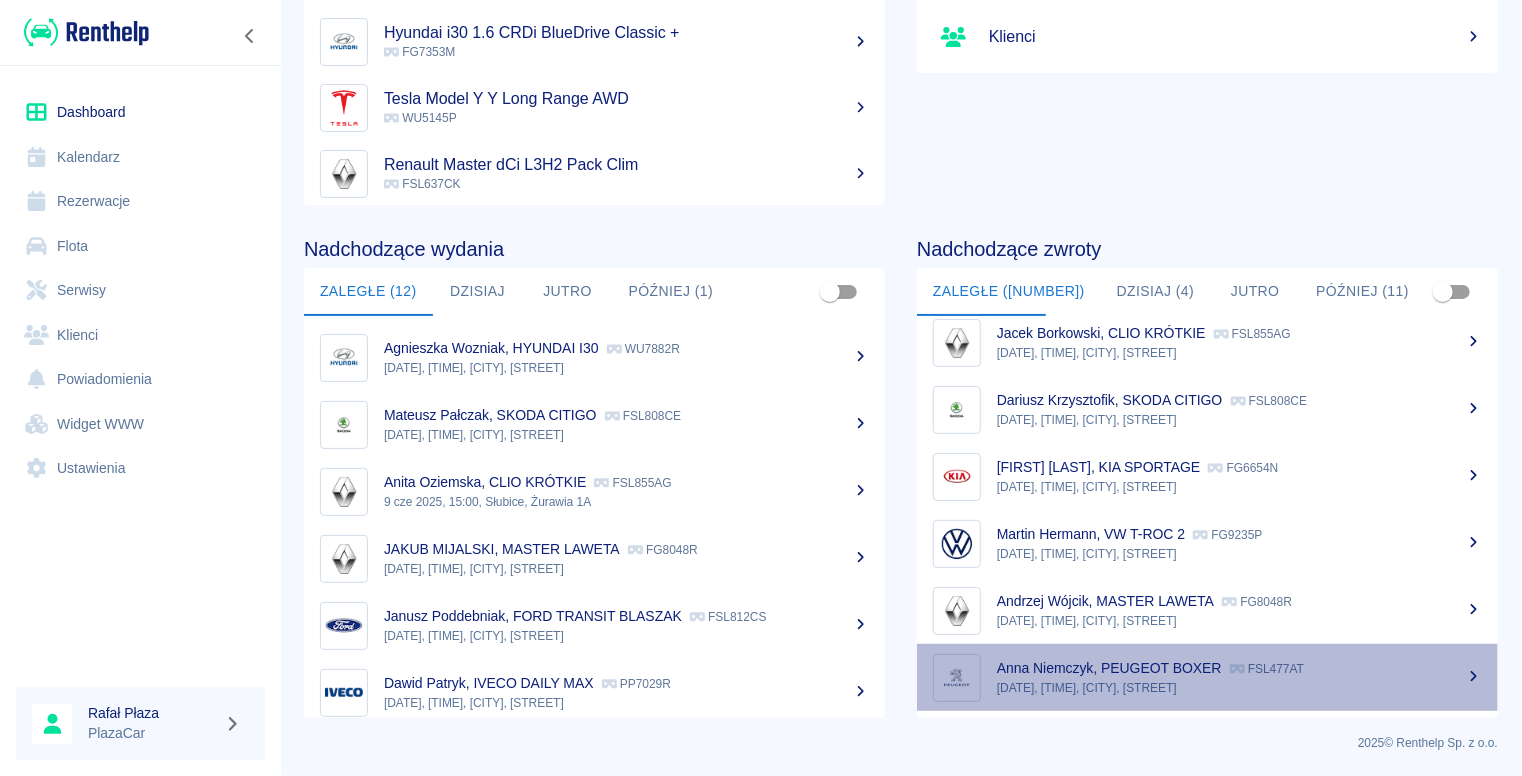 click on "FSL477AT" at bounding box center [1267, 669] 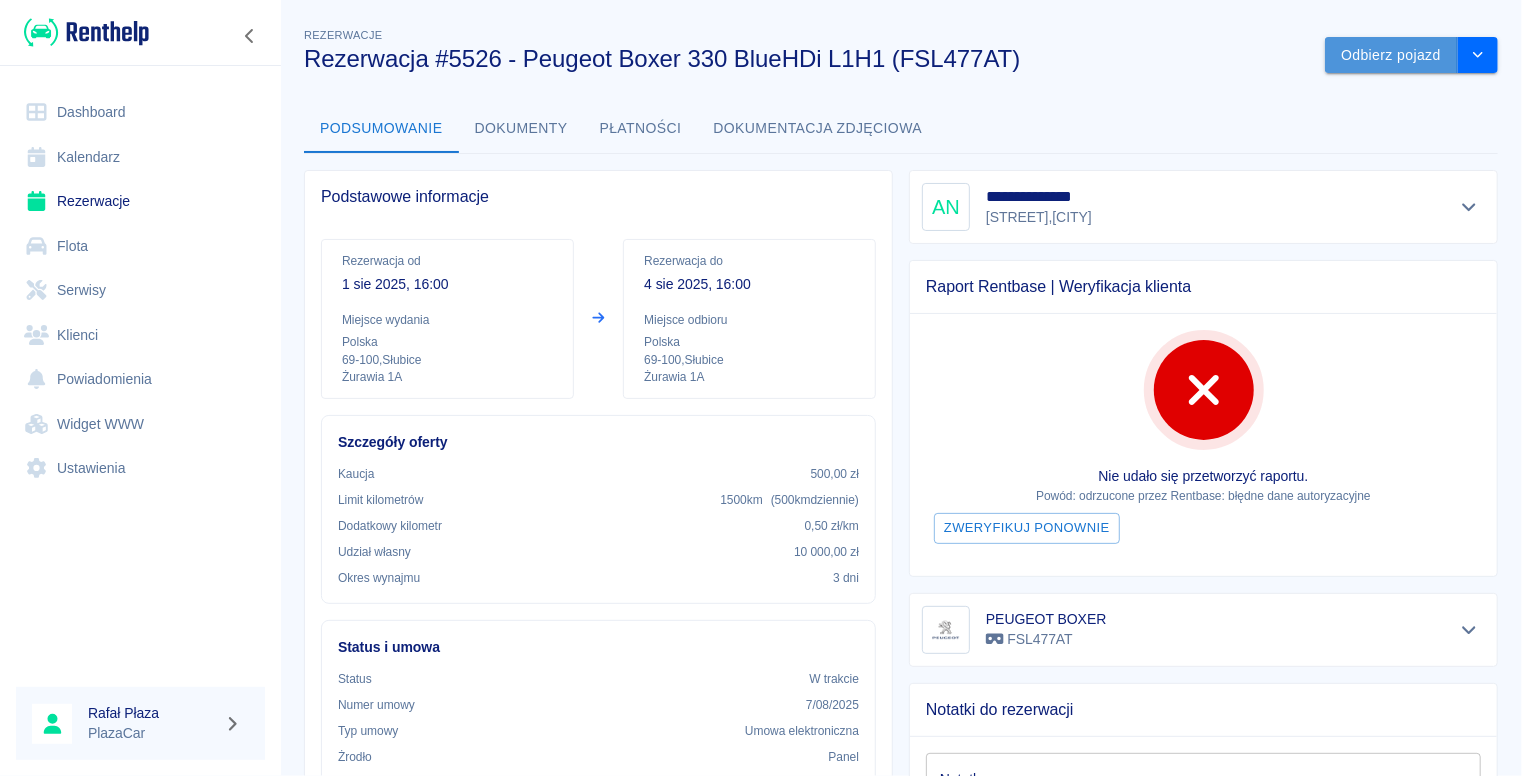 click on "Odbierz pojazd" at bounding box center [1391, 55] 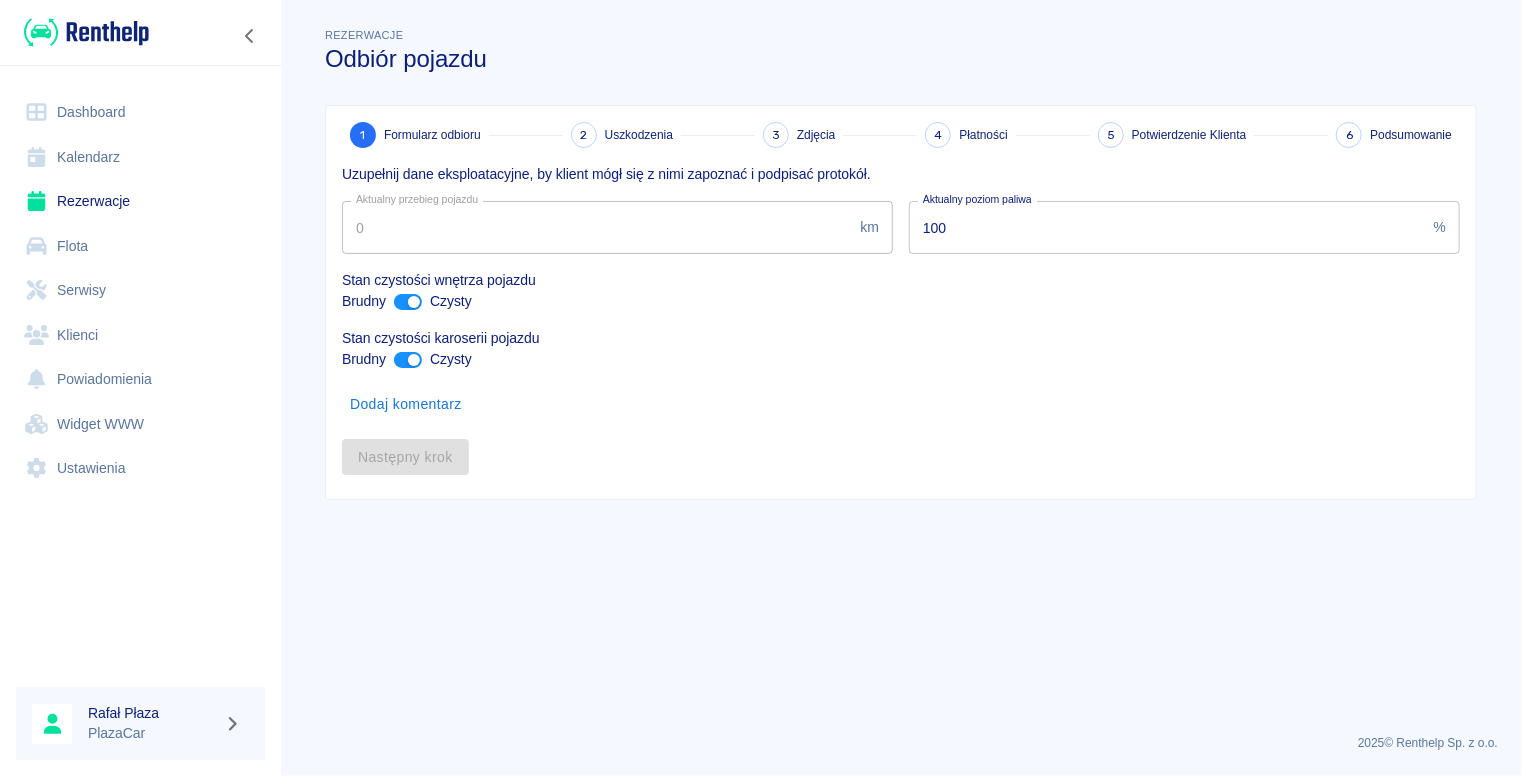 type on "[NUMBER]" 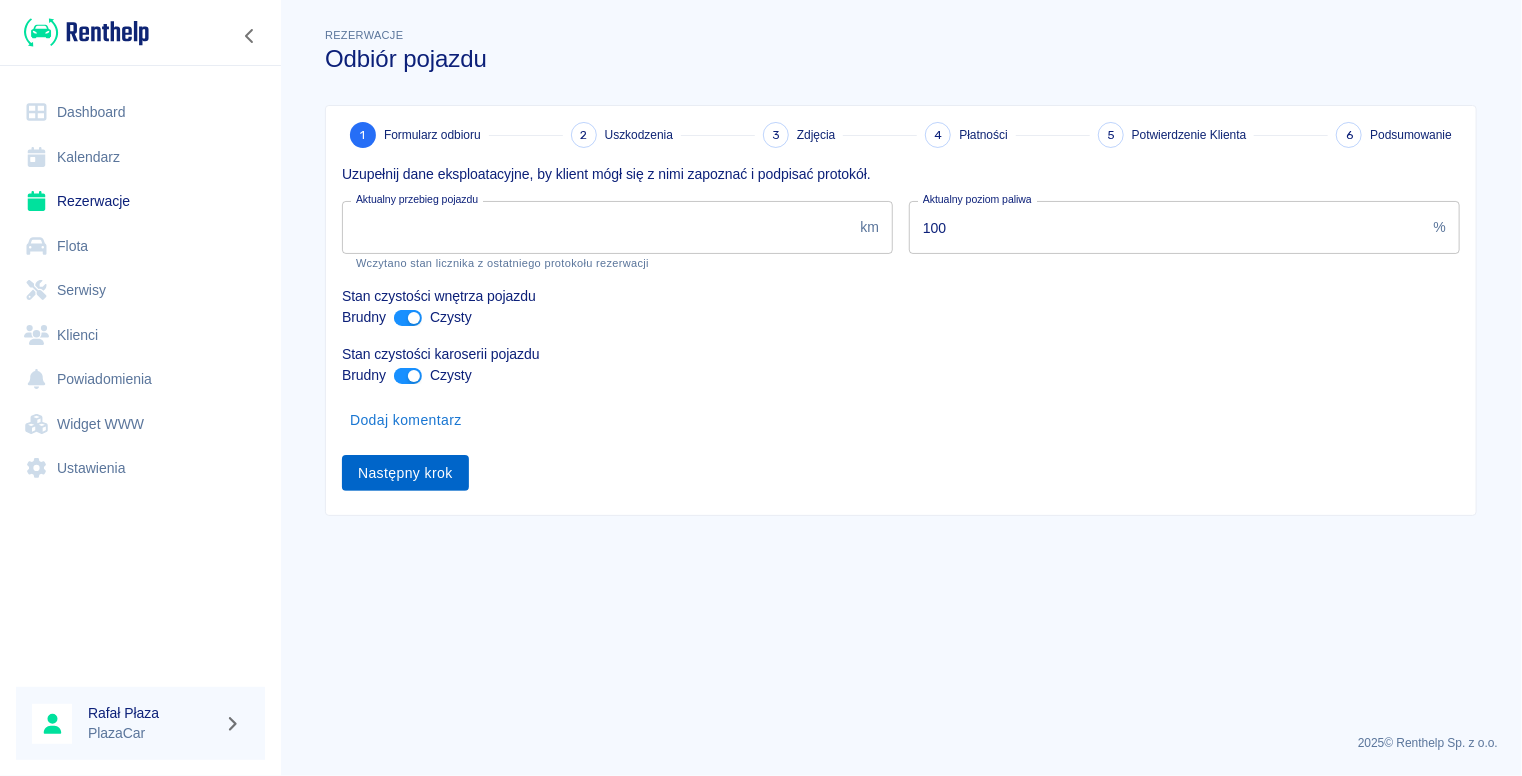 click on "Następny krok" at bounding box center [405, 473] 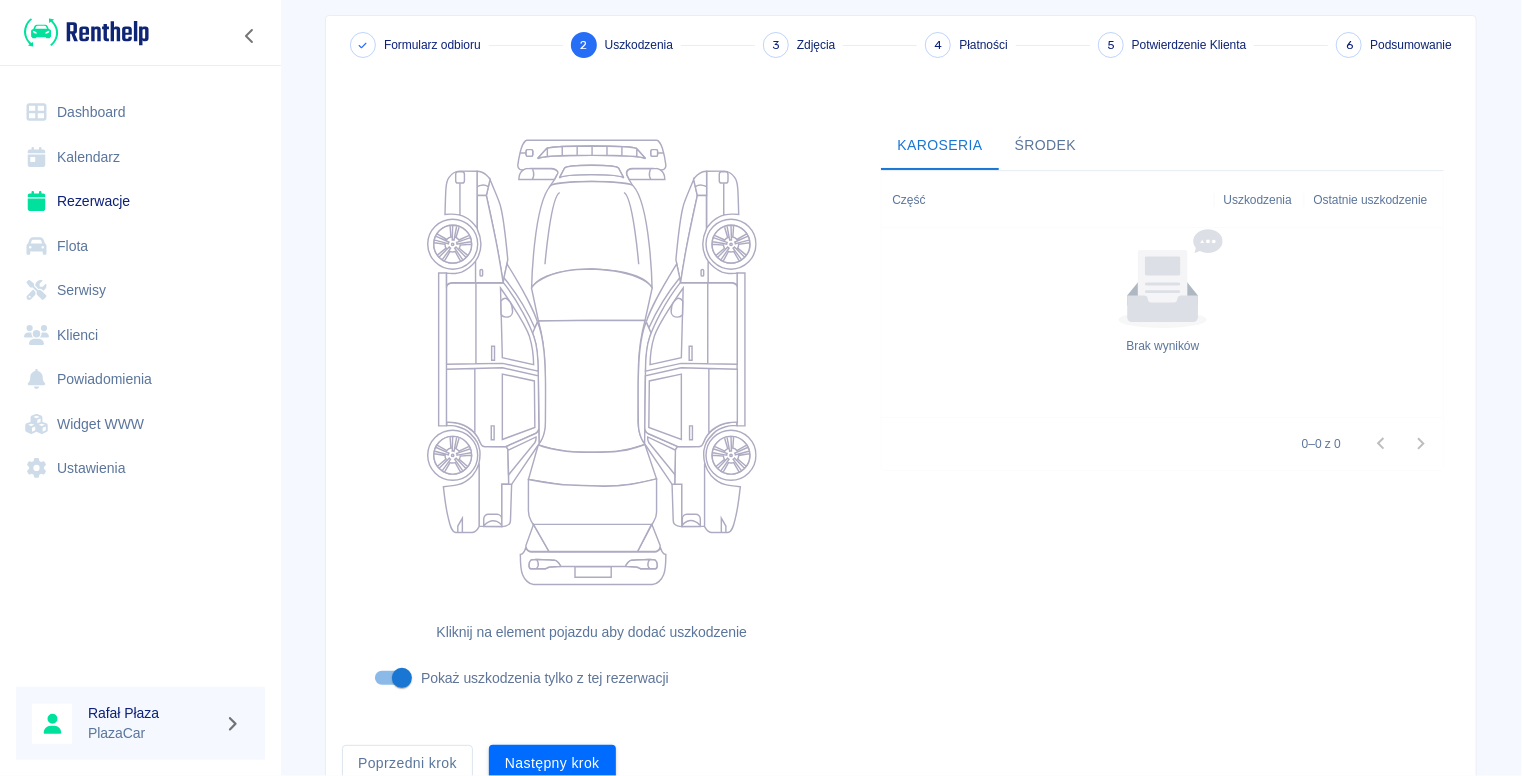scroll, scrollTop: 178, scrollLeft: 0, axis: vertical 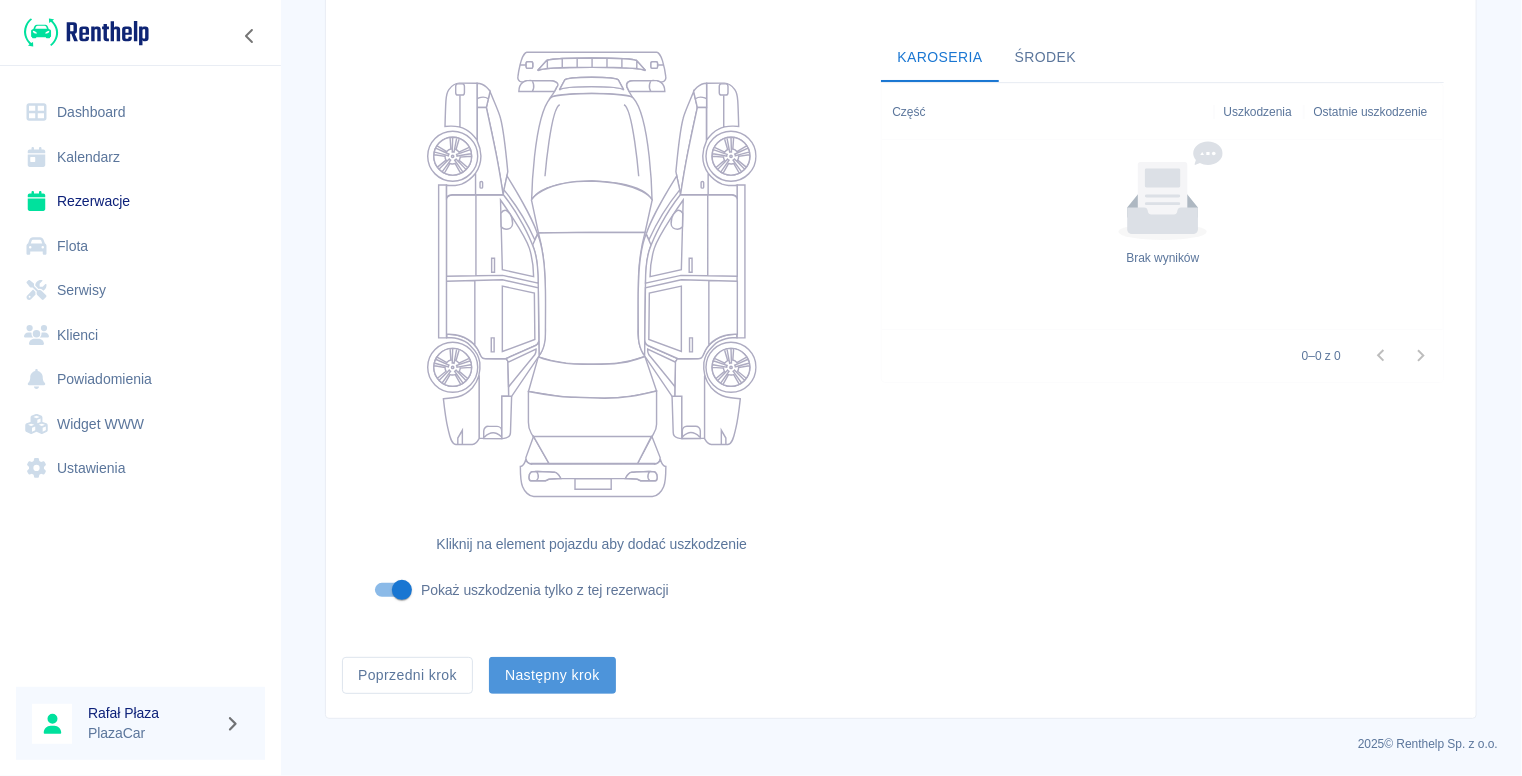 click on "Następny krok" at bounding box center [552, 675] 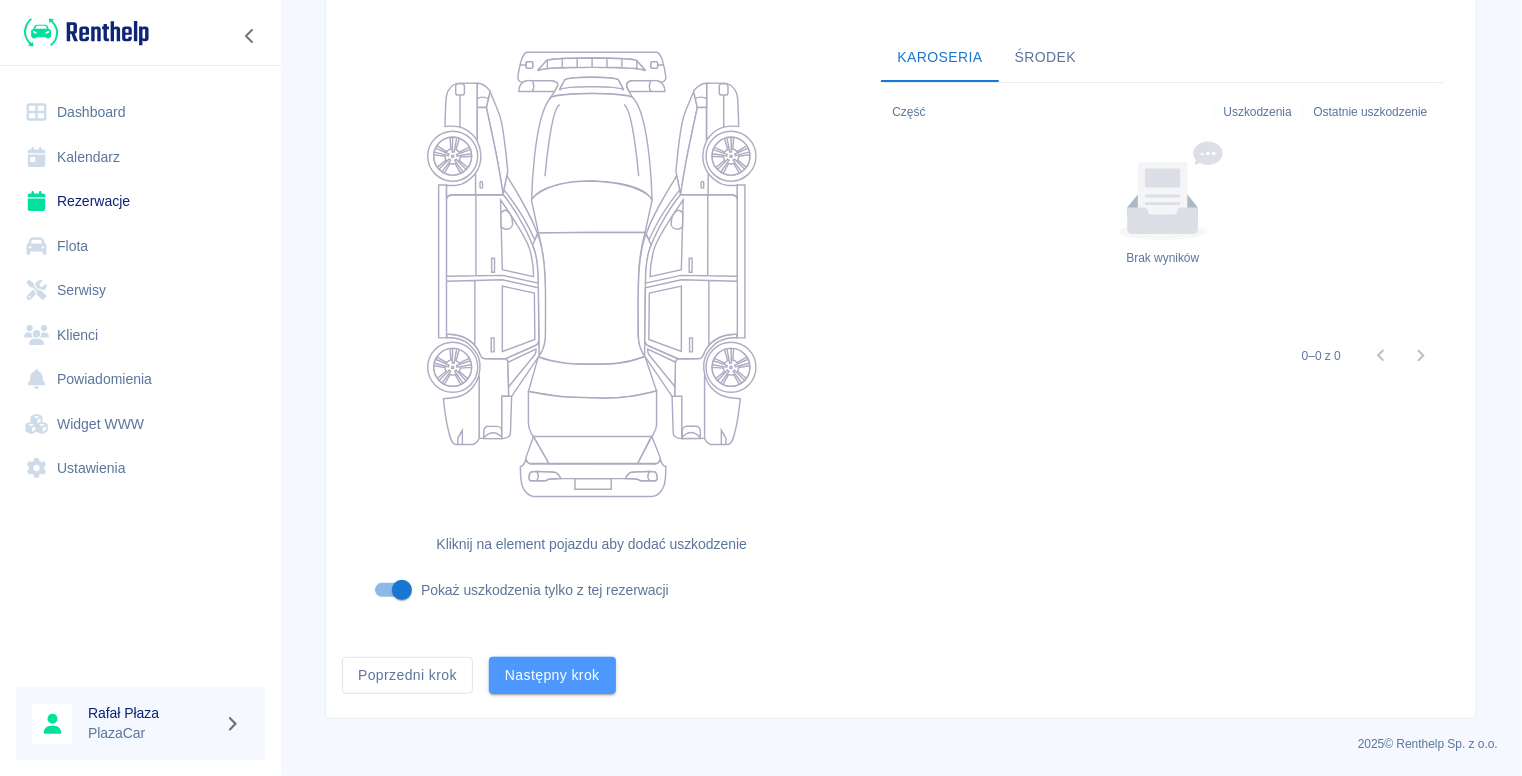 scroll, scrollTop: 0, scrollLeft: 0, axis: both 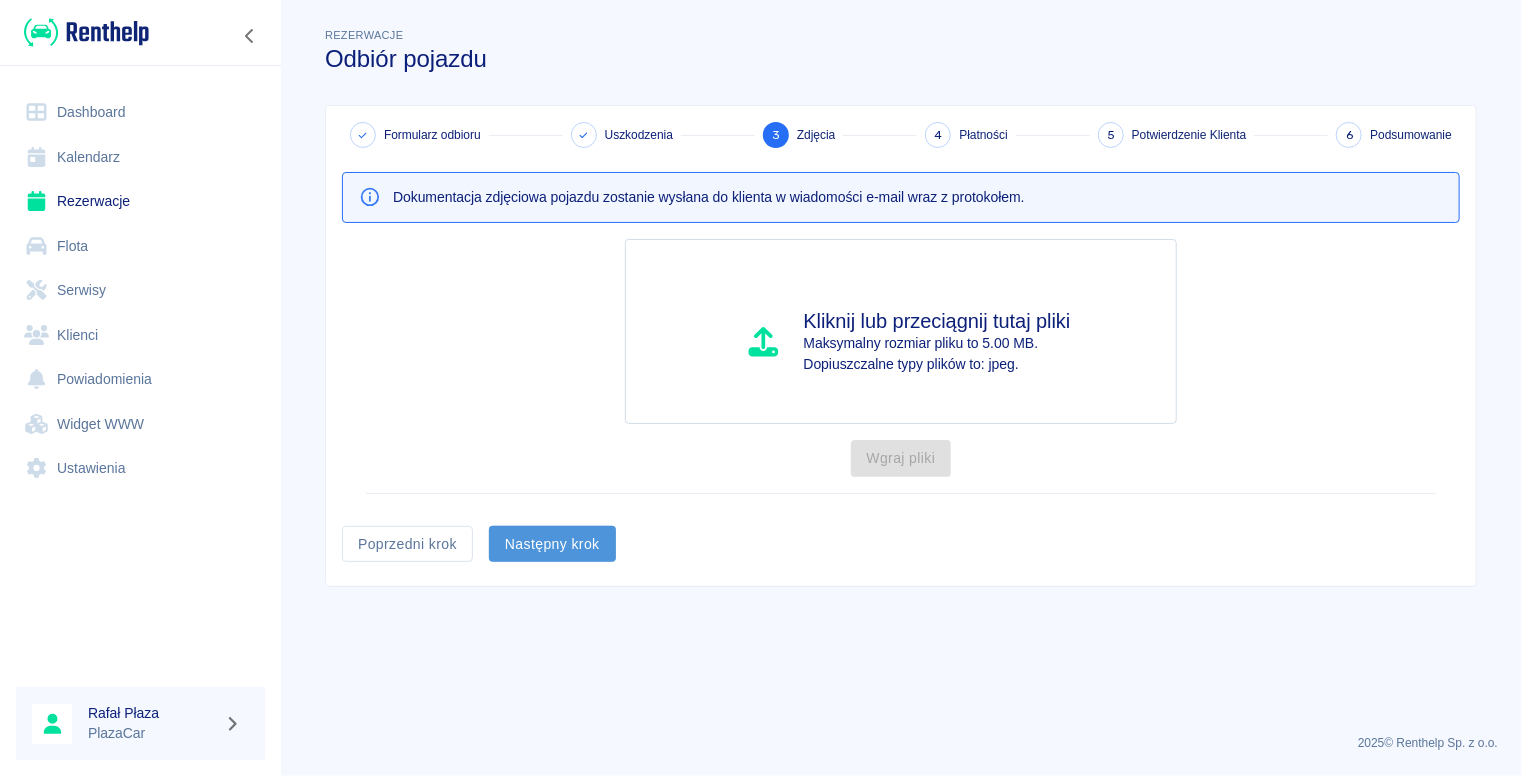 click on "Następny krok" at bounding box center (552, 544) 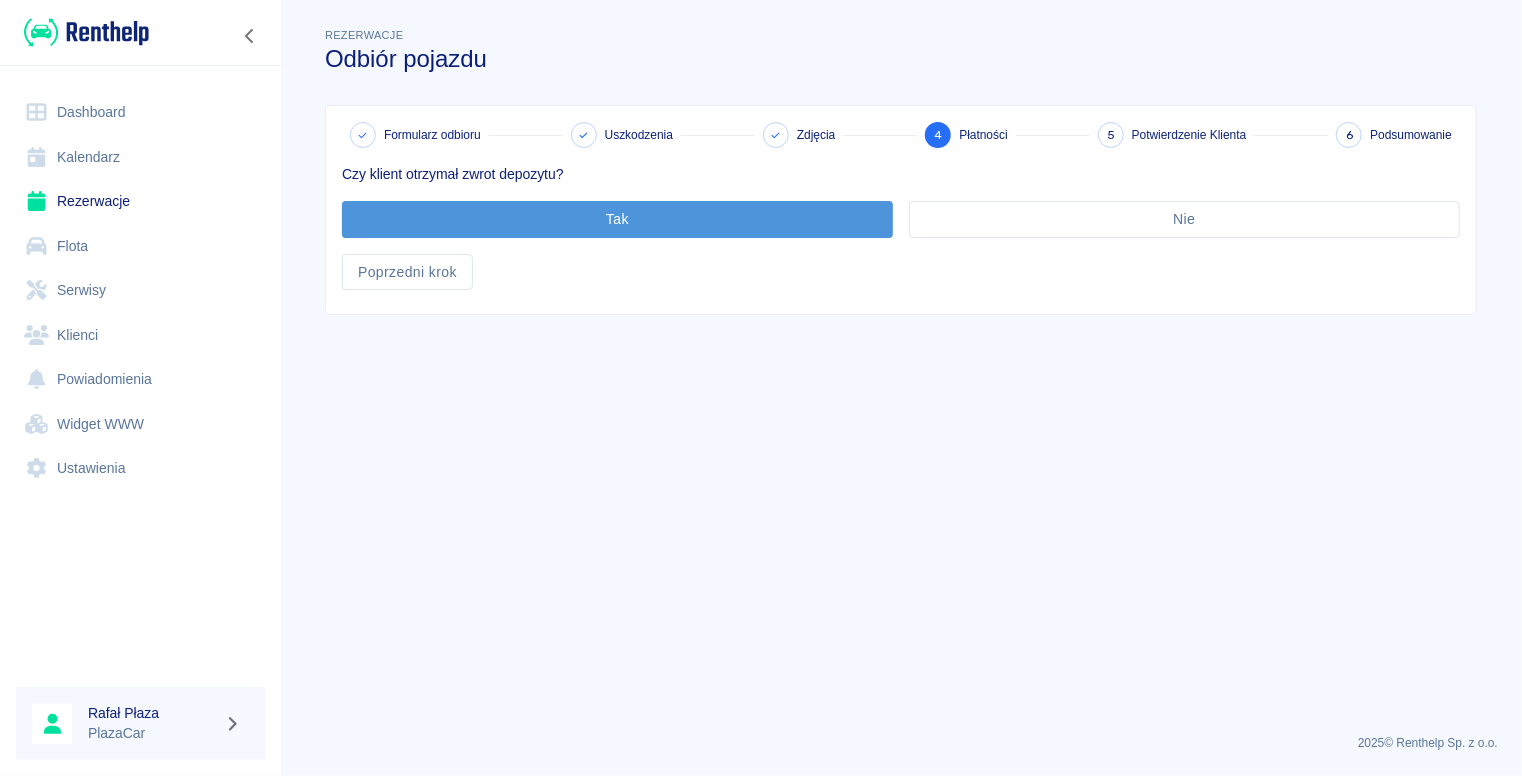 click on "Tak" at bounding box center (617, 219) 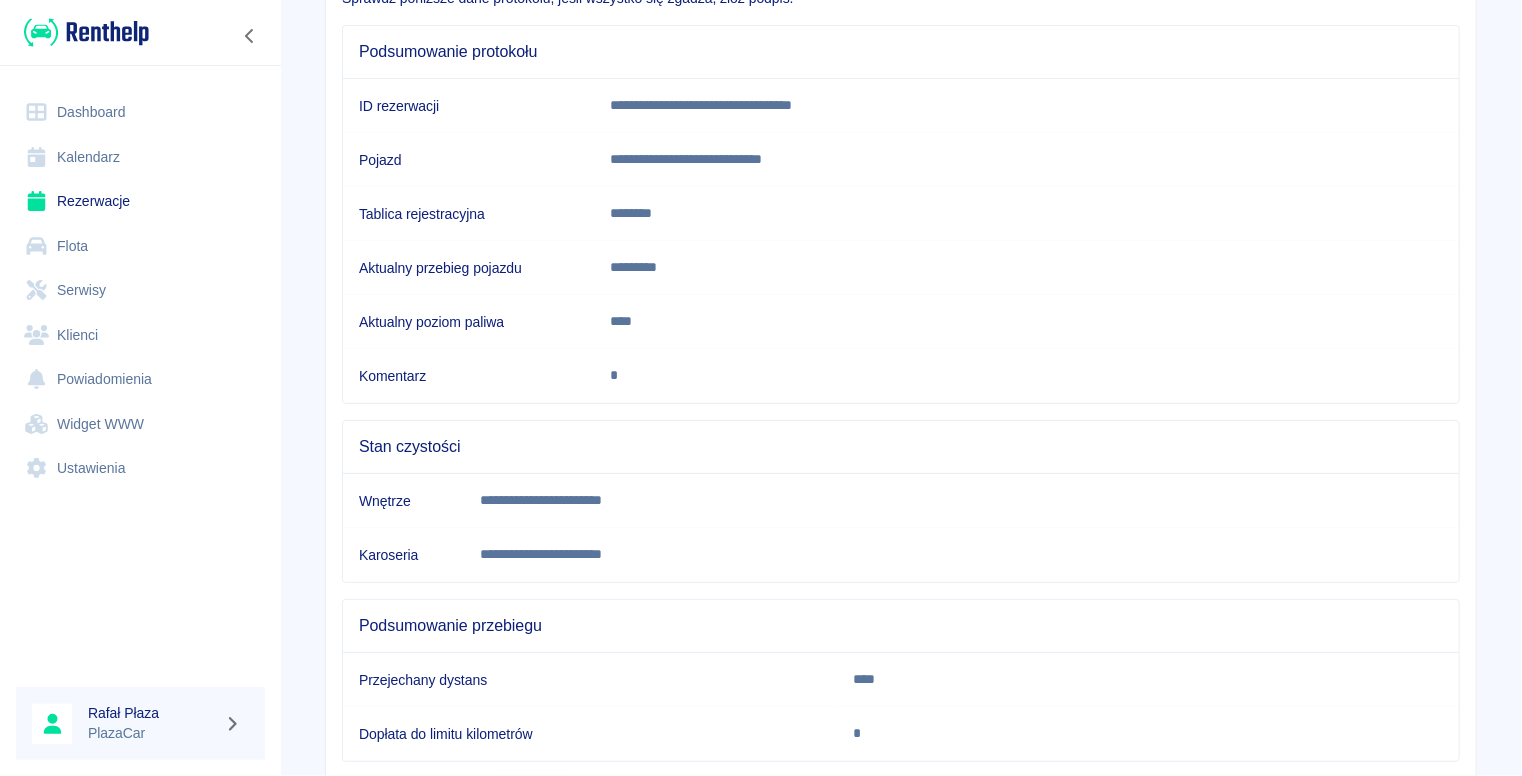 scroll, scrollTop: 293, scrollLeft: 0, axis: vertical 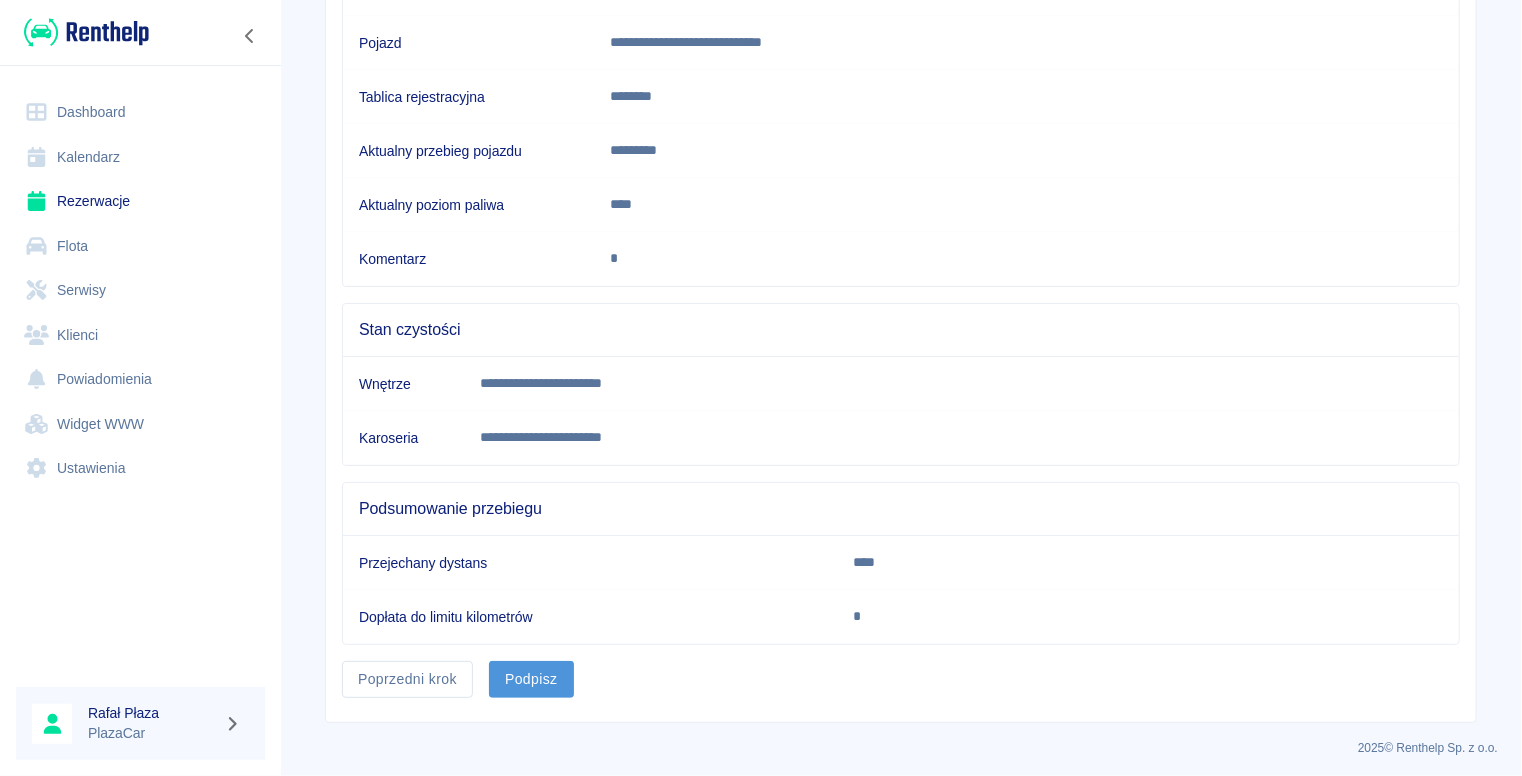 click on "Podpisz" at bounding box center (531, 679) 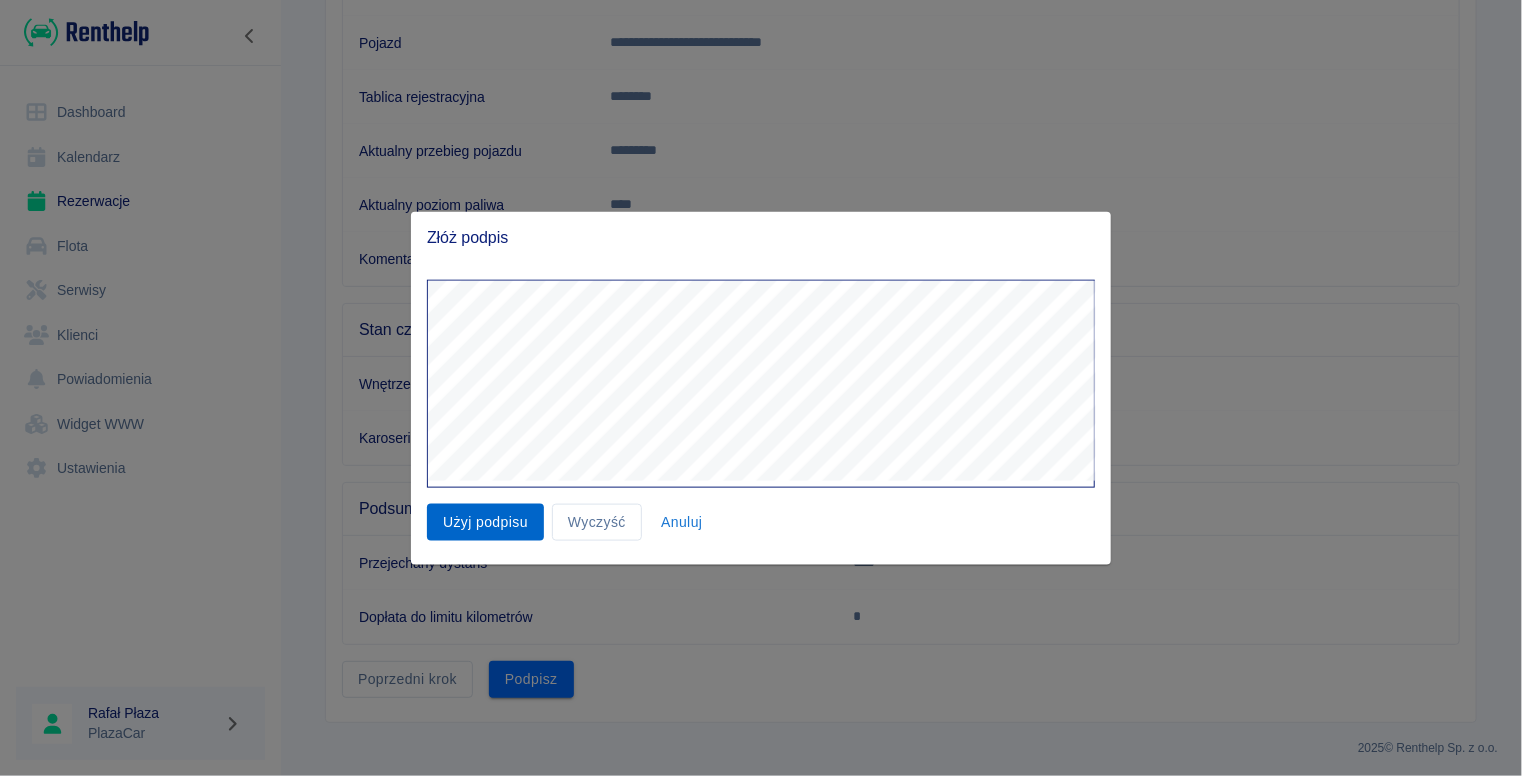 click on "Użyj podpisu" at bounding box center [485, 522] 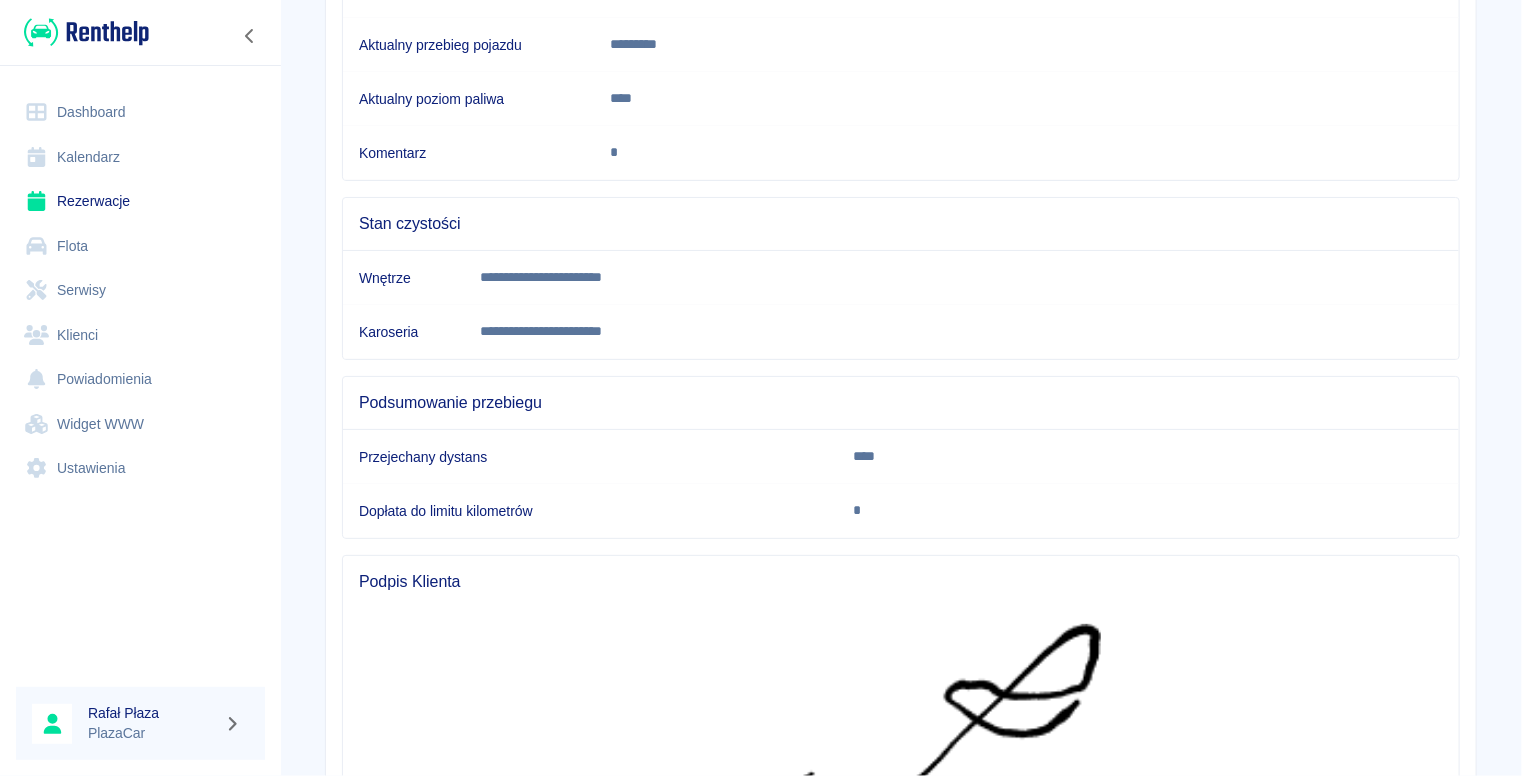 scroll, scrollTop: 793, scrollLeft: 0, axis: vertical 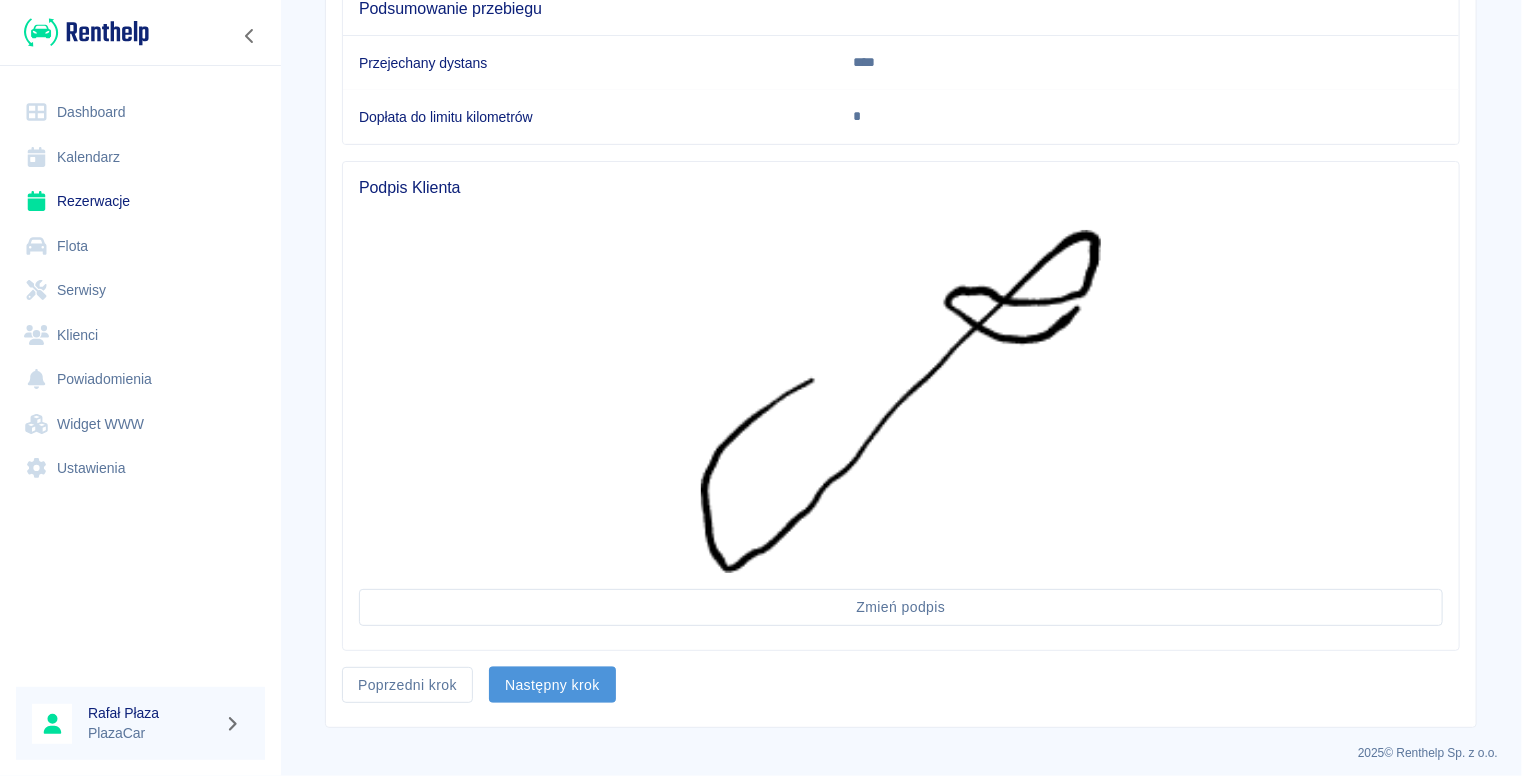 click on "Następny krok" at bounding box center [552, 685] 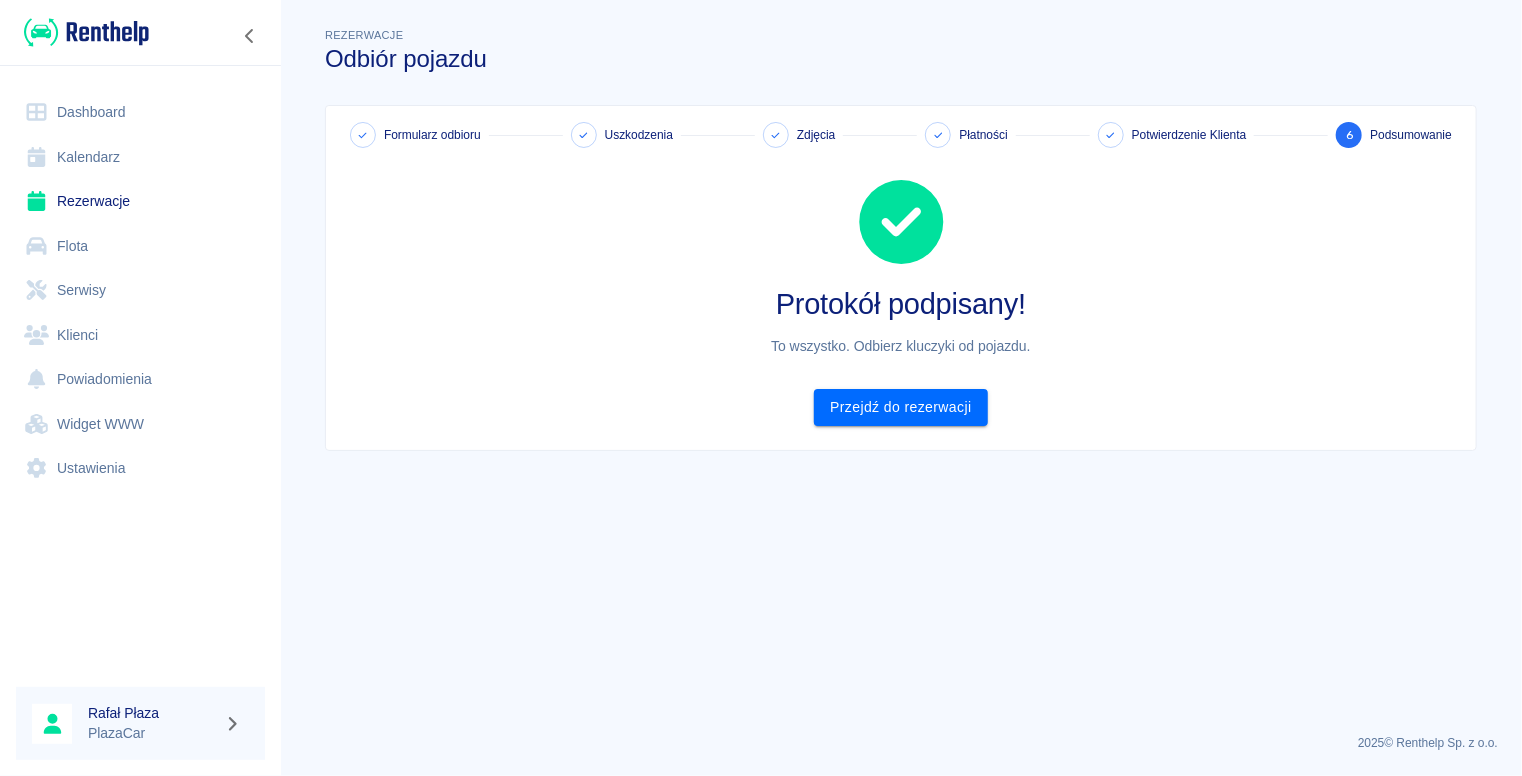 scroll, scrollTop: 0, scrollLeft: 0, axis: both 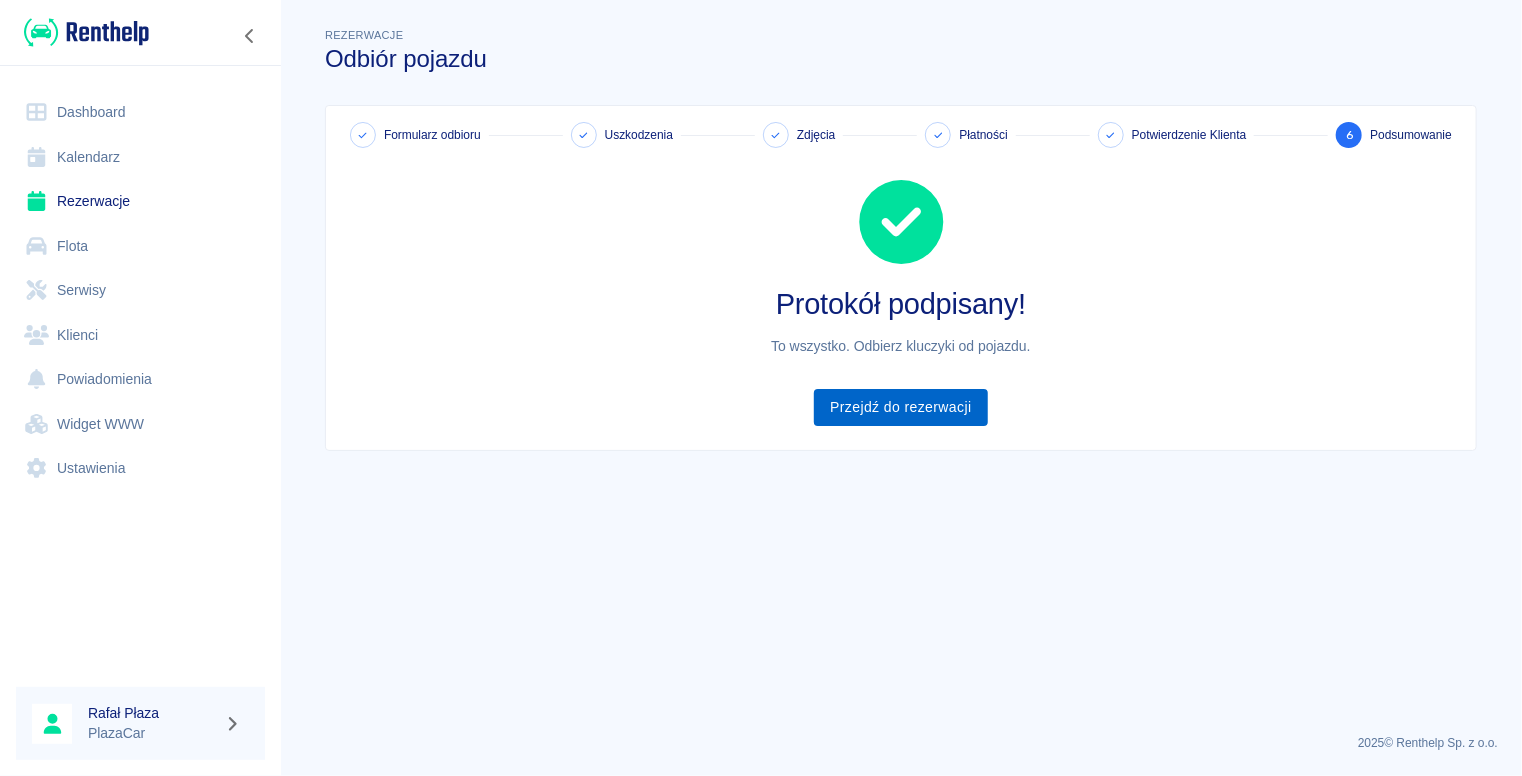 click on "Przejdź do rezerwacji" at bounding box center (900, 407) 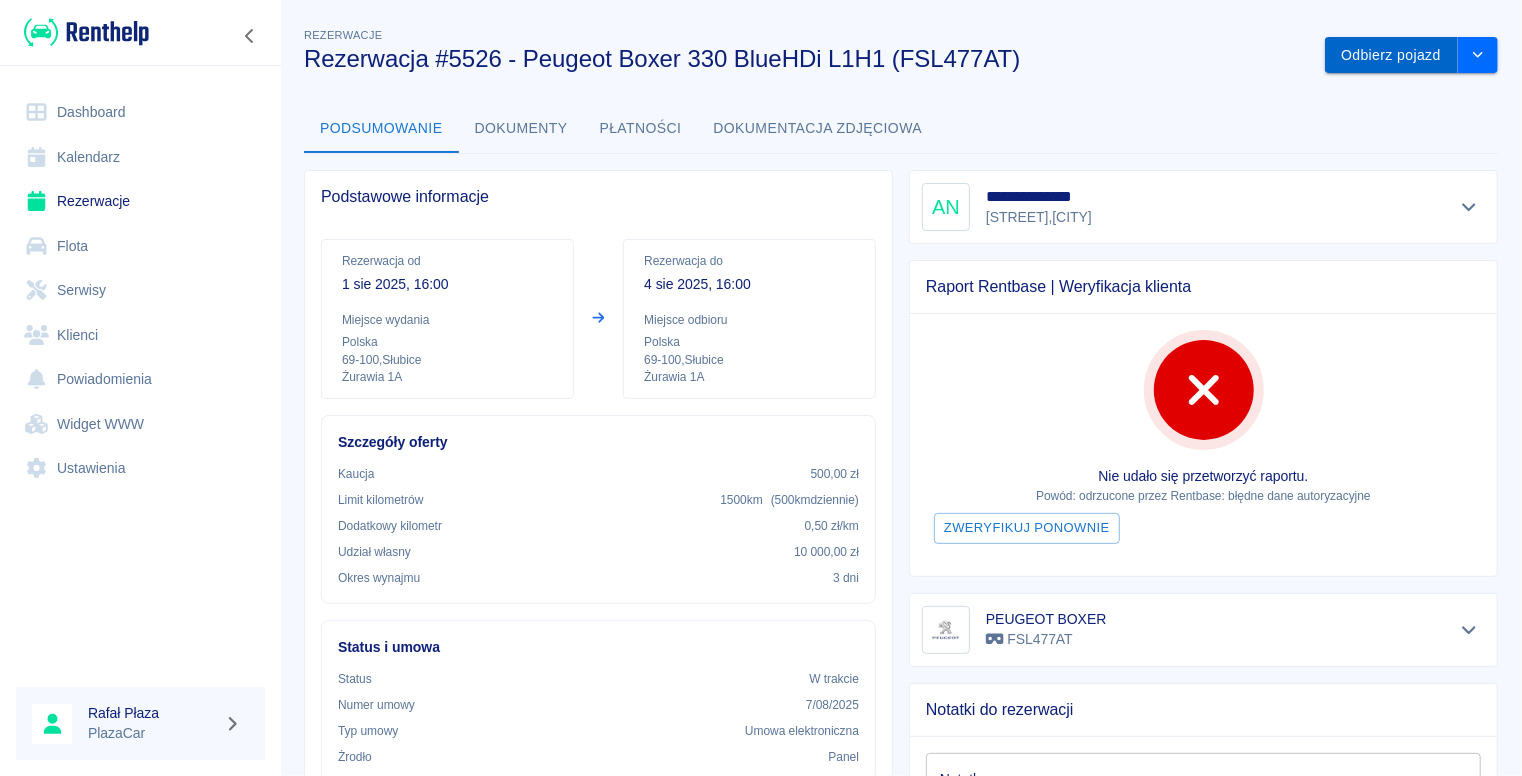click on "Odbierz pojazd" at bounding box center (1391, 55) 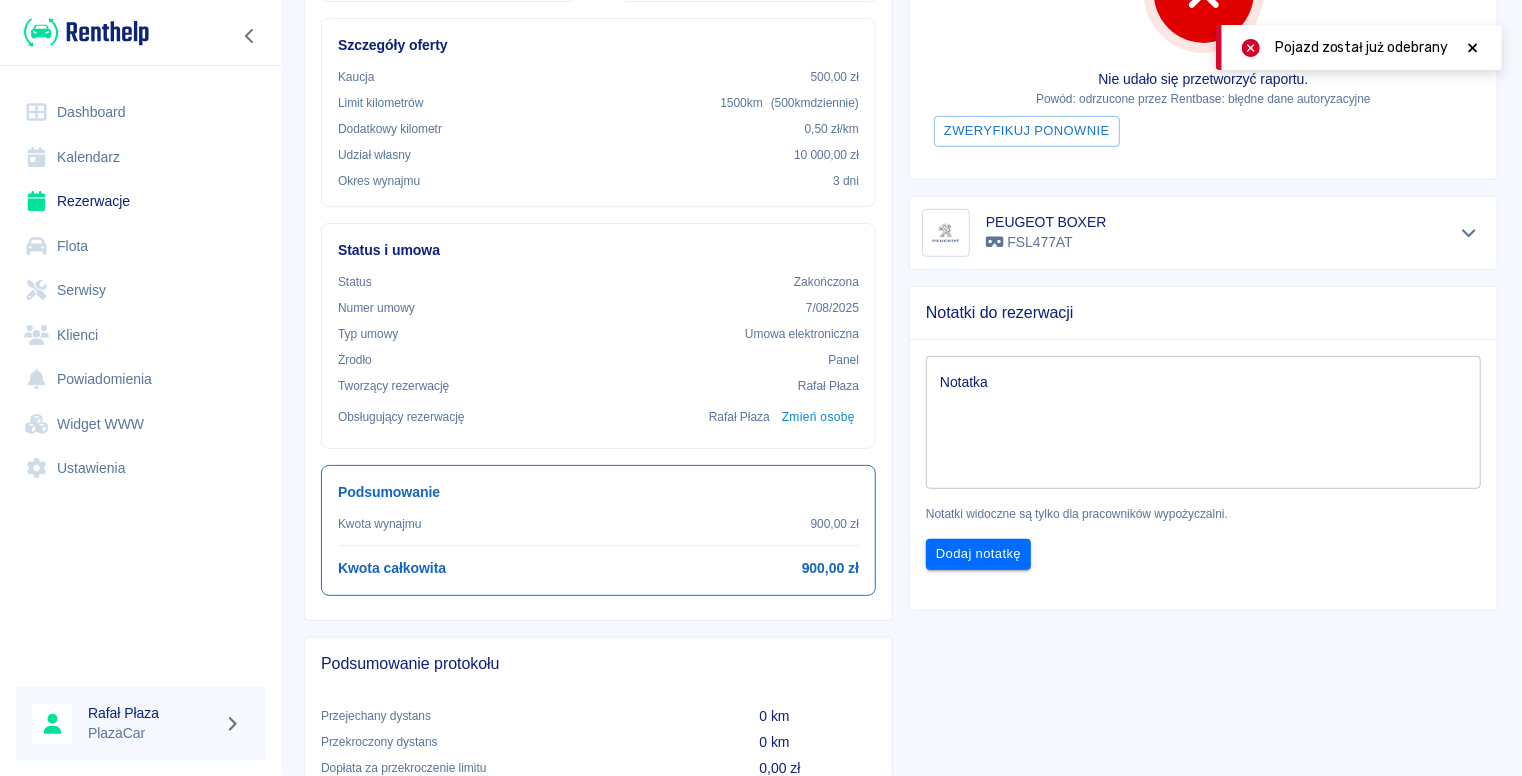scroll, scrollTop: 0, scrollLeft: 0, axis: both 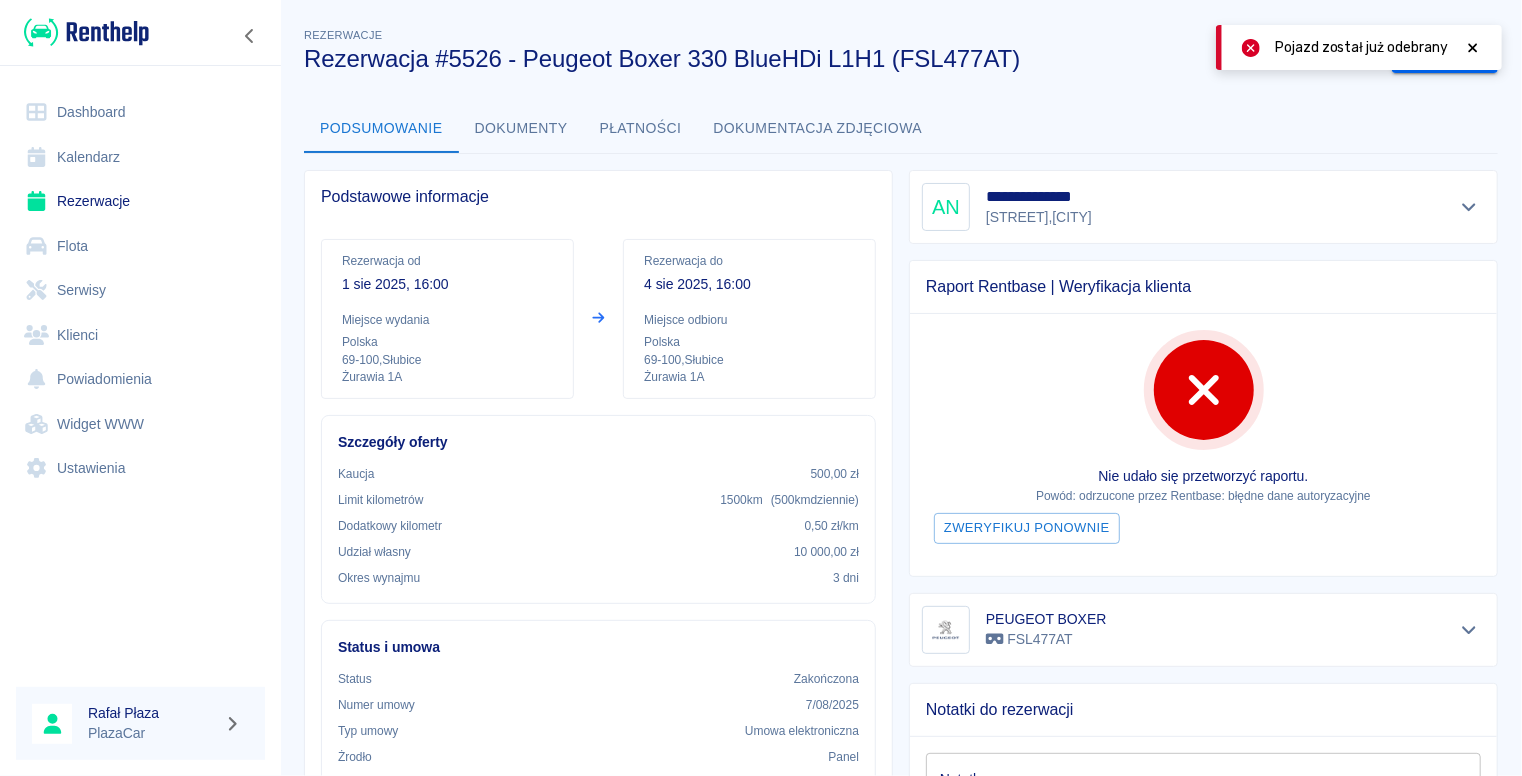 click 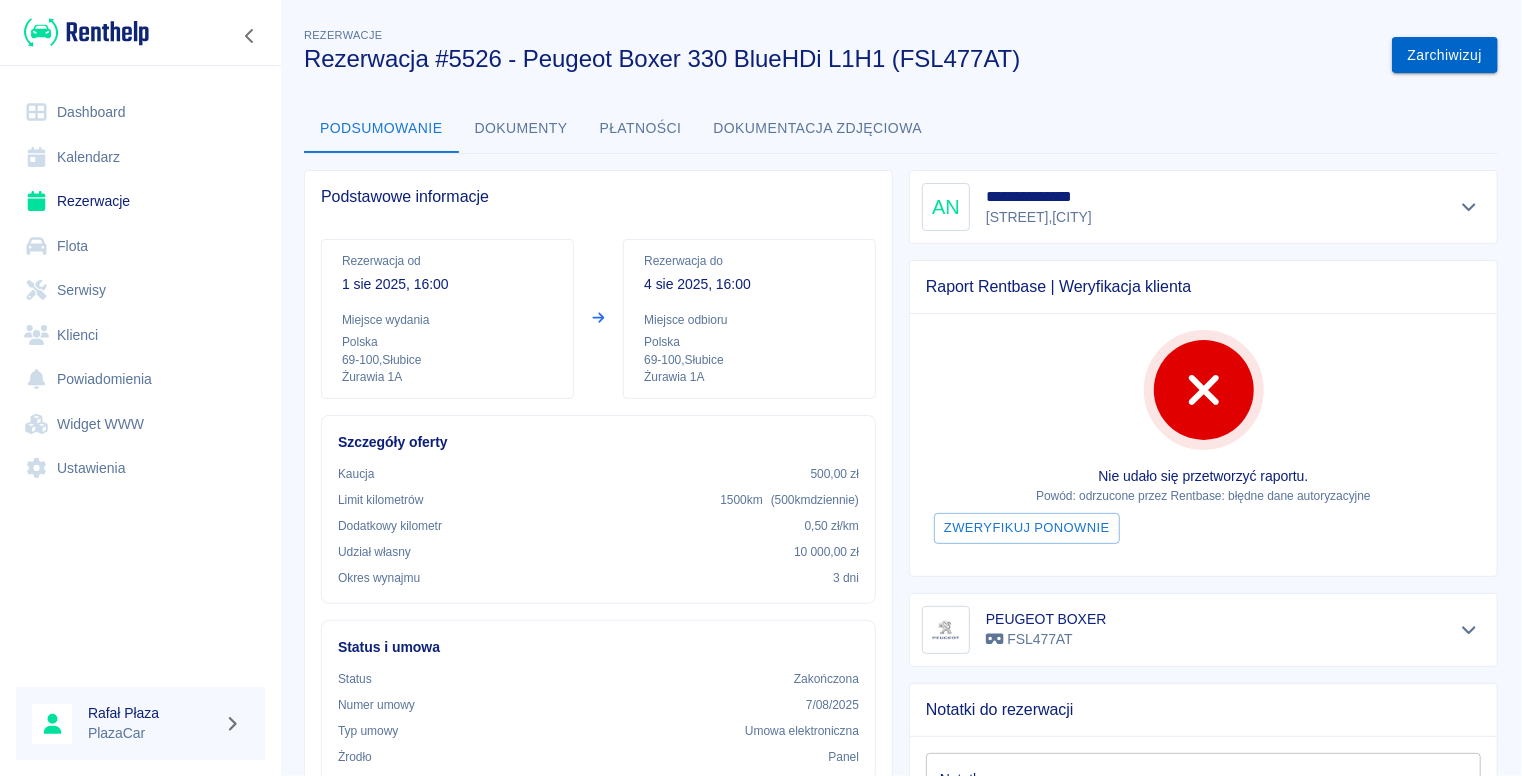 click on "Zarchiwizuj" at bounding box center (1445, 55) 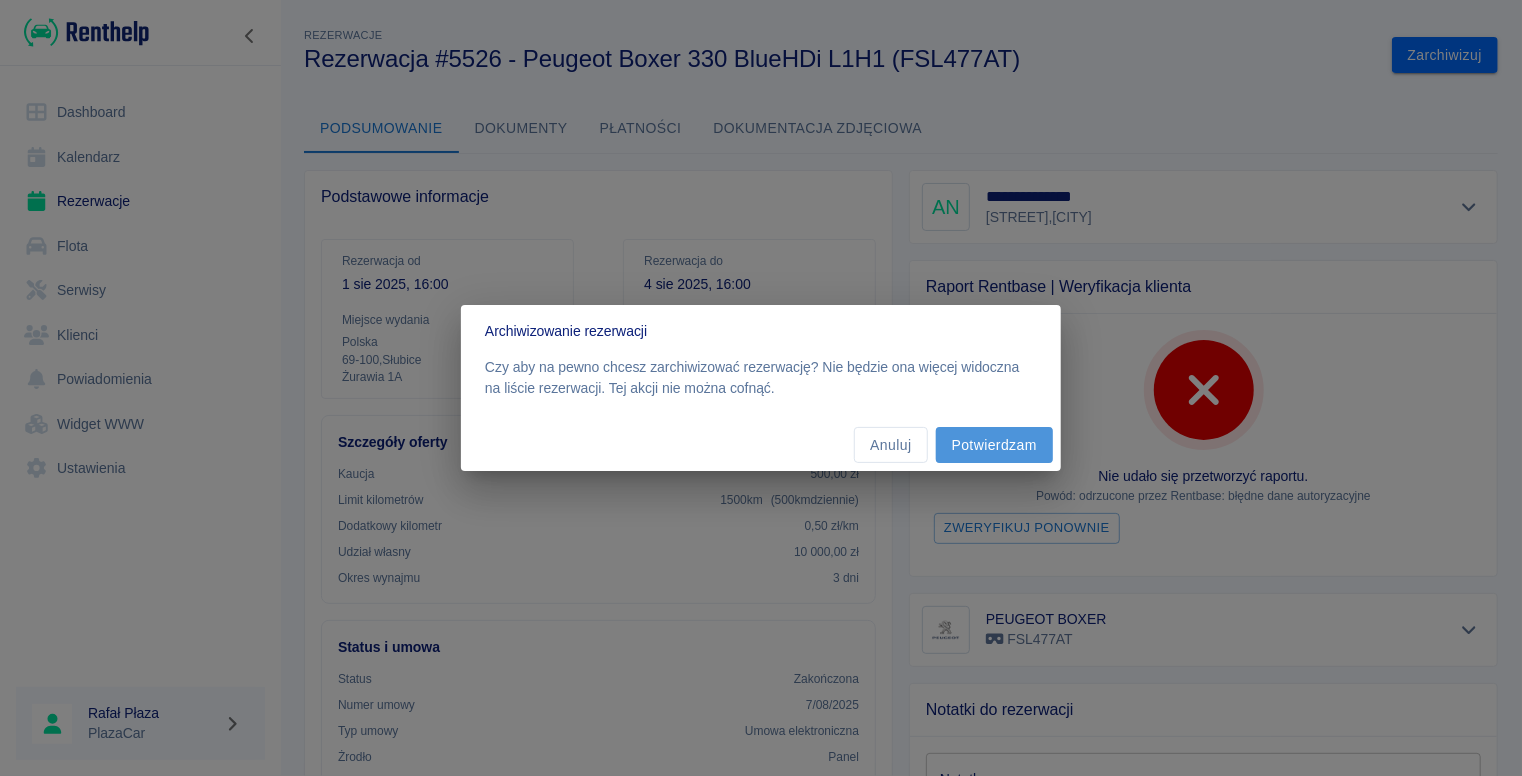 click on "Potwierdzam" at bounding box center (994, 445) 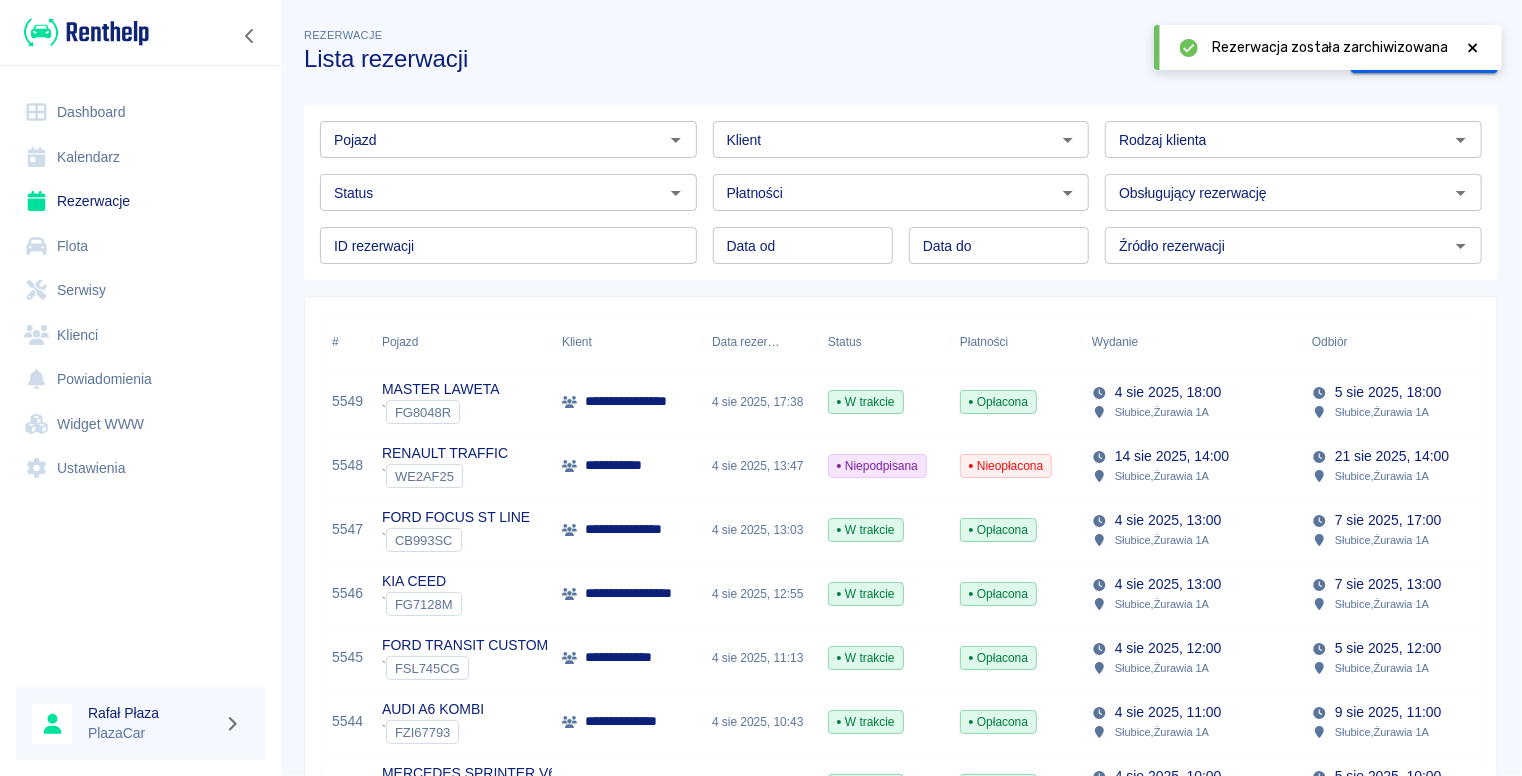 click on "Dashboard" at bounding box center (140, 112) 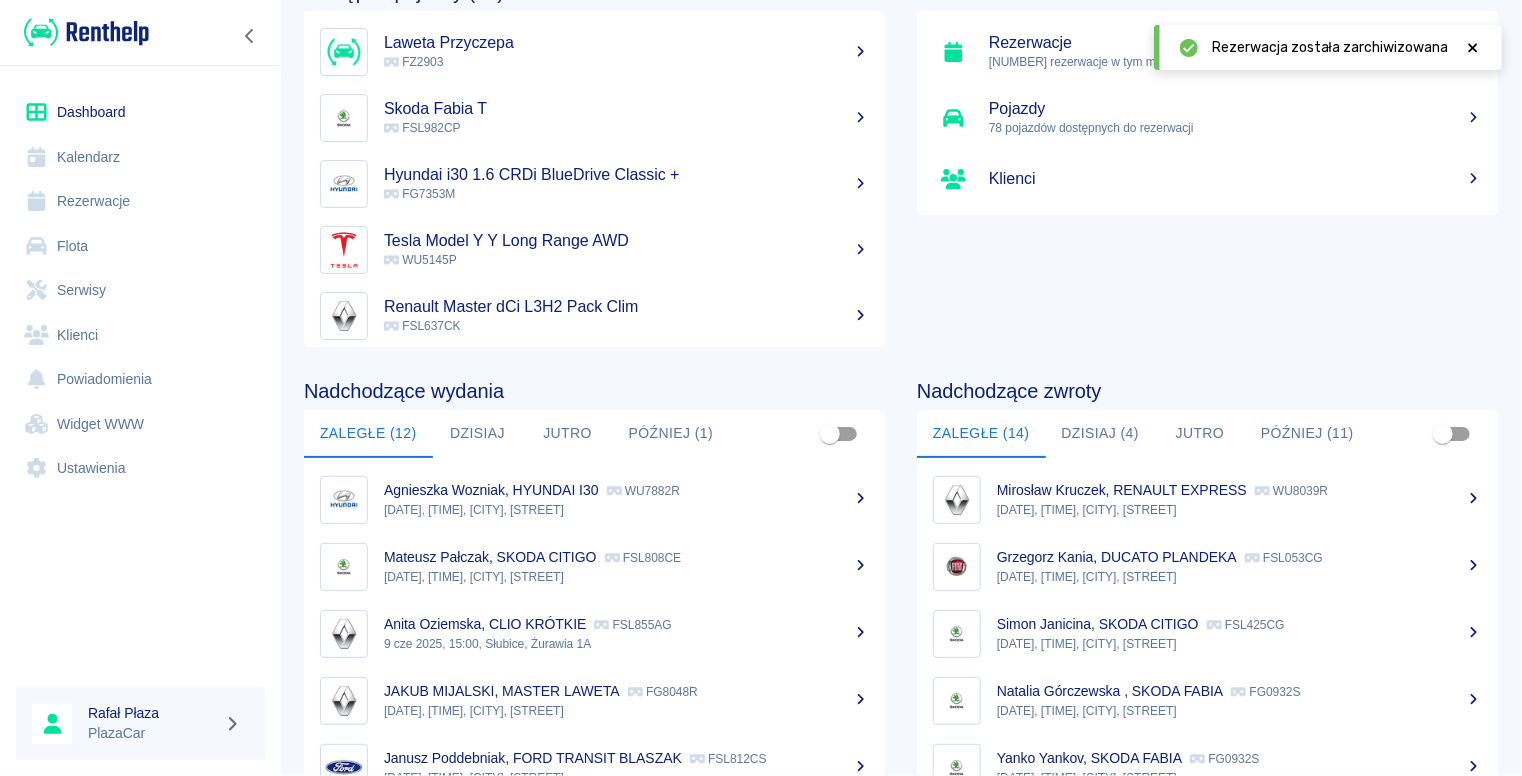 scroll, scrollTop: 267, scrollLeft: 0, axis: vertical 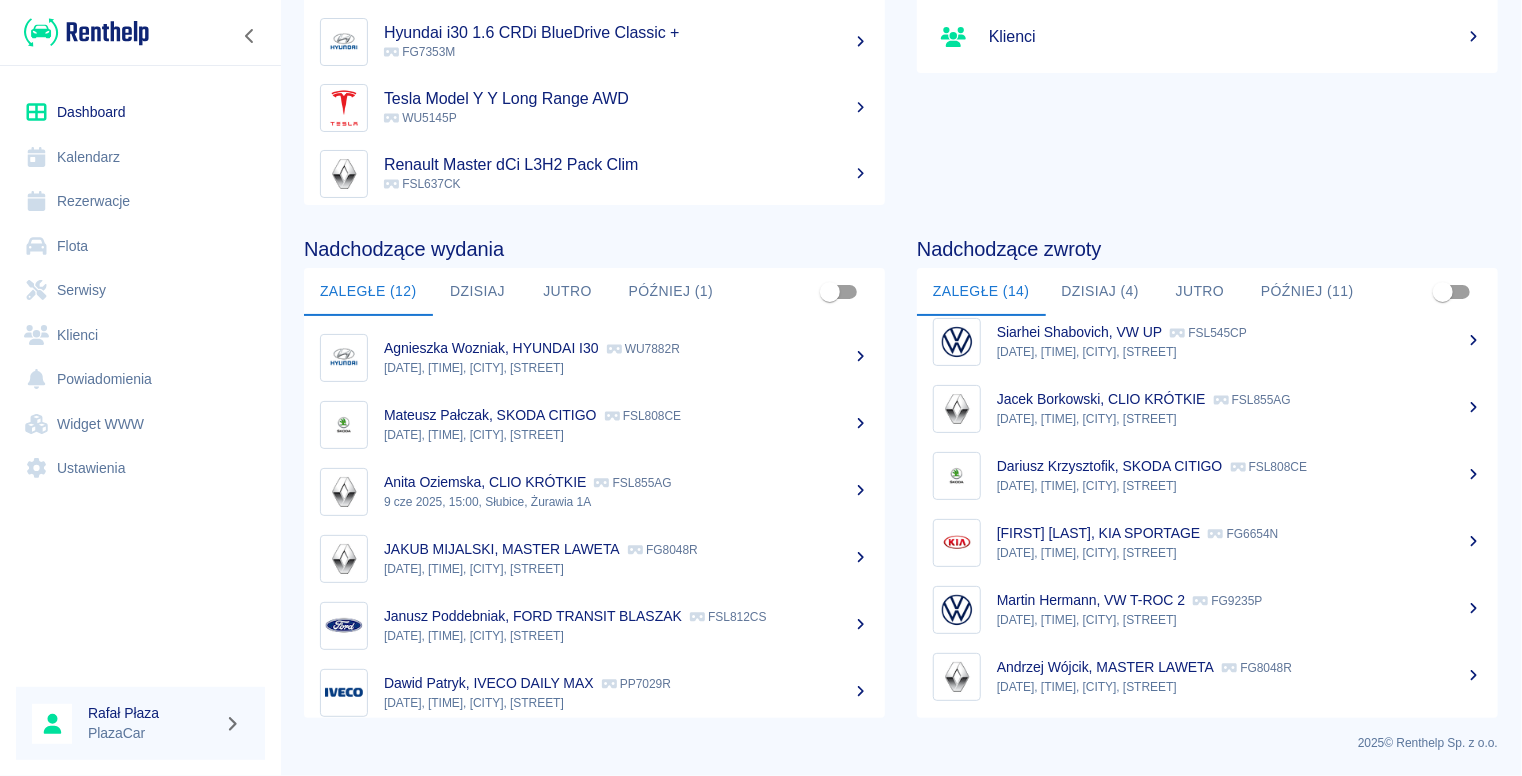 click on "[FIRST] [LAST], KIA SPORTAGE" at bounding box center (1098, 533) 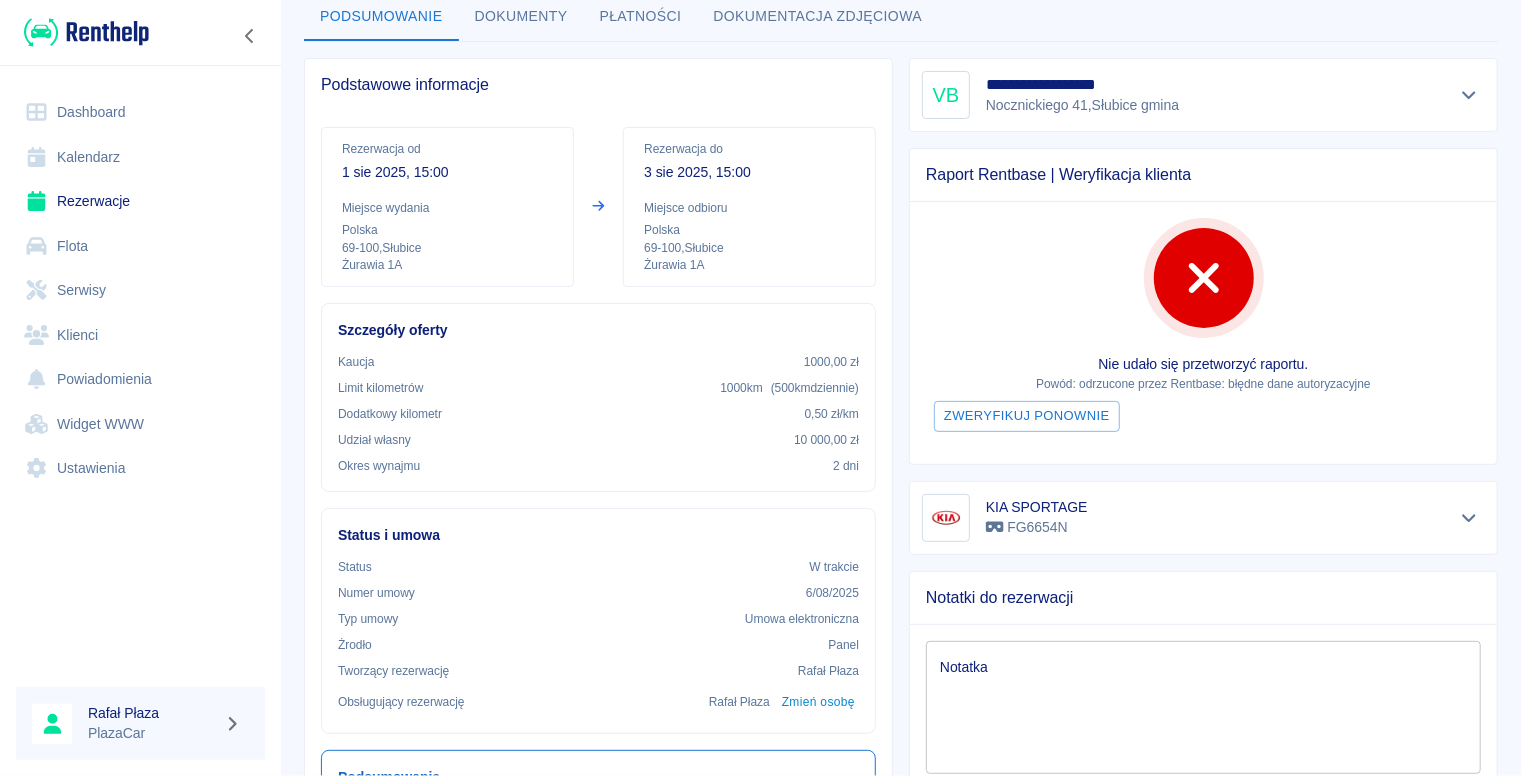 scroll, scrollTop: 0, scrollLeft: 0, axis: both 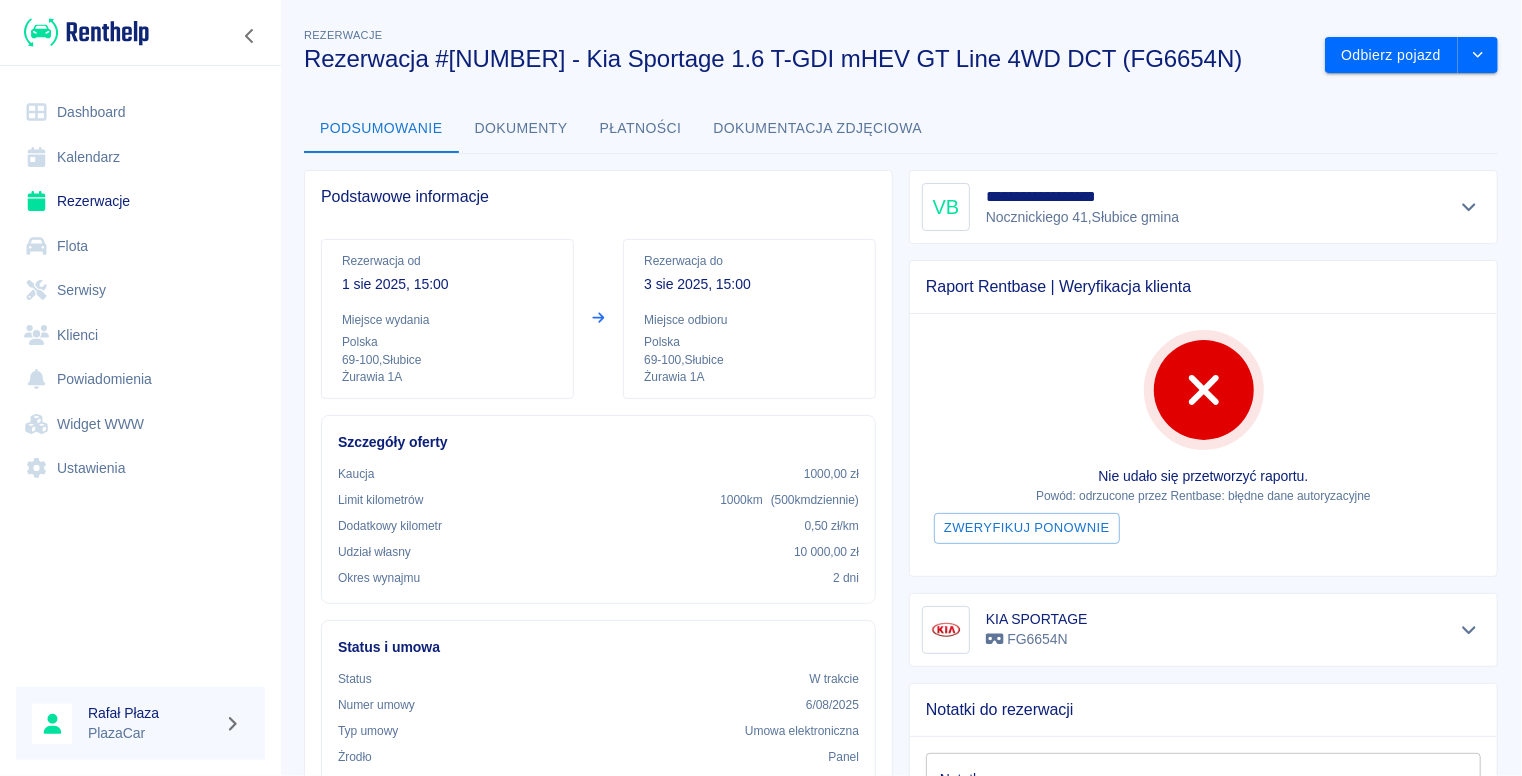 click on "Dashboard" at bounding box center (140, 112) 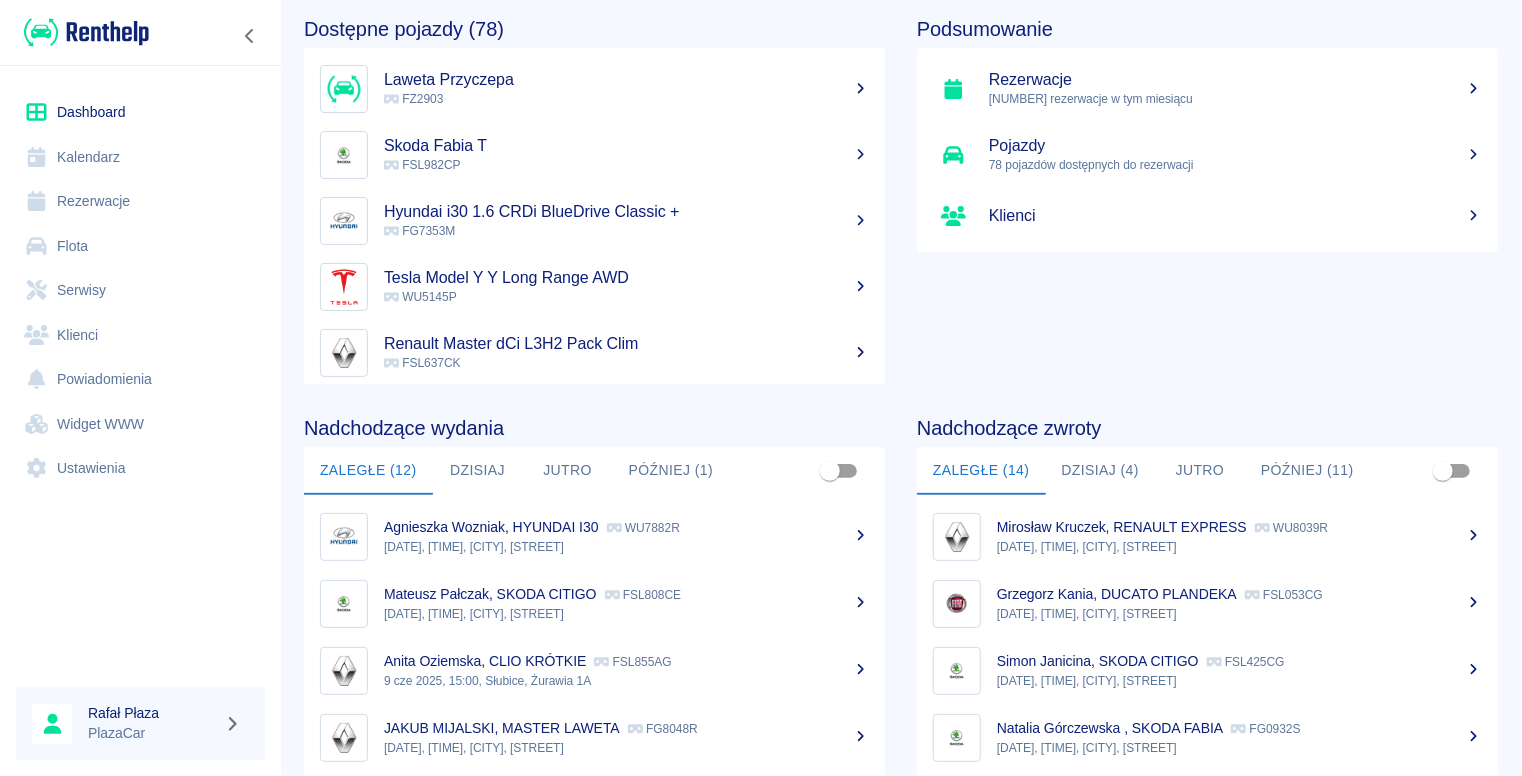 scroll, scrollTop: 267, scrollLeft: 0, axis: vertical 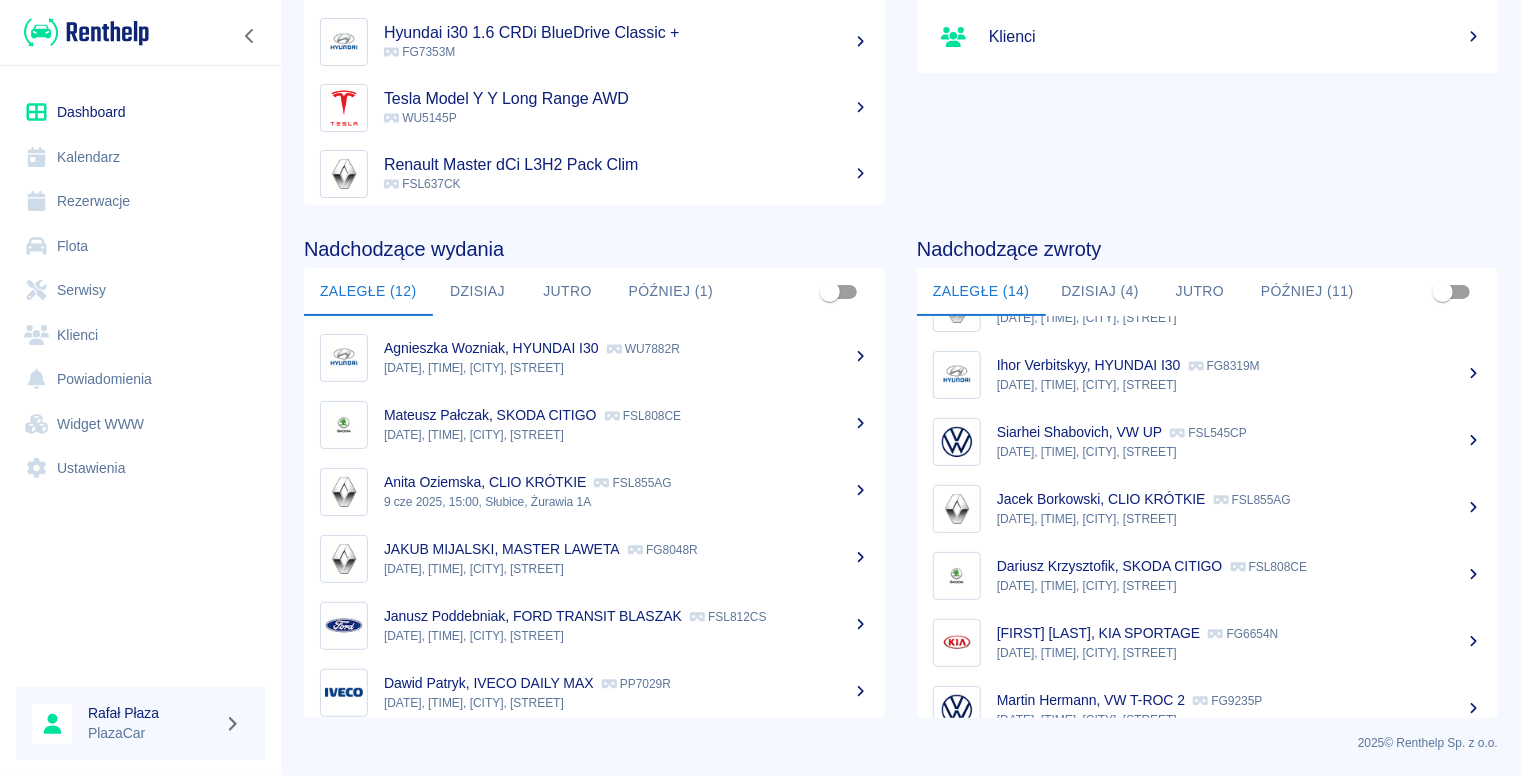 click on "[DATE], [TIME], [CITY], [STREET]" at bounding box center (1239, 452) 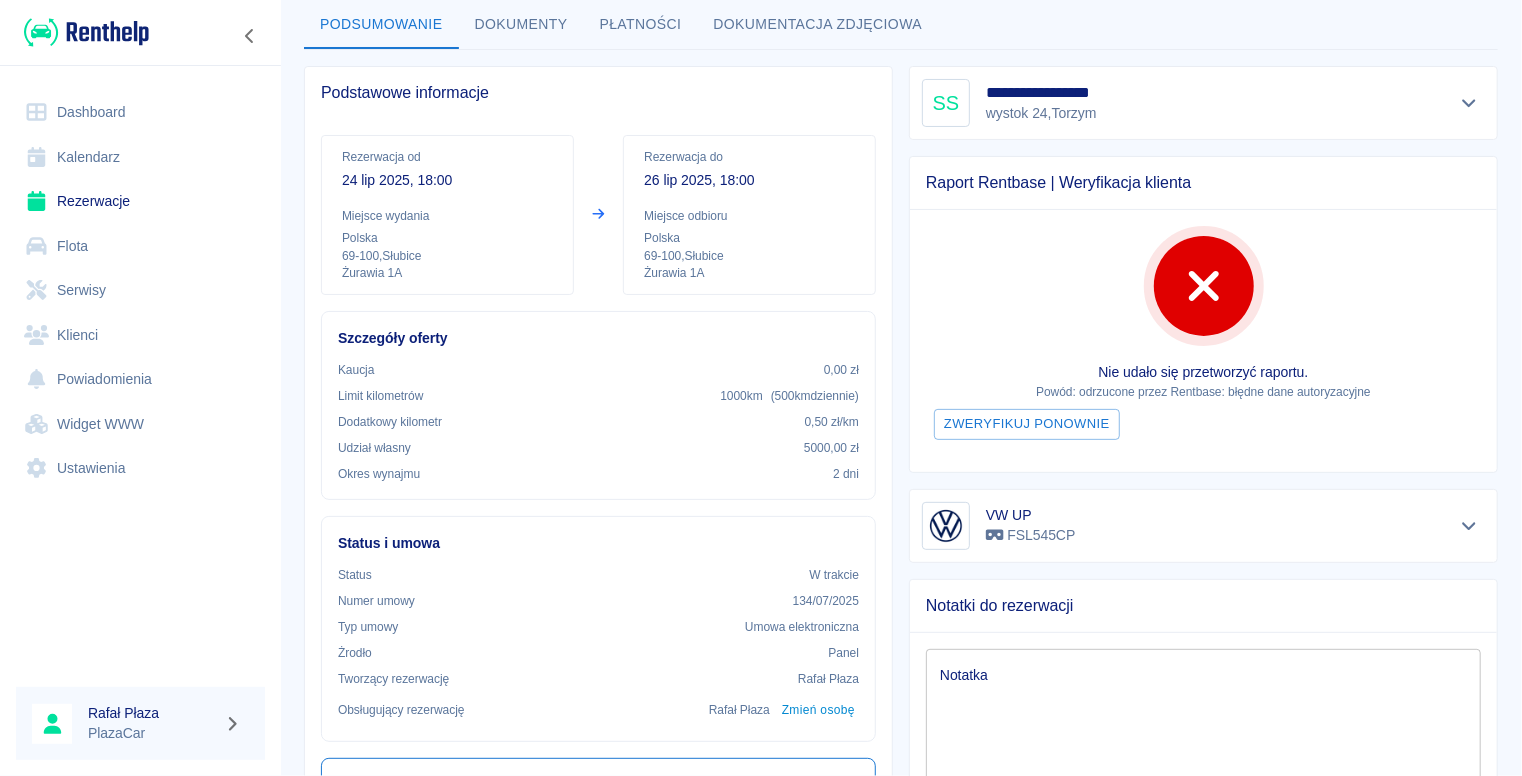 scroll, scrollTop: 0, scrollLeft: 0, axis: both 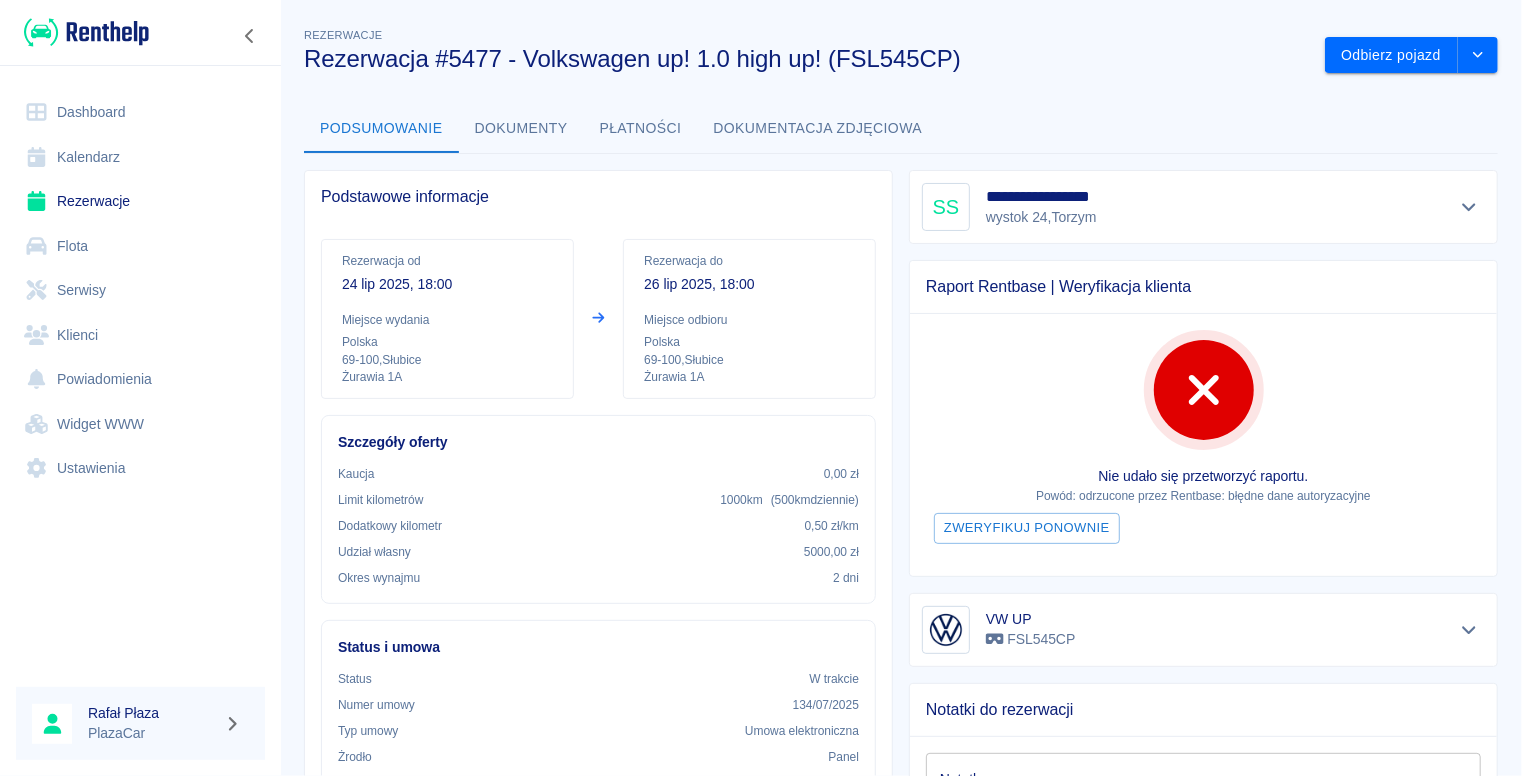 click on "Dashboard" at bounding box center [140, 112] 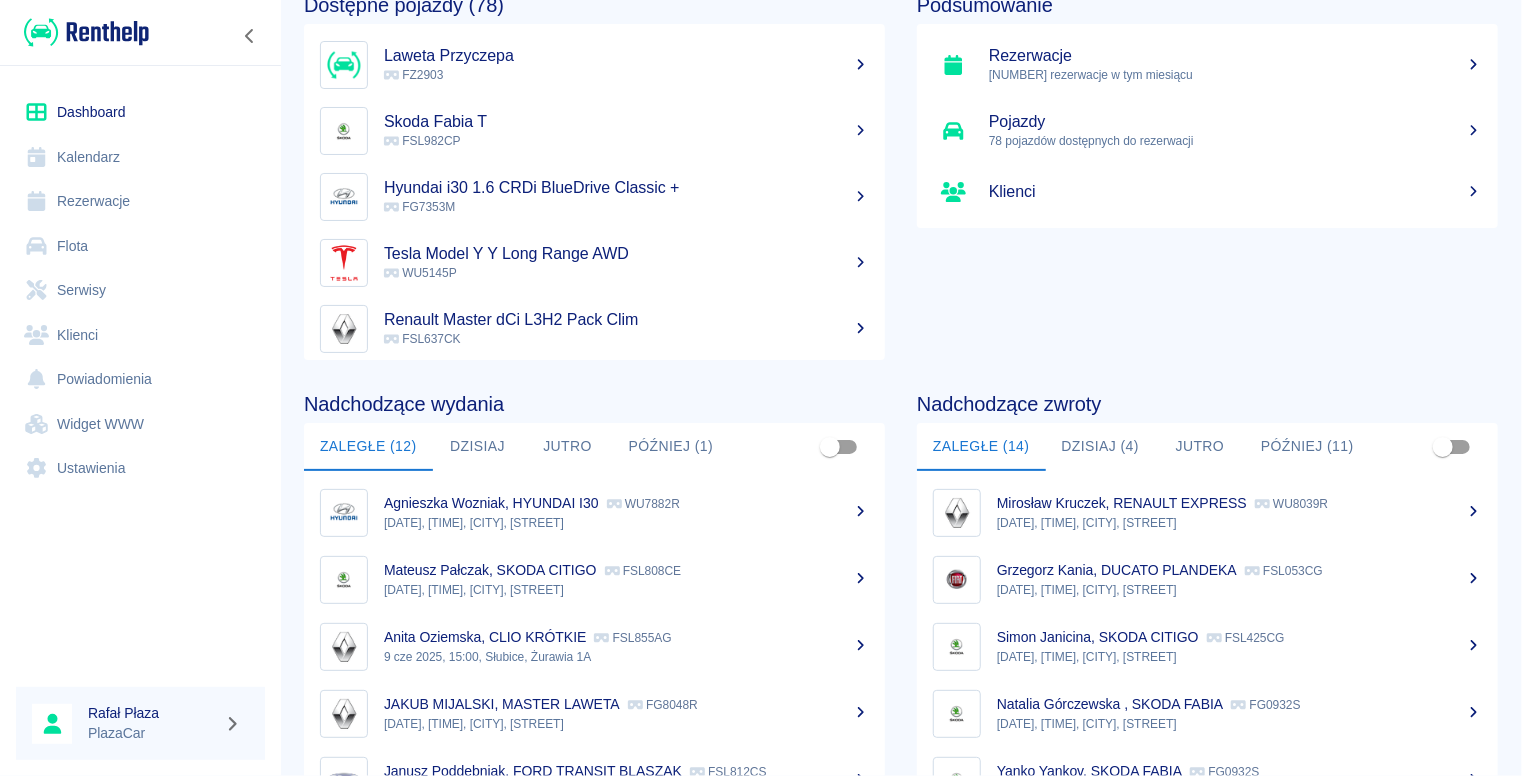 scroll, scrollTop: 267, scrollLeft: 0, axis: vertical 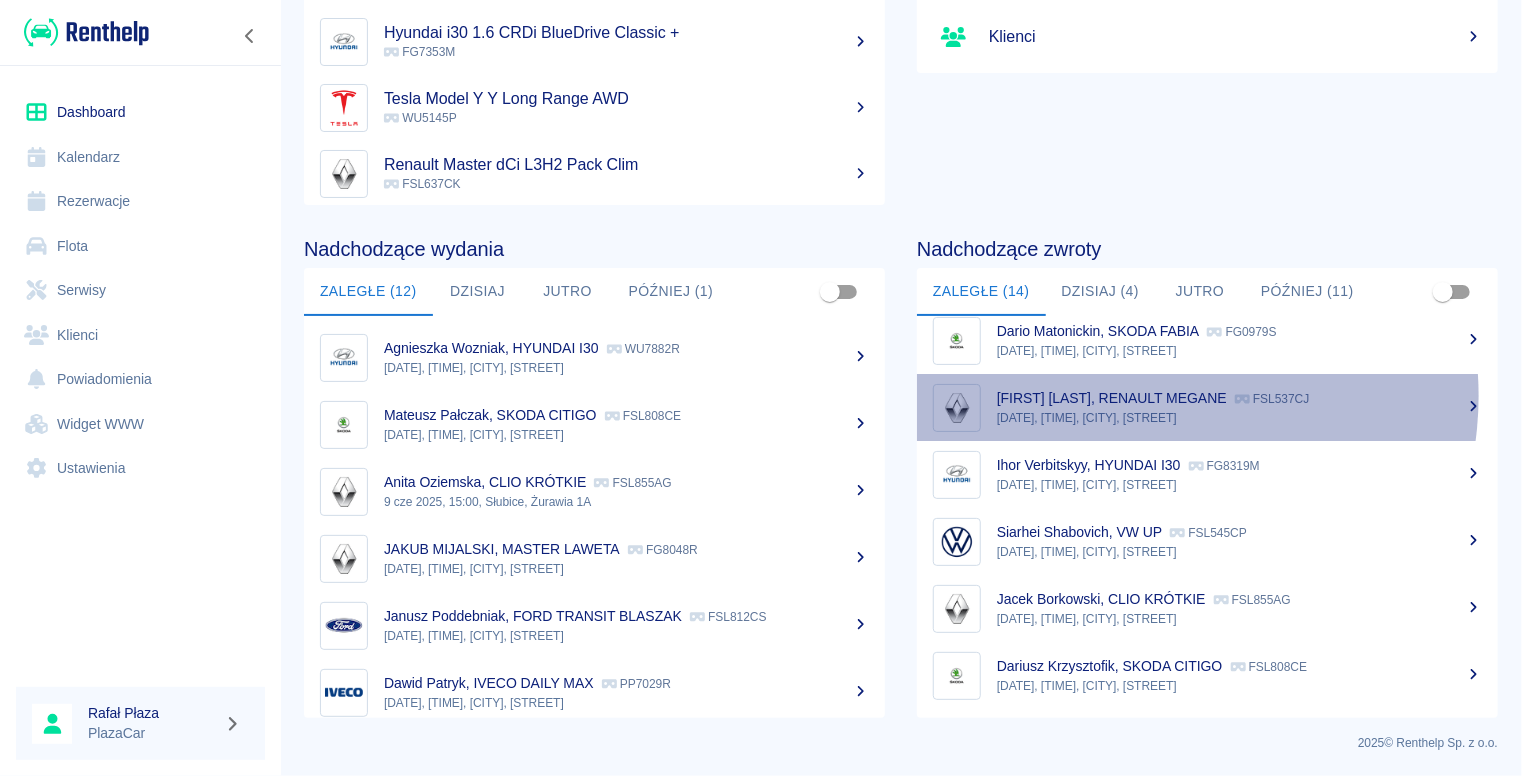 click on "[FIRST] [LAST], RENAULT MEGANE" at bounding box center [1112, 398] 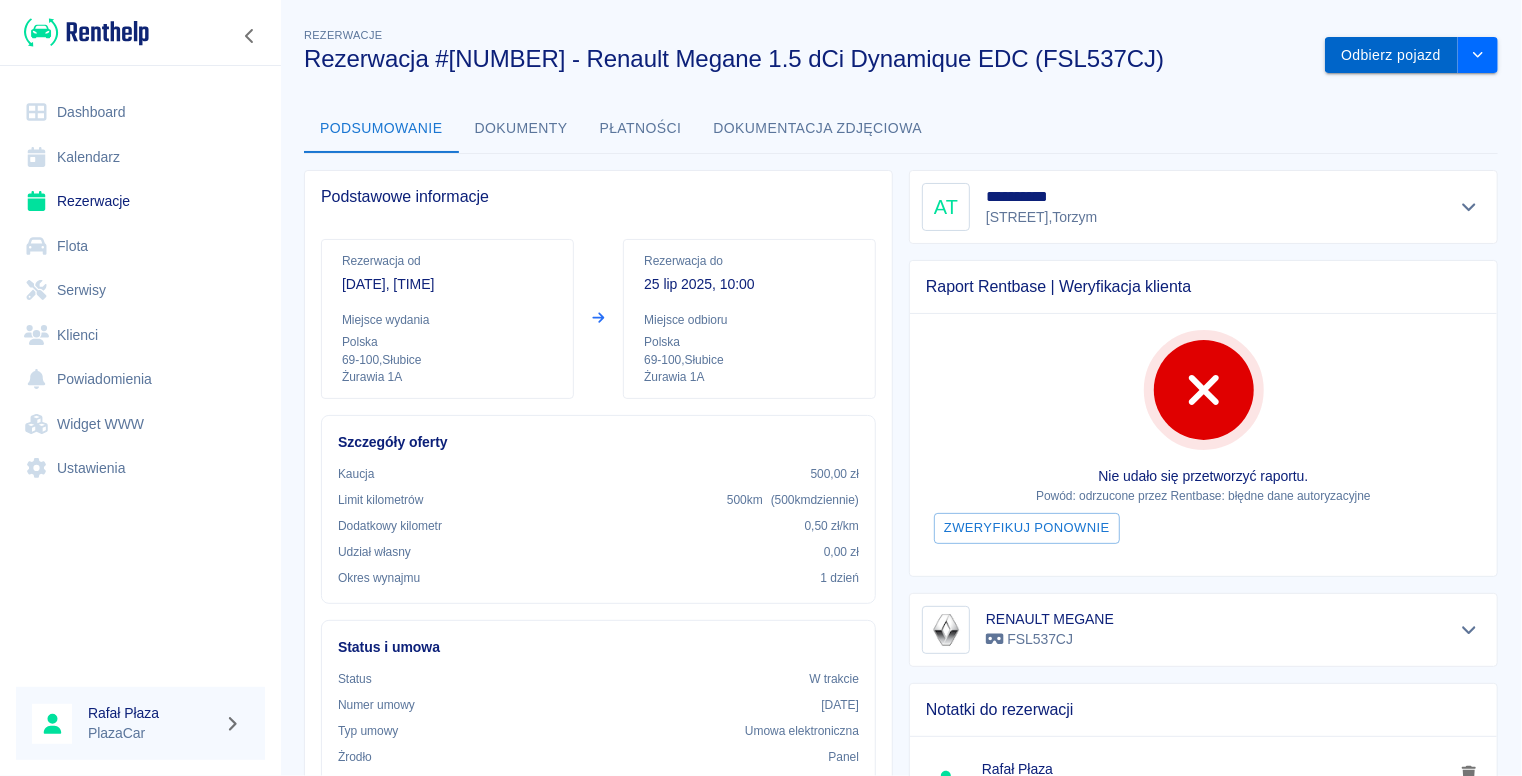 click on "Odbierz pojazd" at bounding box center [1391, 55] 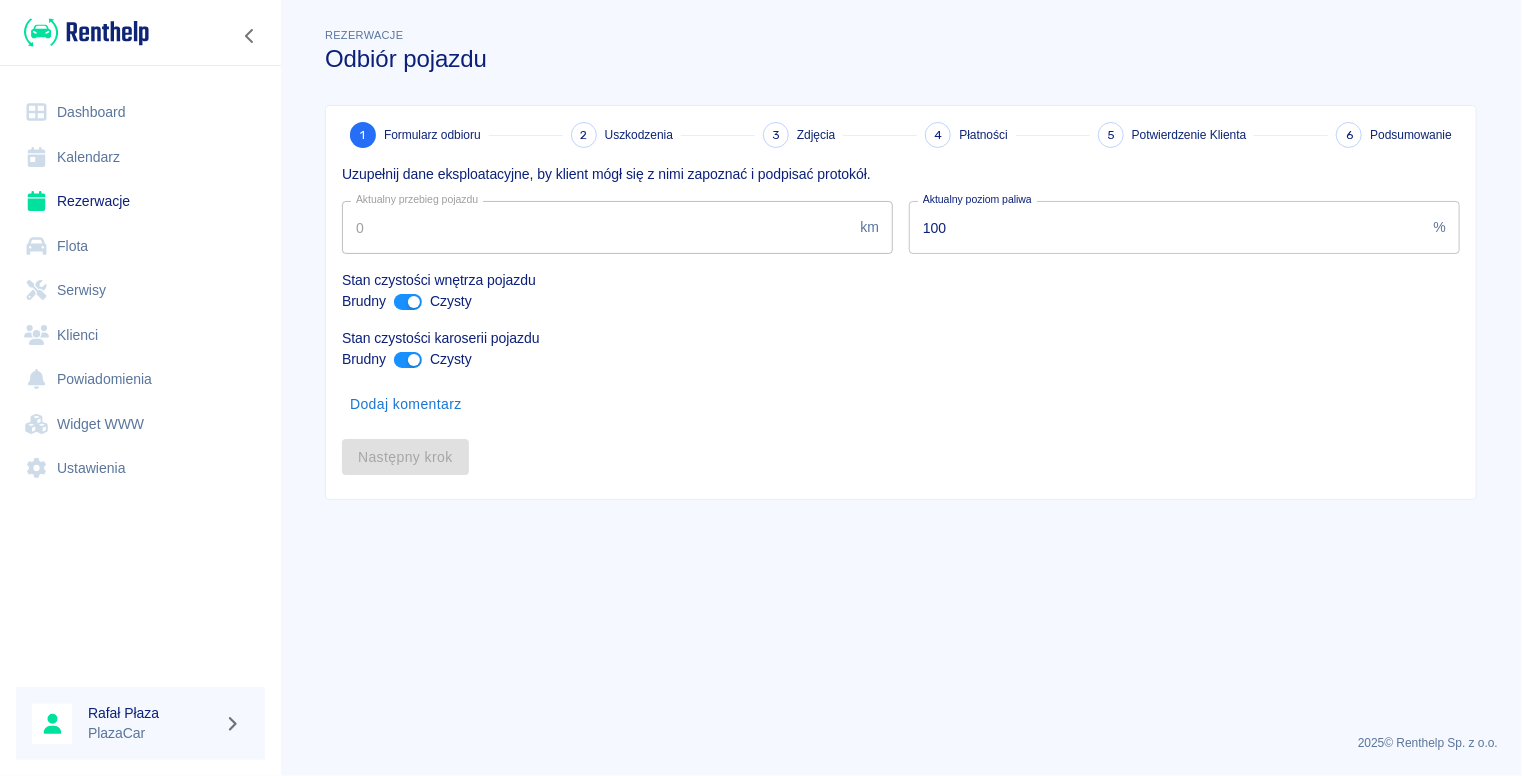 type on "[NUMBER]" 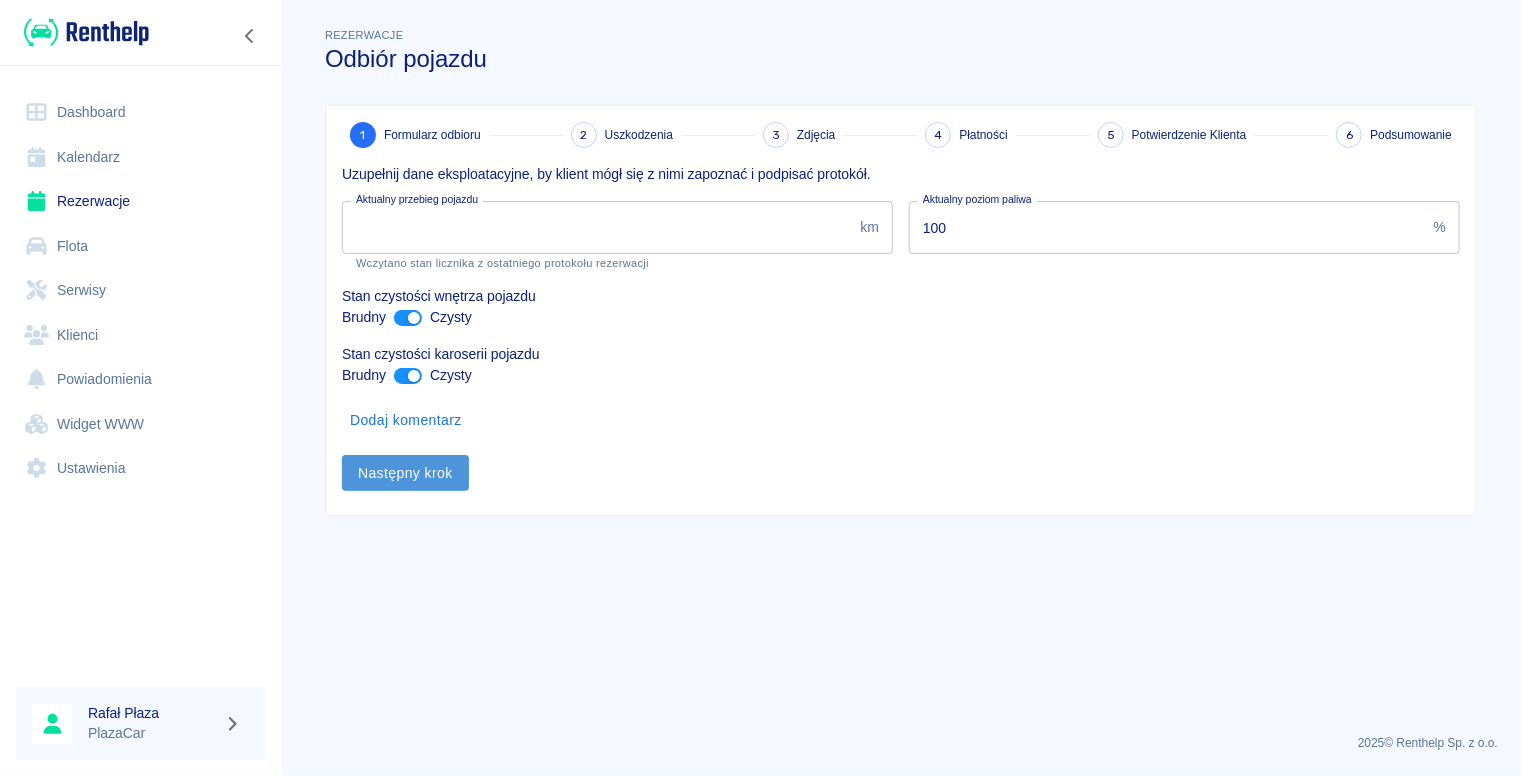 click on "Następny krok" at bounding box center [405, 473] 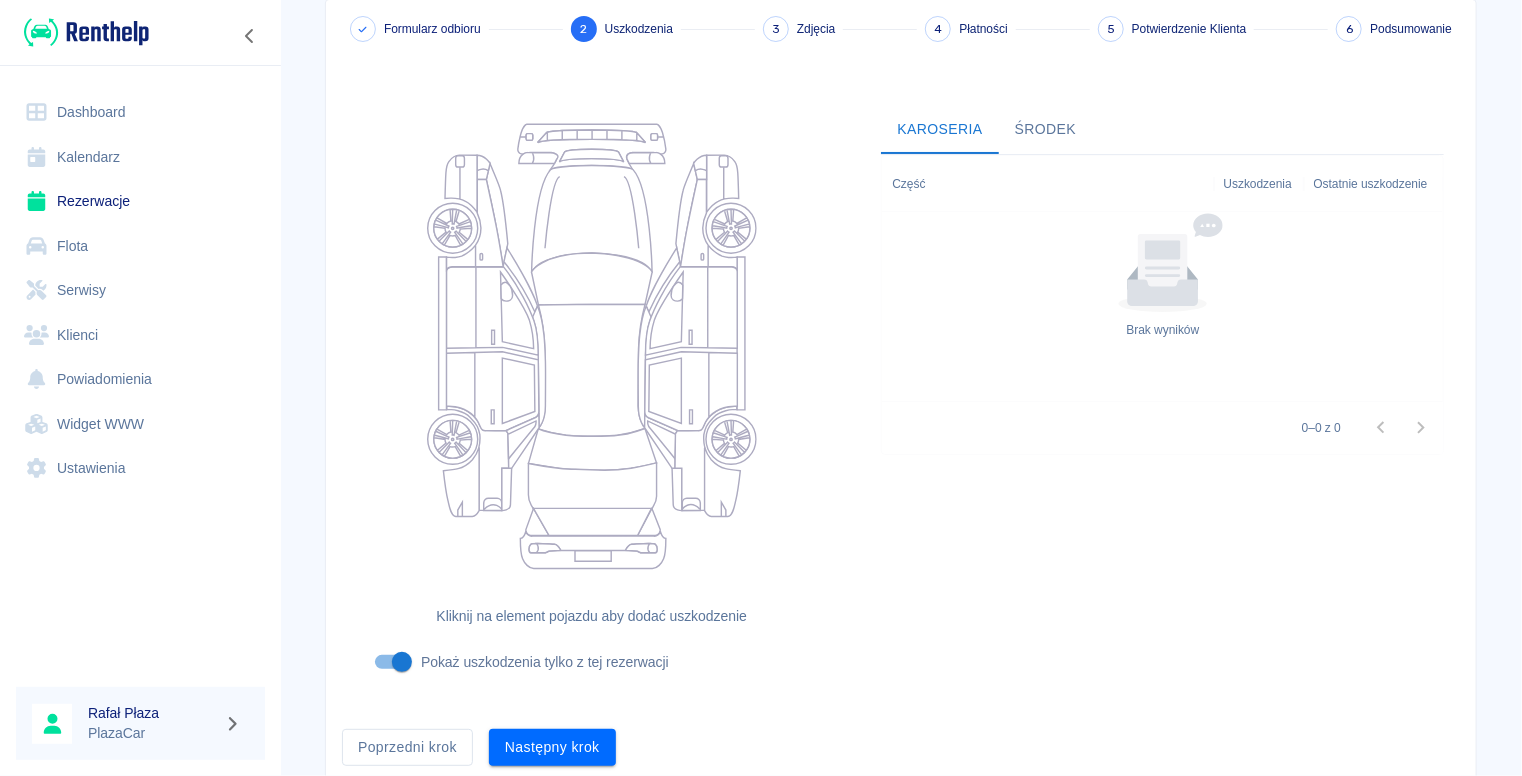 scroll, scrollTop: 178, scrollLeft: 0, axis: vertical 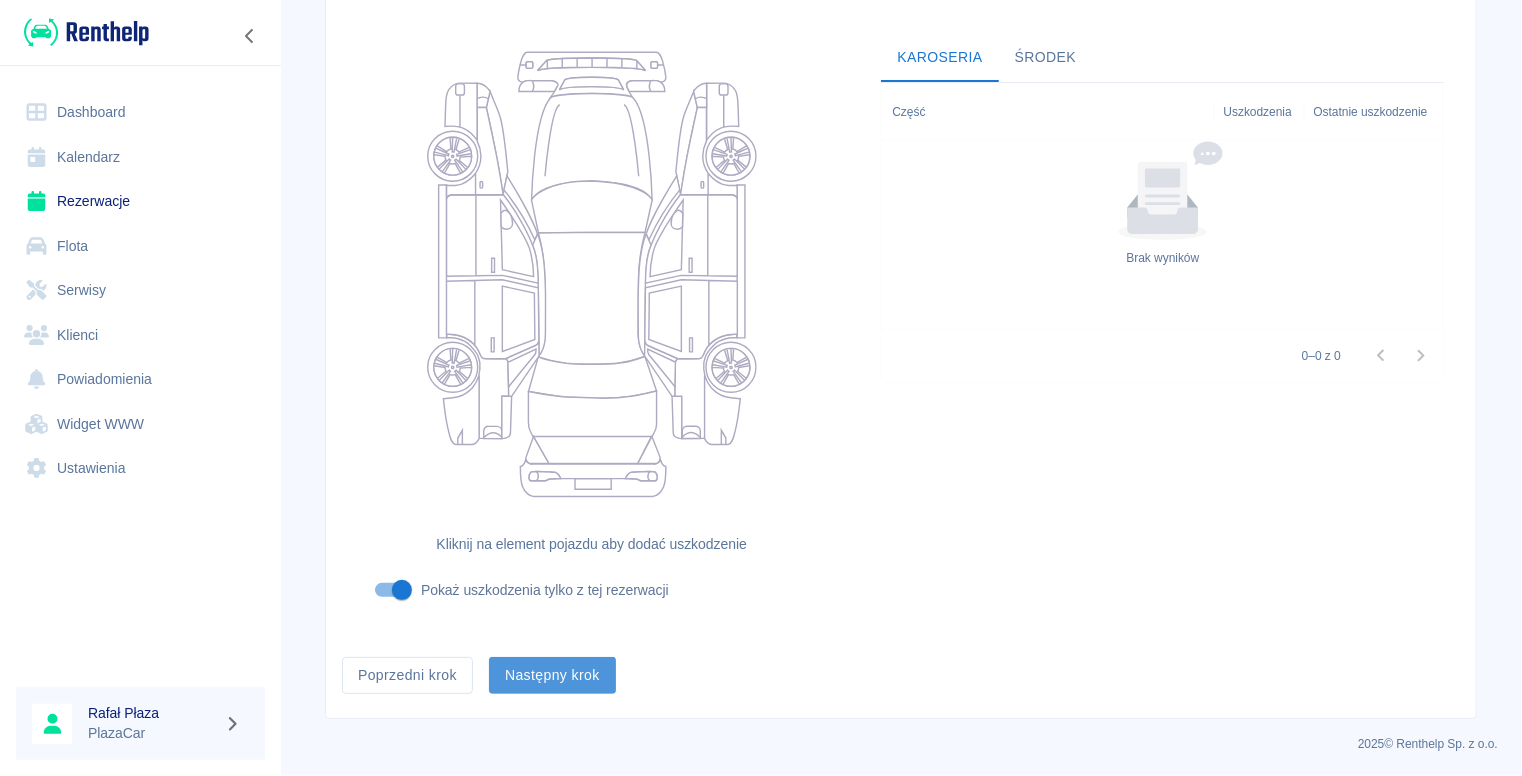 click on "Następny krok" at bounding box center [552, 675] 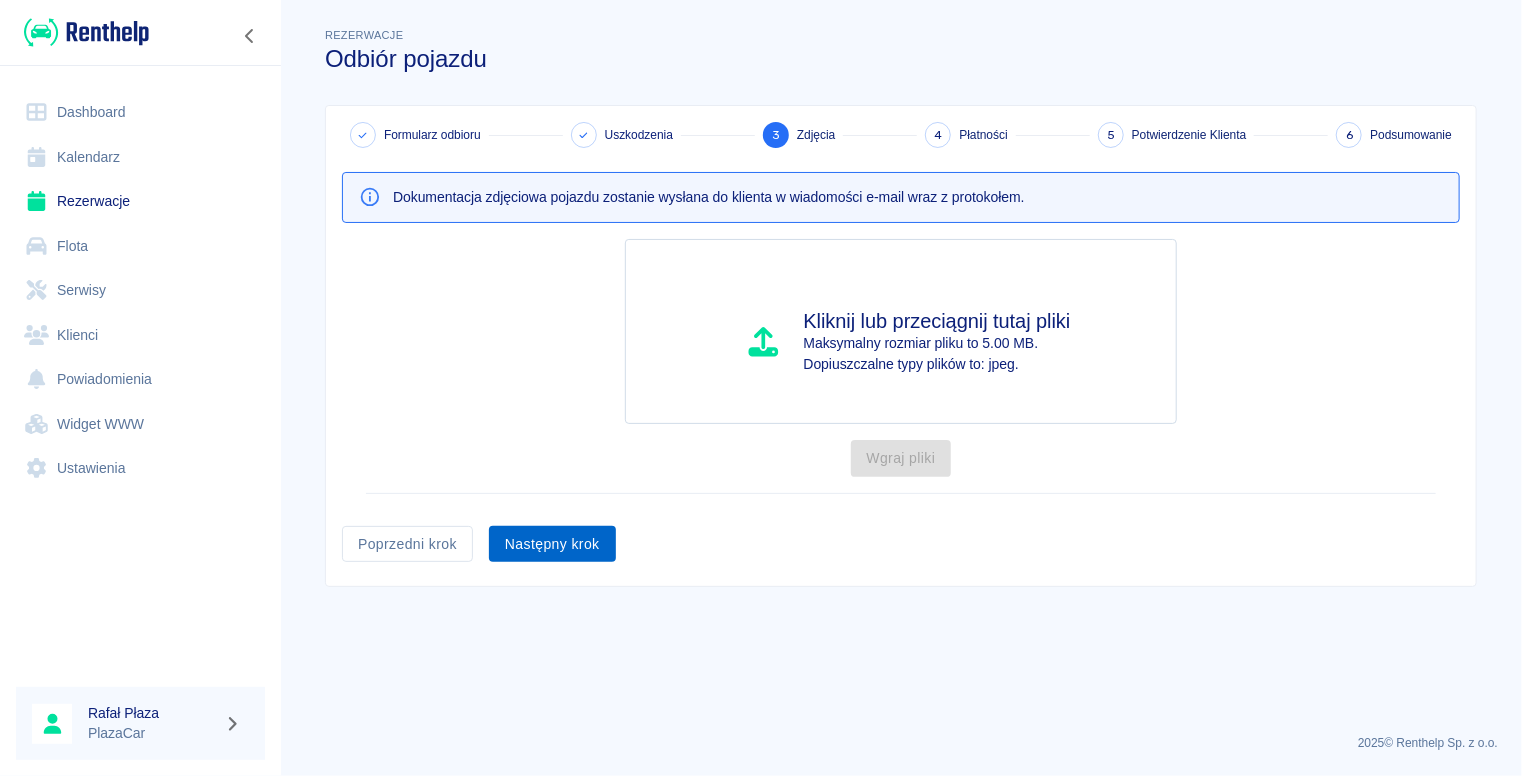 click on "Następny krok" at bounding box center (552, 544) 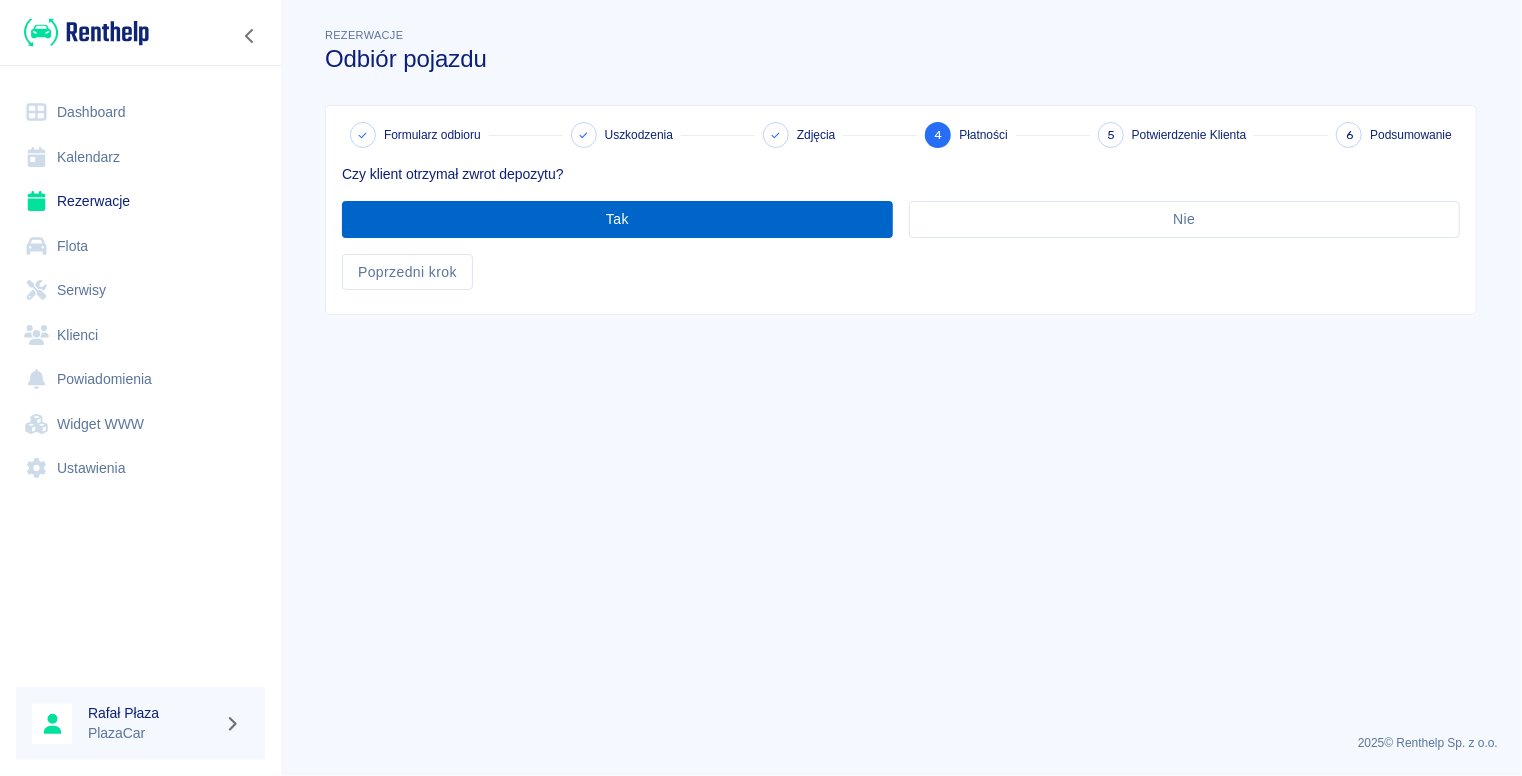 click on "Tak" at bounding box center [617, 219] 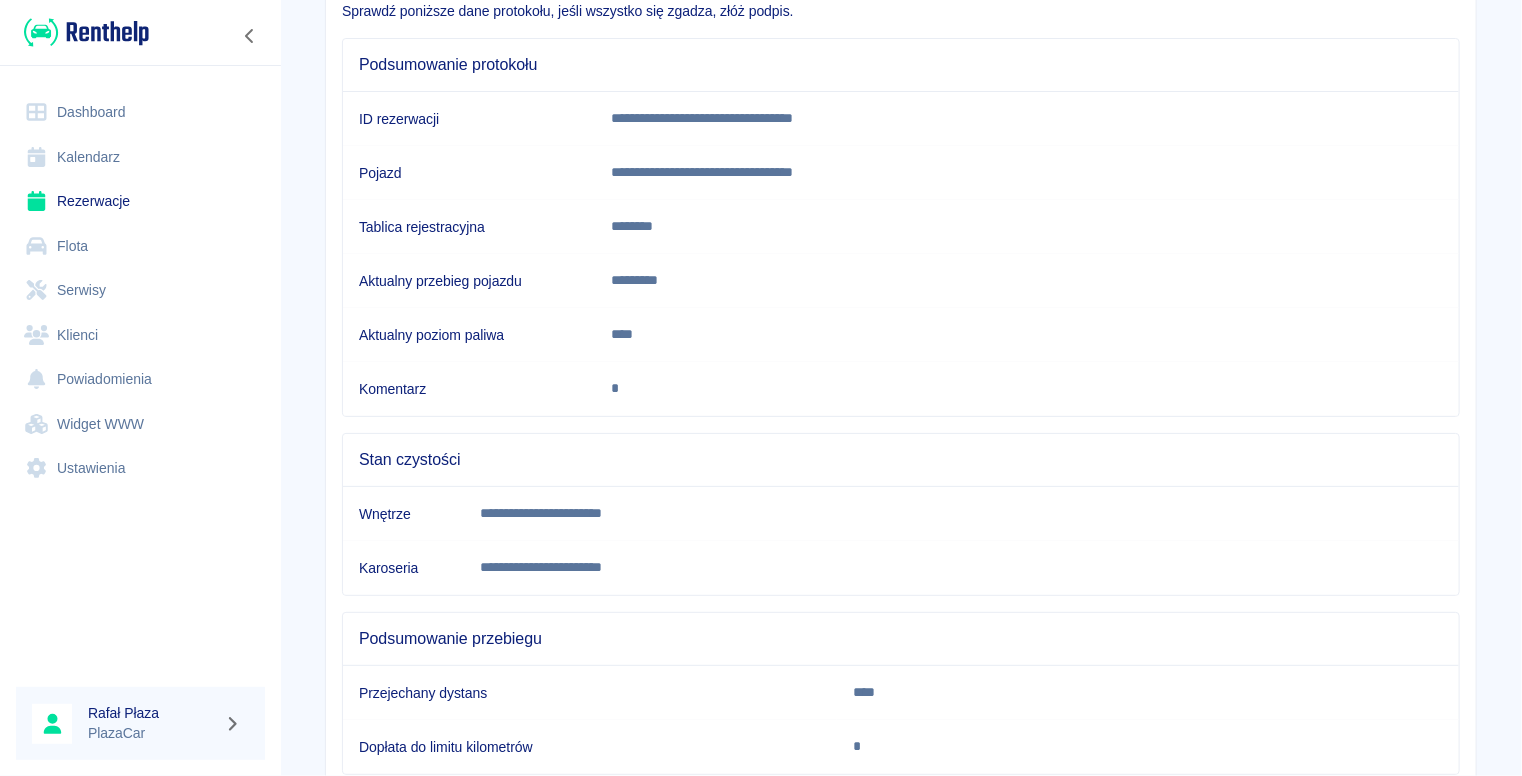 scroll, scrollTop: 293, scrollLeft: 0, axis: vertical 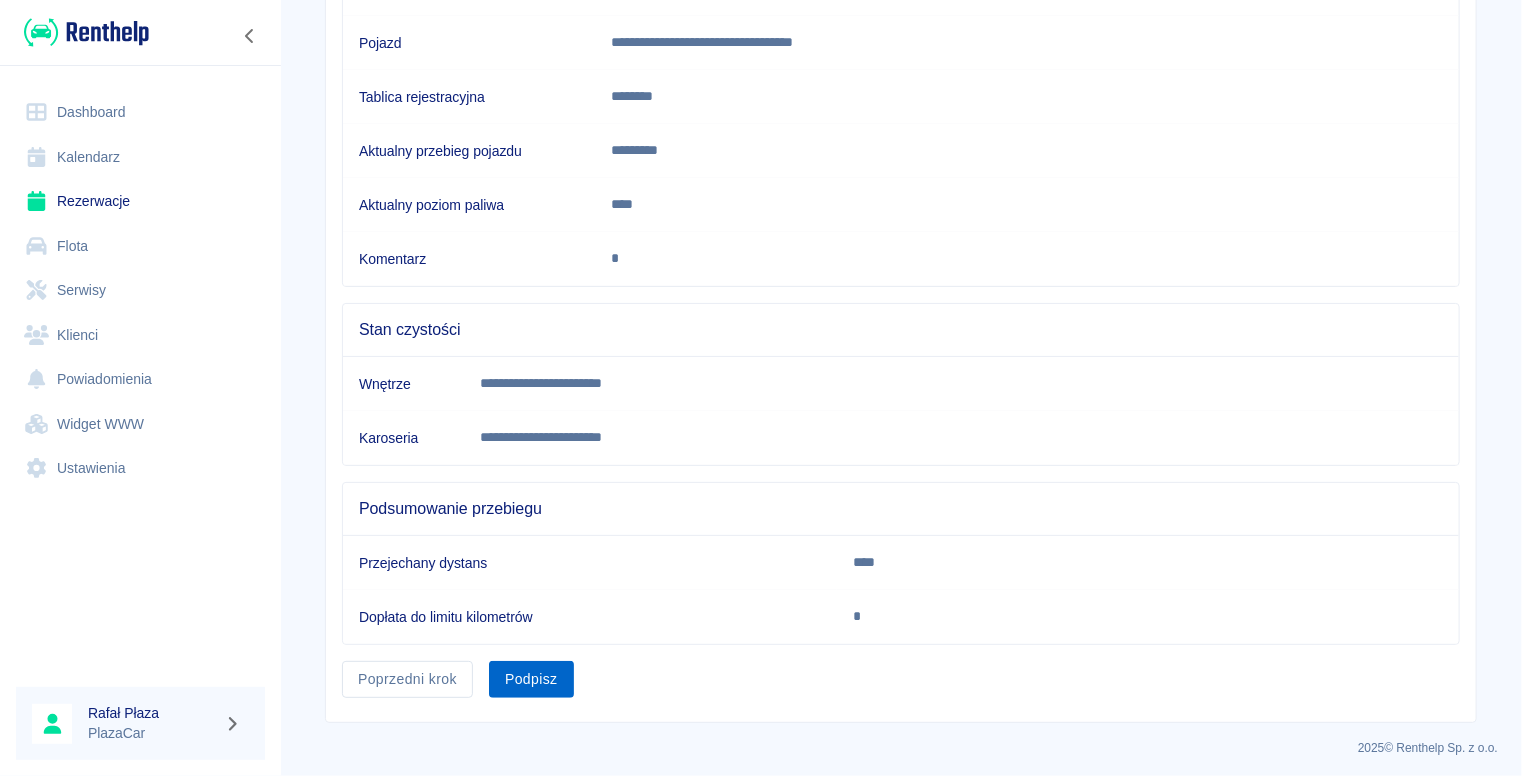 click on "Podpisz" at bounding box center (531, 679) 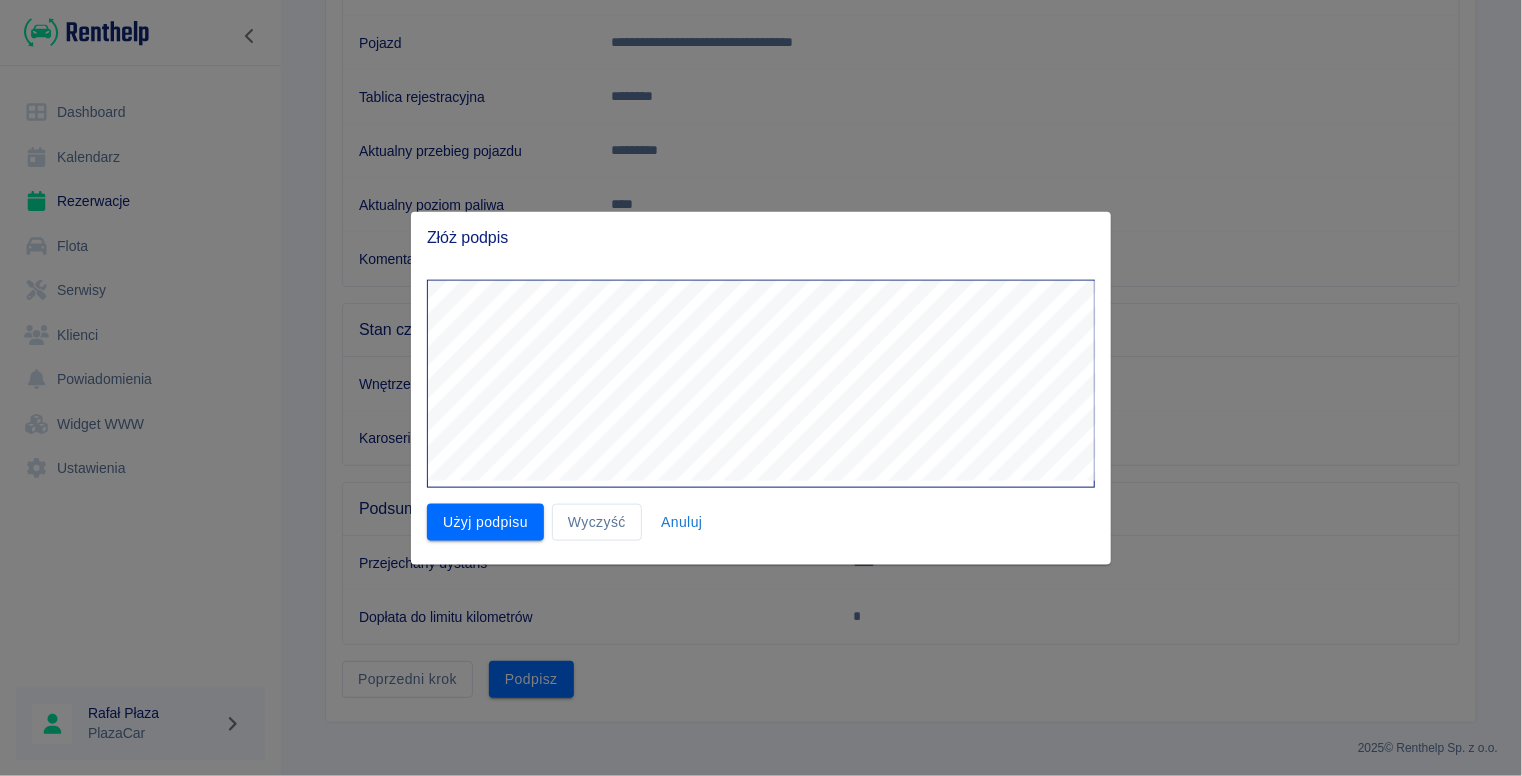 click on "Złóż podpis Użyj podpisu Wyczyść Anuluj" at bounding box center (761, 388) 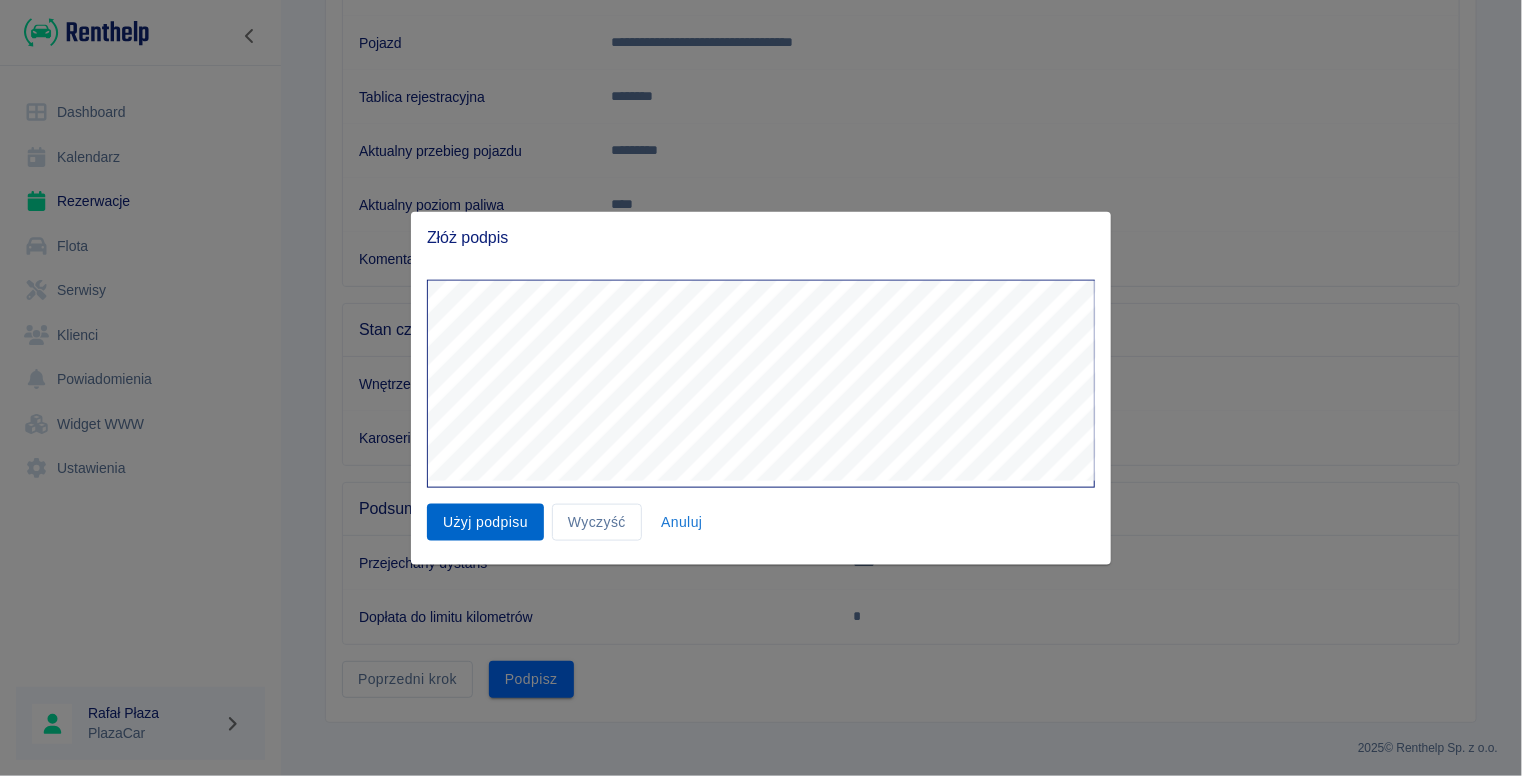click on "Użyj podpisu" at bounding box center (485, 522) 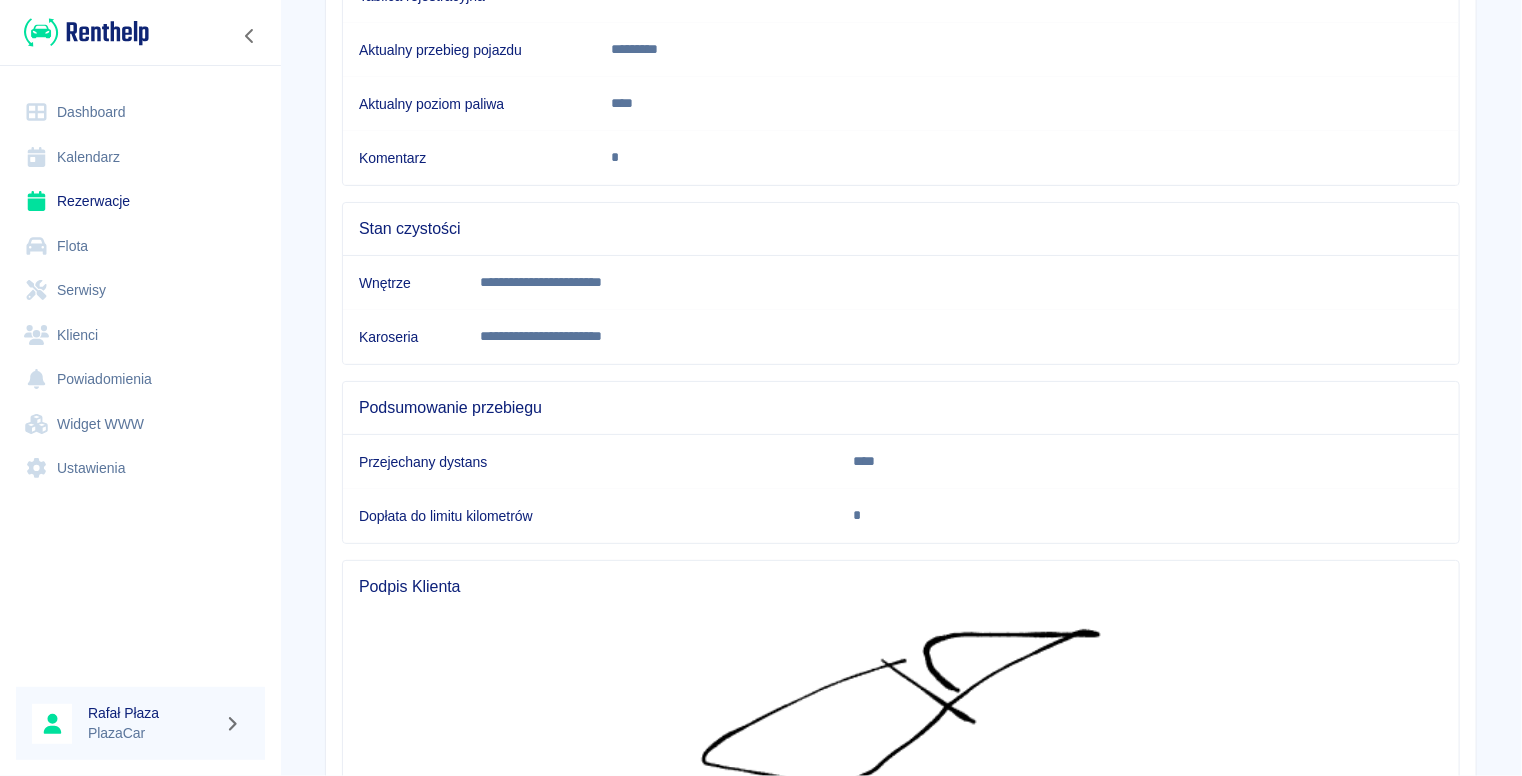 scroll, scrollTop: 619, scrollLeft: 0, axis: vertical 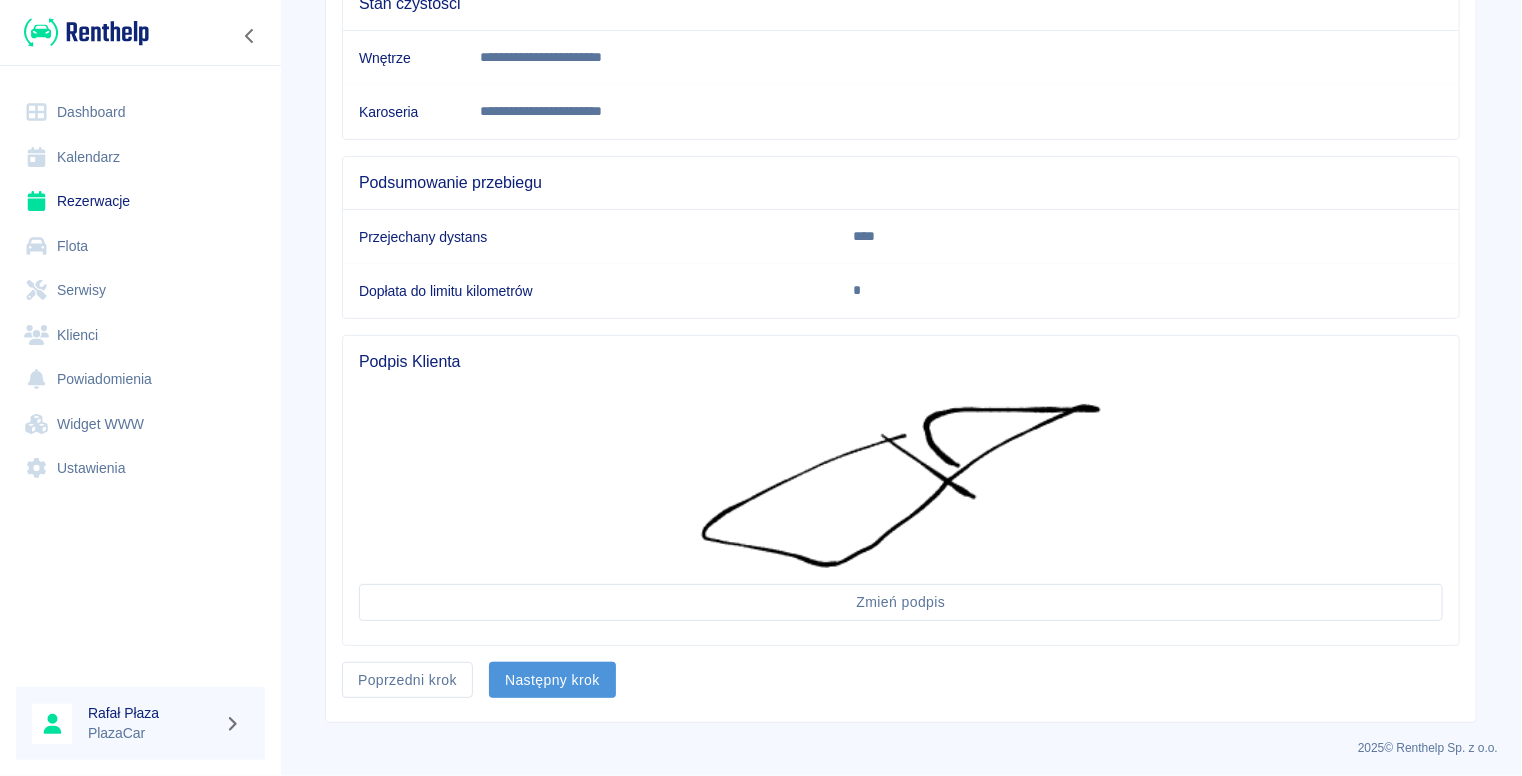 click on "Następny krok" at bounding box center (552, 680) 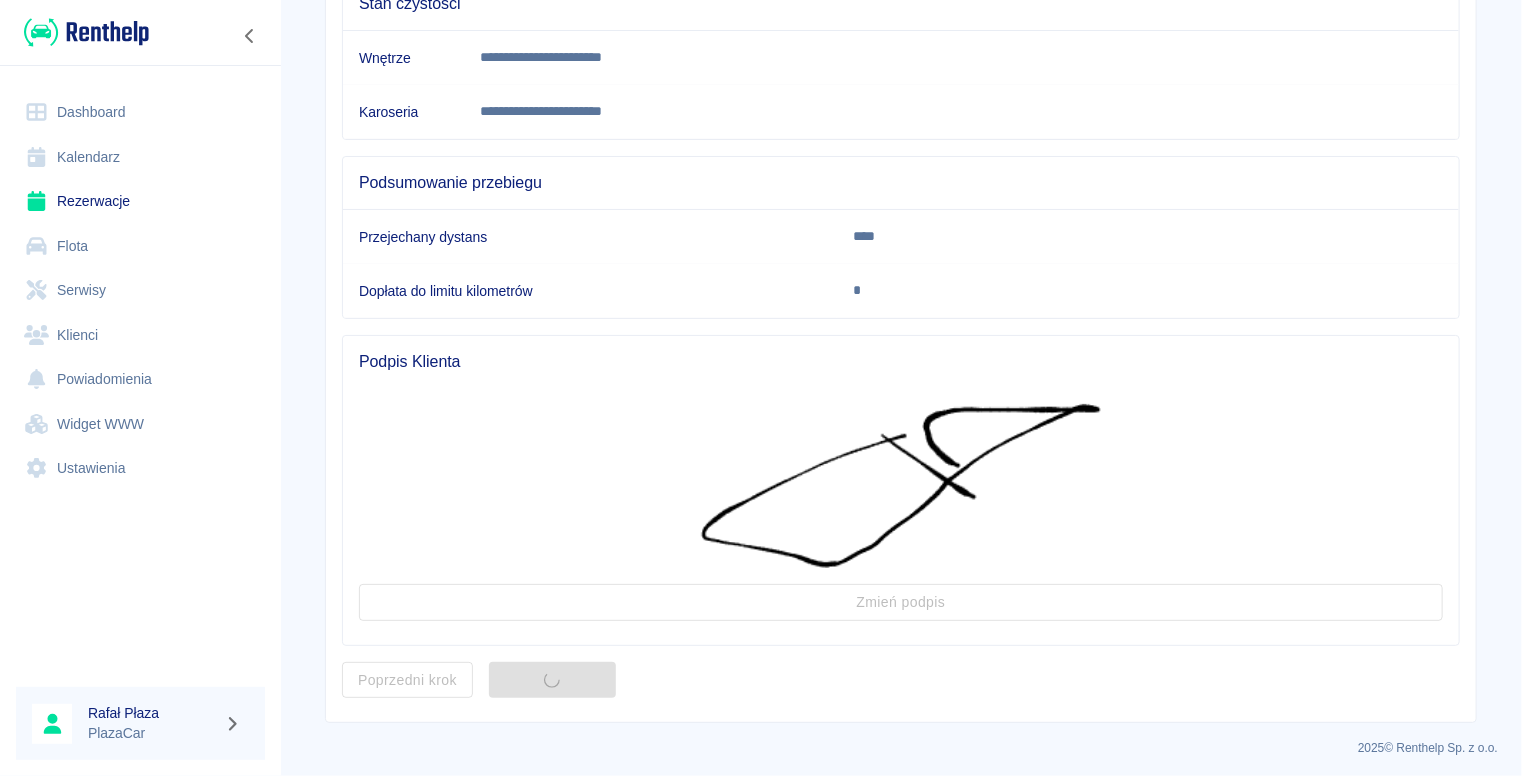 scroll, scrollTop: 0, scrollLeft: 0, axis: both 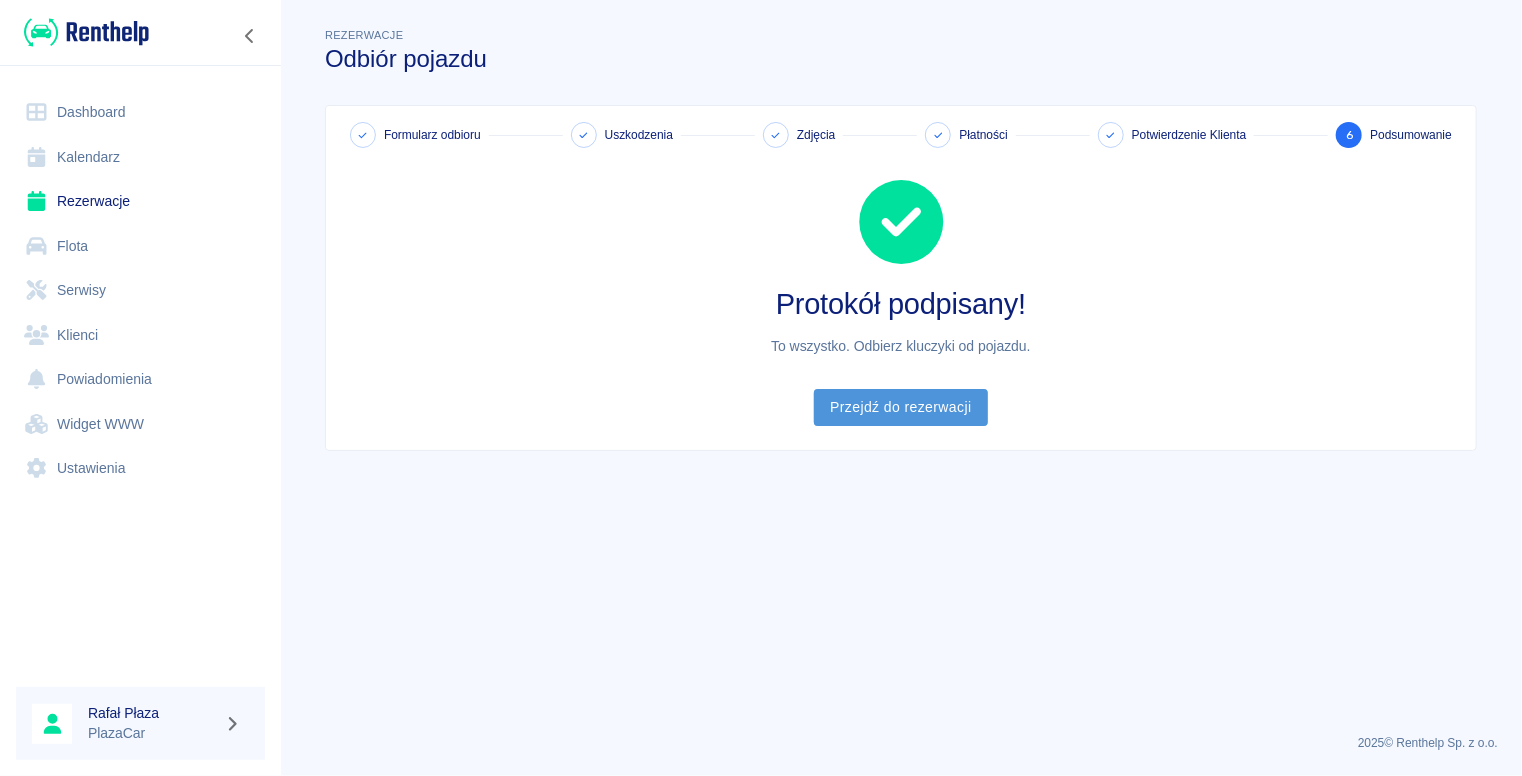 click on "Przejdź do rezerwacji" at bounding box center [900, 407] 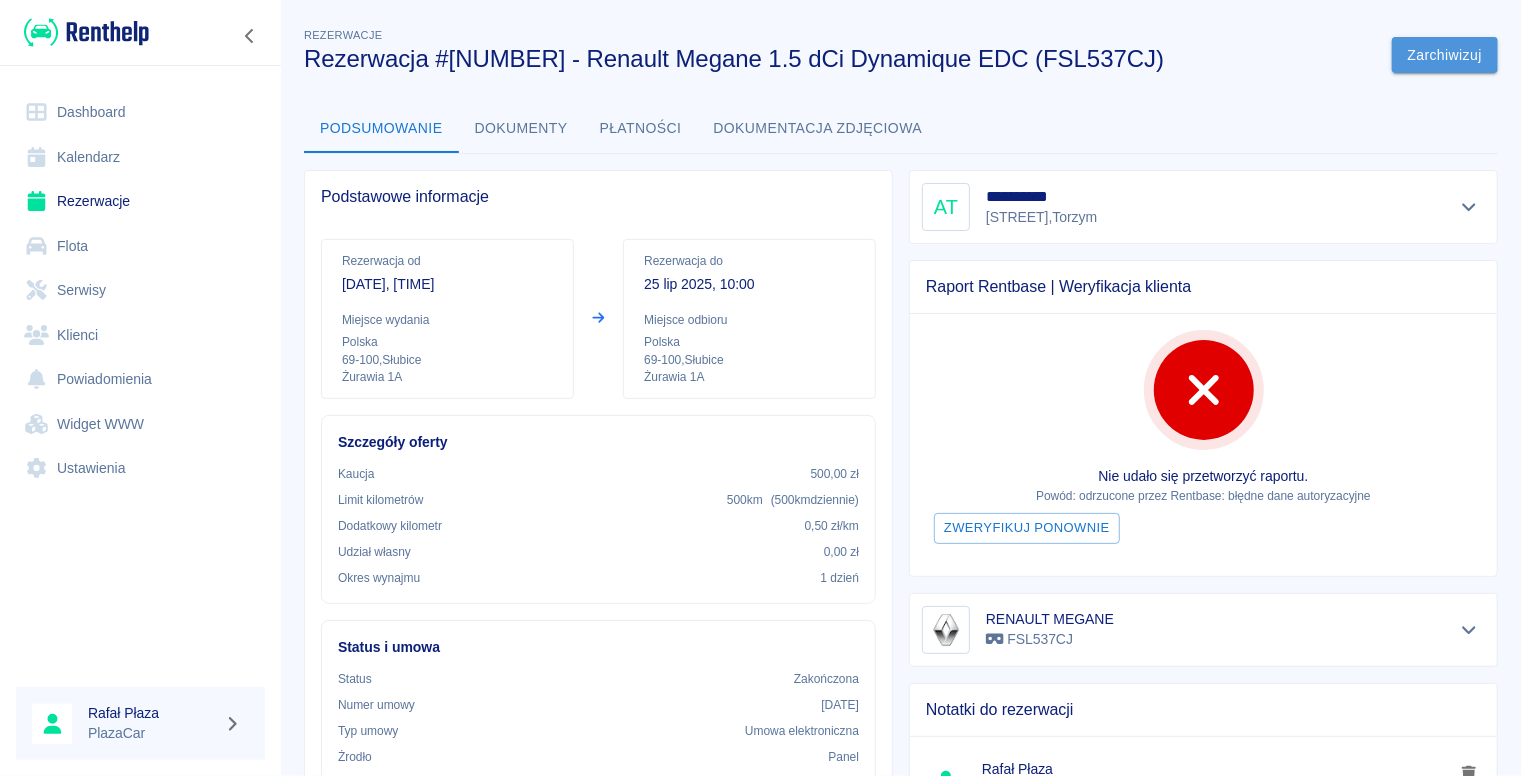 click on "Zarchiwizuj" at bounding box center [1445, 55] 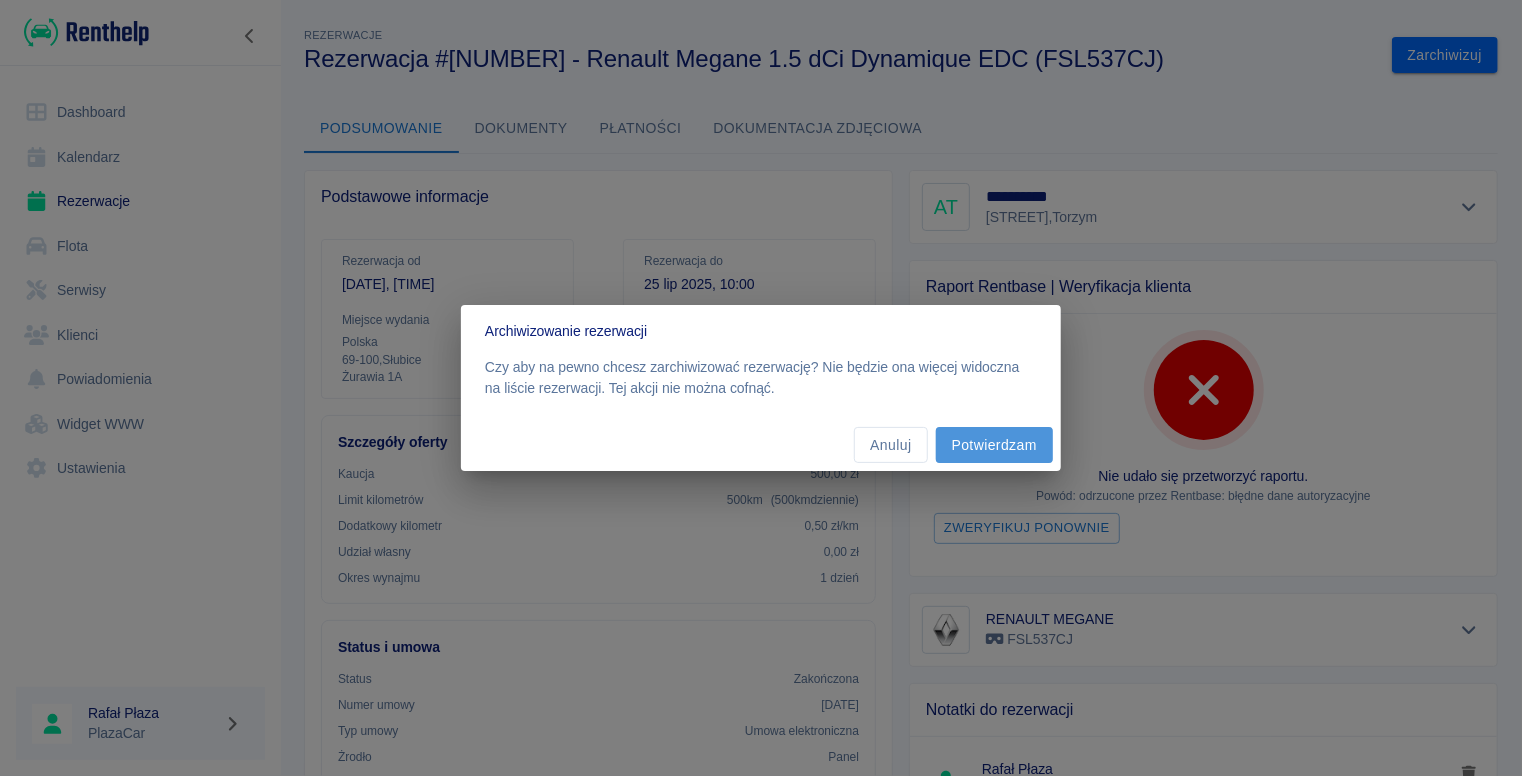 click on "Potwierdzam" at bounding box center (994, 445) 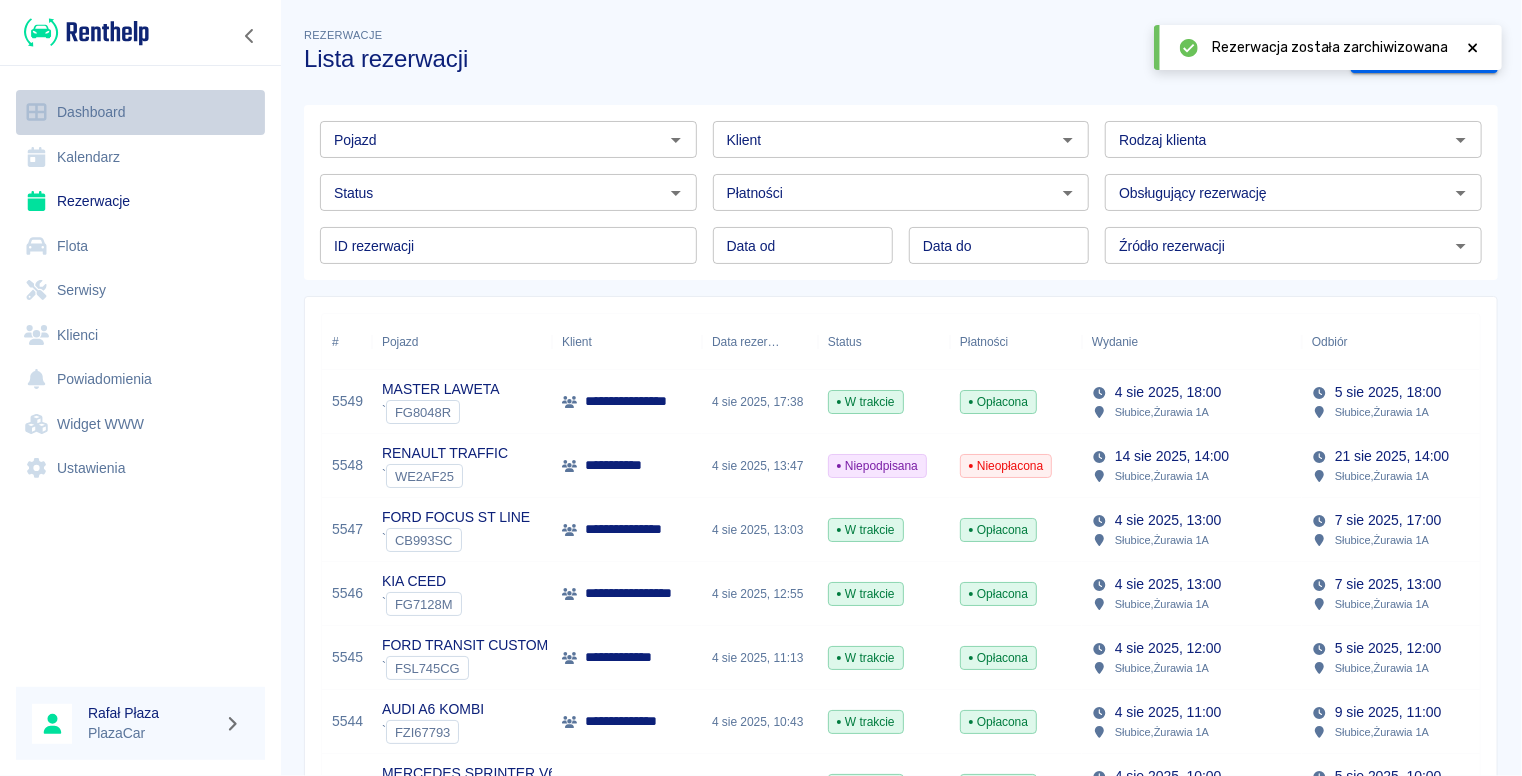 click on "Dashboard" at bounding box center [140, 112] 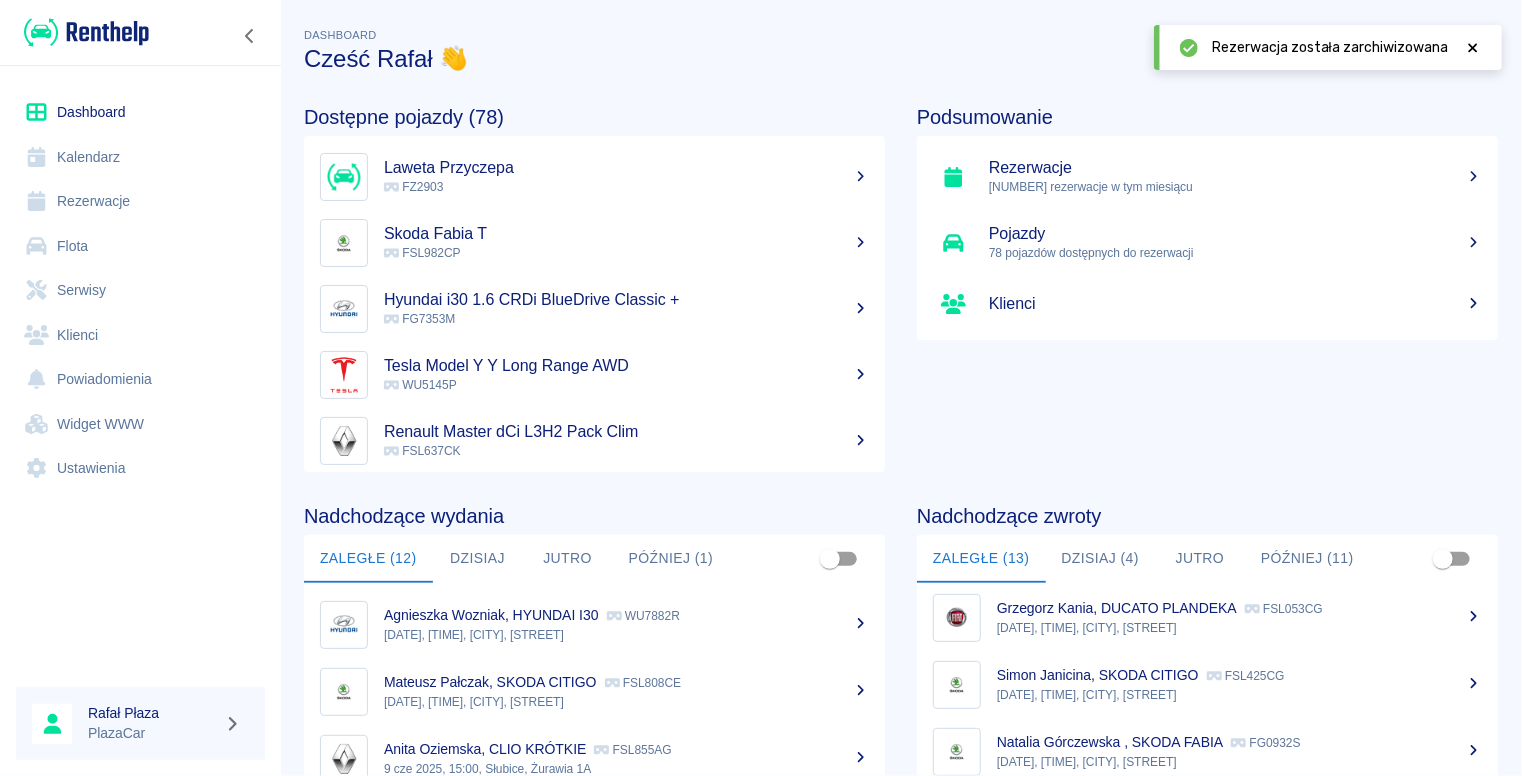 scroll, scrollTop: 484, scrollLeft: 0, axis: vertical 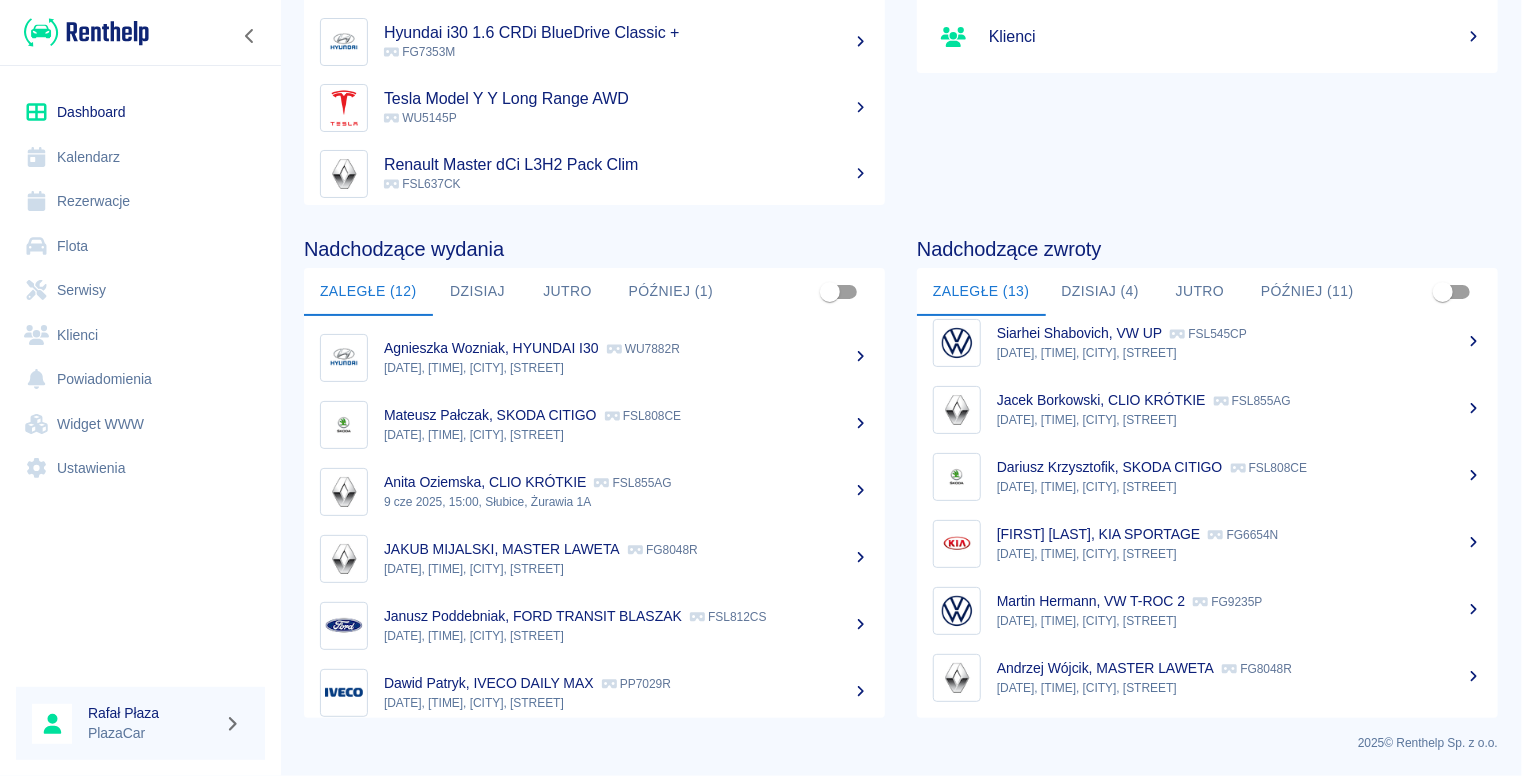 click on "Nadchodzące zwroty Zaległe ([NUMBER]) Dzisiaj ([NUMBER]) Jutro Później ([NUMBER]) [FIRST] [LAST], RENAULT EXPRESS WU8039R [DATE], [TIME], [CITY], [STREET] [FIRST] [LAST], DUCATO PLANDEKA FSL053CG [DATE], [TIME], [CITY], [STREET] [FIRST] [LAST], SKODA CITIGO FSL425CG [DATE], [TIME], [CITY], [STREET] [FIRST] [LAST] , SKODA FABIA FG0932S [DATE], [TIME], [CITY], [STREET] [FIRST] [LAST], SKODA FABIA FG0932S [DATE], [TIME], [CITY], [STREET] [FIRST] [LAST], SKODA FABIA FG0979S [DATE], [TIME], [CITY], [STREET] [FIRST] [LAST], HYUNDAI I30 FG8319M [DATE], [TIME], [CITY], [STREET] [FIRST] [LAST], VW UP FSL545CP [DATE], [TIME], [CITY], [STREET] [FIRST] [LAST], CLIO KRÓTKIE FSL855AG [DATE], [TIME], [CITY], [STREET] [FIRST] [LAST], SKODA CITIGO FSL808CE [DATE], [TIME], [CITY], [STREET] [FIRST] [LAST], KIA SPORTAGE FG6654N [DATE], [TIME], [CITY], [STREET] [FIRST] [LAST], VW T-ROC [NUMBER] FG9235P FG8048R" at bounding box center [1191, 461] 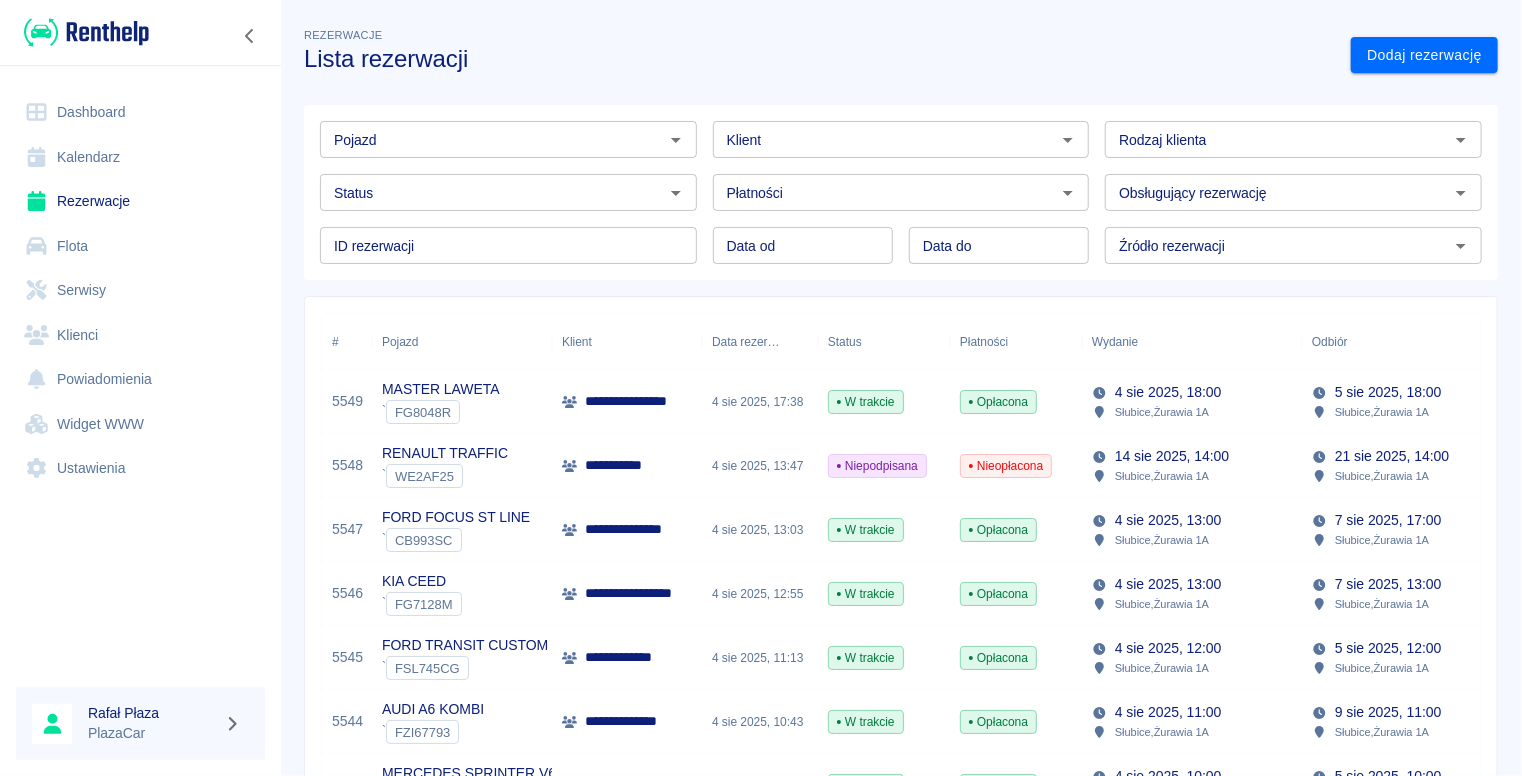 click on "Pojazd" at bounding box center [508, 139] 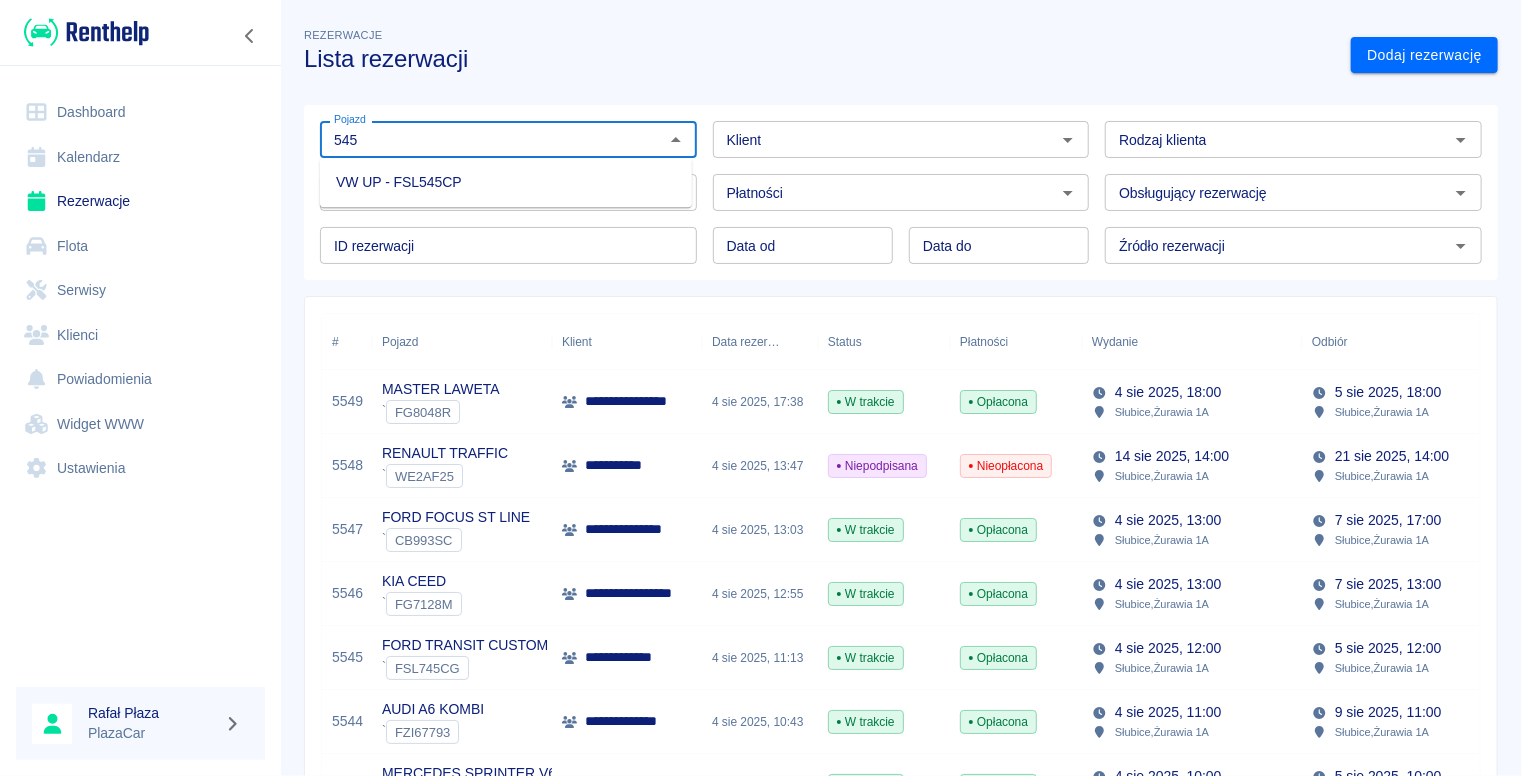 click on "VW UP - FSL545CP" at bounding box center [506, 182] 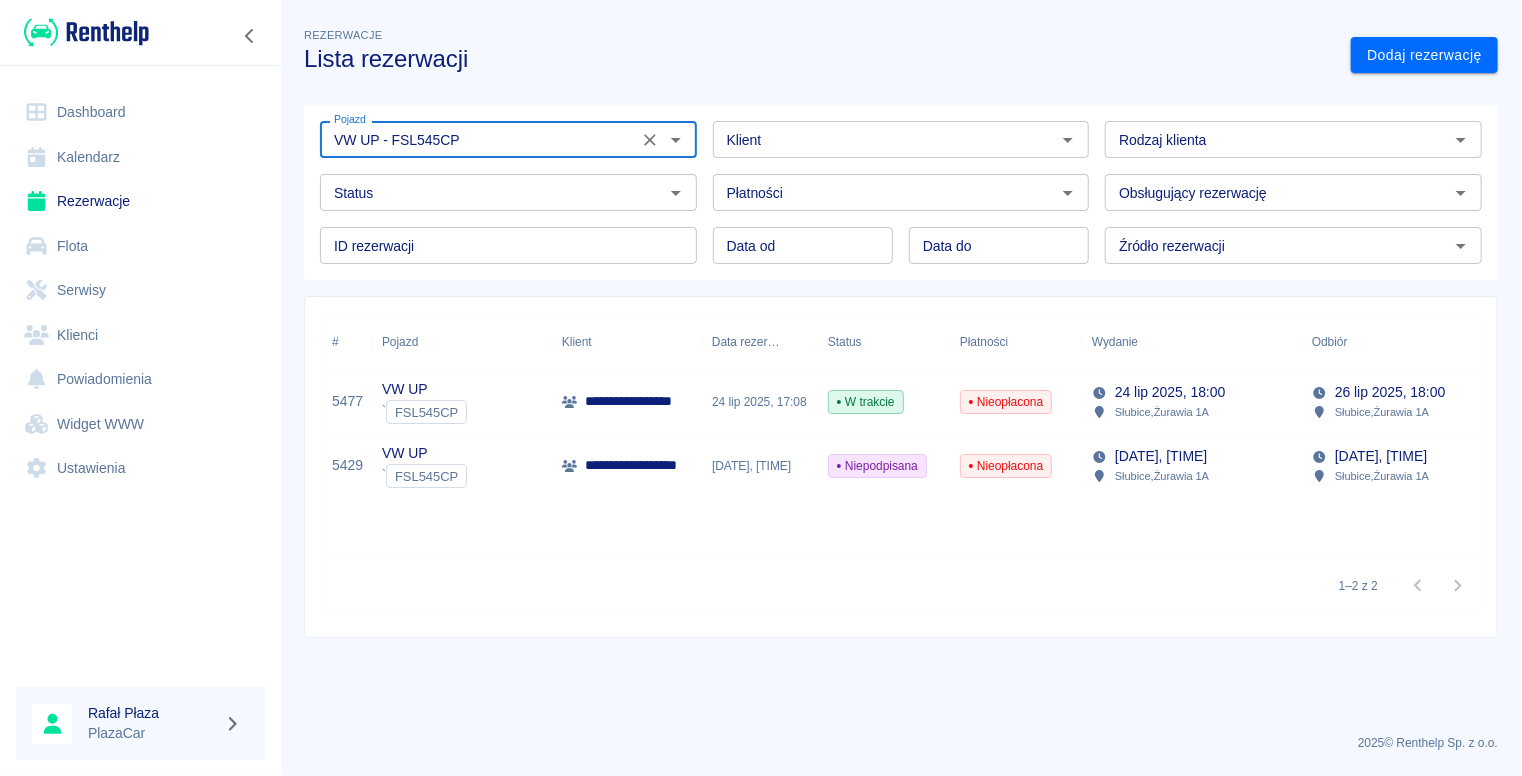 type on "VW UP - FSL545CP" 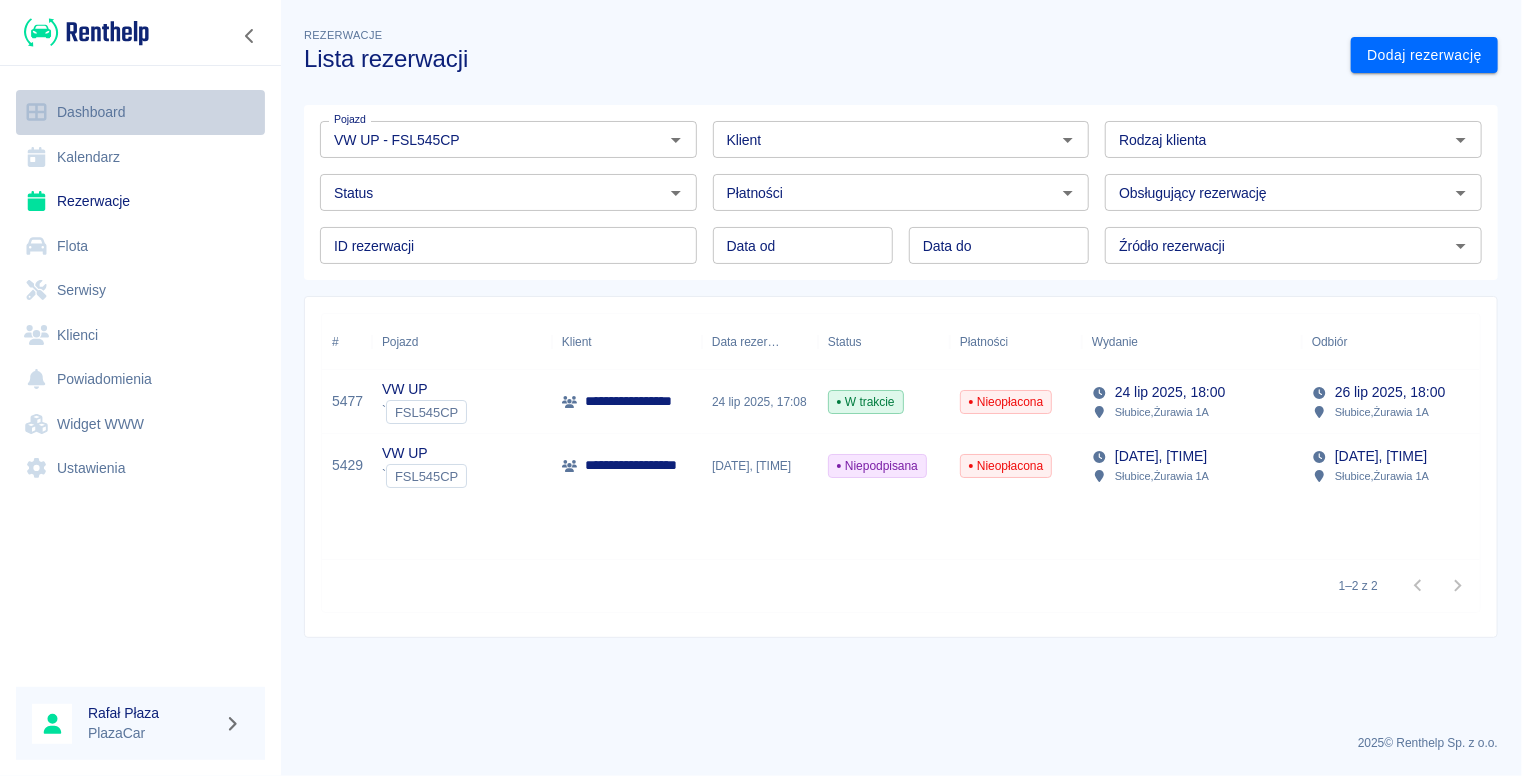 click on "Dashboard" at bounding box center (140, 112) 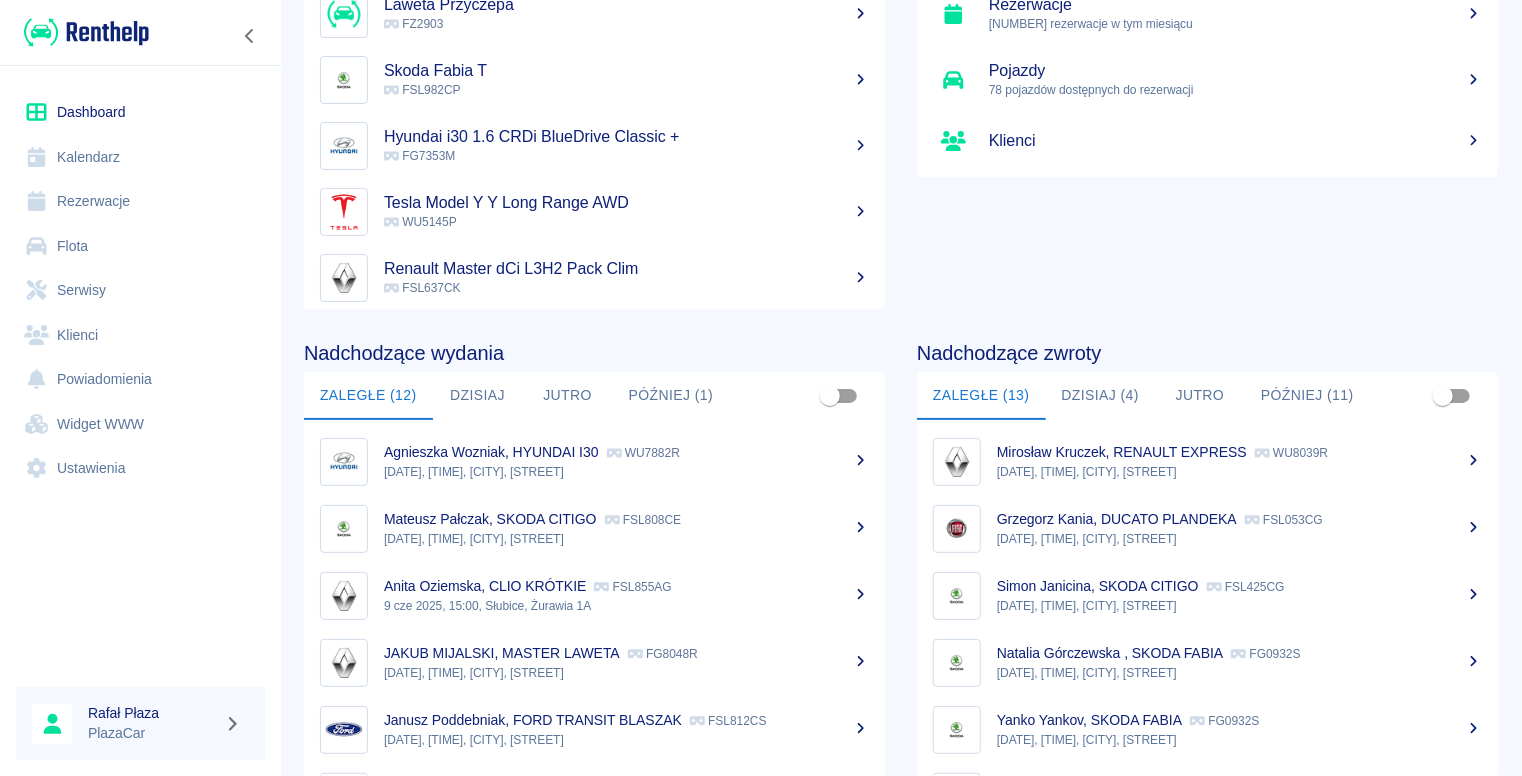 scroll, scrollTop: 267, scrollLeft: 0, axis: vertical 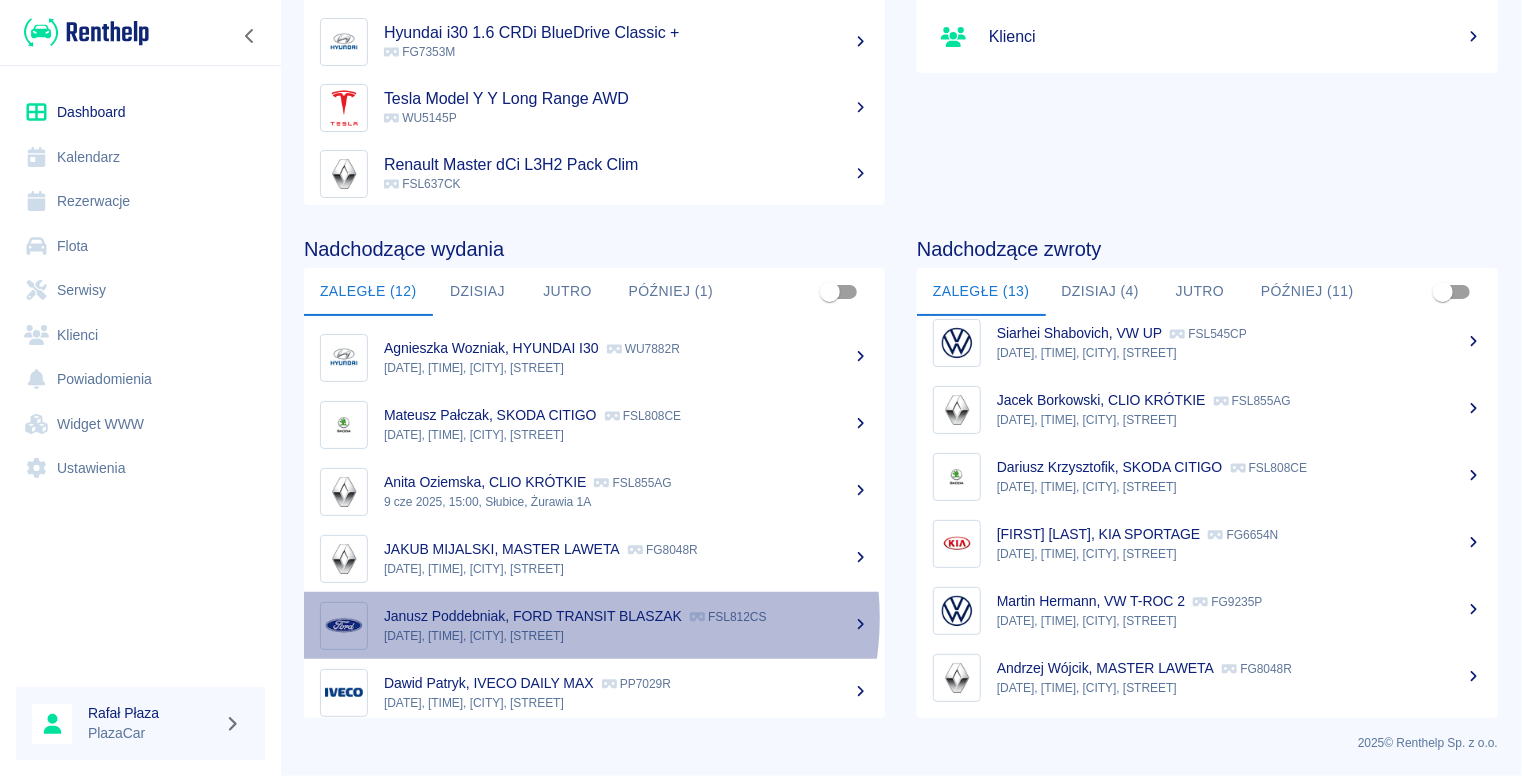 click on "Janusz Poddebniak, FORD TRANSIT BLASZAK" at bounding box center [533, 616] 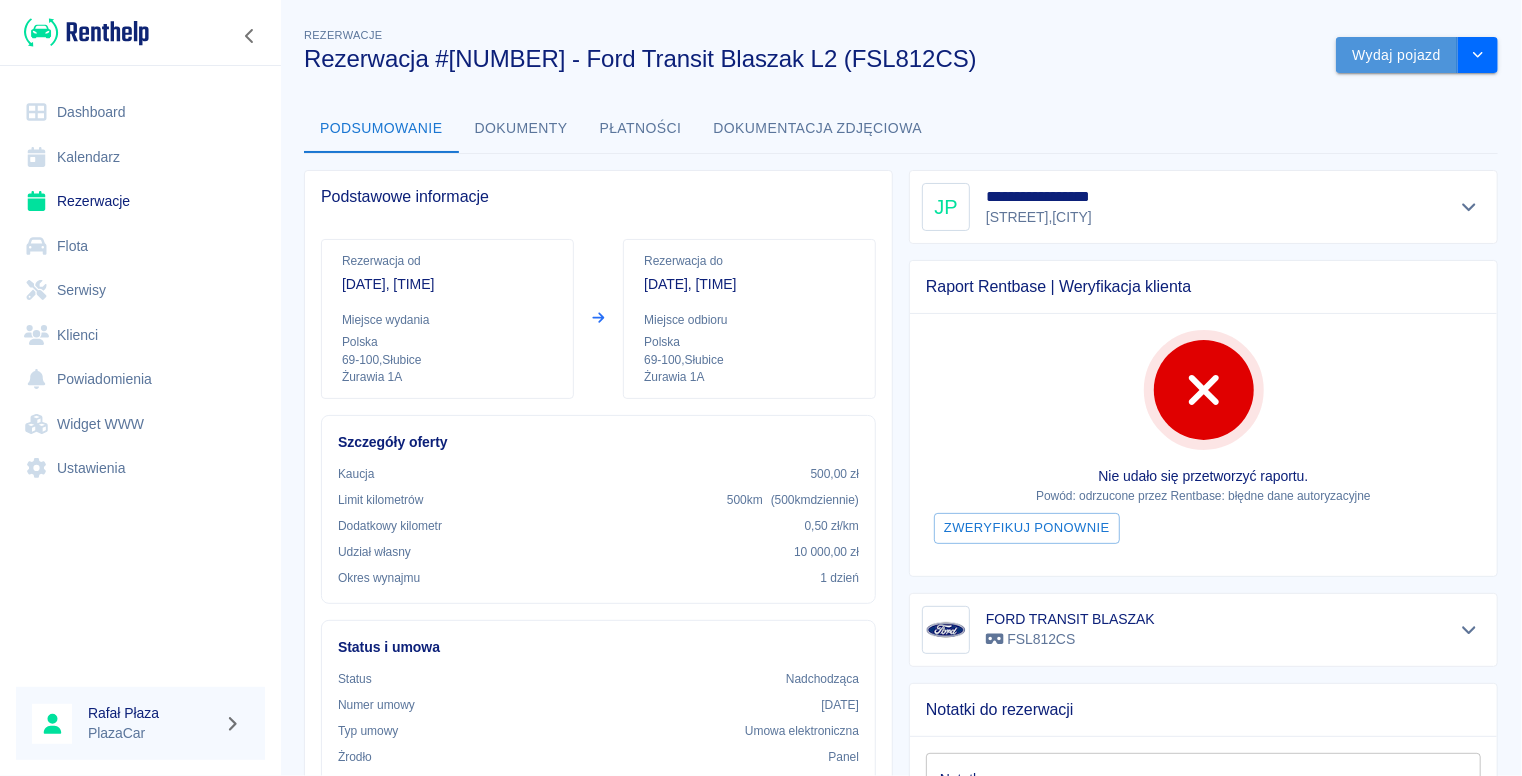 click on "Wydaj pojazd" at bounding box center [1397, 55] 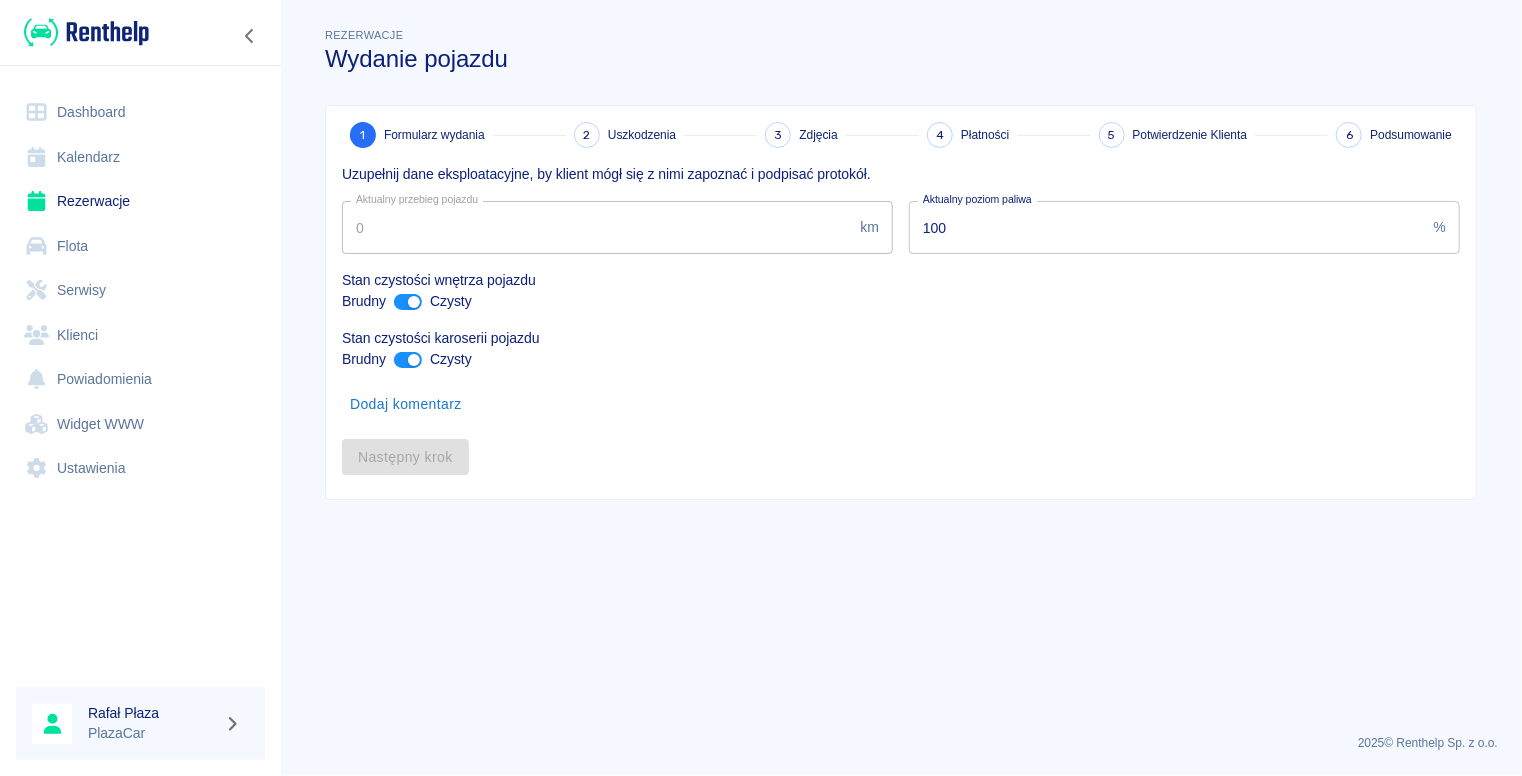 type on "315451" 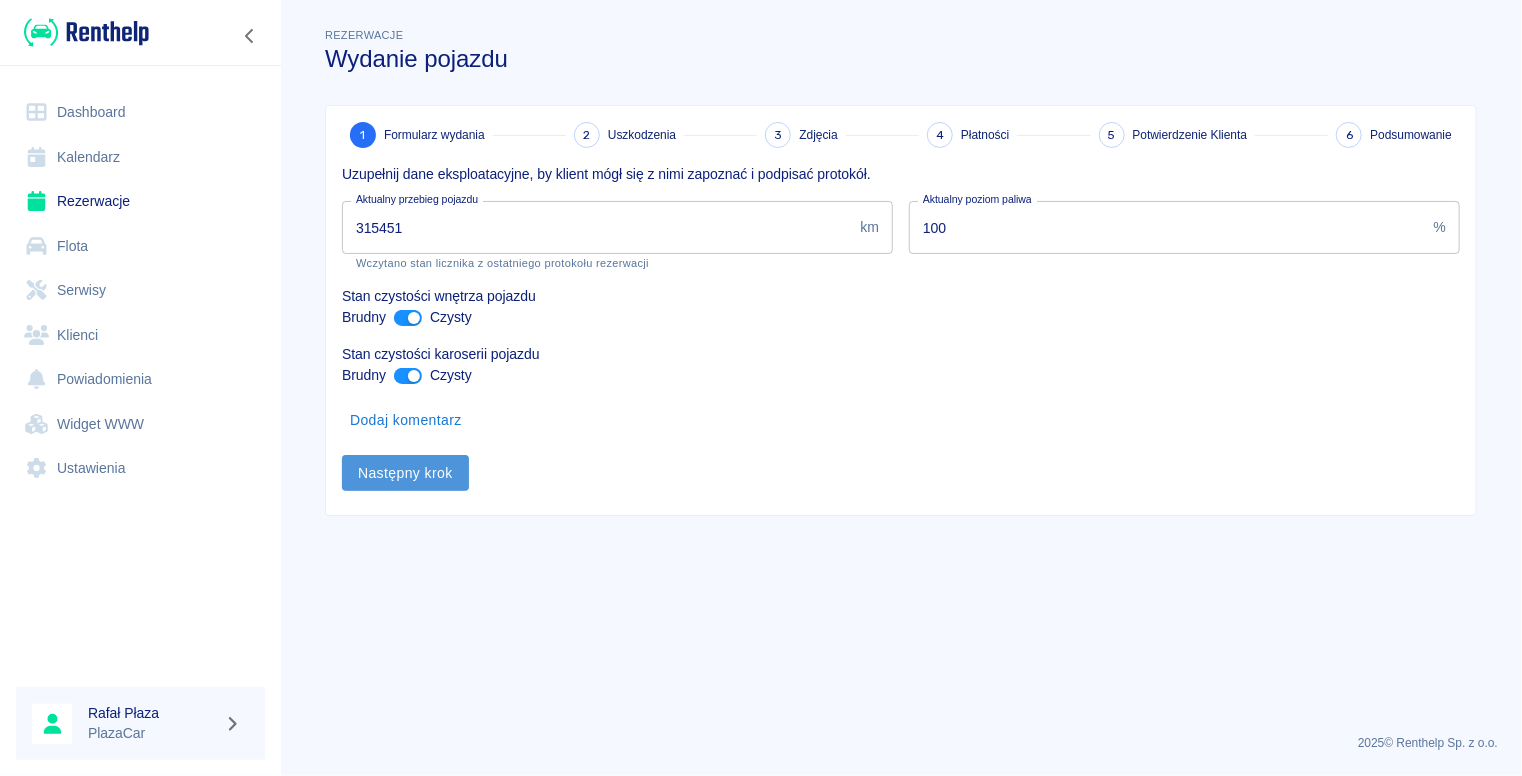 click on "Następny krok" at bounding box center [405, 473] 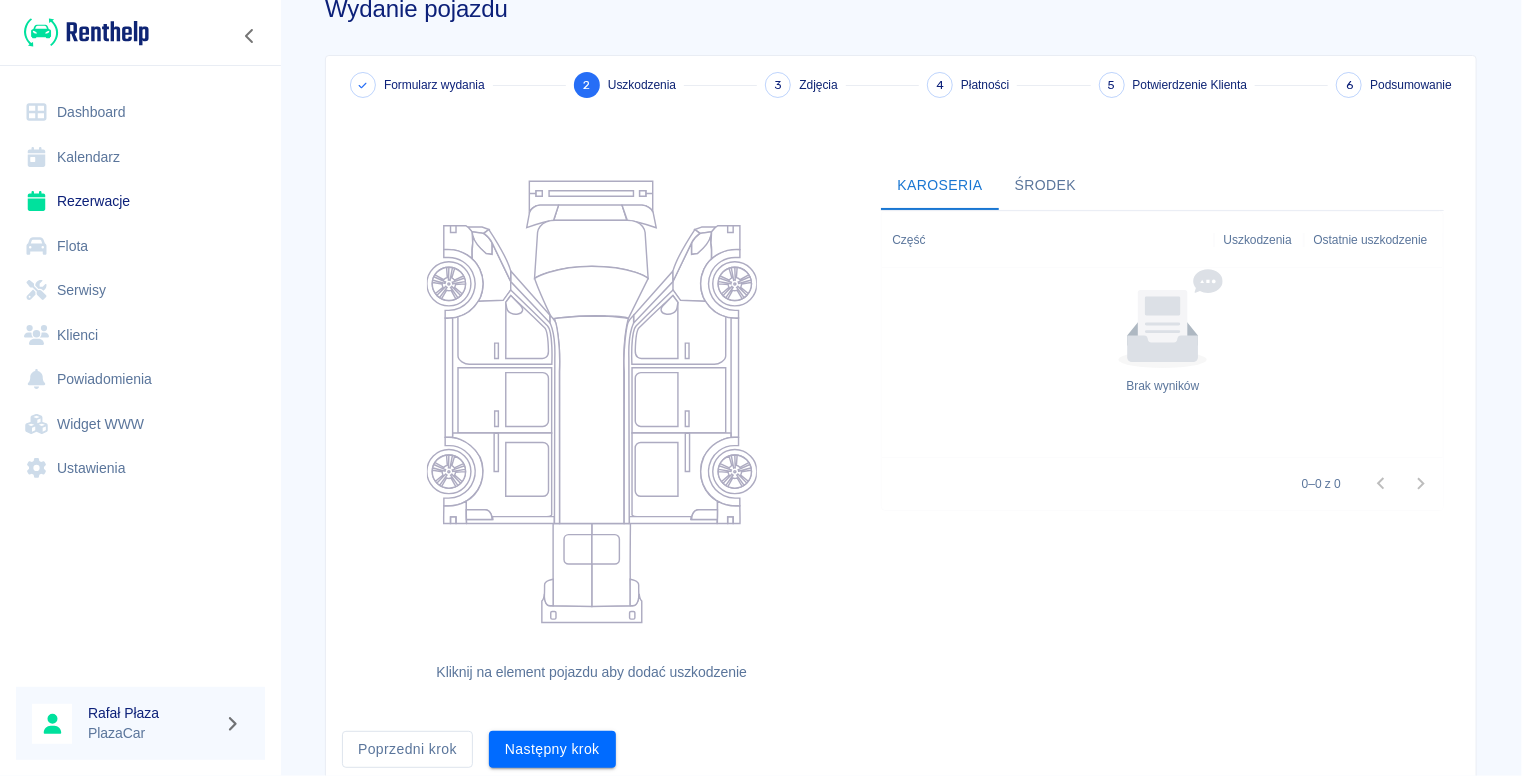 scroll, scrollTop: 124, scrollLeft: 0, axis: vertical 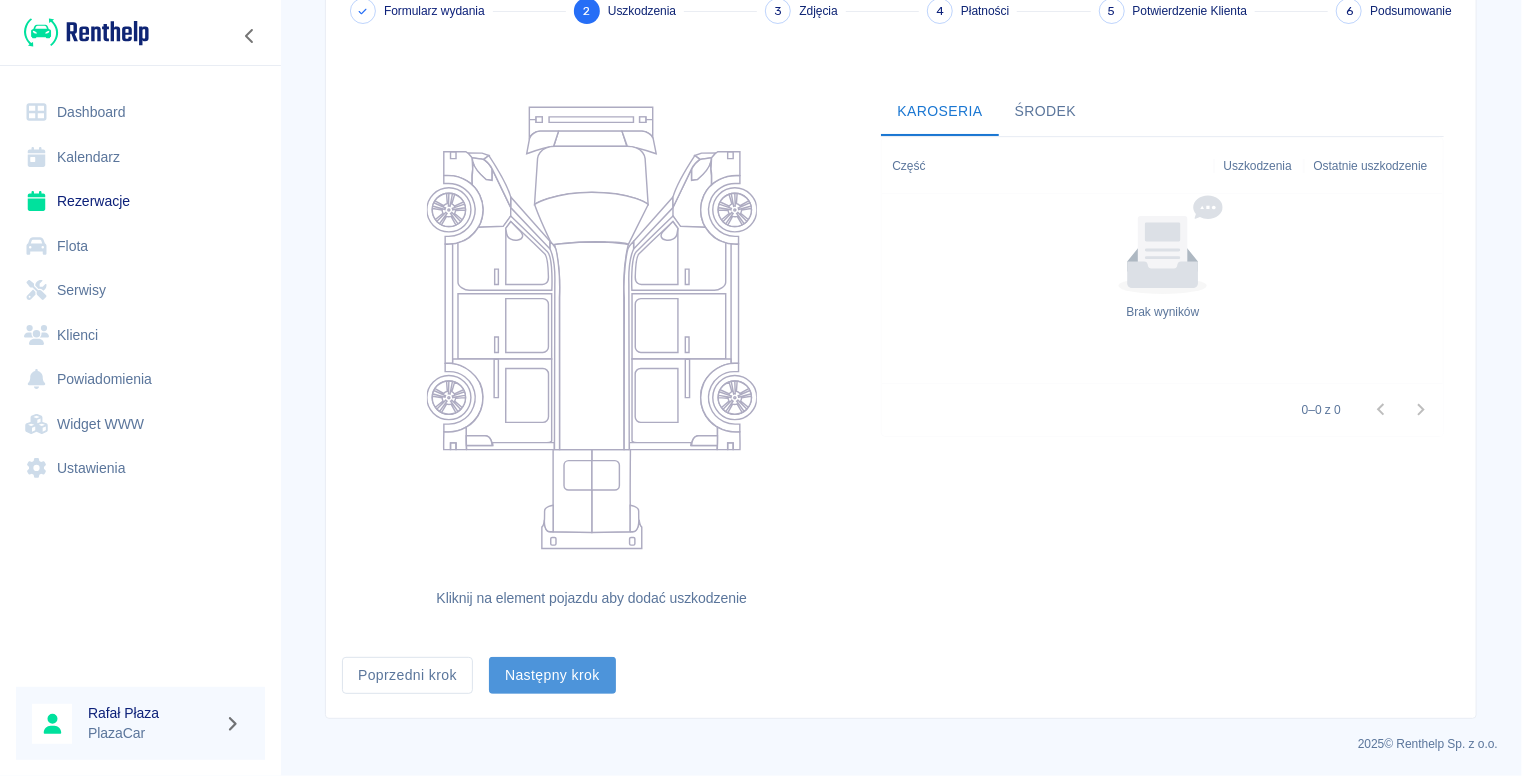 click on "Następny krok" at bounding box center [552, 675] 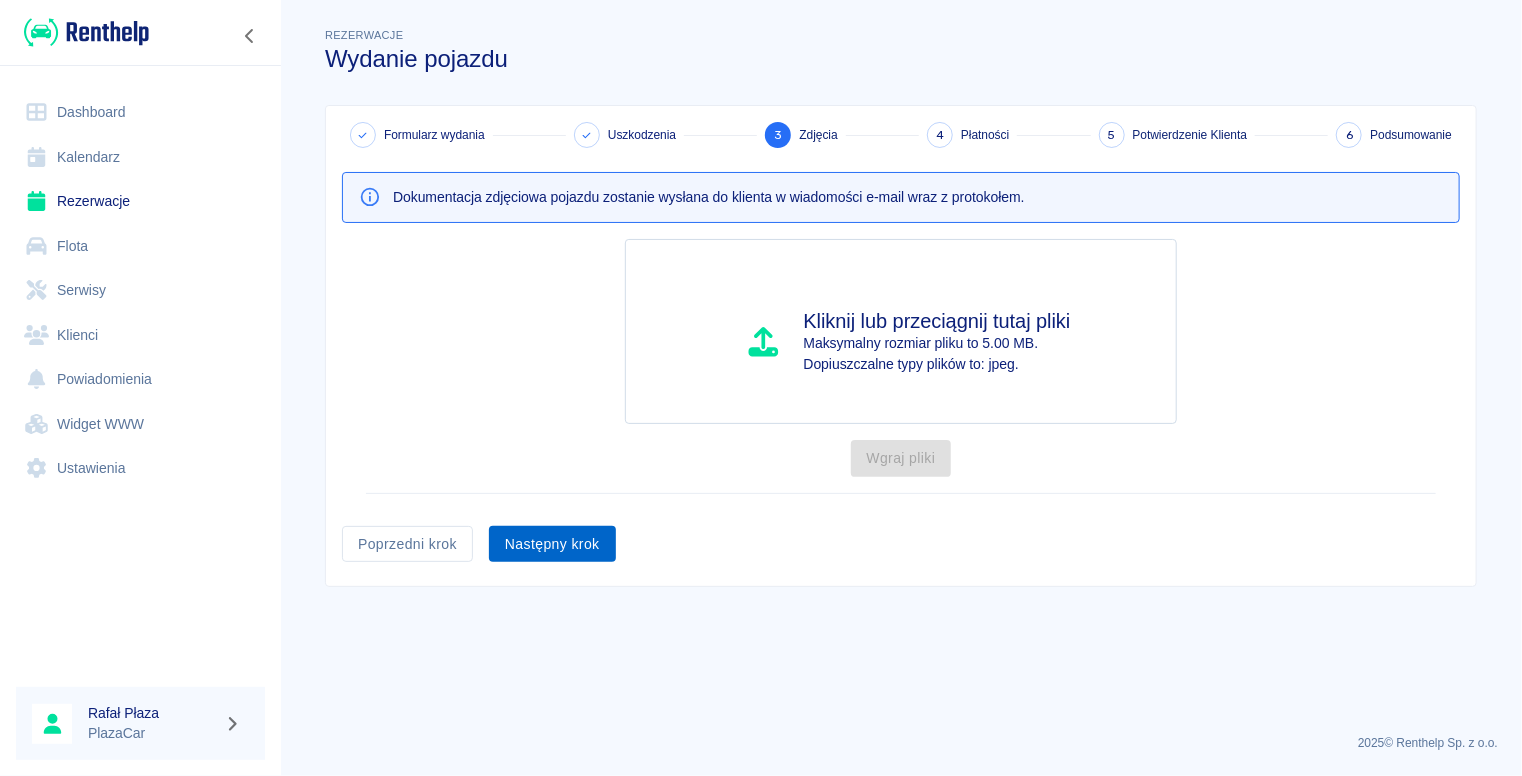 click on "Następny krok" at bounding box center (552, 544) 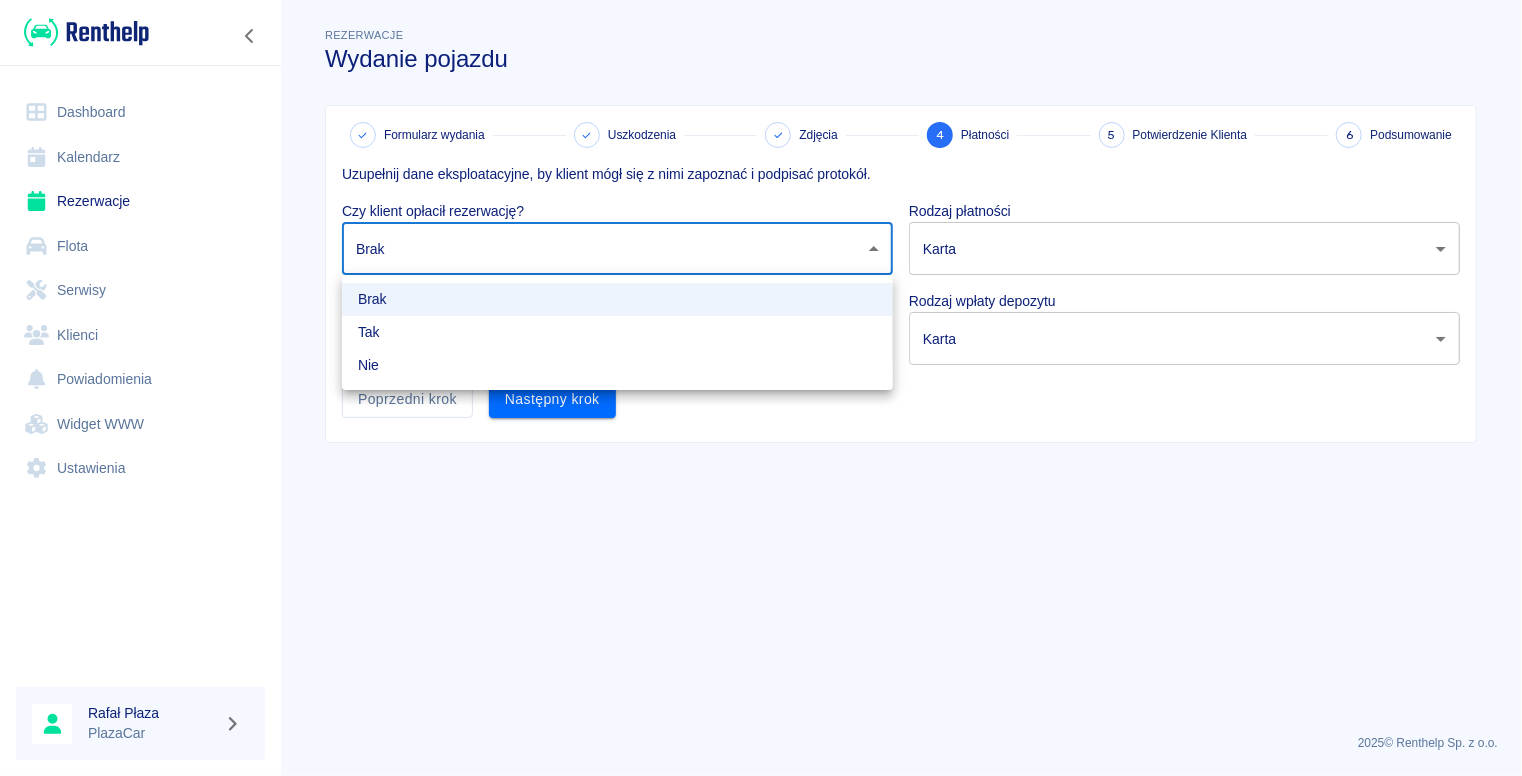 click on "Używamy plików Cookies, by zapewnić Ci najlepsze możliwe doświadczenie. Aby dowiedzieć się więcej, zapoznaj się z naszą Polityką Prywatności. Polityka Prywatności Rozumiem Dashboard Kalendarz Rezerwacje Flota Serwisy Klienci Powiadomienia Widget WWW Ustawienia [FIRST] [LAST] PlazaCar Rezerwacje Wydanie pojazdu Formularz wydania Uszkodzenia Zdjęcia [NUMBER] Płatności [NUMBER] Potwierdzenie Klienta [NUMBER] Podsumowanie Uzupełnij dane eksploatacyjne, by klient mógł się z nimi zapoznać i podpisać protokół. Czy klient opłacił rezerwację? Brak none ​ Rodzaj płatności Karta card ​ Czy klient wpłacił depozyt? Brak none ​ Rodzaj wpłaty depozytu Karta terminal_card_authorization ​ Poprzedni krok Następny krok [YEAR] © Renthelp Sp. z o.o. Wydanie pojazdu | Renthelp Brak Tak Nie" at bounding box center [761, 388] 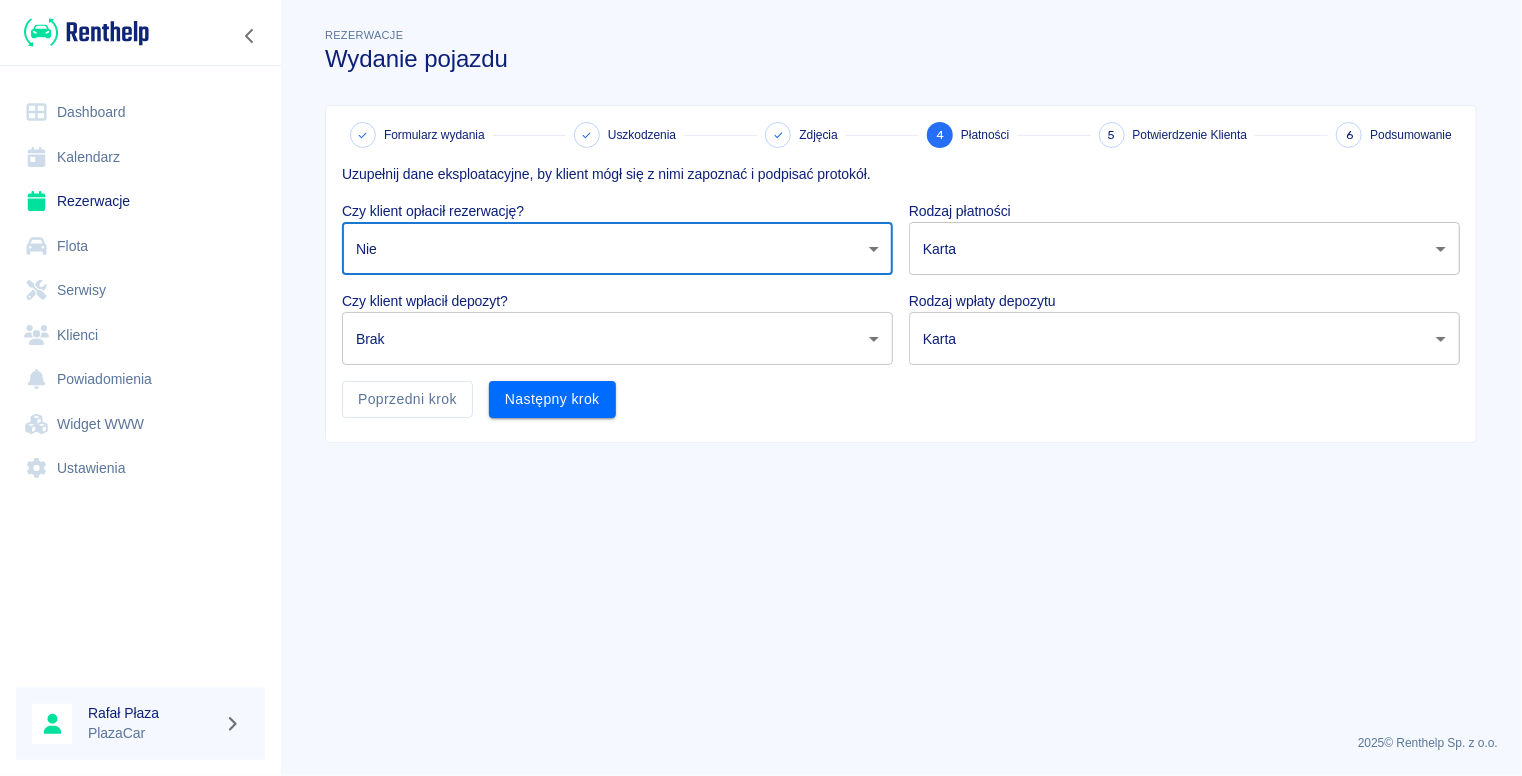 click on "Używamy plików Cookies, by zapewnić Ci najlepsze możliwe doświadczenie. Aby dowiedzieć się więcej, zapoznaj się z naszą Polityką Prywatności.  Polityka Prywatności Rozumiem Dashboard Kalendarz Rezerwacje Flota Serwisy Klienci Powiadomienia Widget WWW Ustawienia [FIRST] [LAST] PlazaCar Rezerwacje Wydanie pojazdu Formularz wydania Uszkodzenia Zdjęcia 4 Płatności 5 Potwierdzenie Klienta 6 Podsumowanie Uzupełnij dane eksploatacyjne, by klient mógł się z nimi zapoznać i podpisać protokół. Czy klient opłacił rezerwację? Nie false ​ Rodzaj płatności Karta card ​ Czy klient wpłacił depozyt? Brak none ​ Rodzaj wpłaty depozytu Karta terminal_card_authorization ​ Poprzedni krok Następny krok 2025  © Renthelp Sp. z o.o. Wydanie pojazdu | Renthelp" at bounding box center [761, 388] 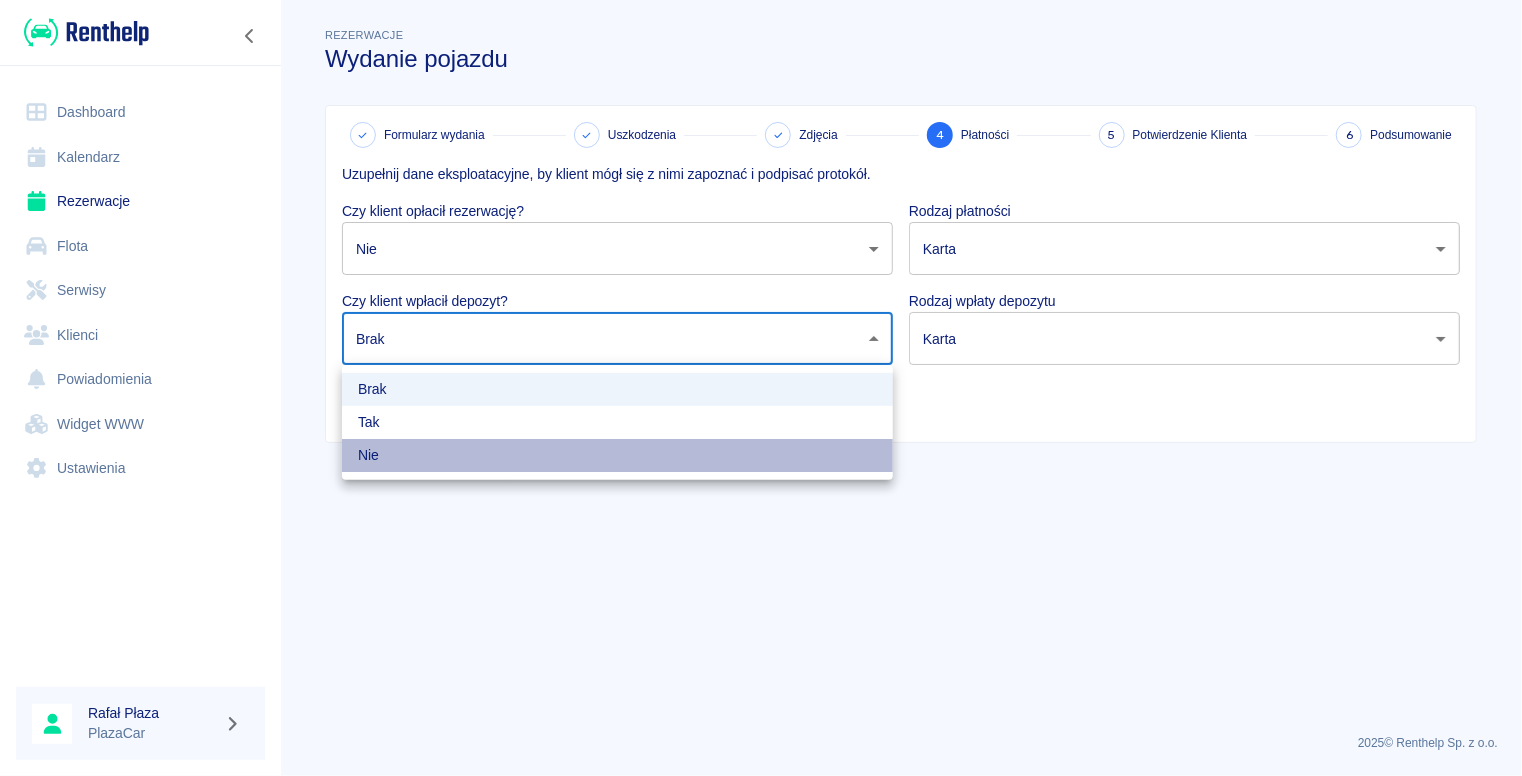 click on "Nie" at bounding box center (617, 455) 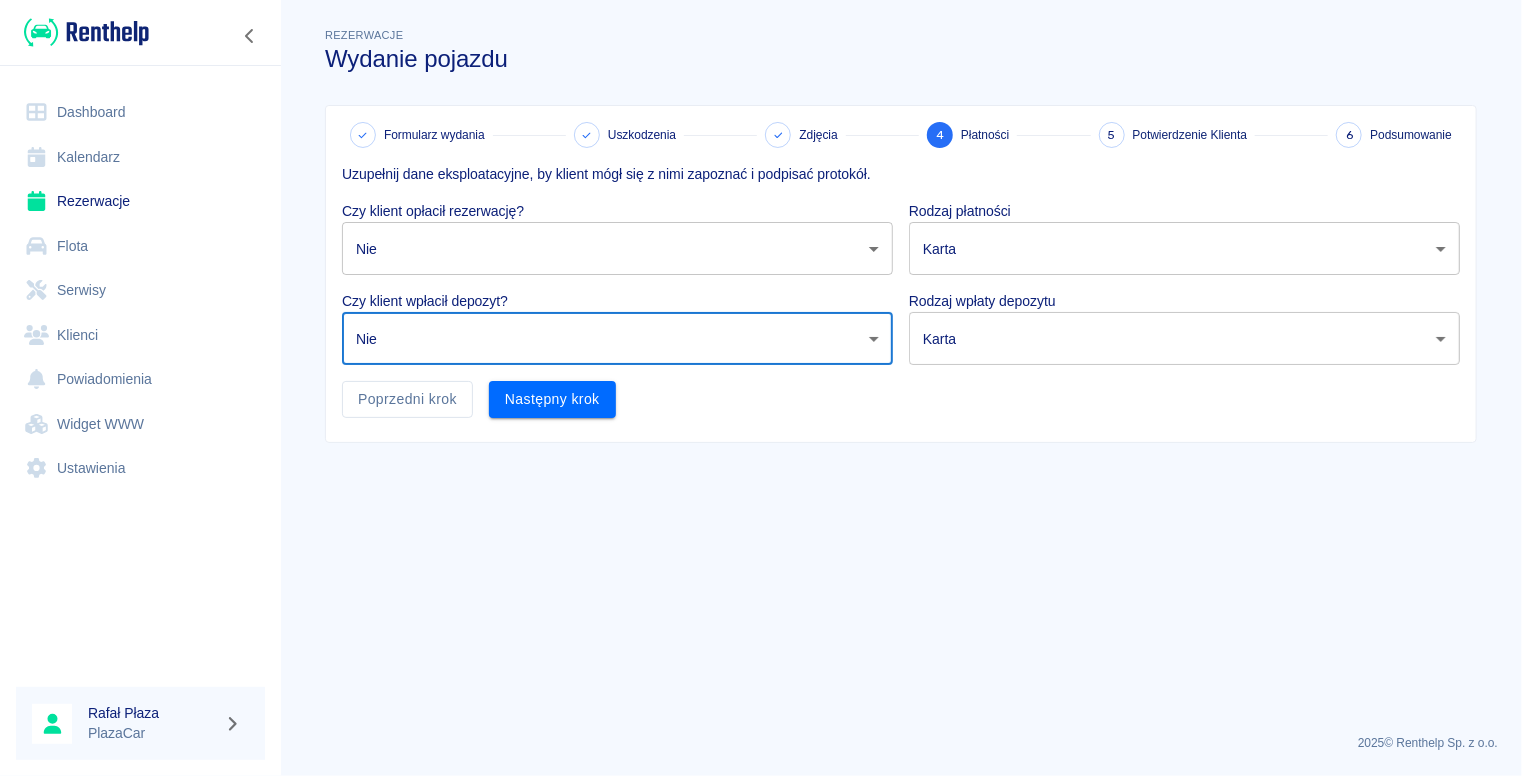click on "Używamy plików Cookies, by zapewnić Ci najlepsze możliwe doświadczenie. Aby dowiedzieć się więcej, zapoznaj się z naszą Polityką Prywatności. Polityka Prywatności Rozumiem Dashboard Kalendarz Rezerwacje Flota Serwisy Klienci Powiadomienia Widget WWW Ustawienia [FIRST] [LAST] PlazaCar Rezerwacje Wydanie pojazdu Formularz wydania Uszkodzenia Zdjęcia [NUMBER] Płatności [NUMBER] Potwierdzenie Klienta [NUMBER] Podsumowanie Uzupełnij dane eksploatacyjne, by klient mógł się z nimi zapoznać i podpisać protokół. Czy klient opłacił rezerwację? Nie false ​ Rodzaj płatności Karta card ​ Czy klient wpłacił depozyt? Nie false ​ Rodzaj wpłaty depozytu Karta terminal_card_authorization ​ Poprzedni krok Następny krok [YEAR] © Renthelp Sp. z o.o. Wydanie pojazdu | Renthelp" at bounding box center (761, 388) 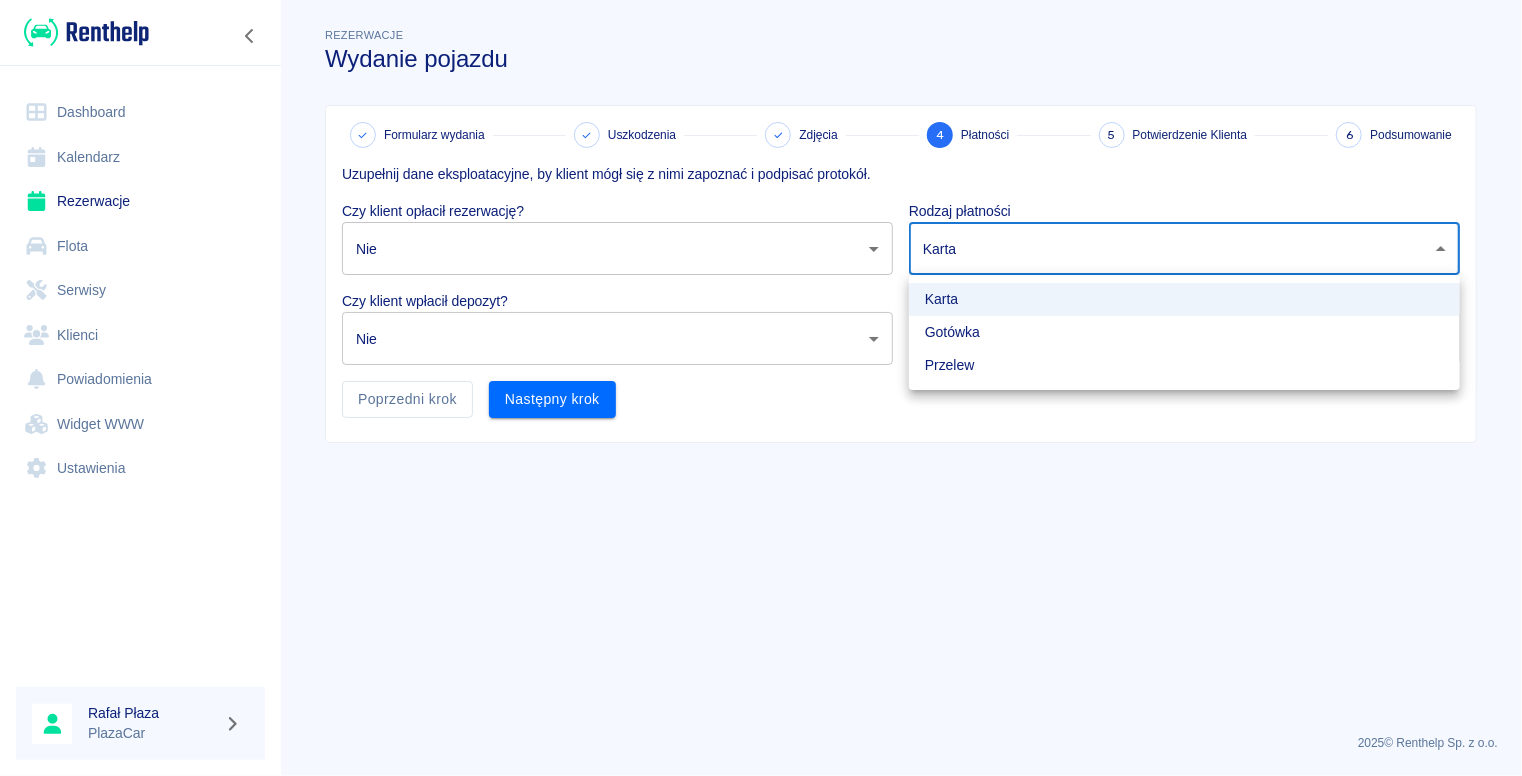 click on "Przelew" at bounding box center [1184, 365] 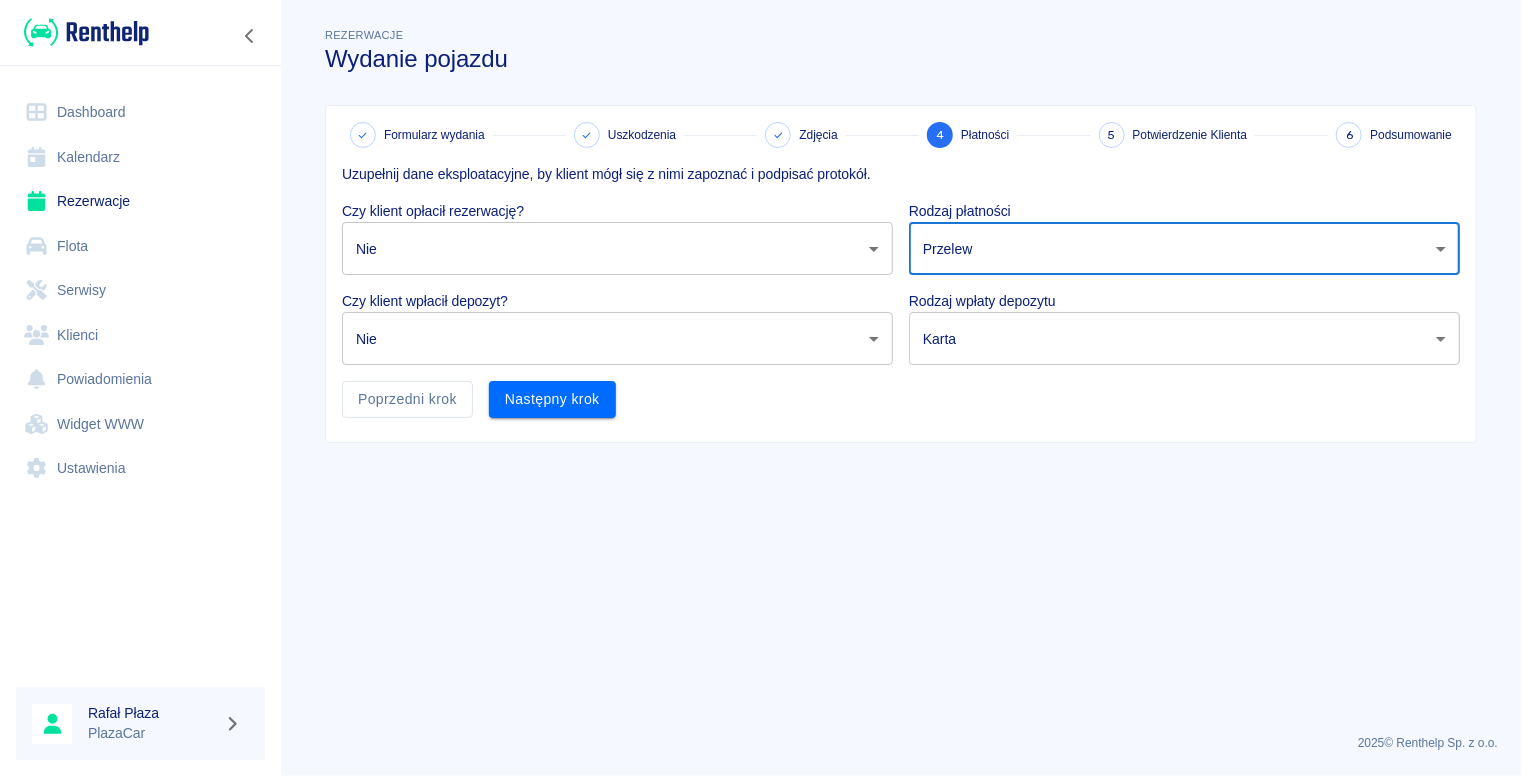 click on "Używamy plików Cookies, by zapewnić Ci najlepsze możliwe doświadczenie. Aby dowiedzieć się więcej, zapoznaj się z naszą Polityką Prywatności. Polityka Prywatności Rozumiem Dashboard Kalendarz Rezerwacje Flota Serwisy Klienci Powiadomienia Widget WWW Ustawienia [FIRST] [LAST] PlazaCar Rezerwacje Wydanie pojazdu Formularz wydania Uszkodzenia Zdjęcia [NUMBER] Płatności [NUMBER] Potwierdzenie Klienta [NUMBER] Podsumowanie Uzupełnij dane eksploatacyjne, by klient mógł się z nimi zapoznać i podpisać protokół. Czy klient opłacił rezerwację? Nie false ​ Rodzaj płatności Przelew bank_transfer ​ Czy klient wpłacił depozyt? Nie false ​ Rodzaj wpłaty depozytu Karta terminal_card_authorization ​ Poprzedni krok Następny krok [YEAR] © Renthelp Sp. z o.o. Wydanie pojazdu | Renthelp" at bounding box center [761, 388] 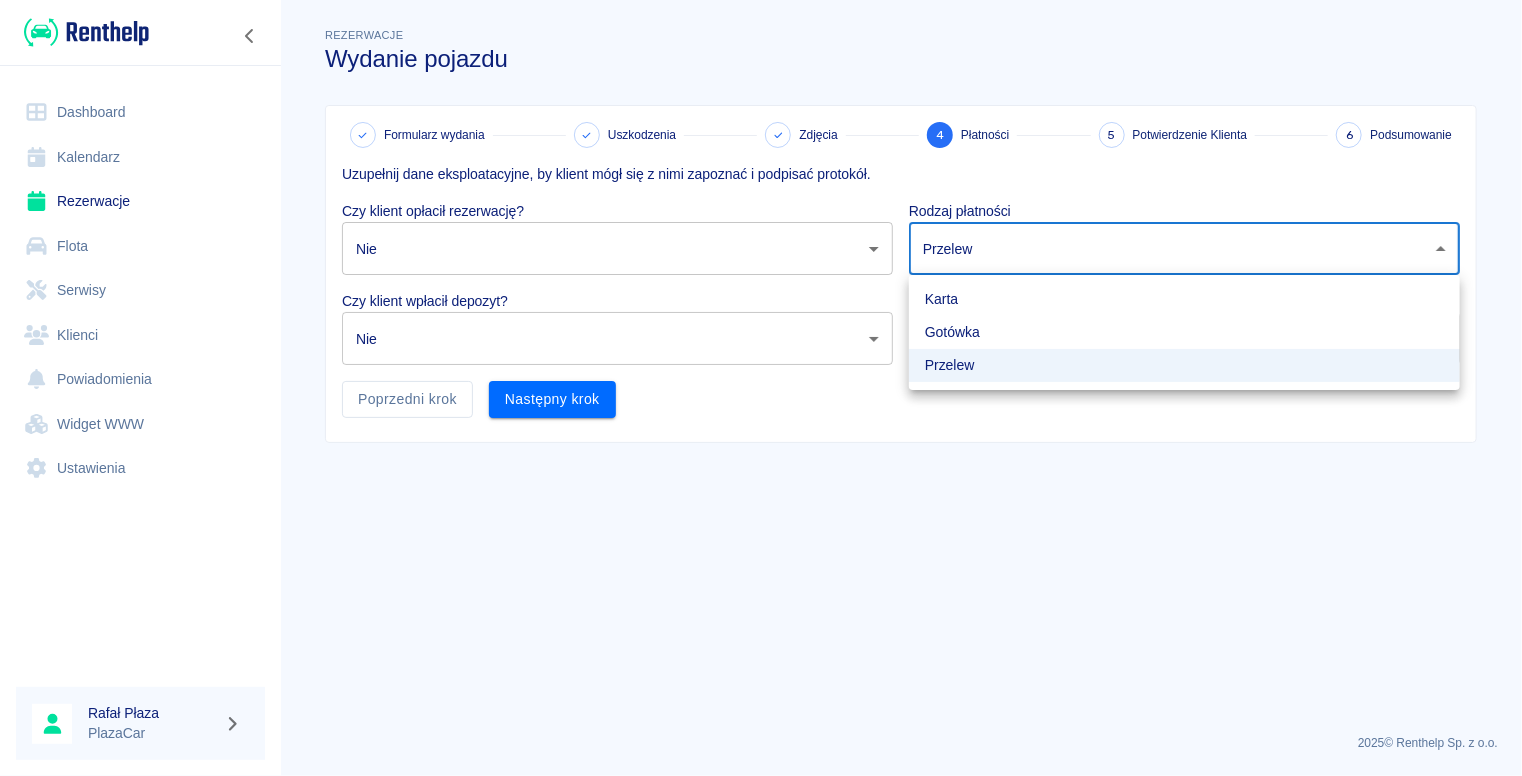 click on "Karta" at bounding box center [1184, 299] 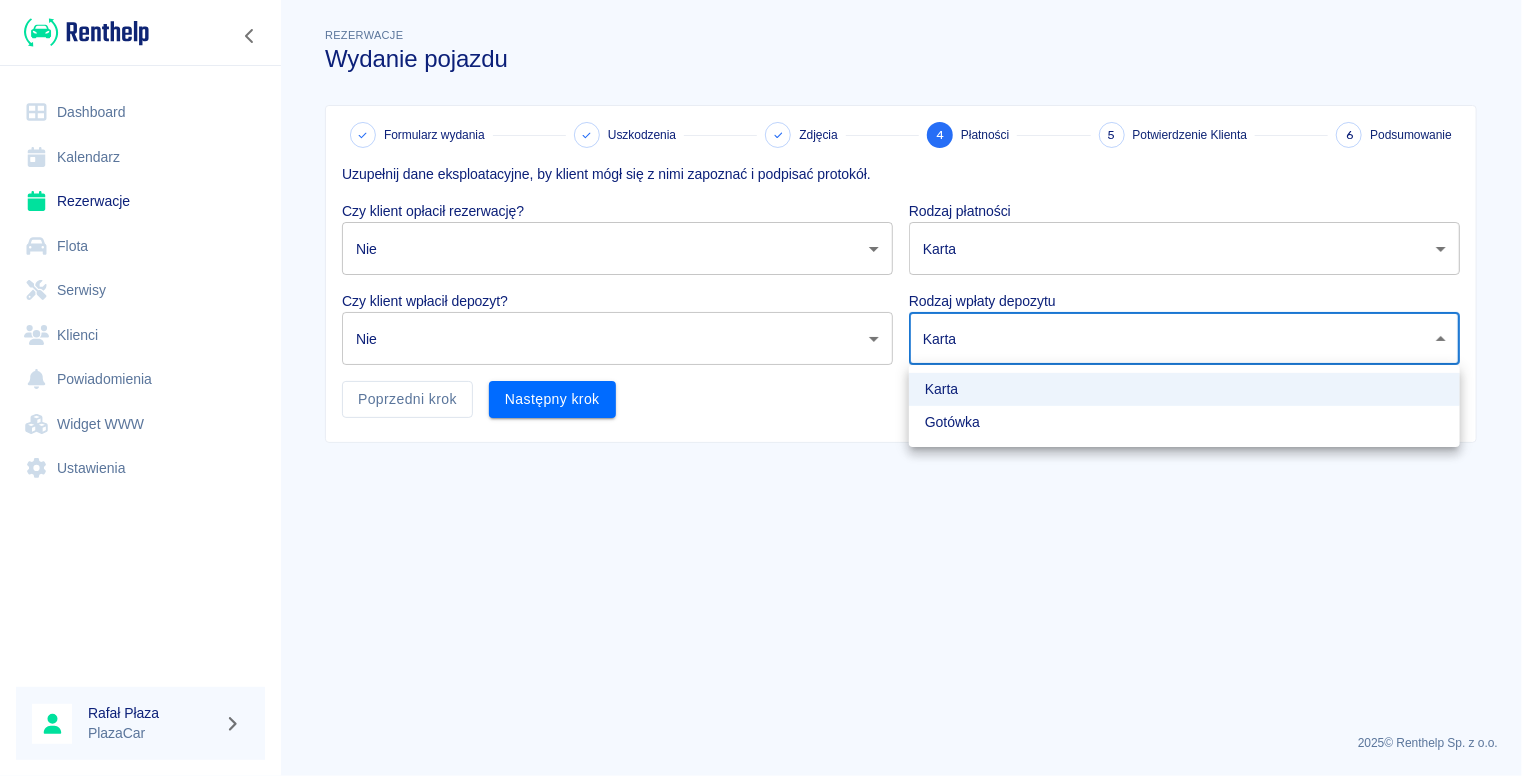 click on "Używamy plików Cookies, by zapewnić Ci najlepsze możliwe doświadczenie. Aby dowiedzieć się więcej, zapoznaj się z naszą Polityką Prywatności. Polityka Prywatności Rozumiem Dashboard Kalendarz Rezerwacje Flota Serwisy Klienci Powiadomienia Widget WWW Ustawienia [FIRST] [LAST] PlazaCar Rezerwacje Wydanie pojazdu Formularz wydania Uszkodzenia Zdjęcia [NUMBER] Płatności [NUMBER] Potwierdzenie Klienta [NUMBER] Podsumowanie Uzupełnij dane eksploatacyjne, by klient mógł się z nimi zapoznać i podpisać protokół. Czy klient opłacił rezerwację? Nie false ​ Rodzaj płatności Karta card ​ Czy klient wpłacił depozyt? Nie false ​ Rodzaj wpłaty depozytu Karta terminal_card_authorization ​ Poprzedni krok Następny krok [YEAR] © Renthelp Sp. z o.o. Wydanie pojazdu | Renthelp Karta Gotówka" at bounding box center [761, 388] 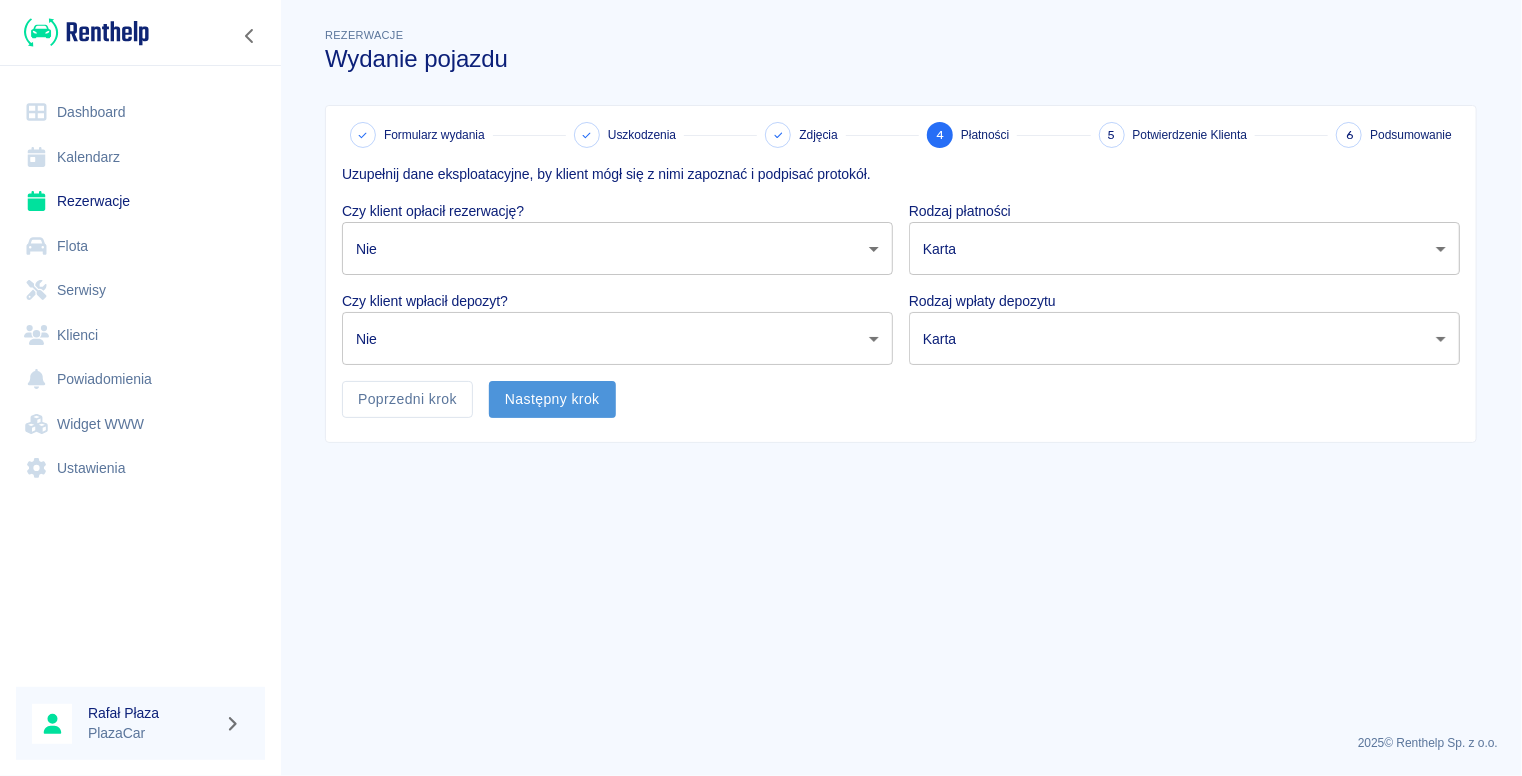 click on "Następny krok" at bounding box center (552, 399) 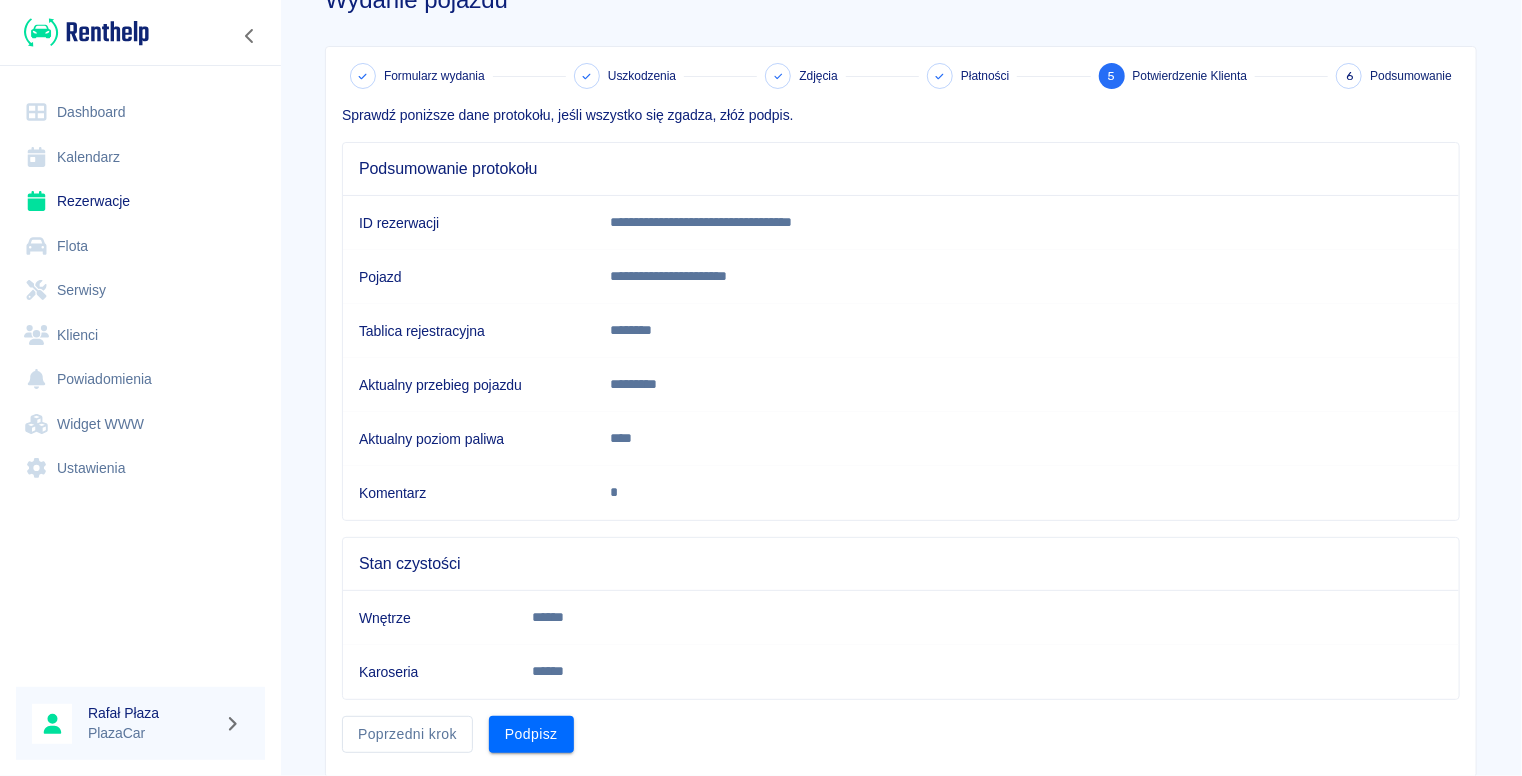 scroll, scrollTop: 115, scrollLeft: 0, axis: vertical 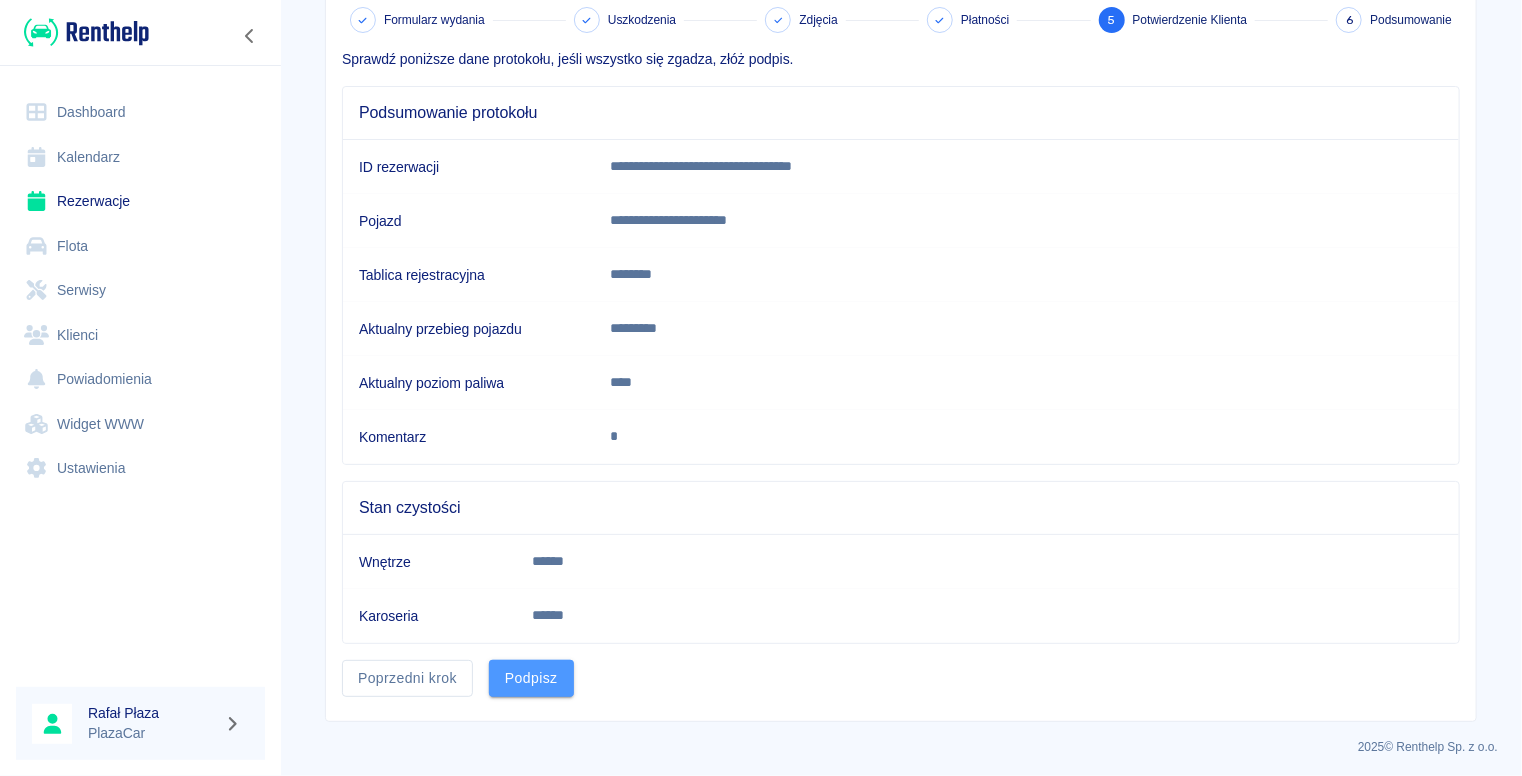 click on "Podpisz" at bounding box center (531, 678) 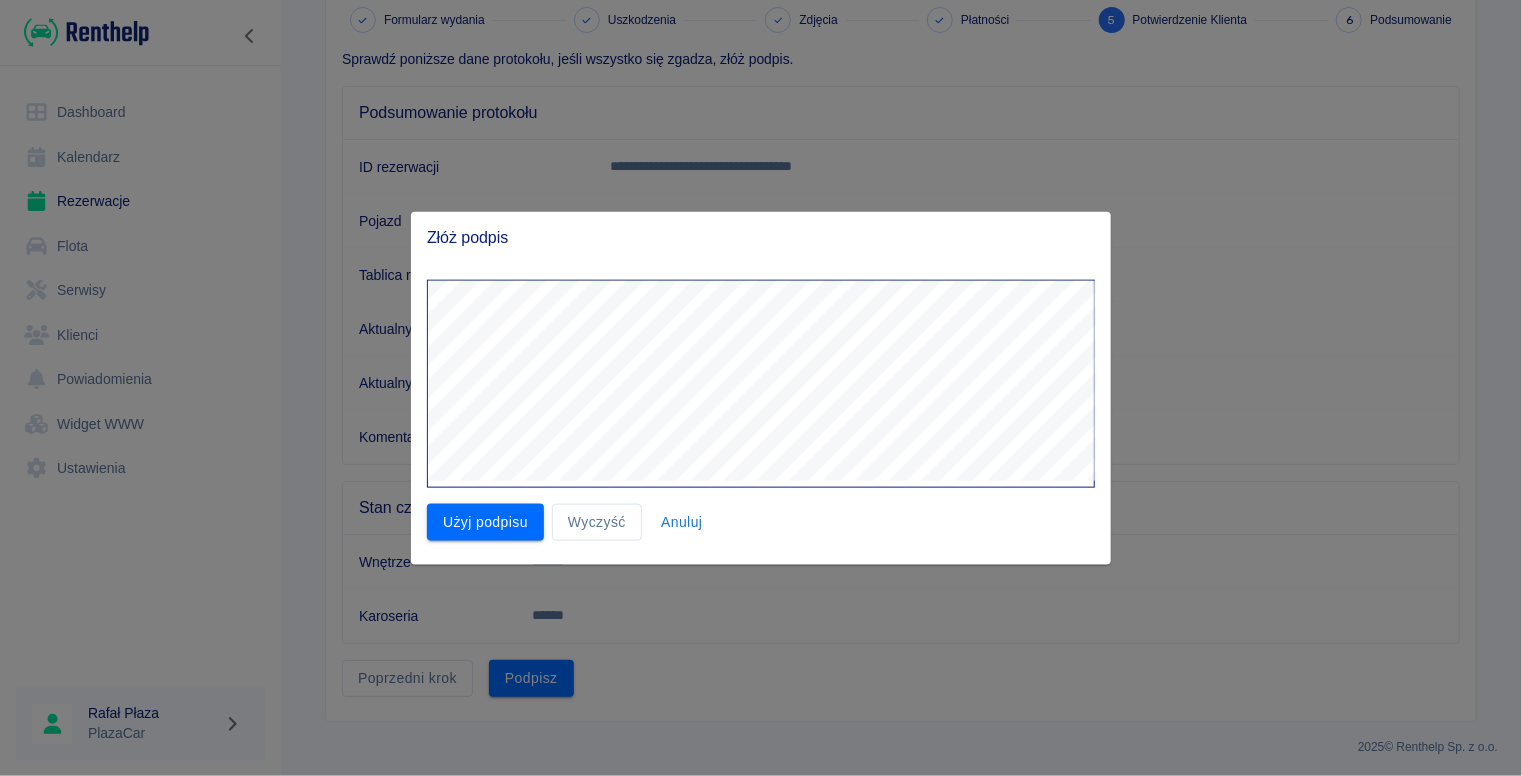click on "Użyj podpisu" at bounding box center [485, 522] 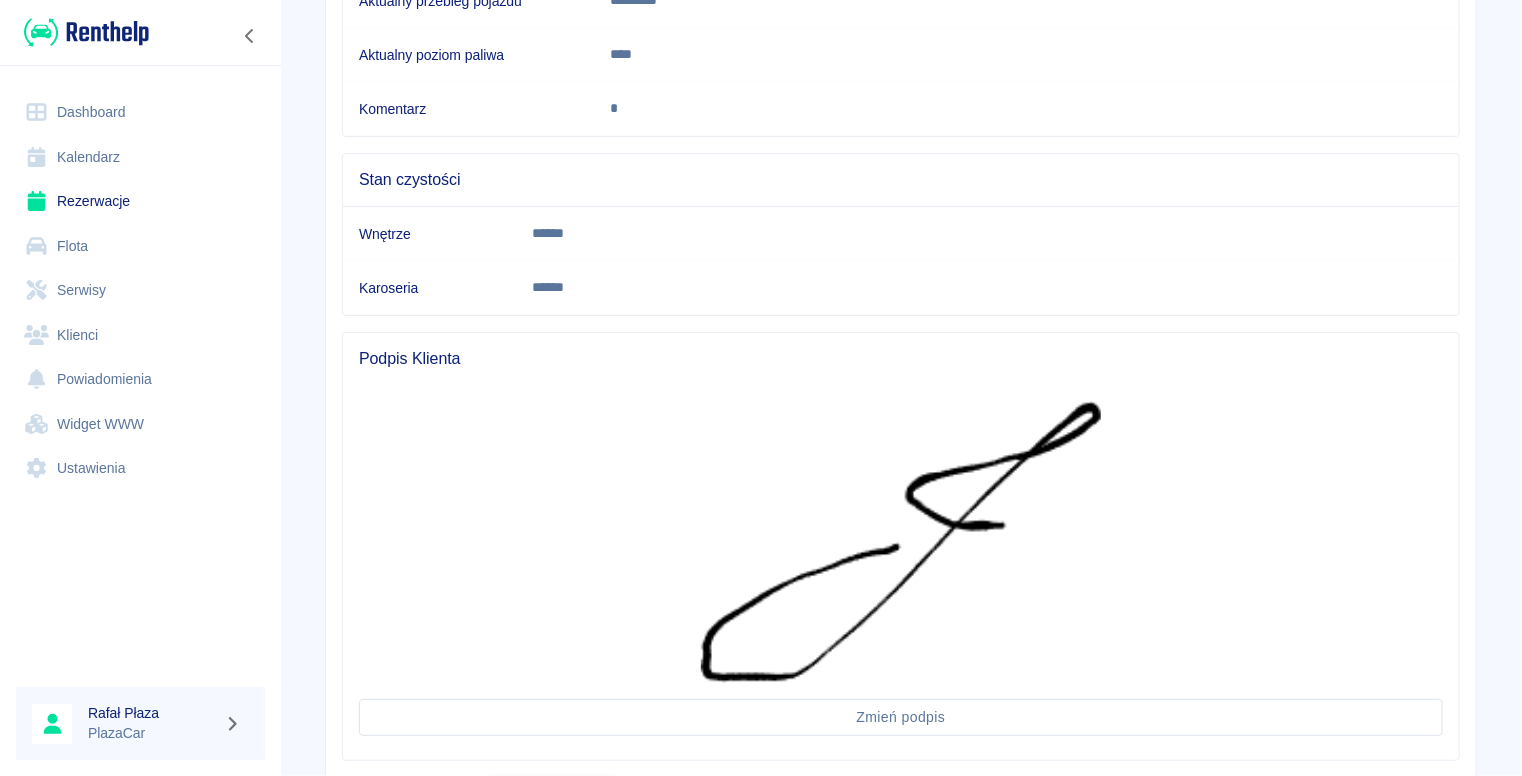 scroll, scrollTop: 515, scrollLeft: 0, axis: vertical 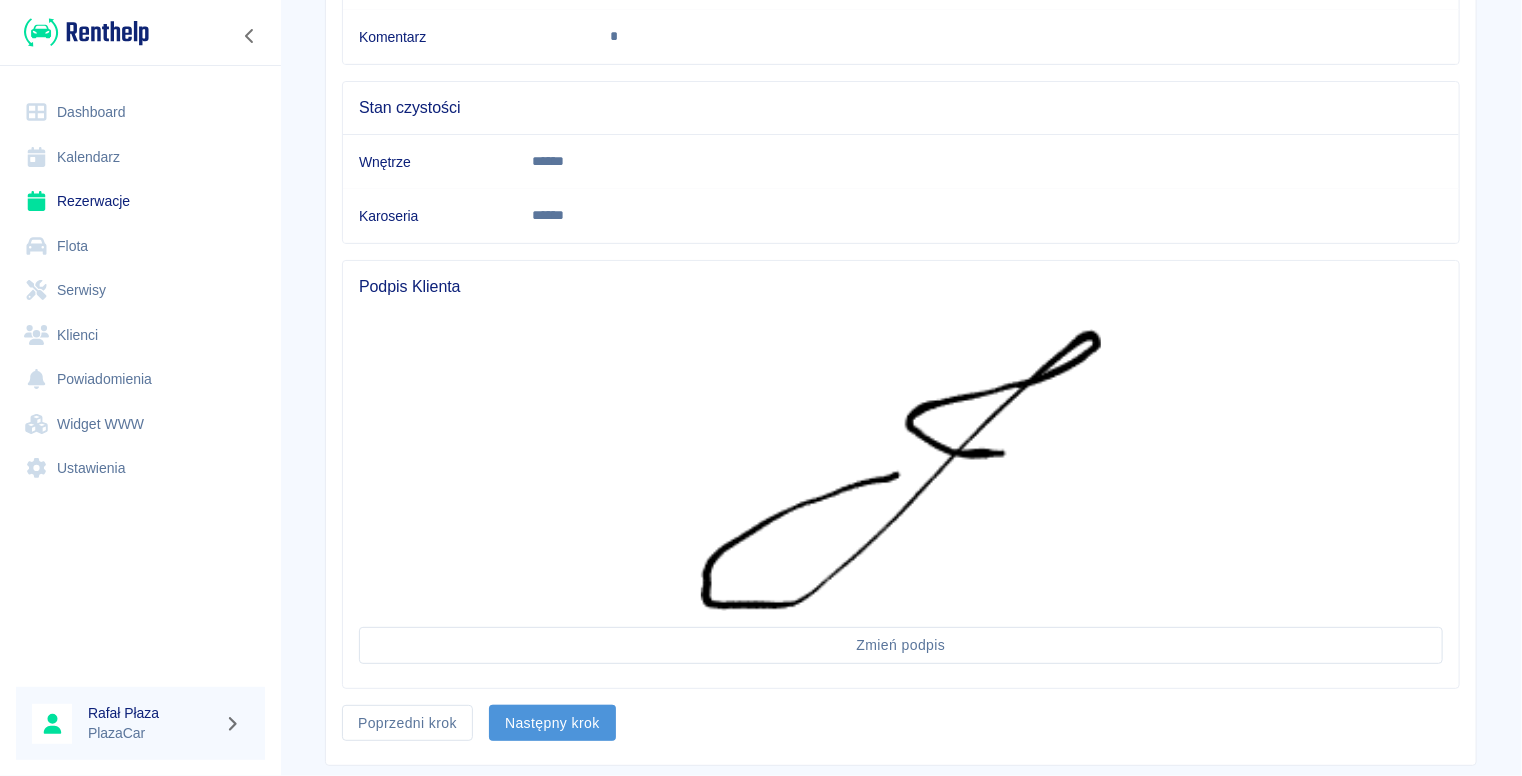 click on "Następny krok" at bounding box center (552, 723) 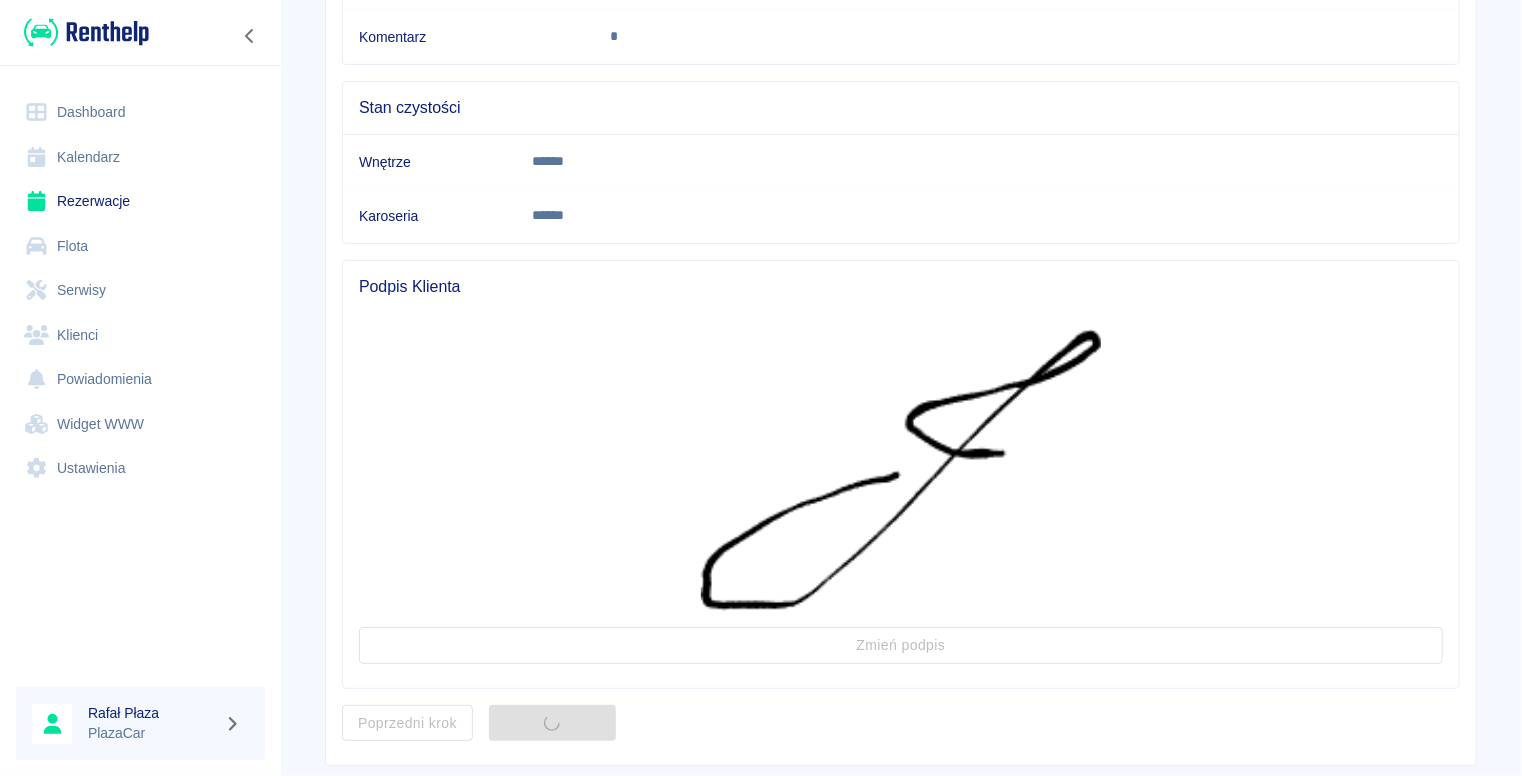 scroll, scrollTop: 0, scrollLeft: 0, axis: both 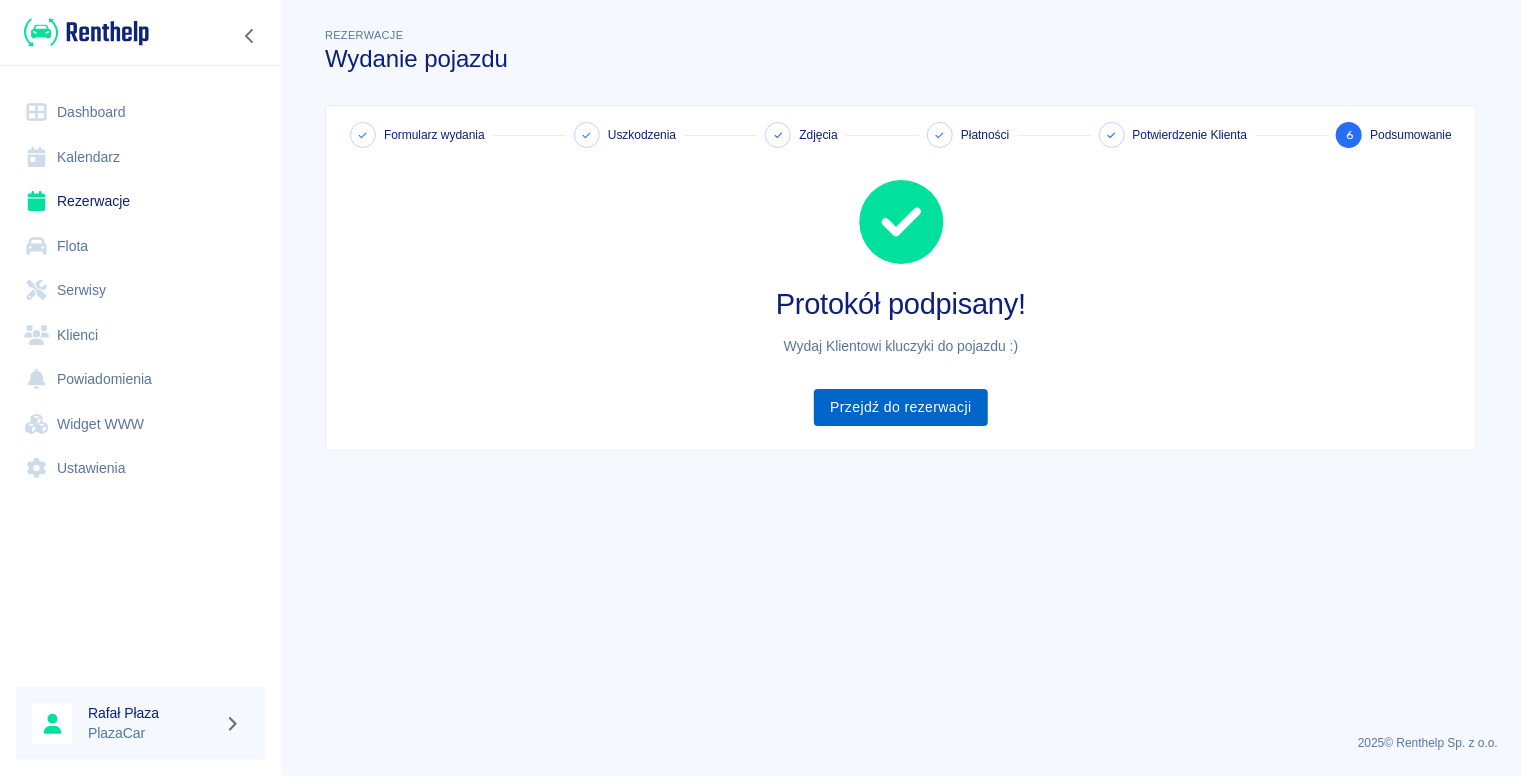 click on "Przejdź do rezerwacji" at bounding box center [900, 407] 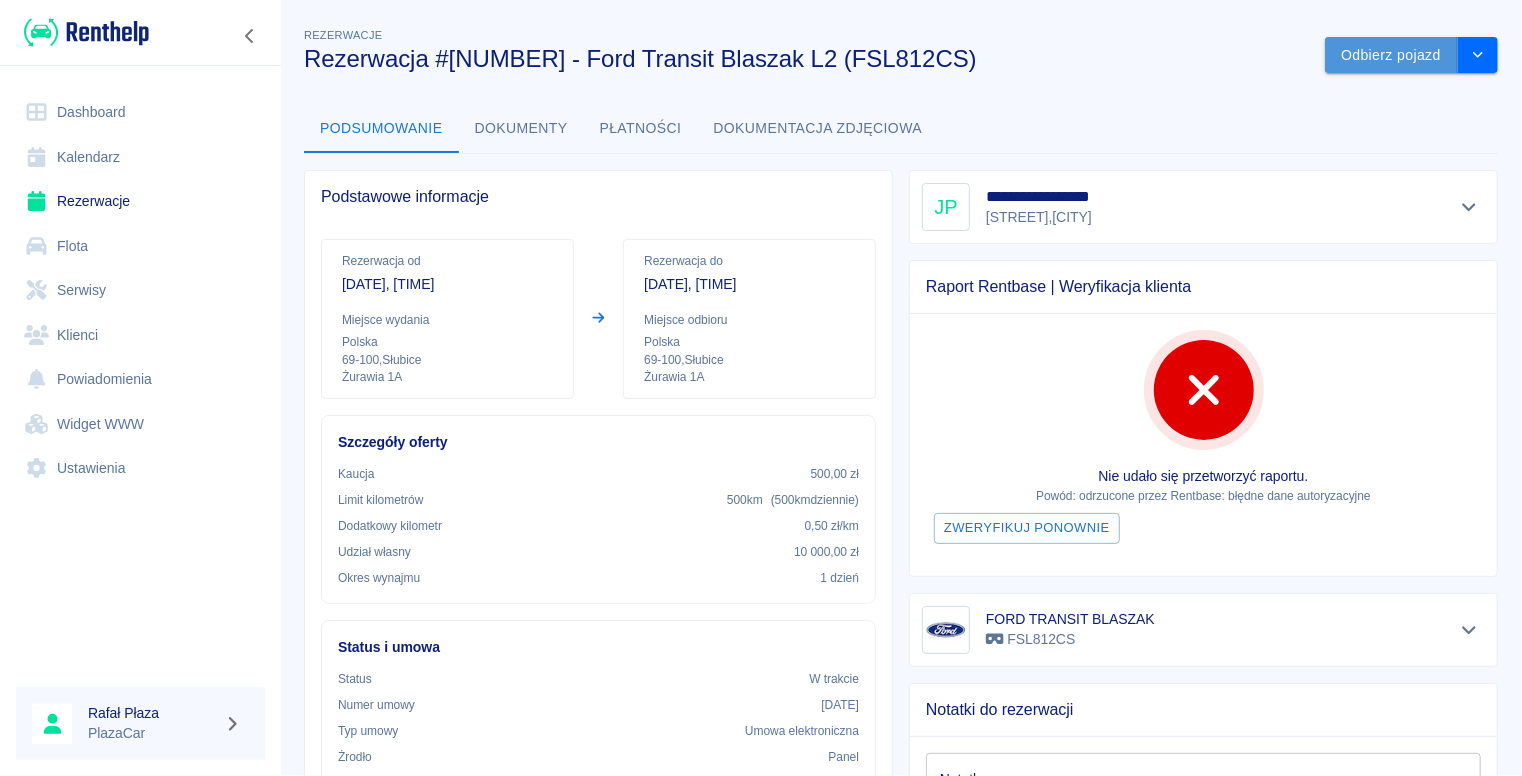 click on "Odbierz pojazd" at bounding box center (1391, 55) 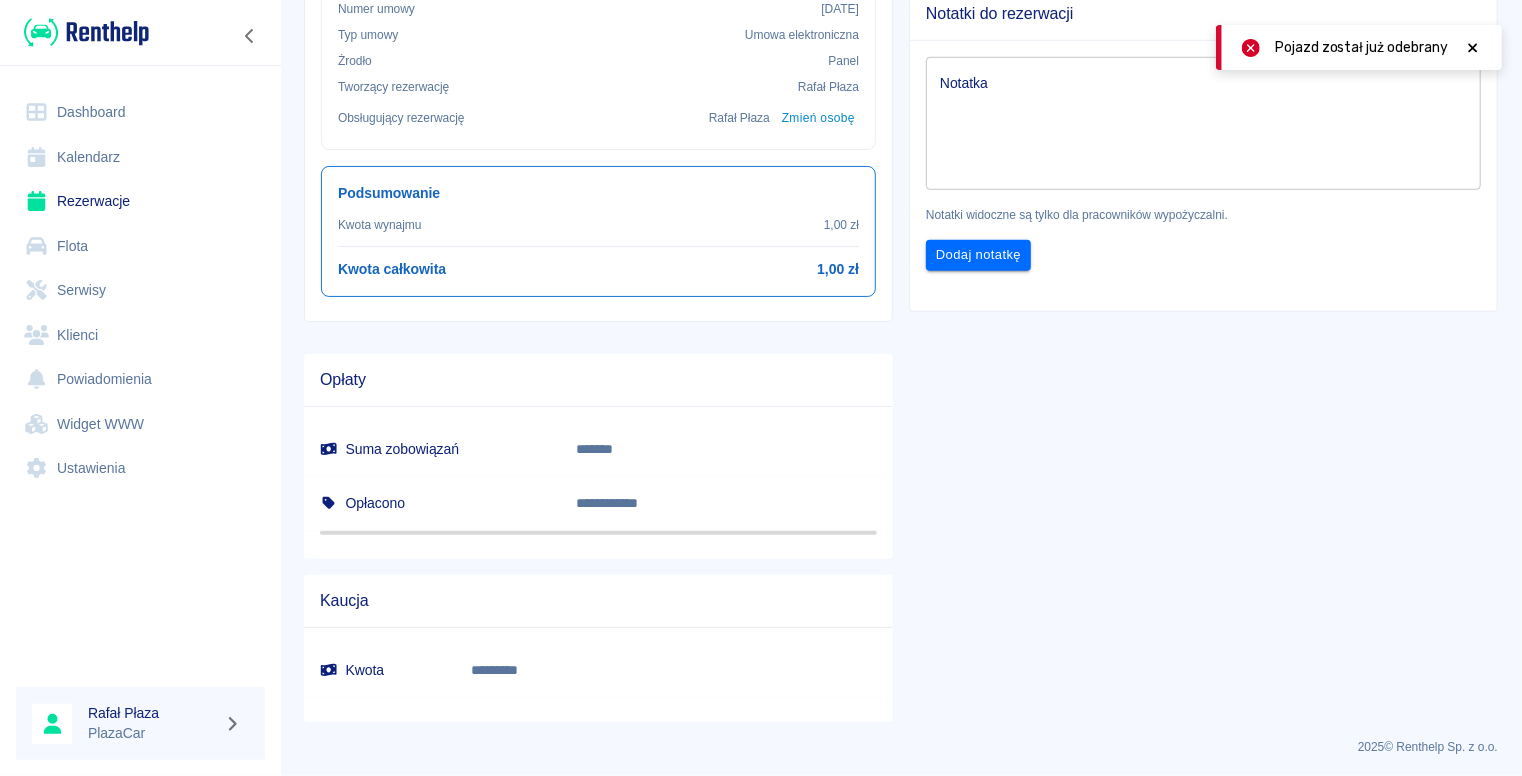 scroll, scrollTop: 0, scrollLeft: 0, axis: both 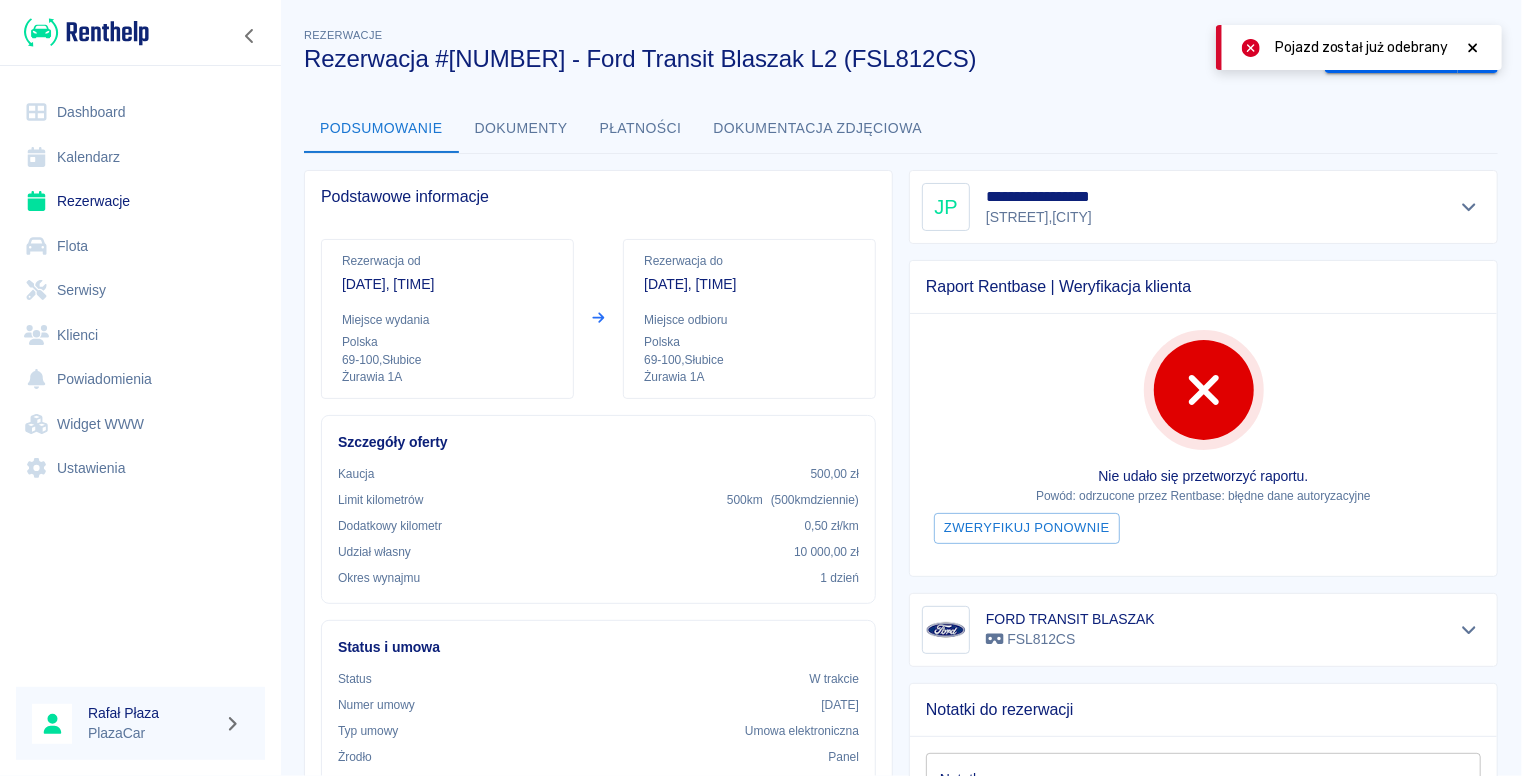 click 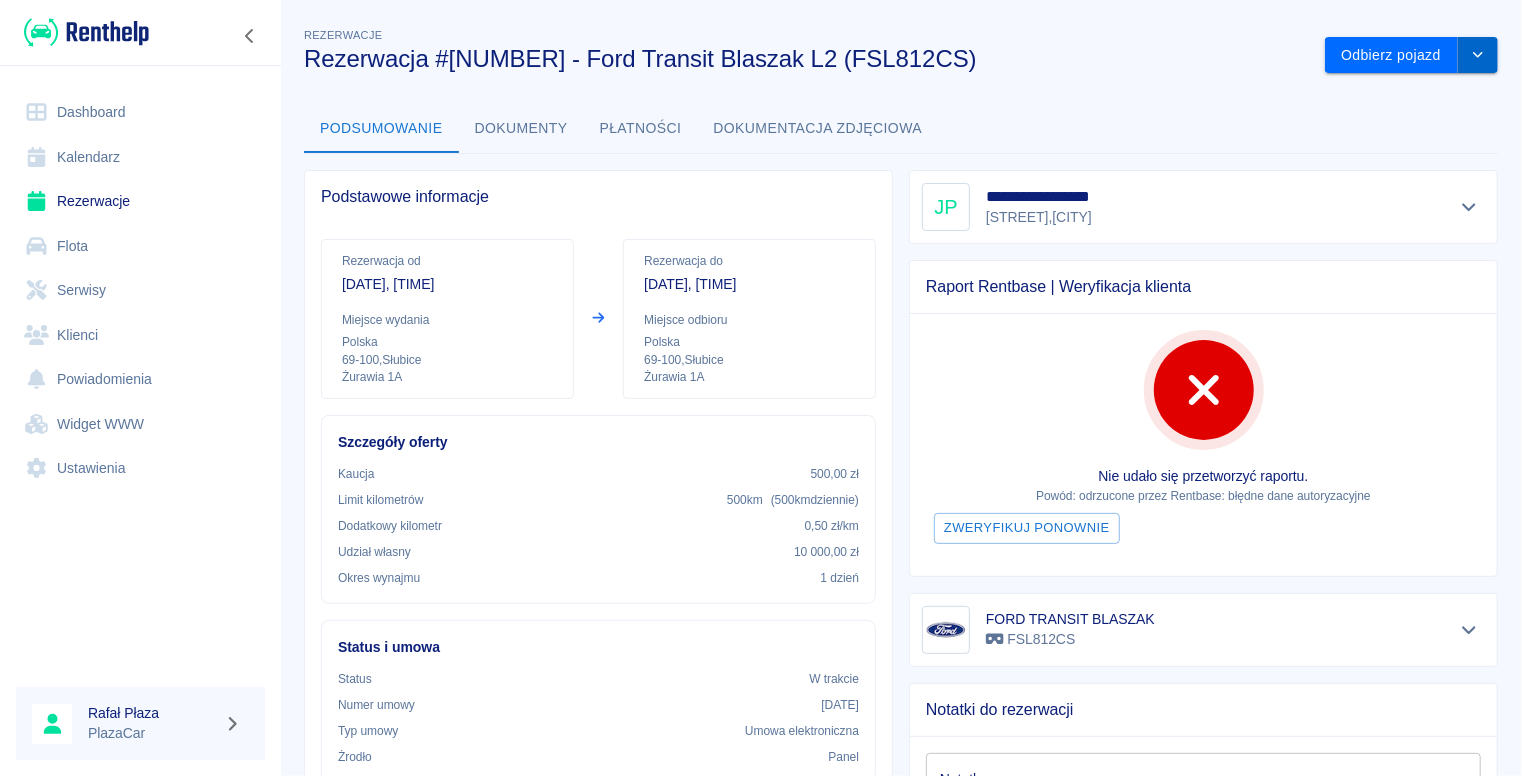 click 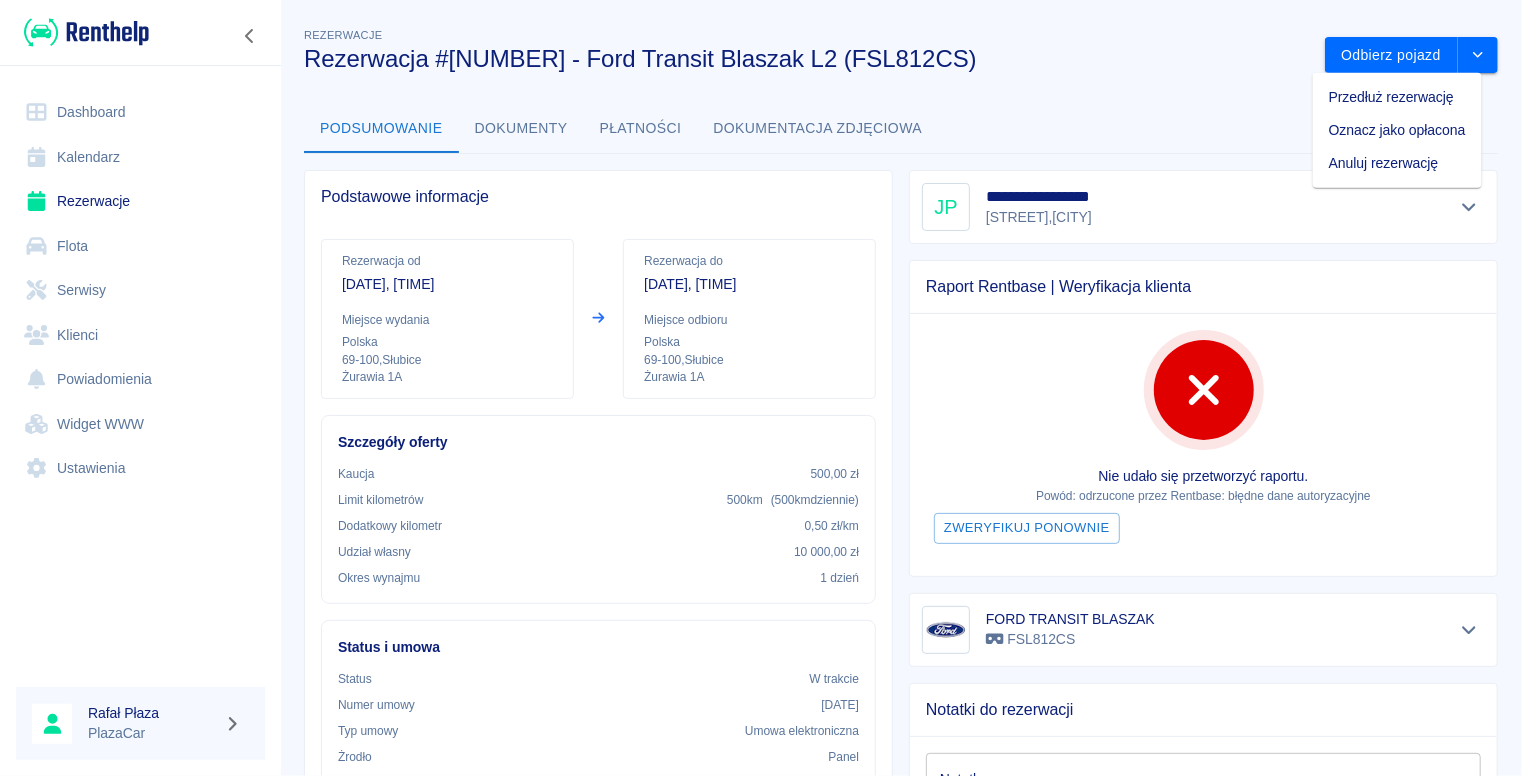 click on "**********" at bounding box center [901, 713] 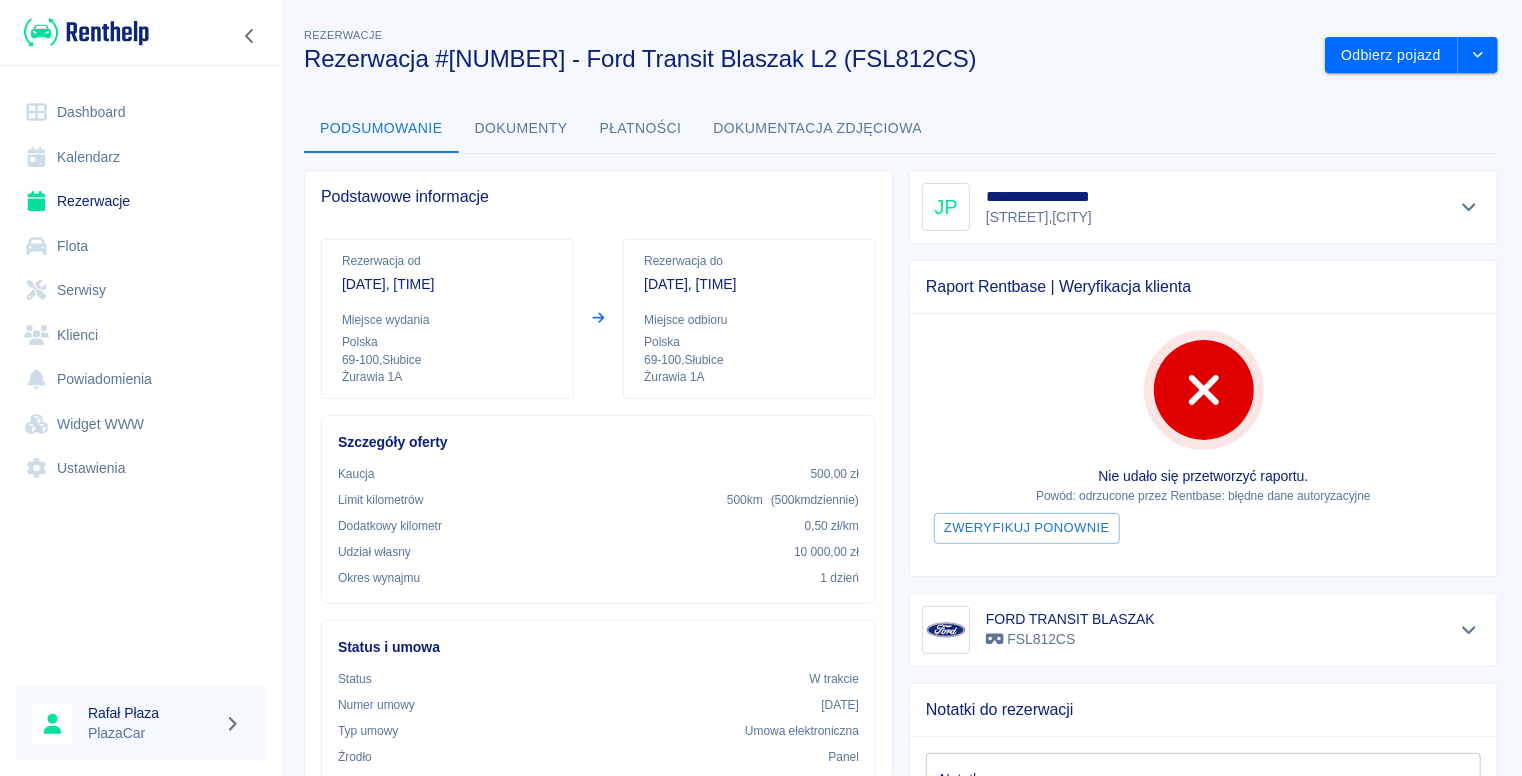 click on "Dashboard" at bounding box center [140, 112] 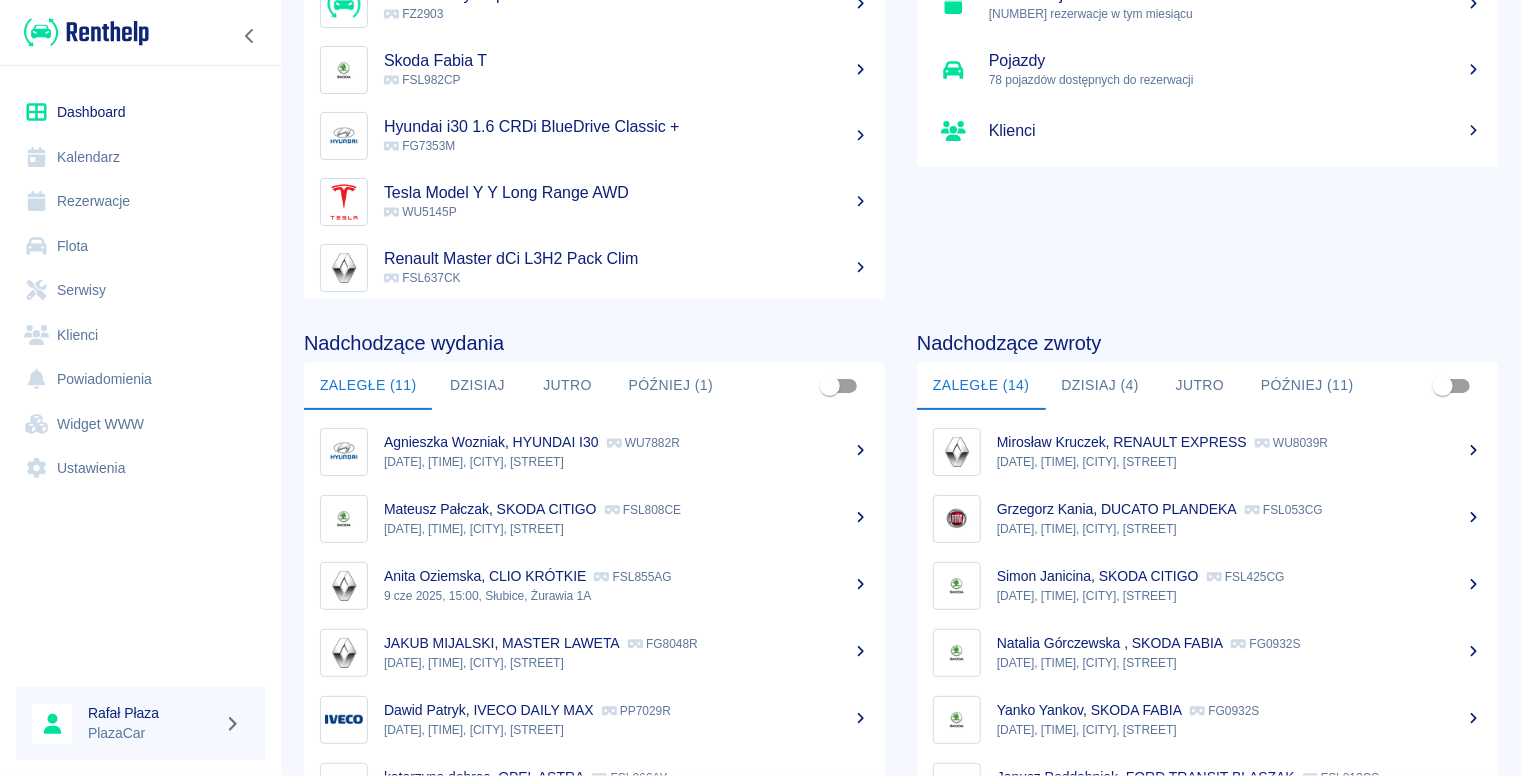 scroll, scrollTop: 267, scrollLeft: 0, axis: vertical 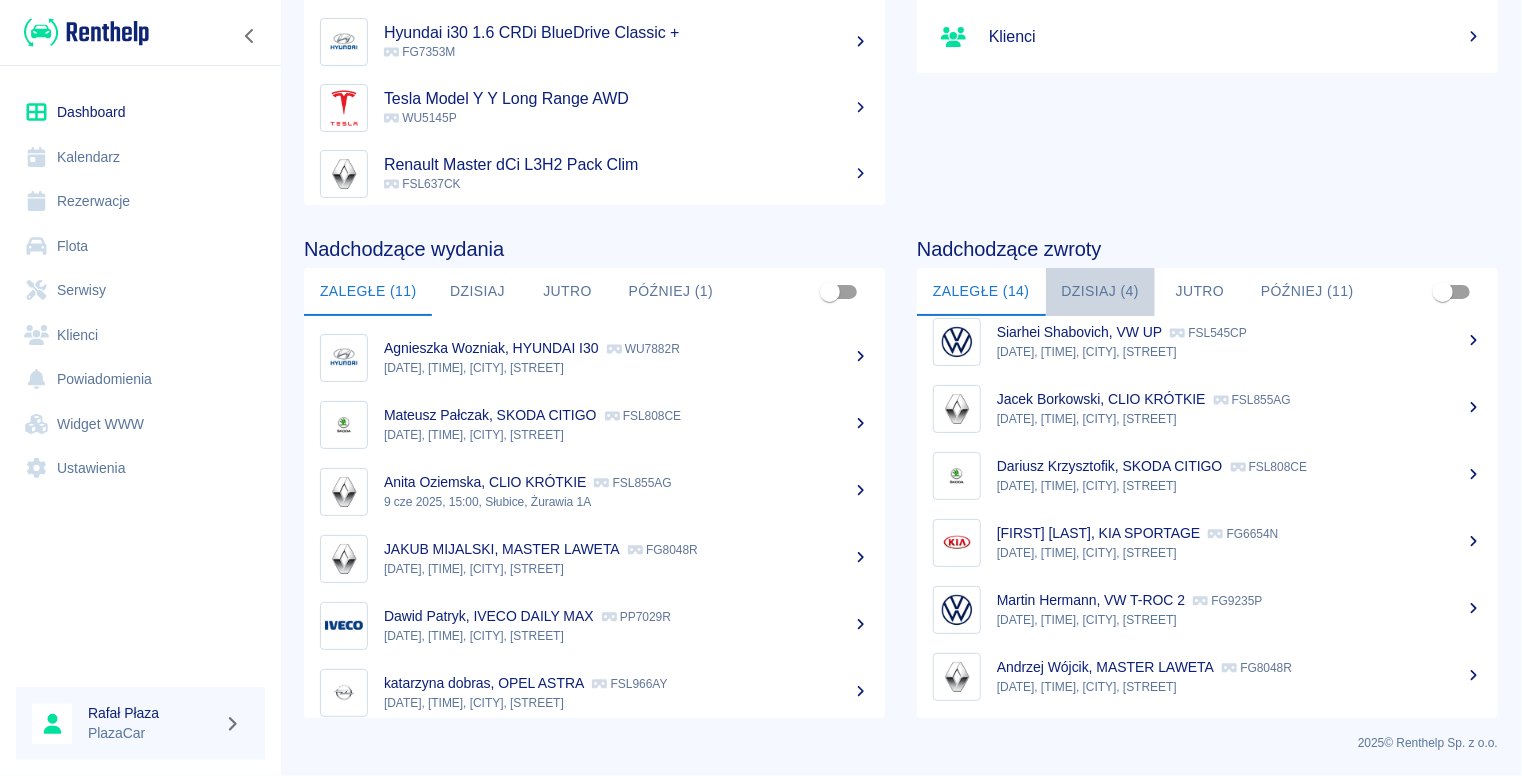 click on "Dzisiaj (4)" at bounding box center [1101, 292] 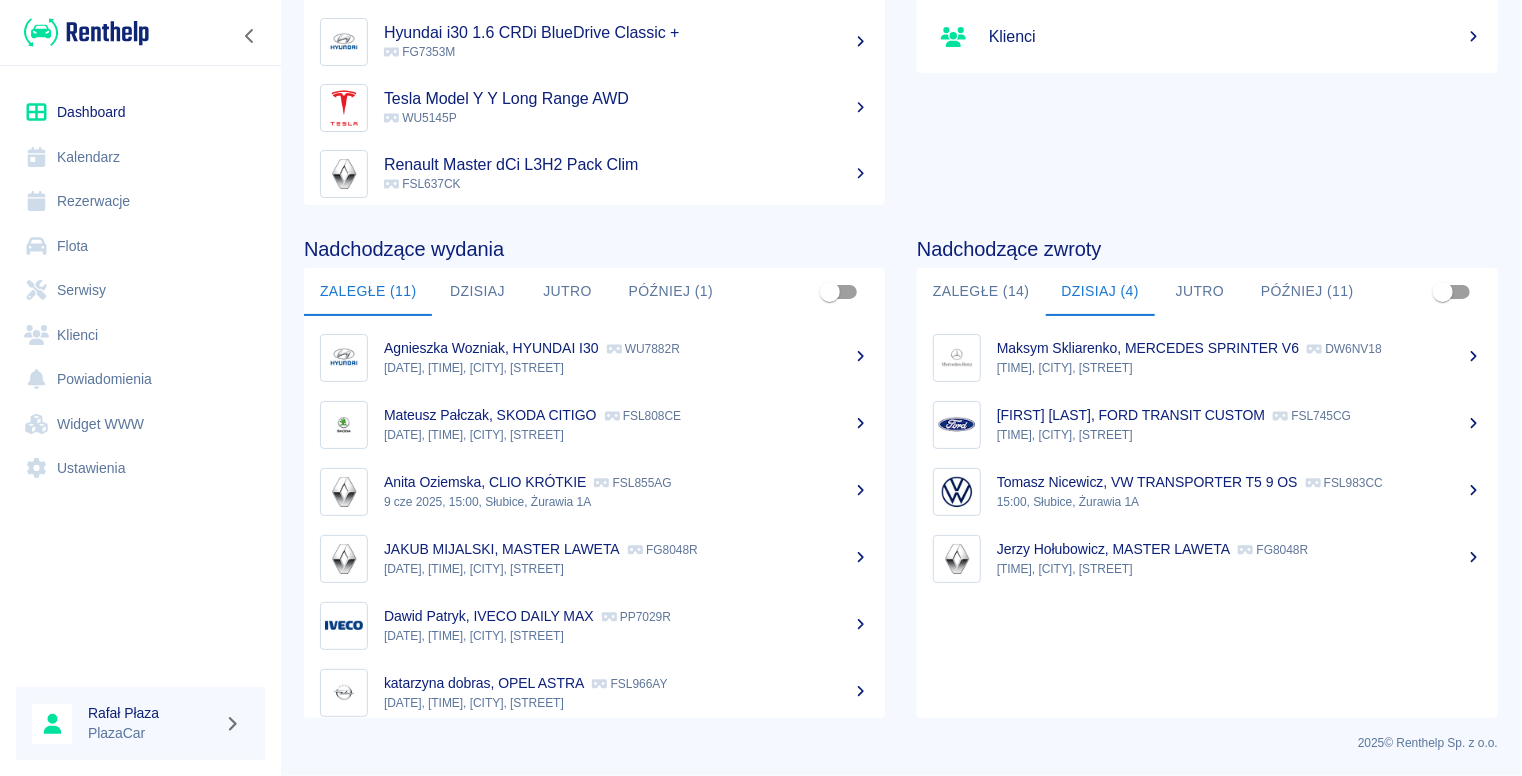click on "[TIME], [CITY], [STREET]" at bounding box center (1239, 368) 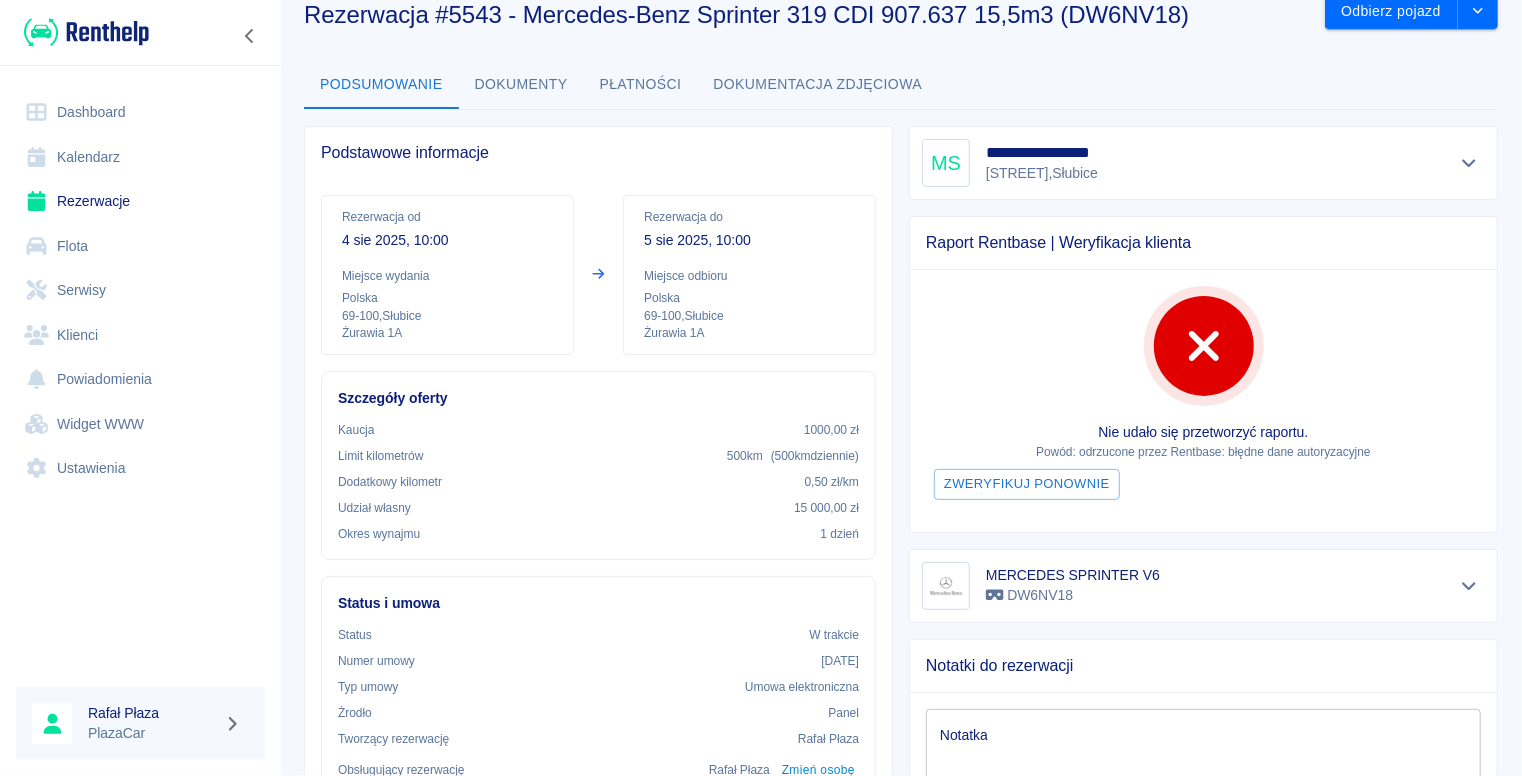 scroll, scrollTop: 0, scrollLeft: 0, axis: both 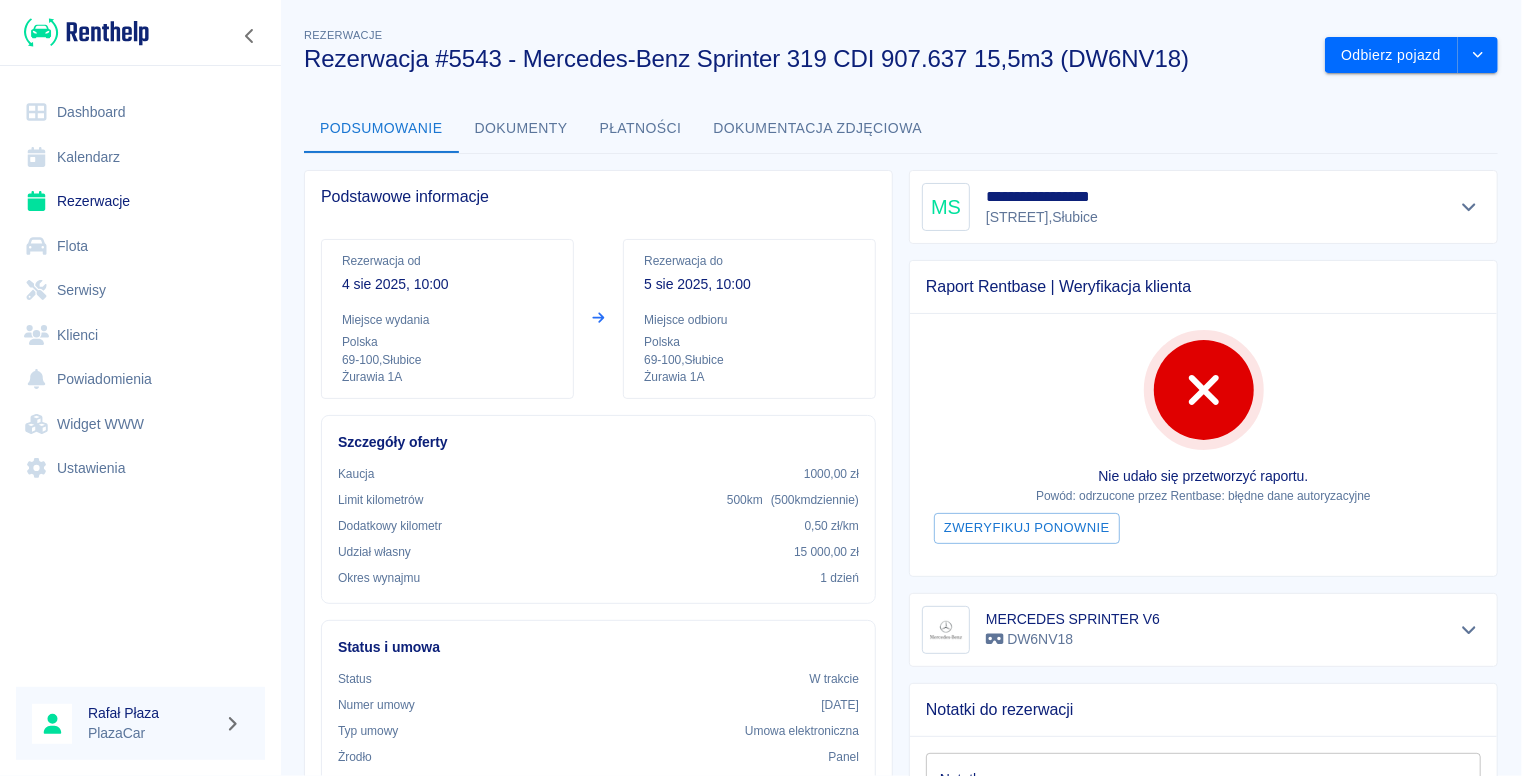 click on "Dashboard" at bounding box center [140, 112] 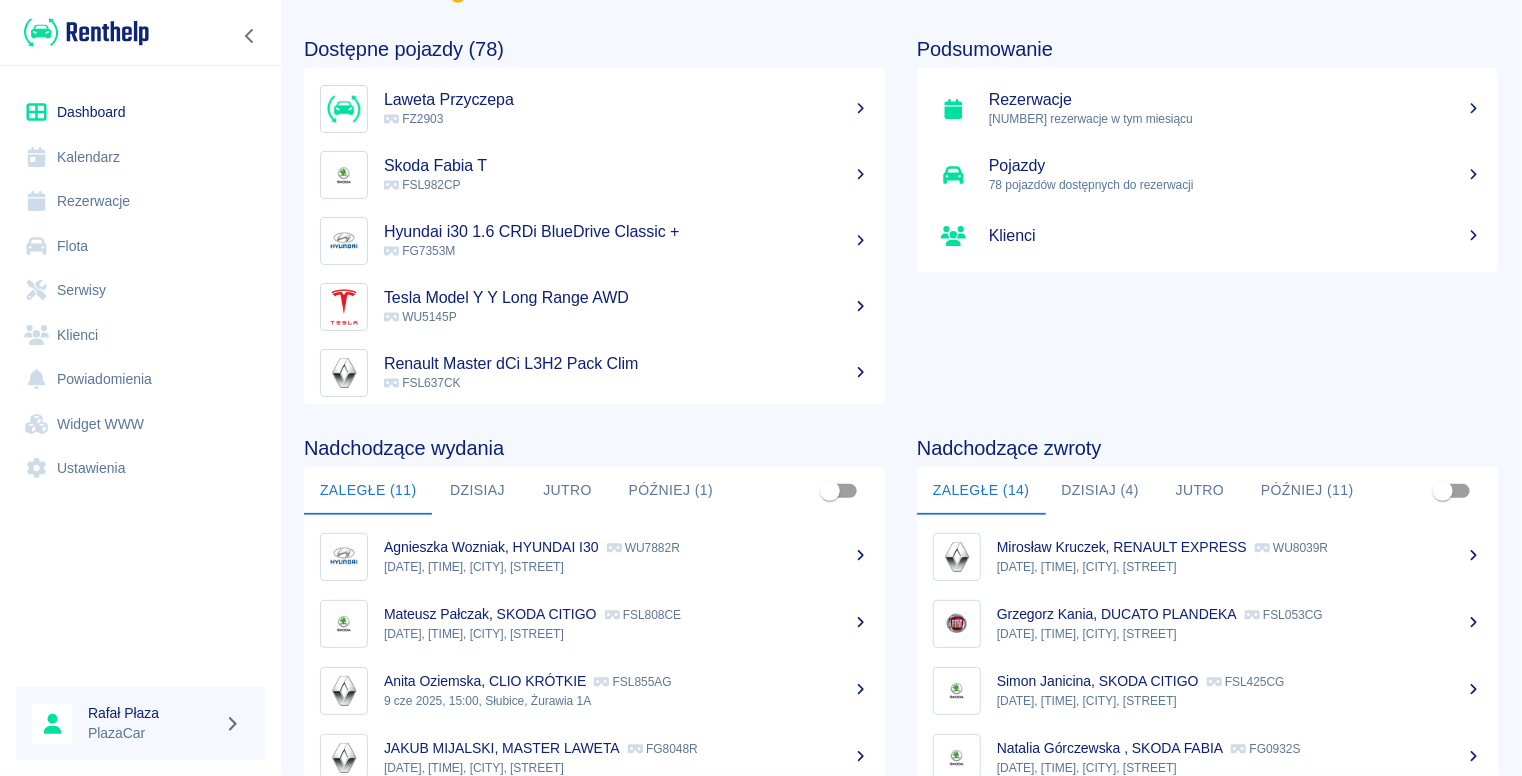 scroll, scrollTop: 267, scrollLeft: 0, axis: vertical 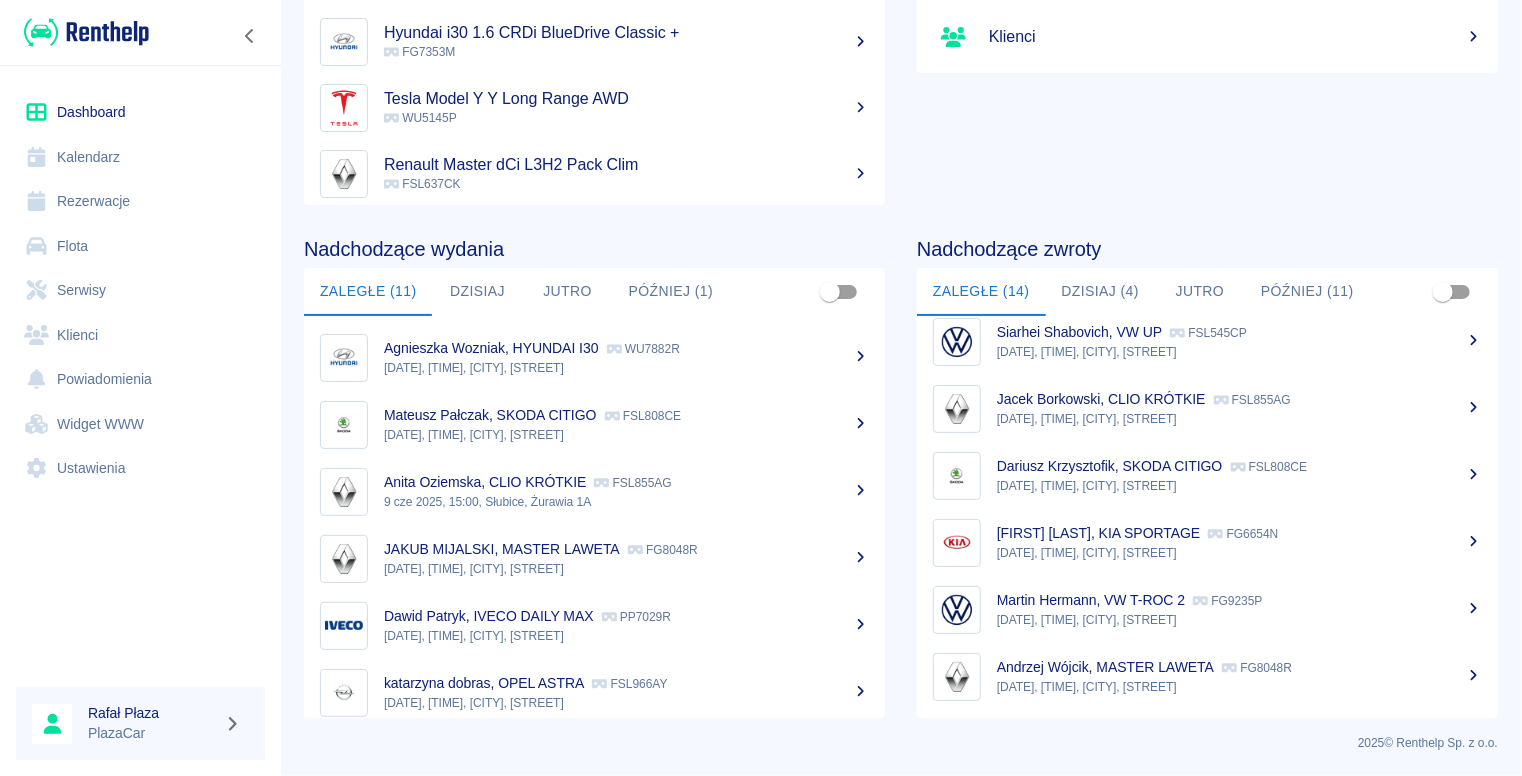 click on "[FIRST] [LAST], KIA SPORTAGE" at bounding box center [1098, 533] 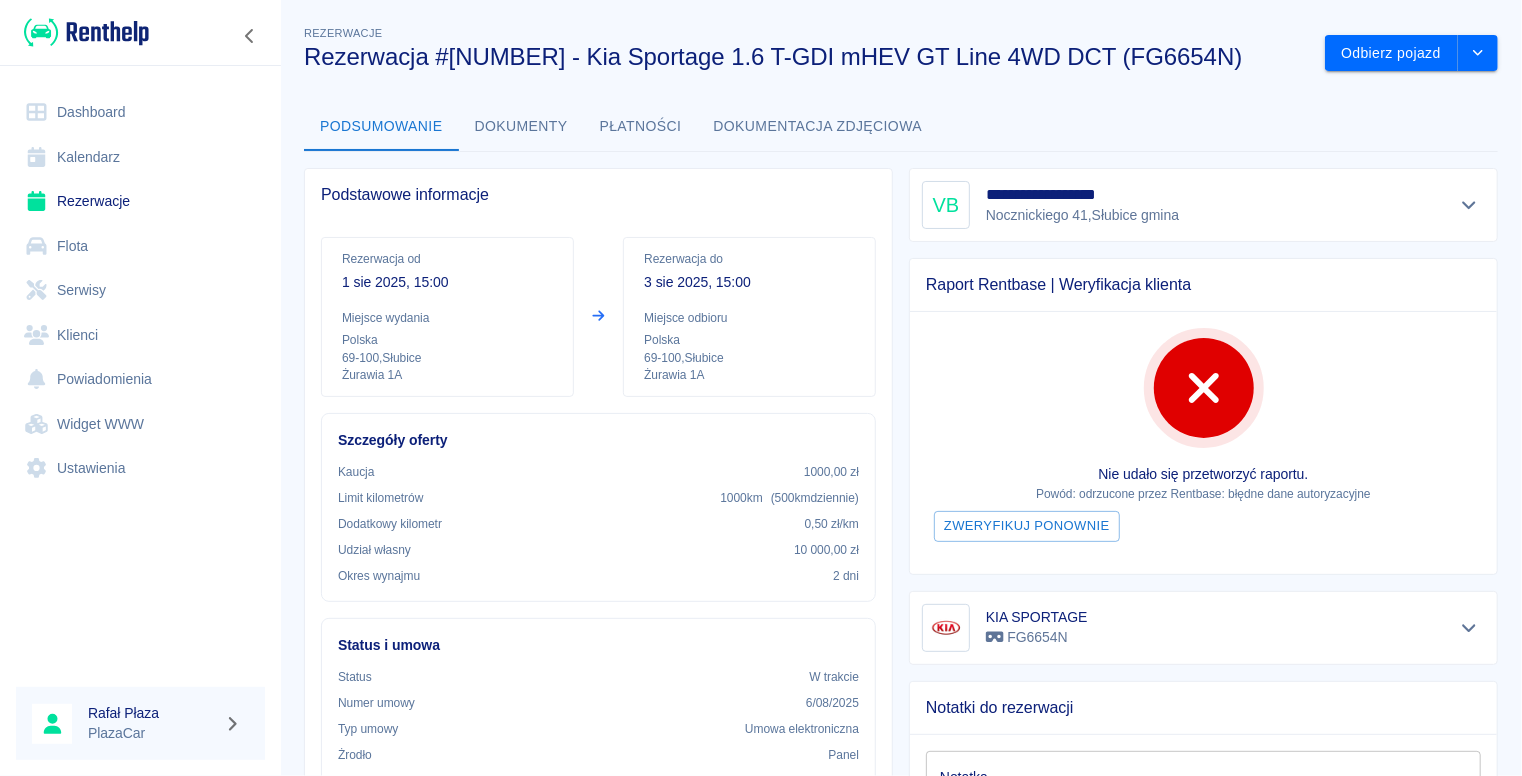 scroll, scrollTop: 0, scrollLeft: 0, axis: both 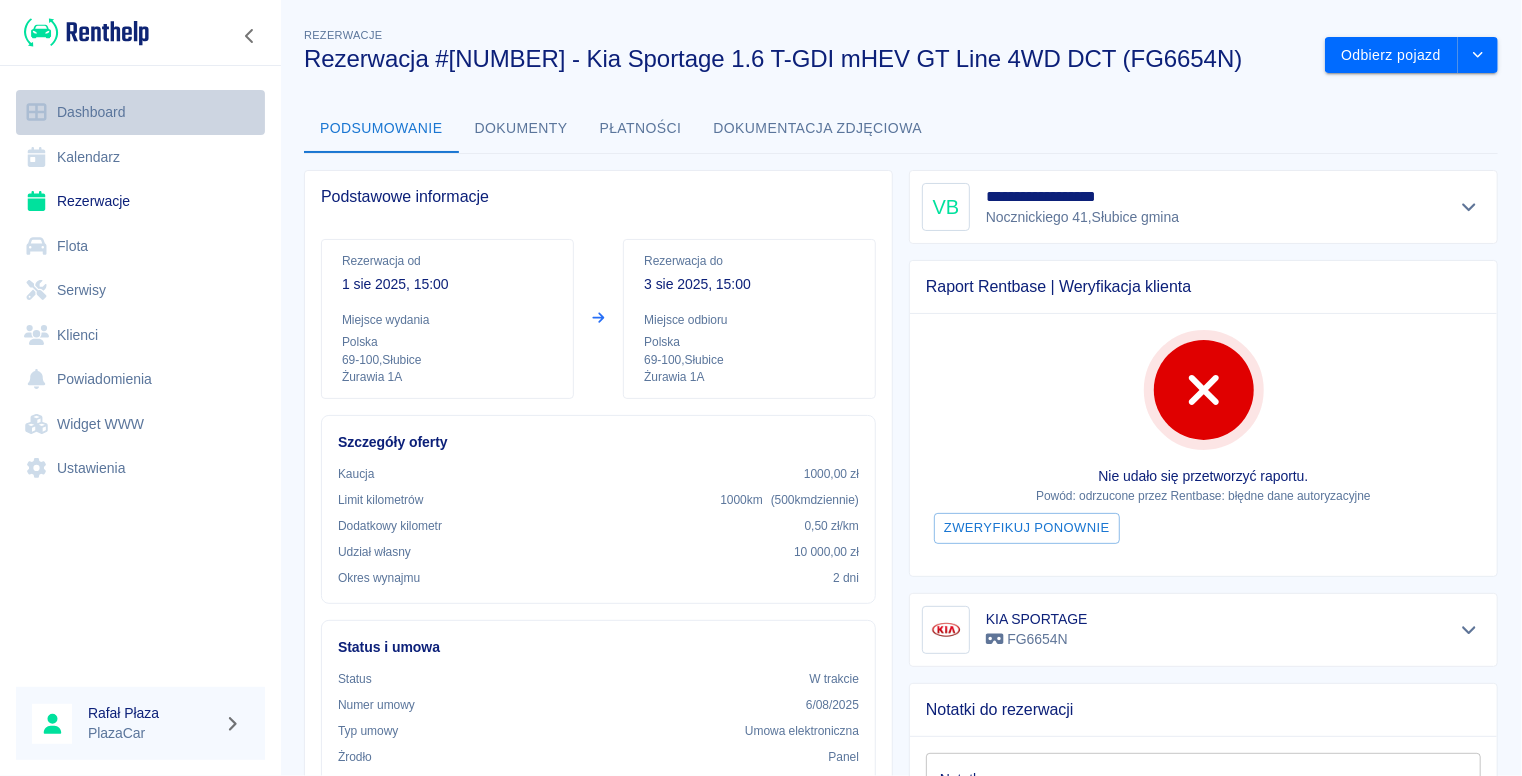 click on "Dashboard" at bounding box center [140, 112] 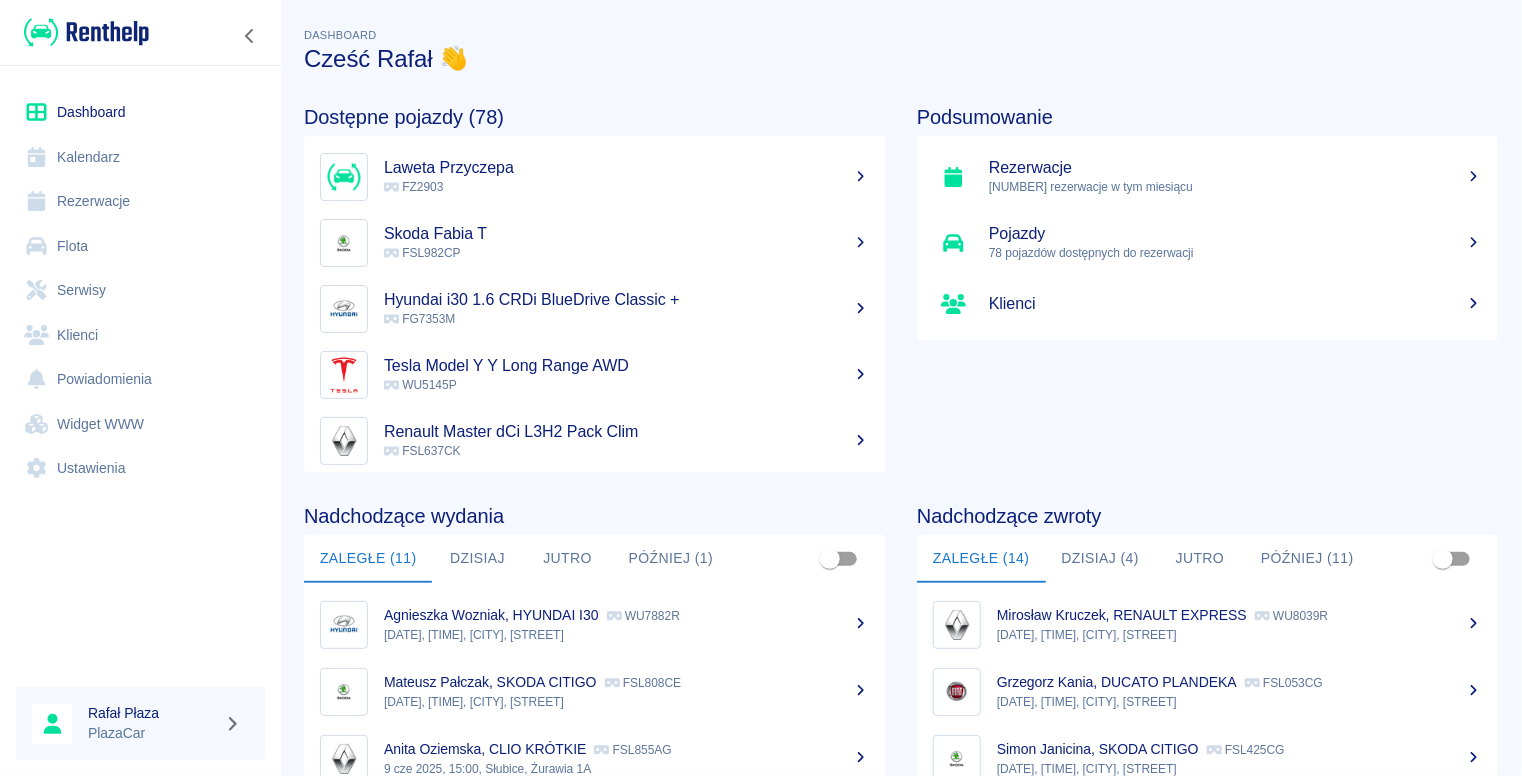 scroll, scrollTop: 267, scrollLeft: 0, axis: vertical 